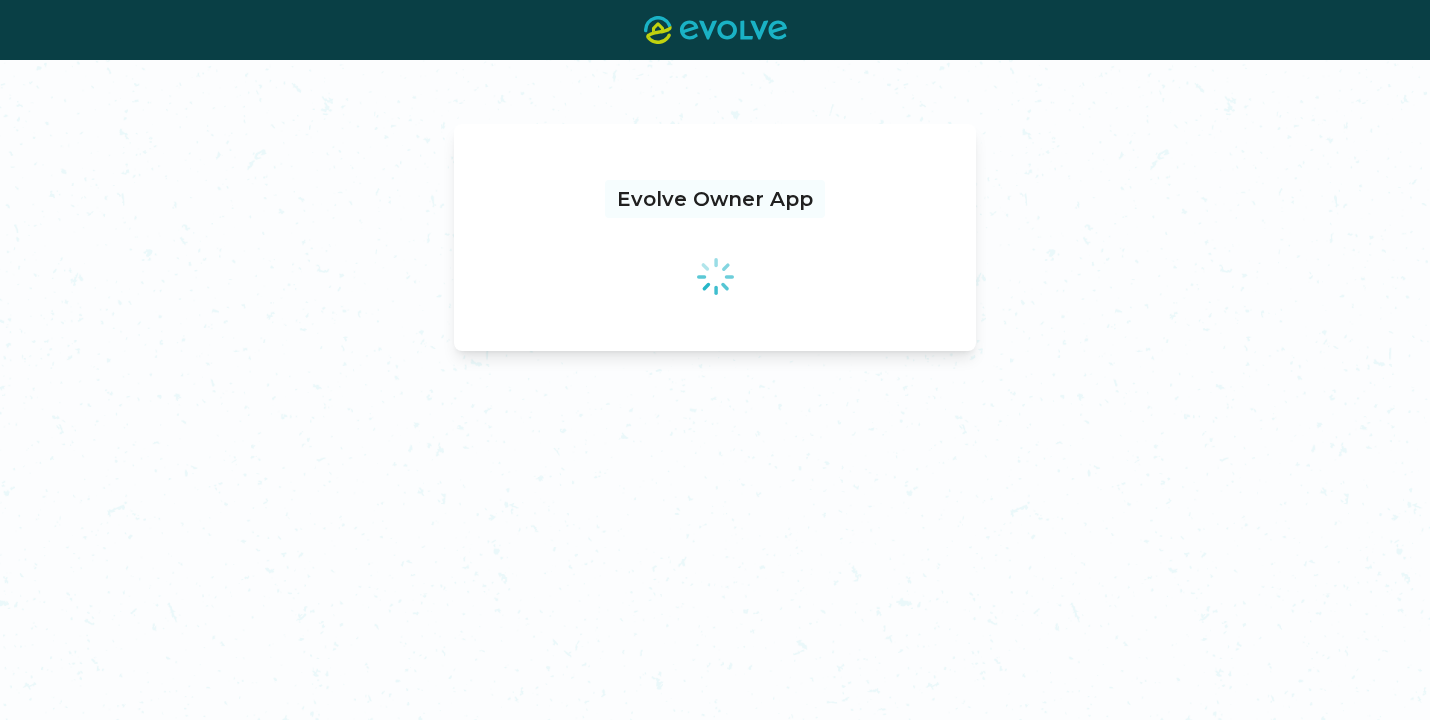 scroll, scrollTop: 0, scrollLeft: 0, axis: both 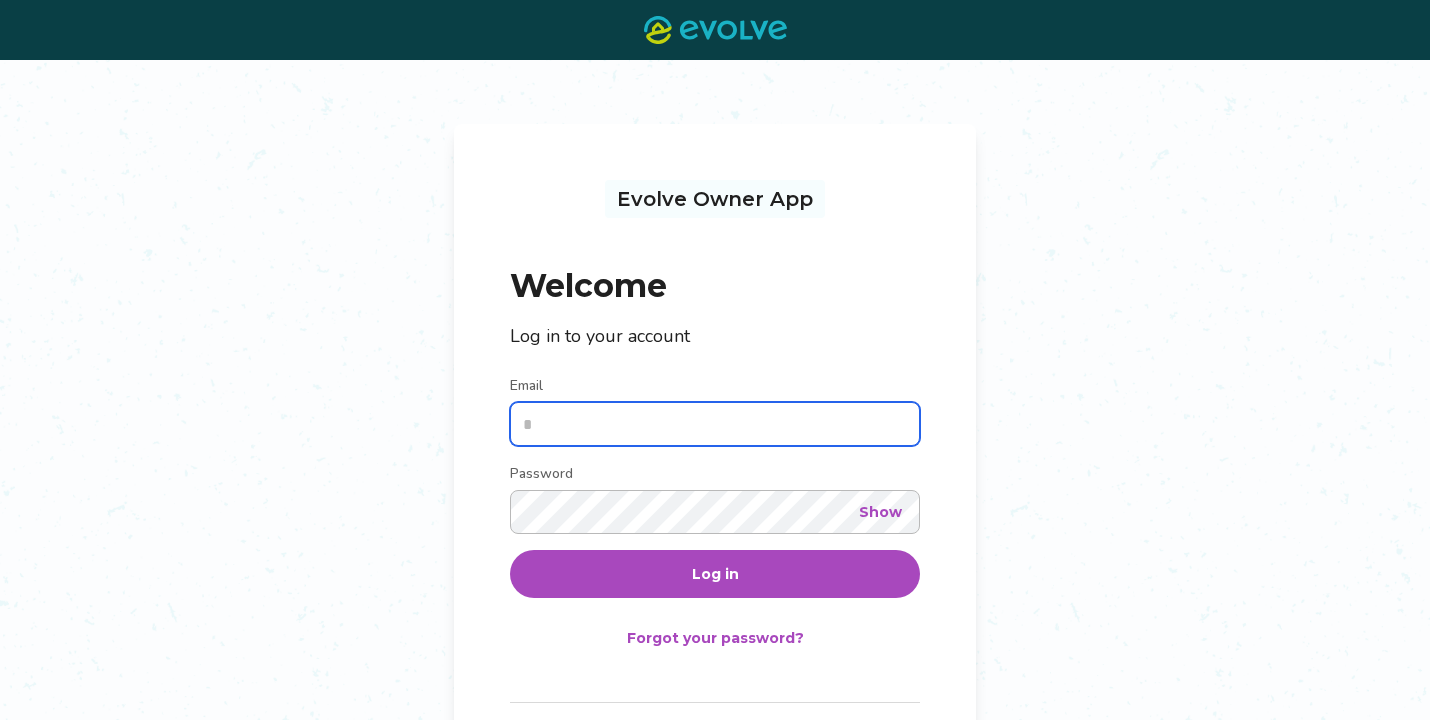 type on "**********" 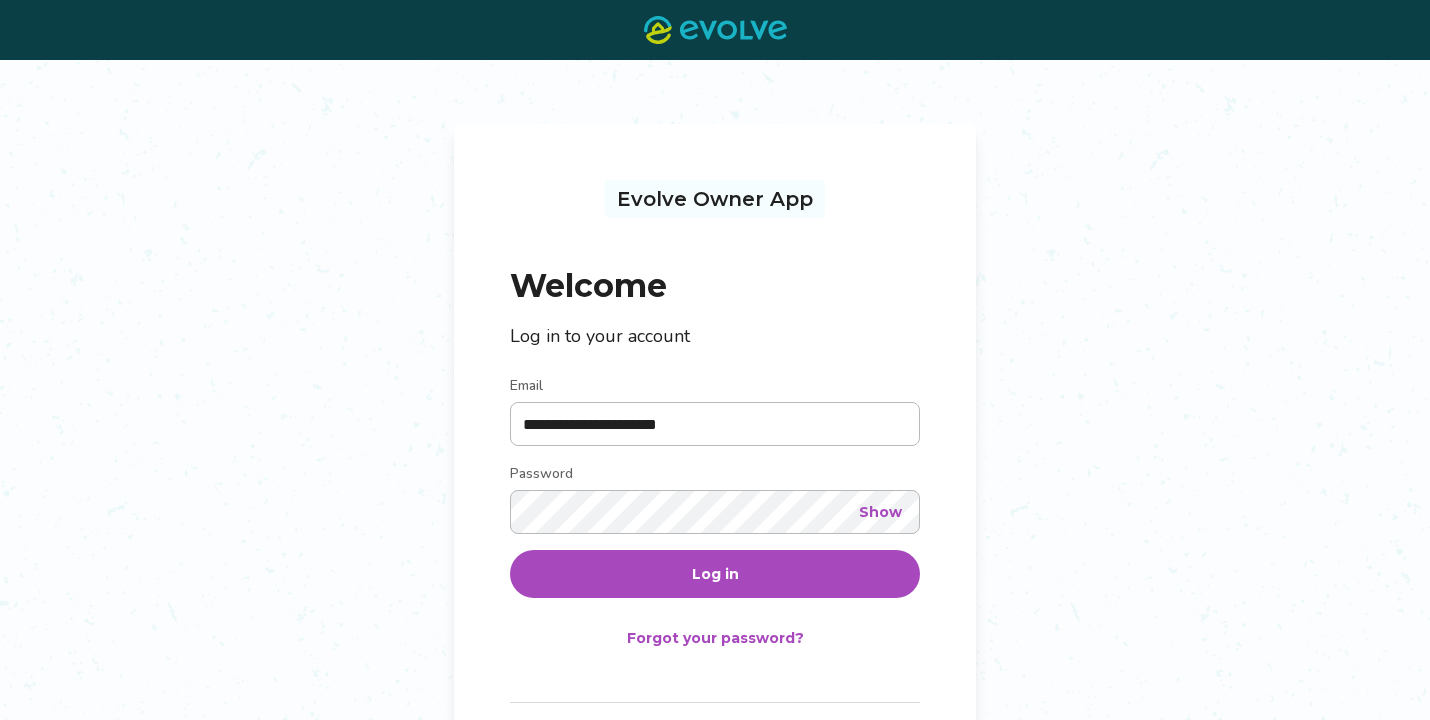 click on "Log in" at bounding box center (715, 574) 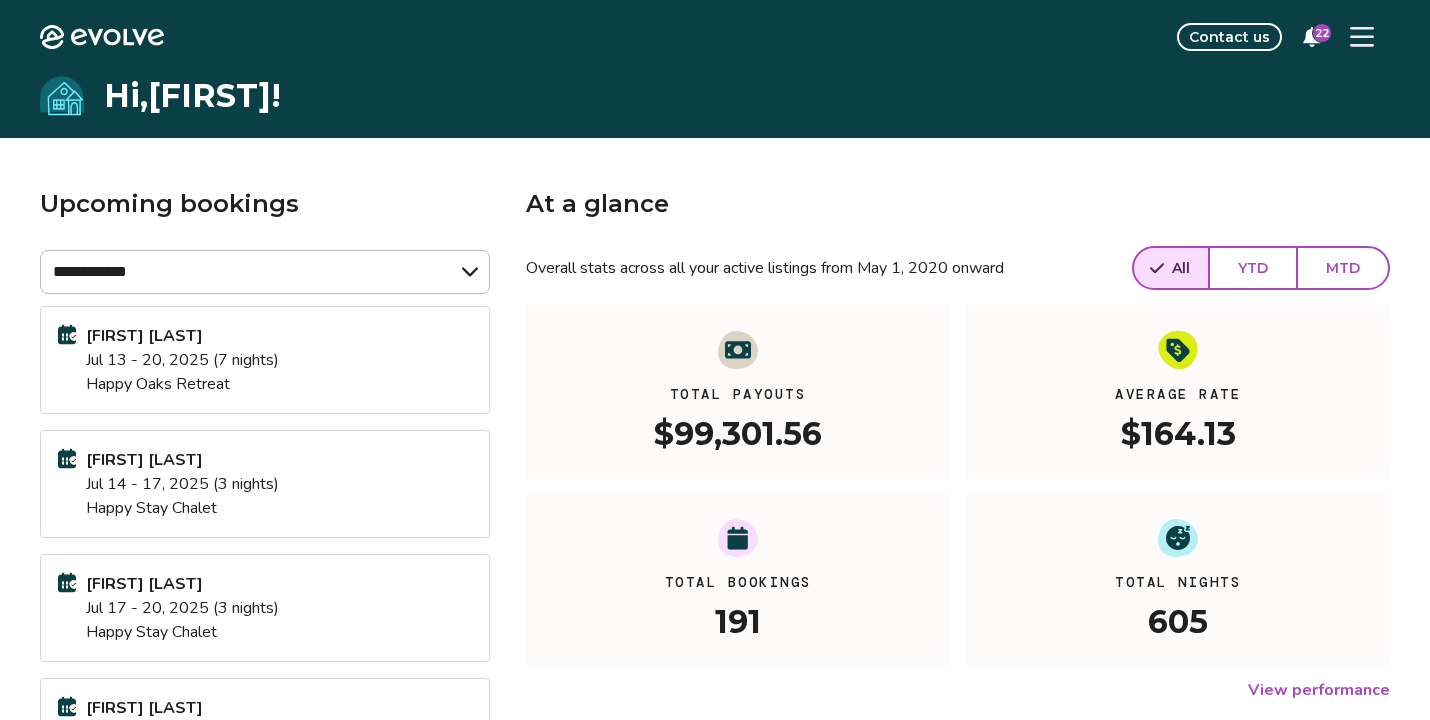click 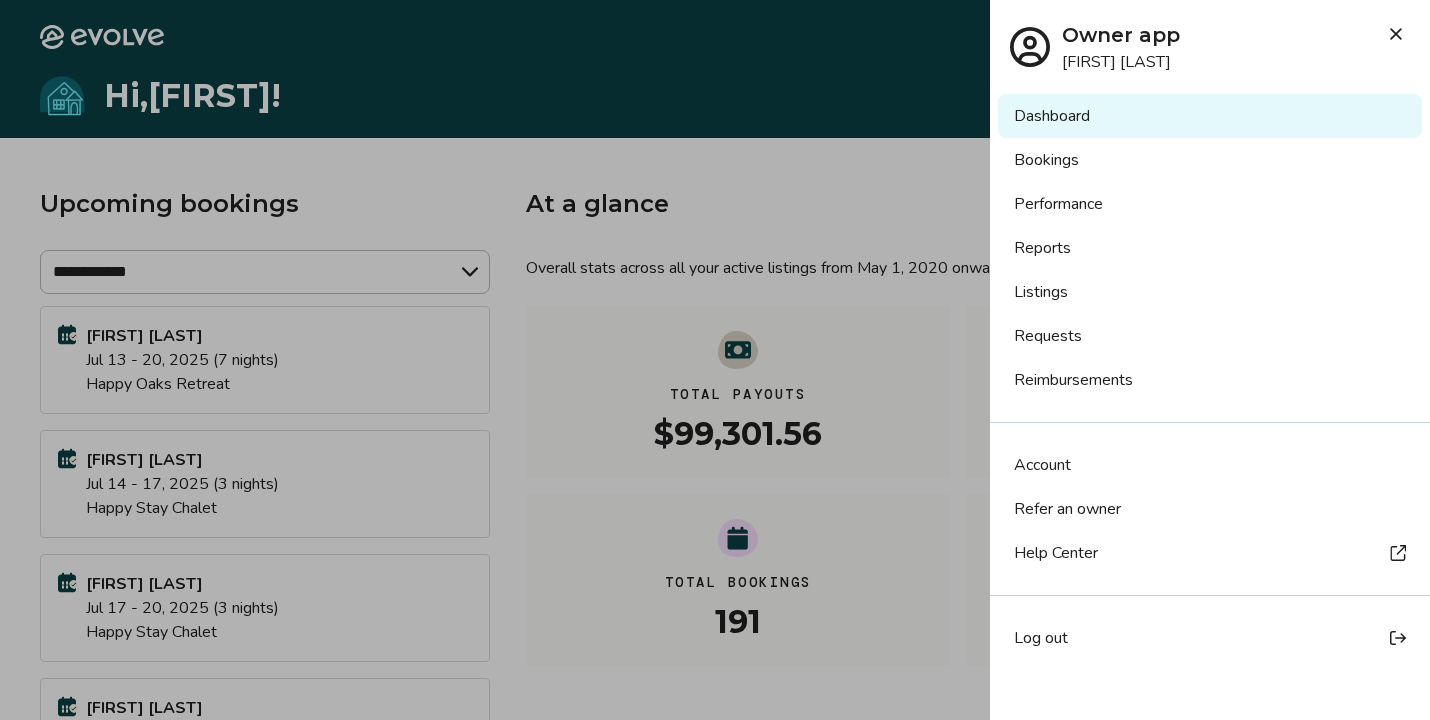 click on "Bookings" at bounding box center [1210, 160] 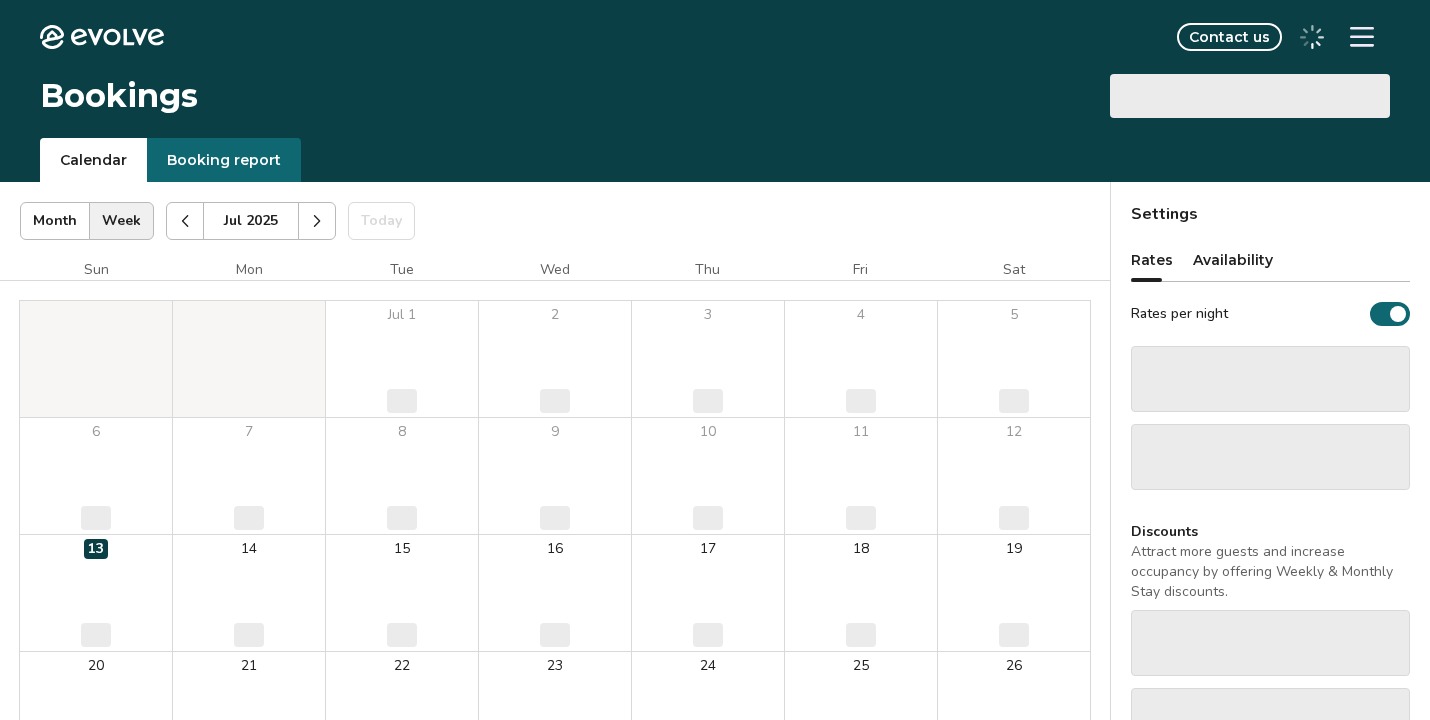 scroll, scrollTop: 0, scrollLeft: 0, axis: both 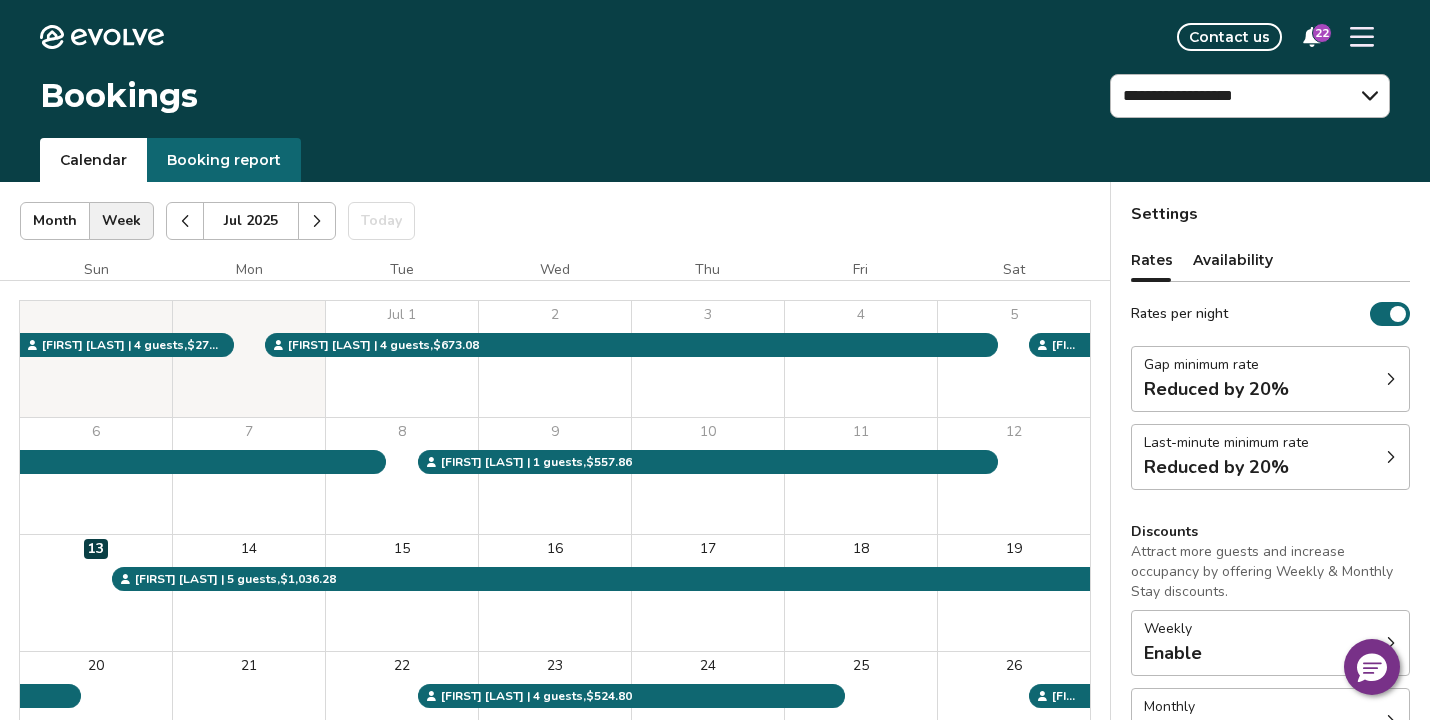click 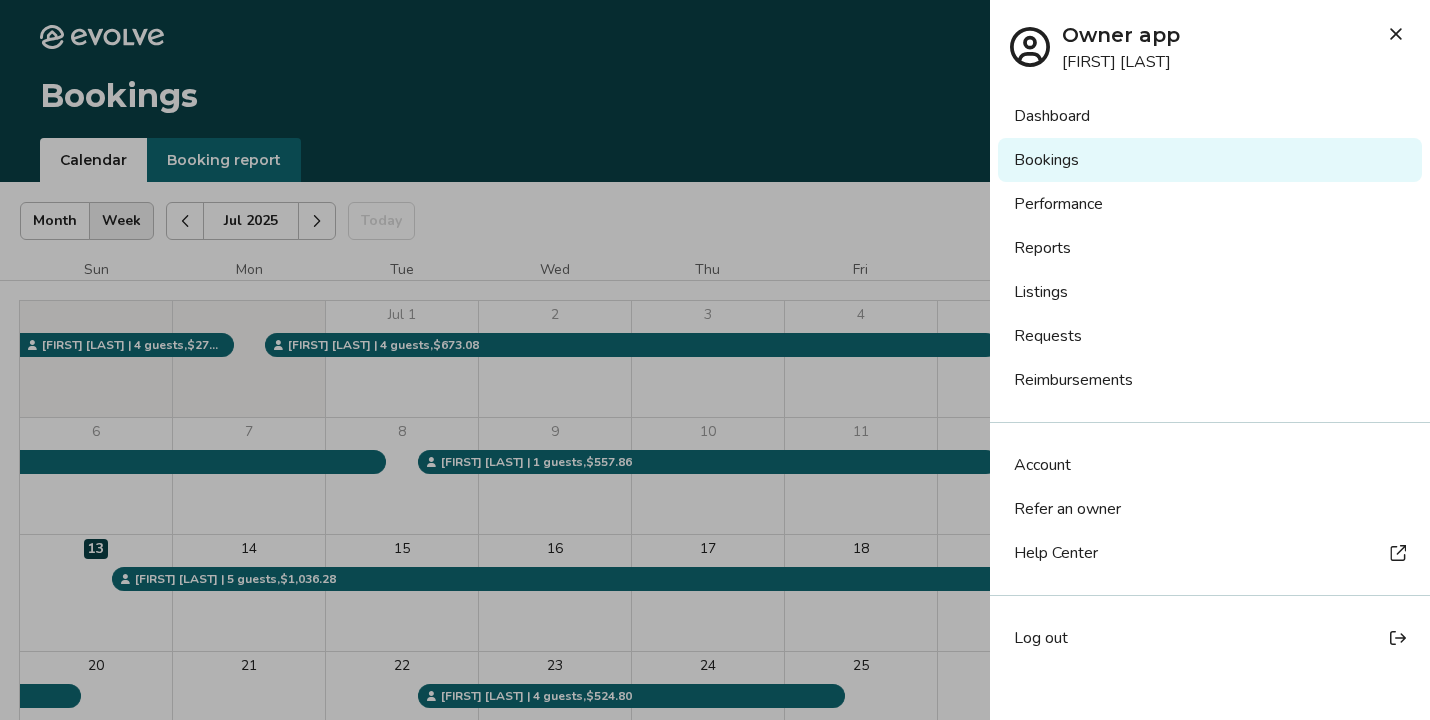 click on "Reports" at bounding box center (1210, 248) 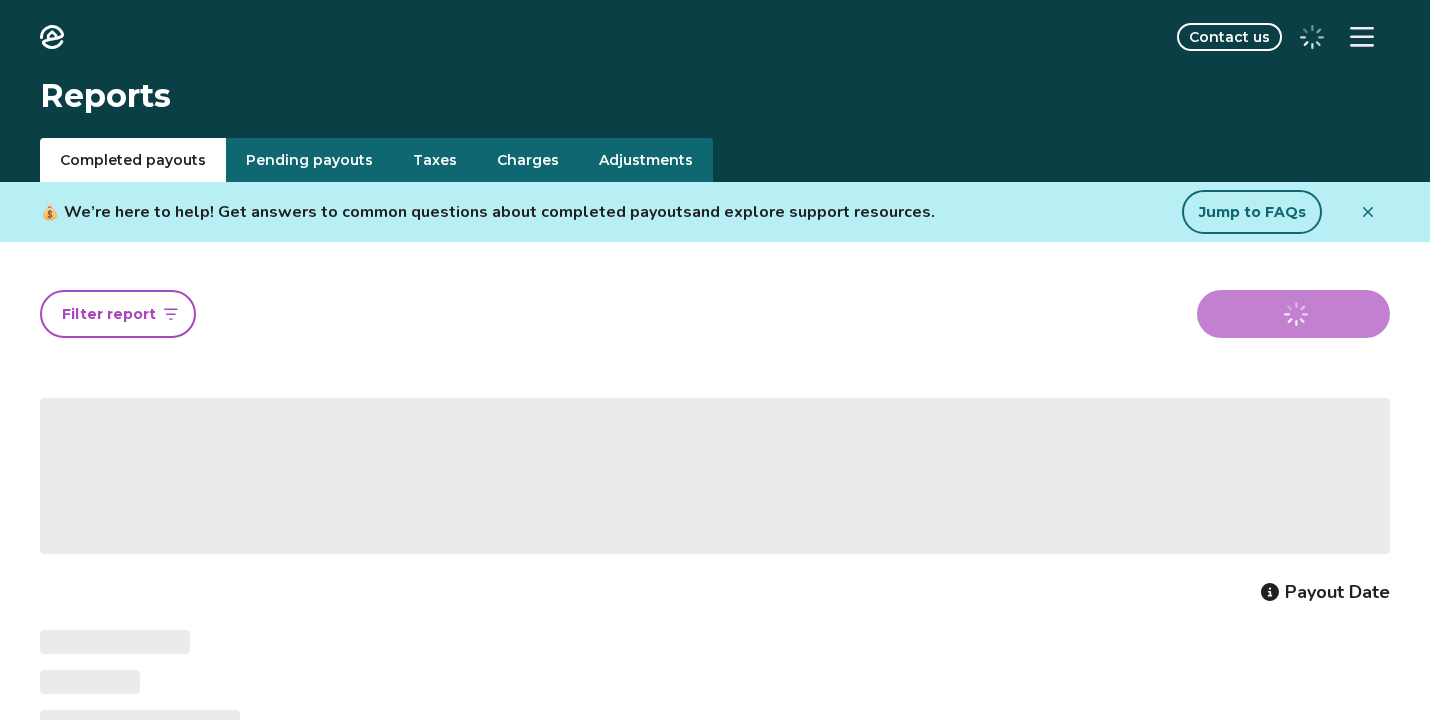 scroll, scrollTop: 0, scrollLeft: 0, axis: both 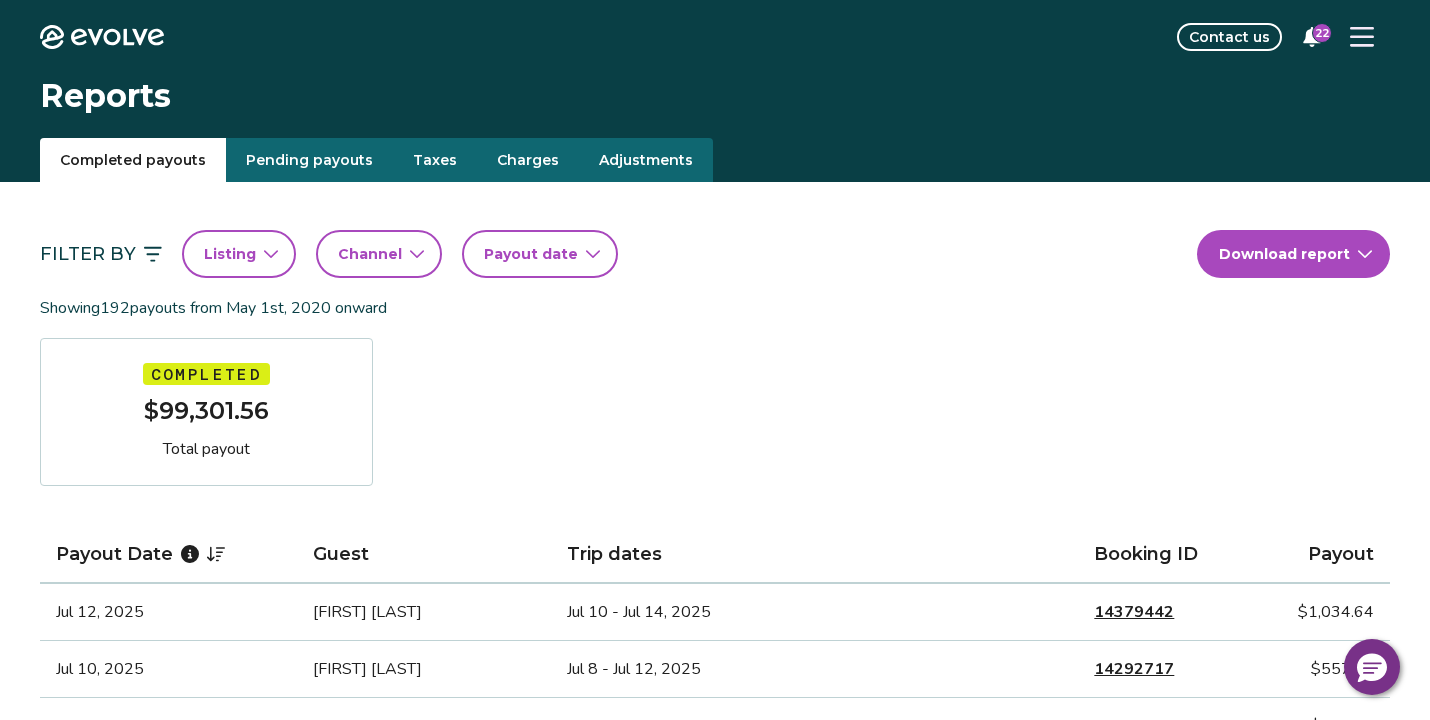 click on "Listing" at bounding box center (239, 254) 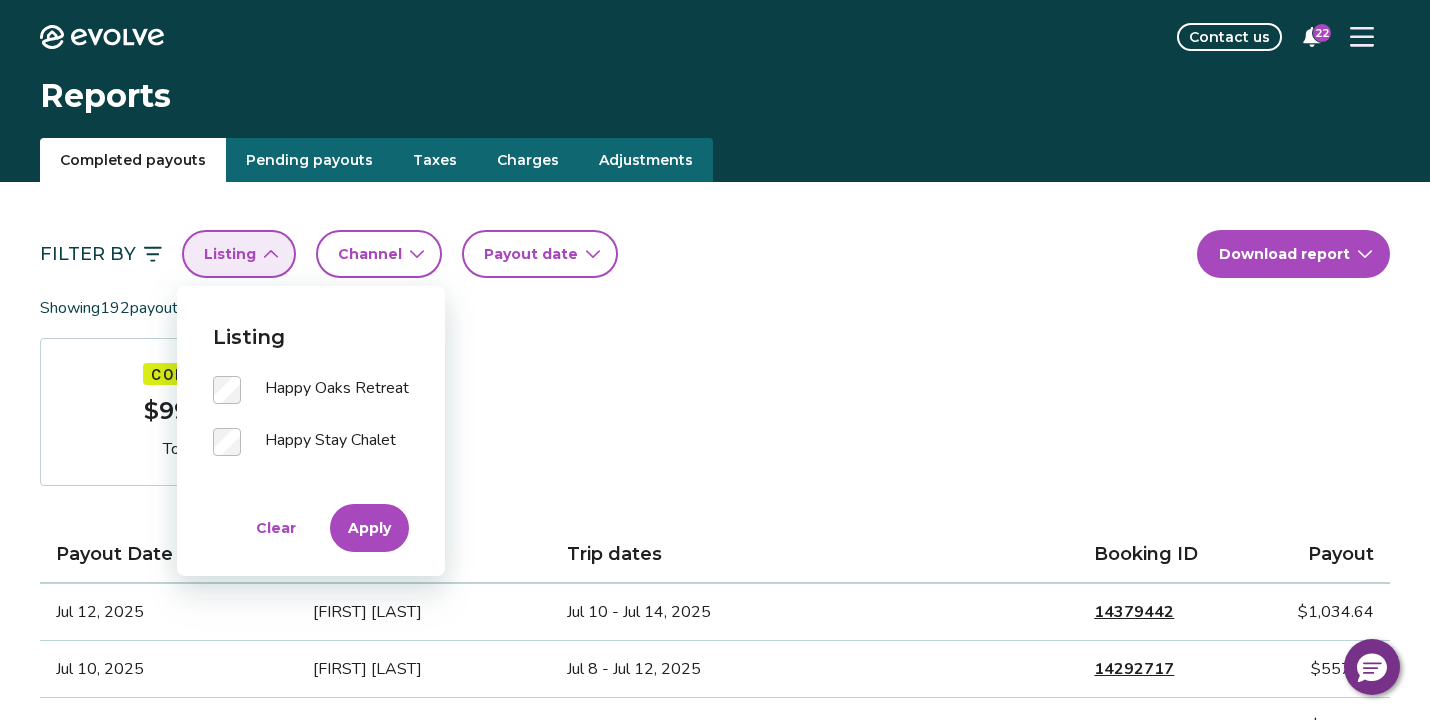 click on "Apply" at bounding box center [369, 528] 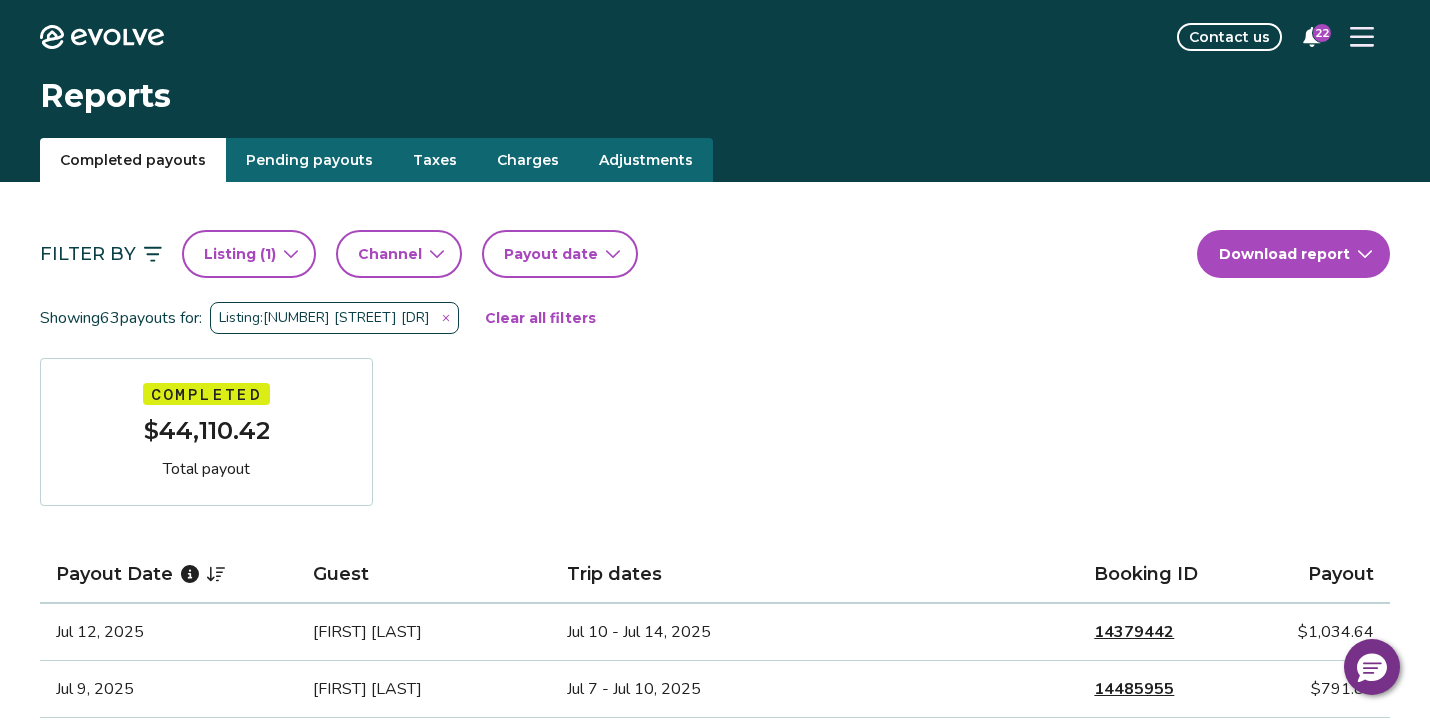 click on "Channel" at bounding box center [390, 254] 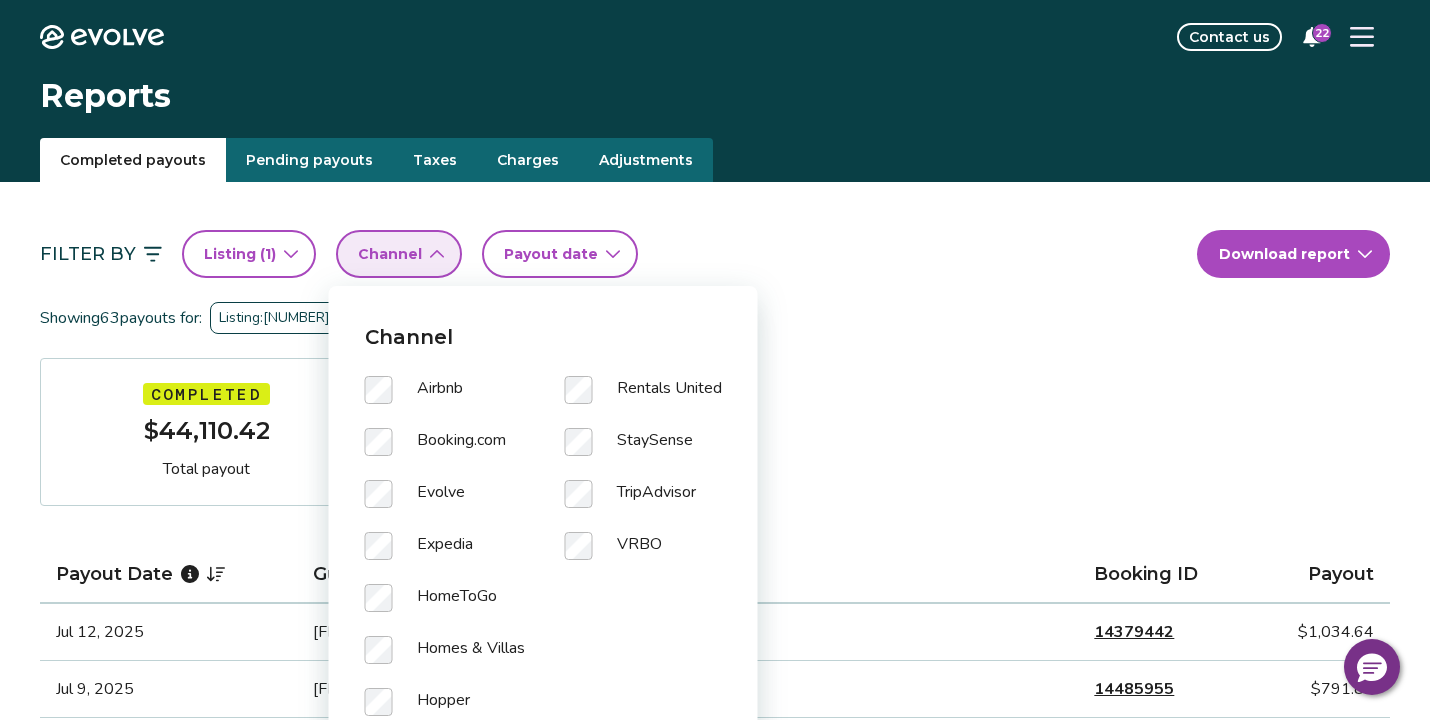 click on "Filter By  Listing ( 1 ) Channel Payout date Download   report" at bounding box center [715, 254] 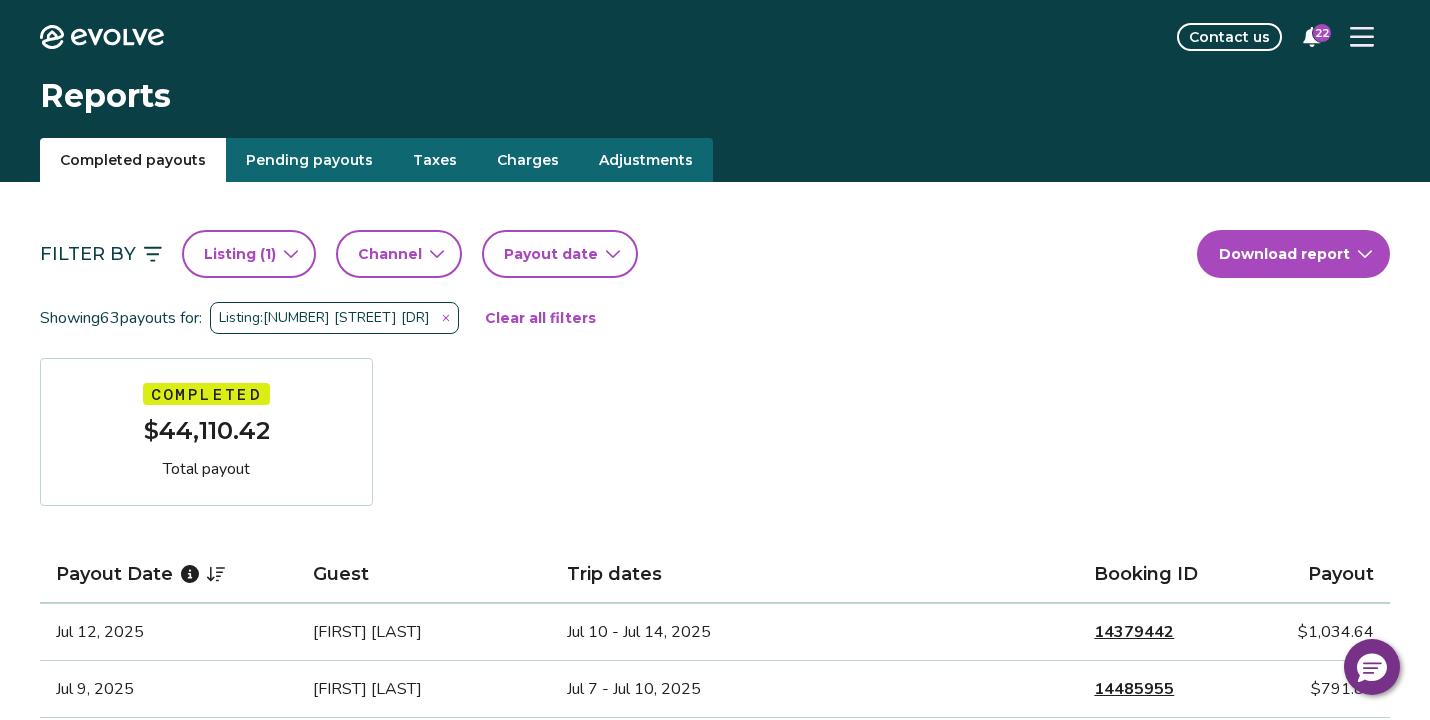 click on "Payout date" at bounding box center (560, 254) 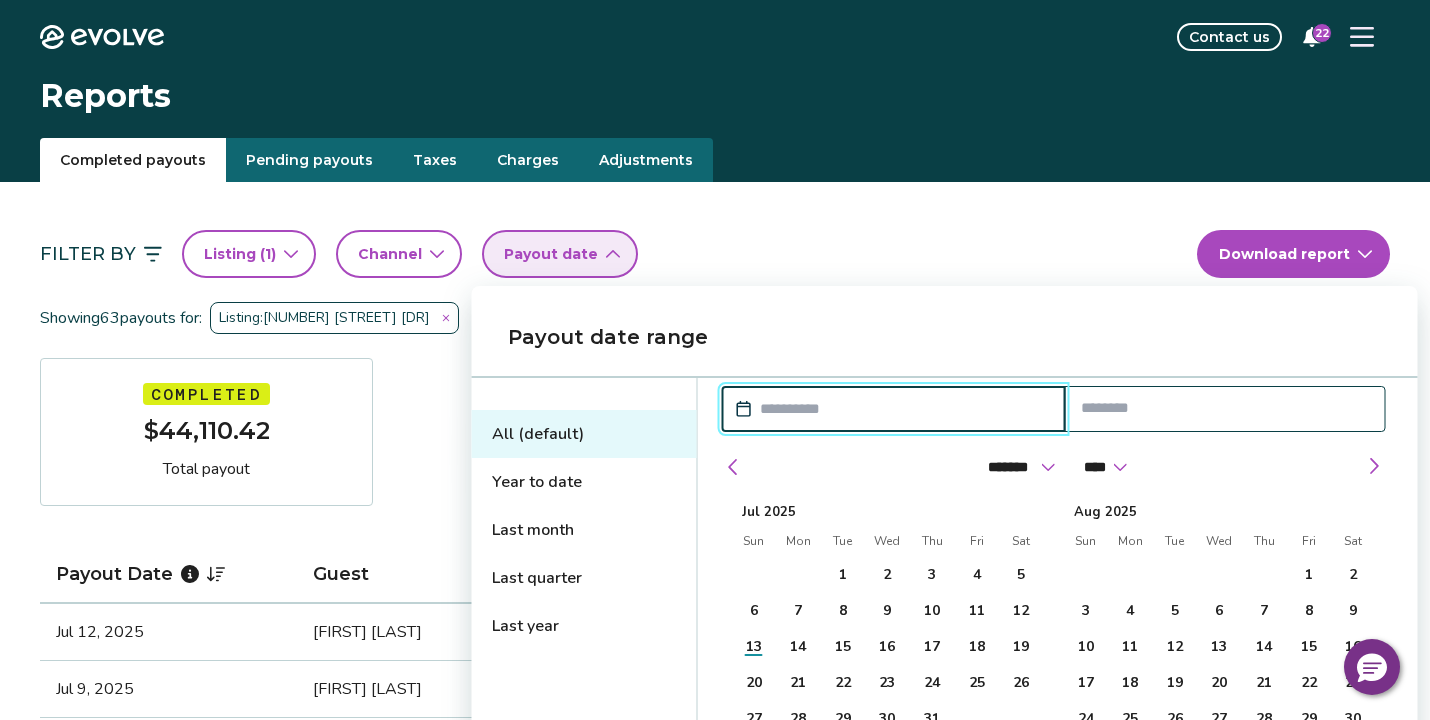 click at bounding box center [904, 409] 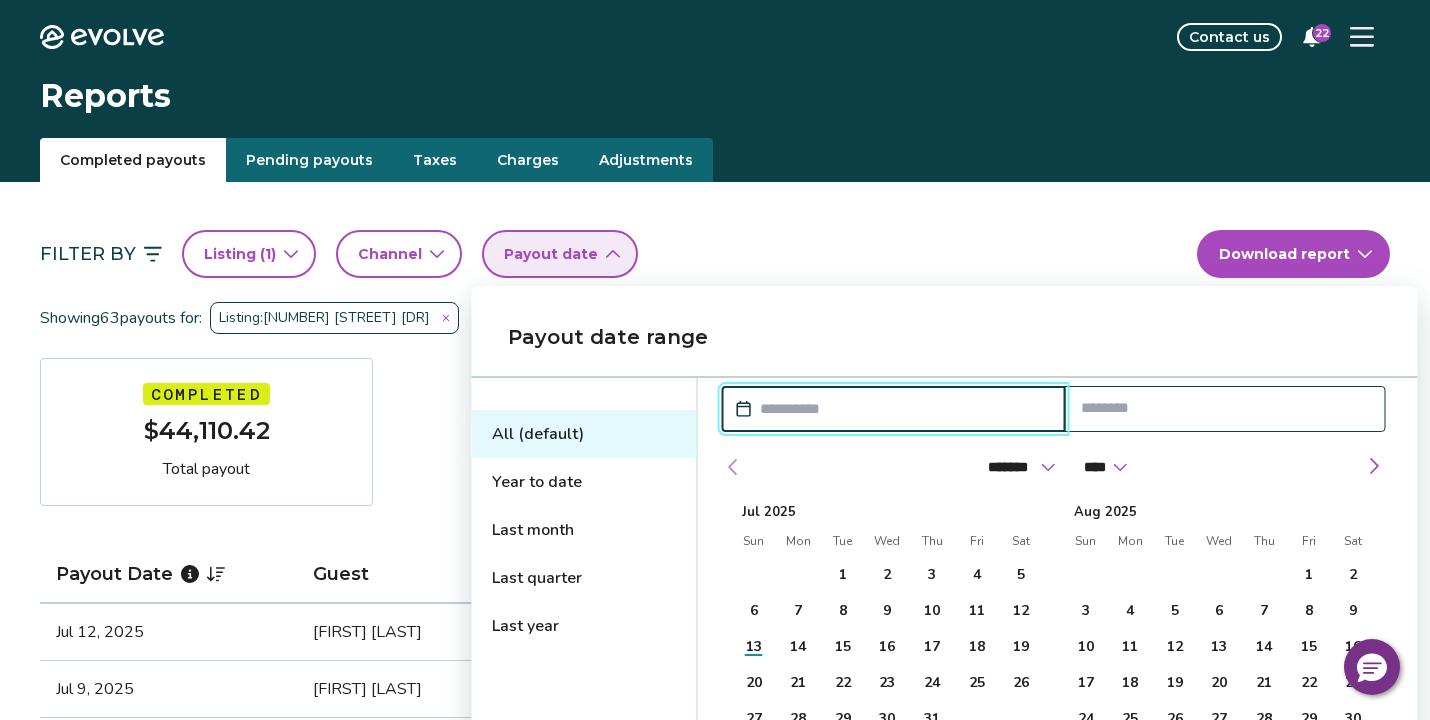 click at bounding box center (733, 467) 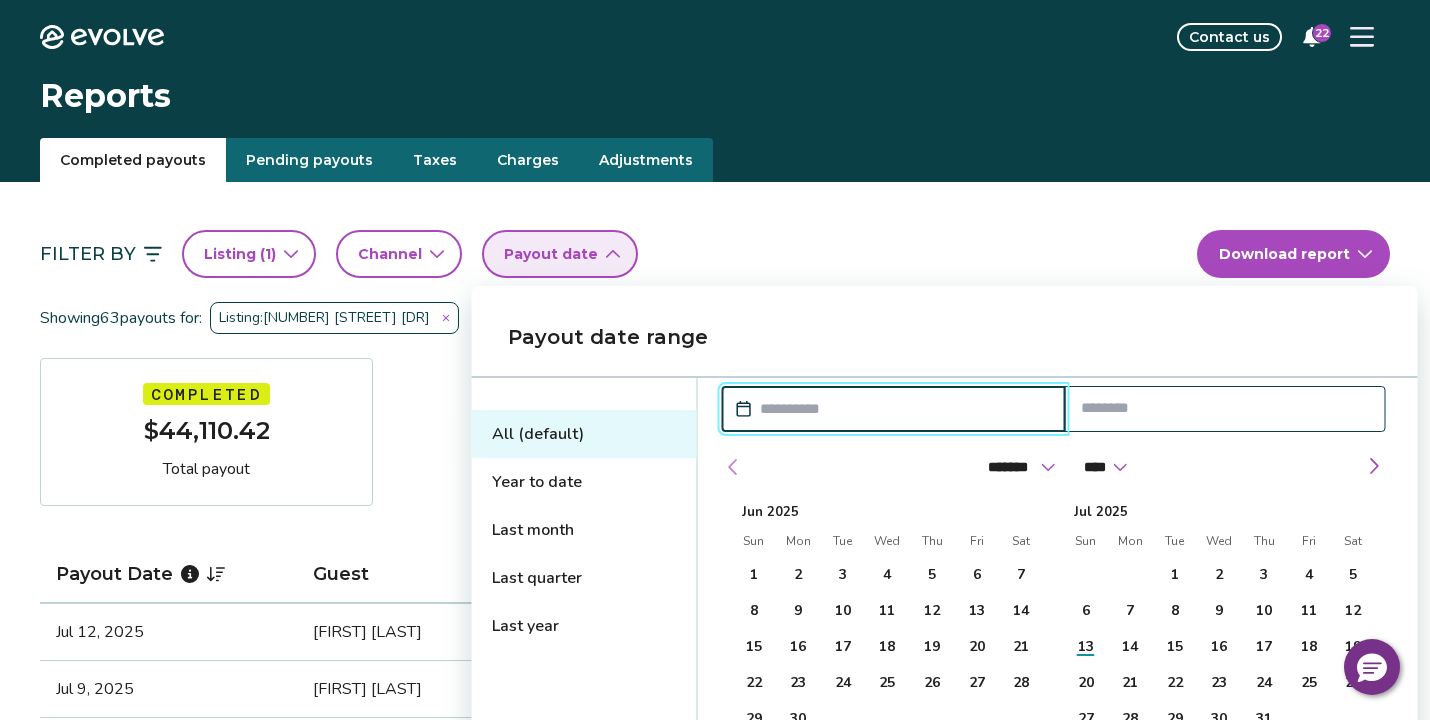 click at bounding box center [733, 467] 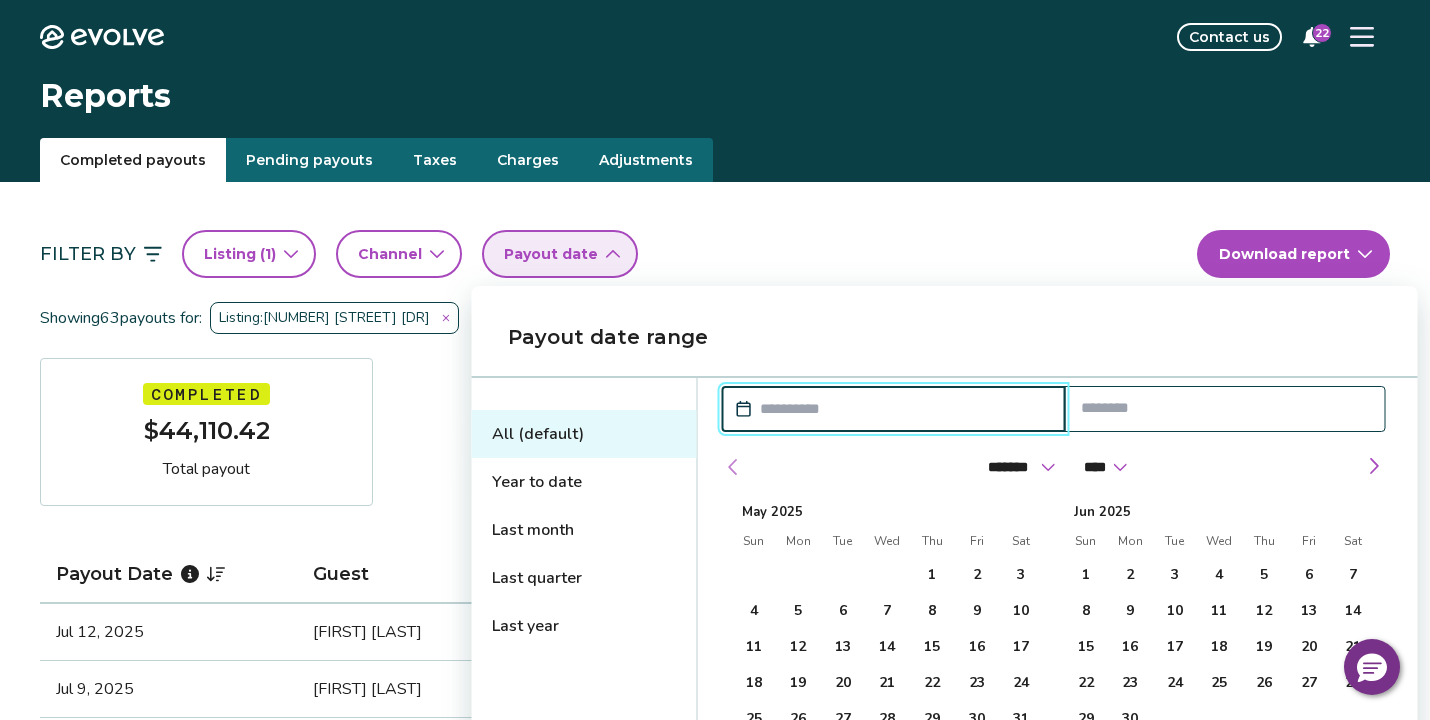 click at bounding box center [733, 467] 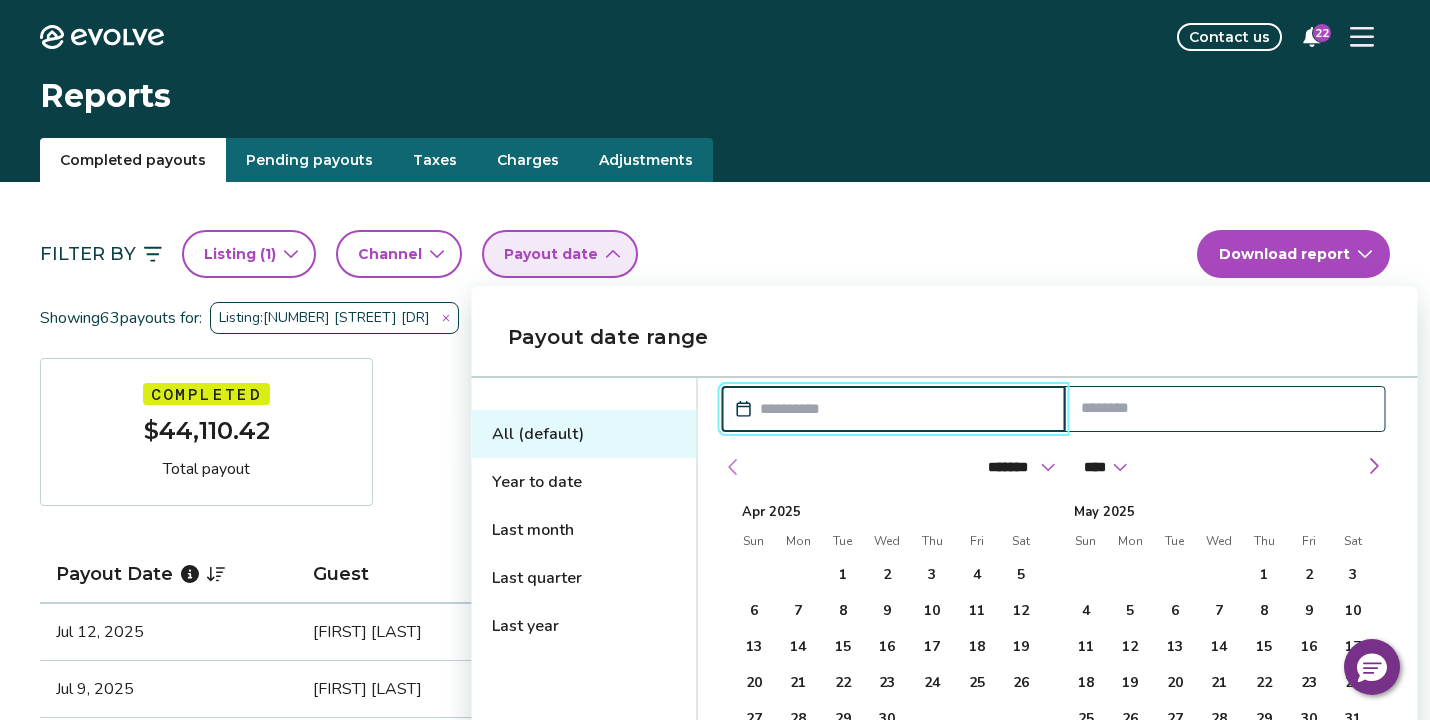 click at bounding box center (733, 467) 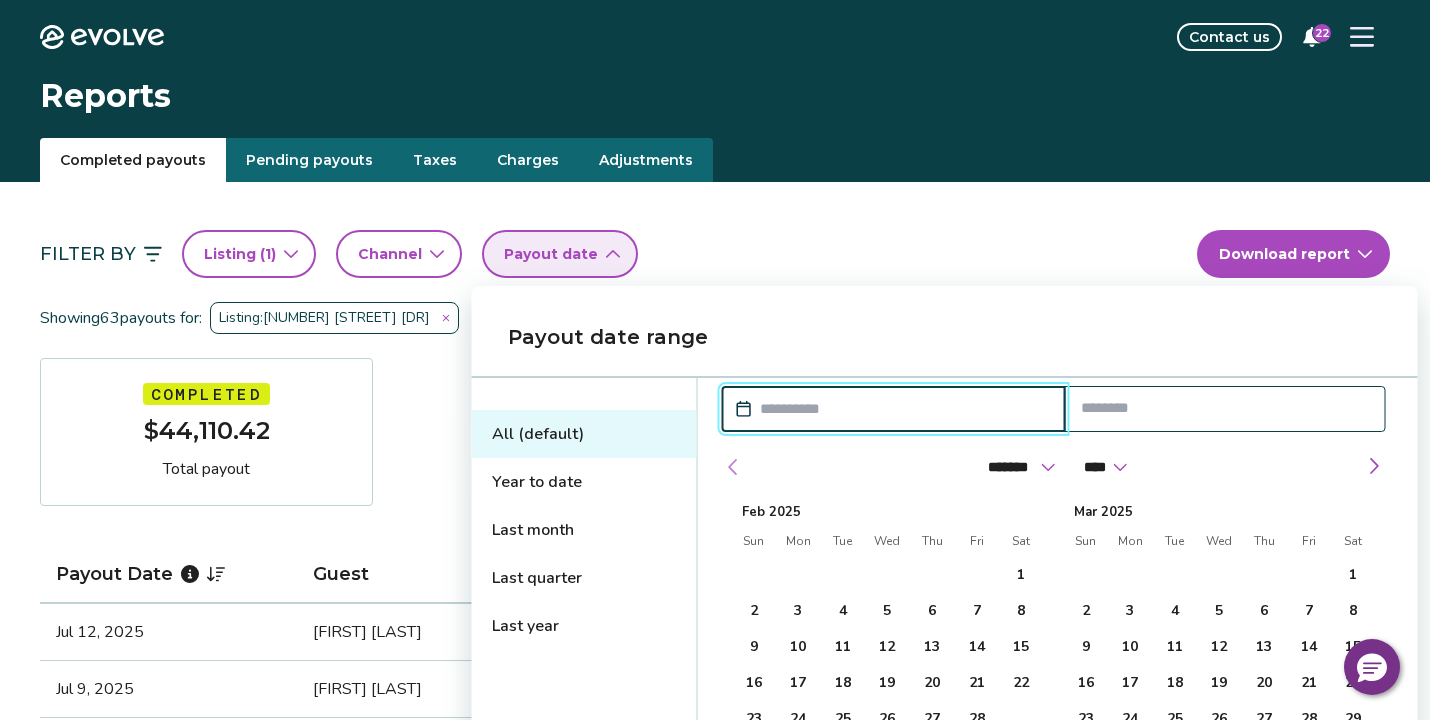 click at bounding box center (733, 467) 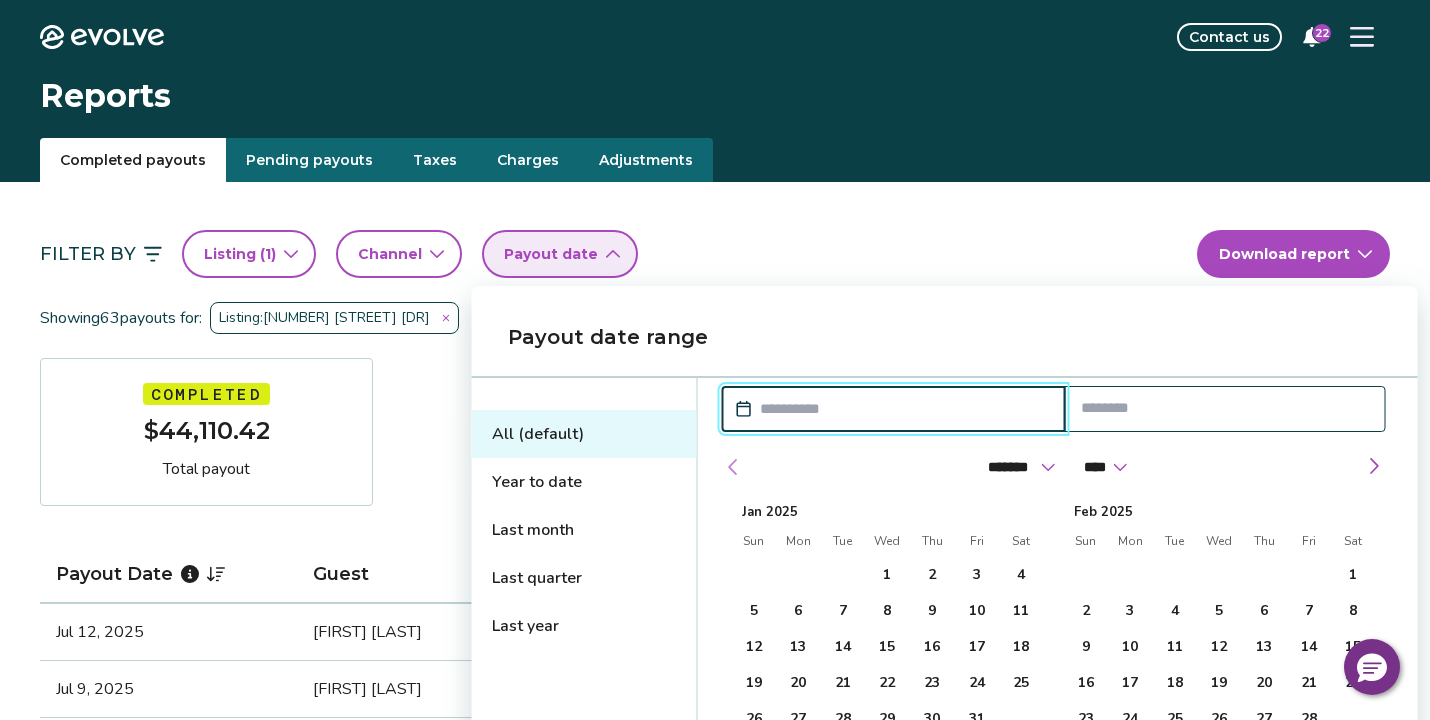 click at bounding box center [733, 467] 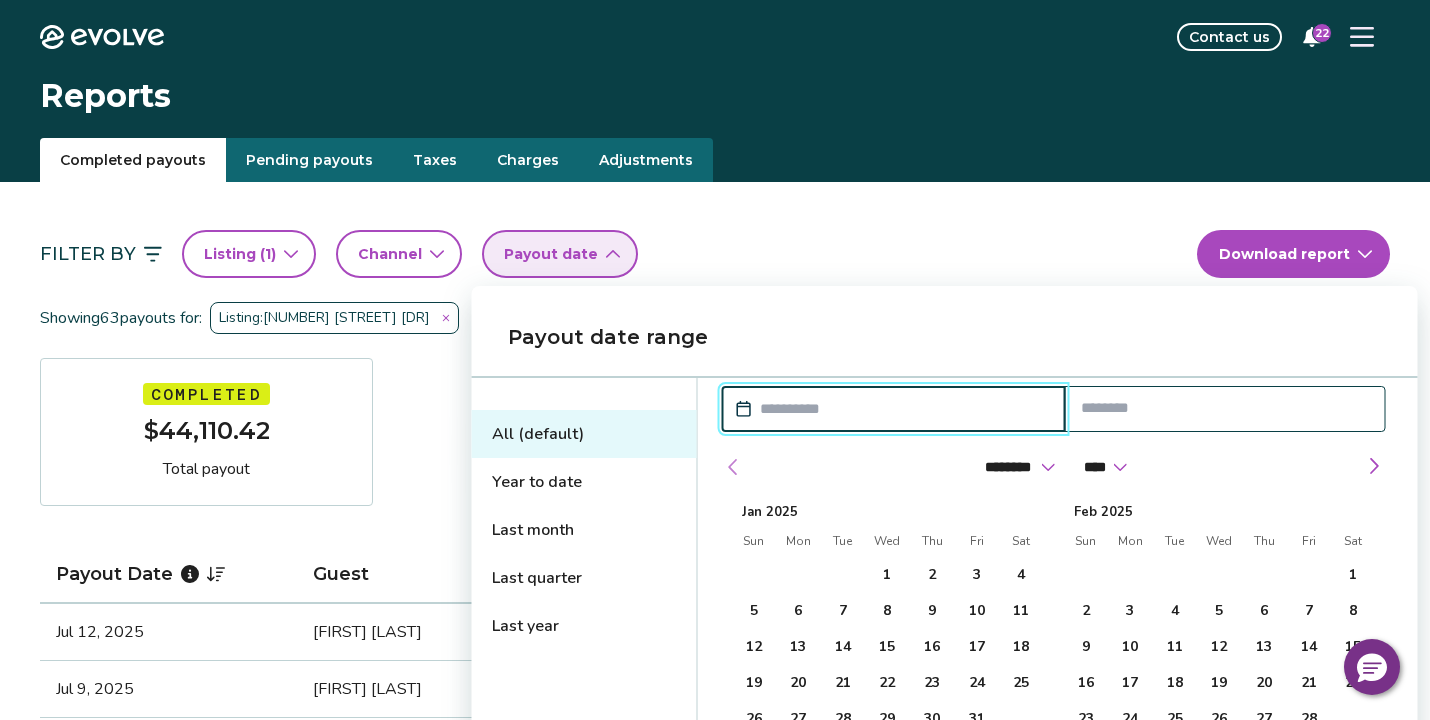 click at bounding box center (733, 467) 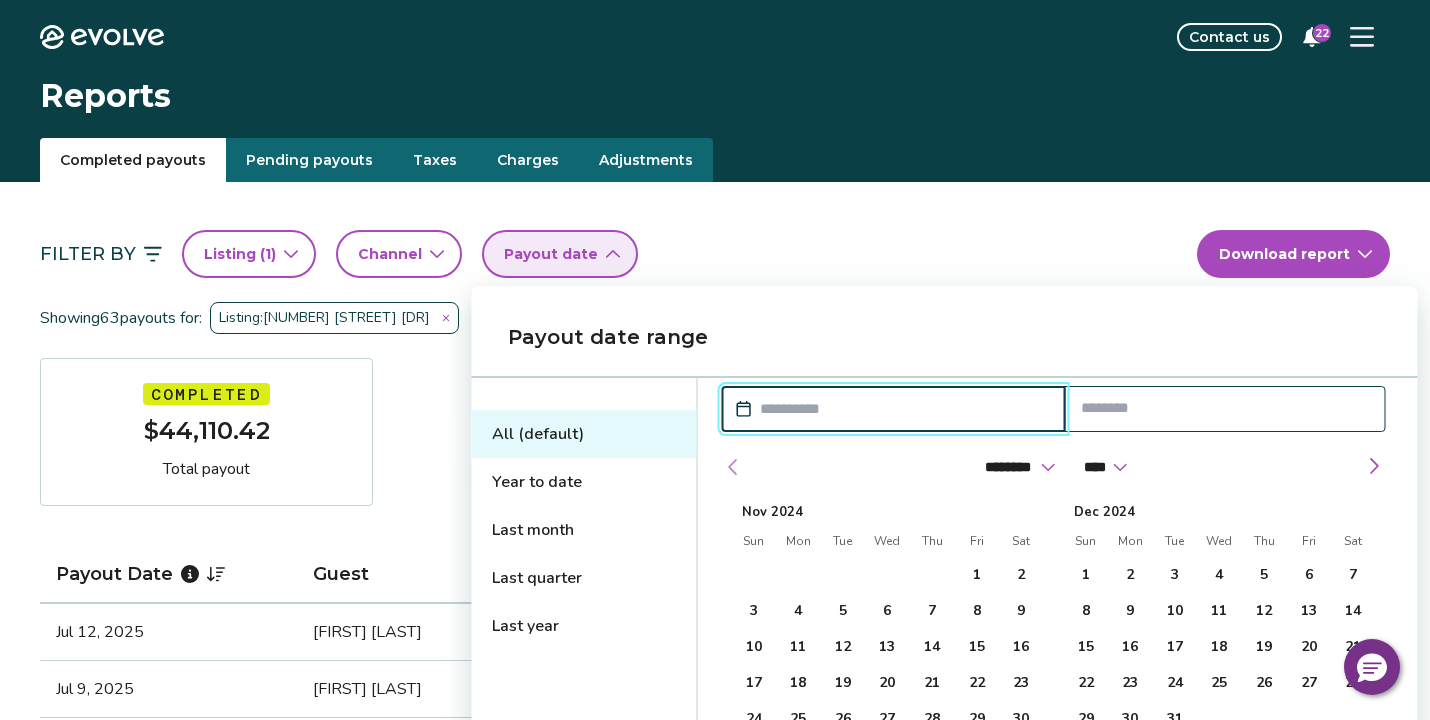 click at bounding box center [733, 467] 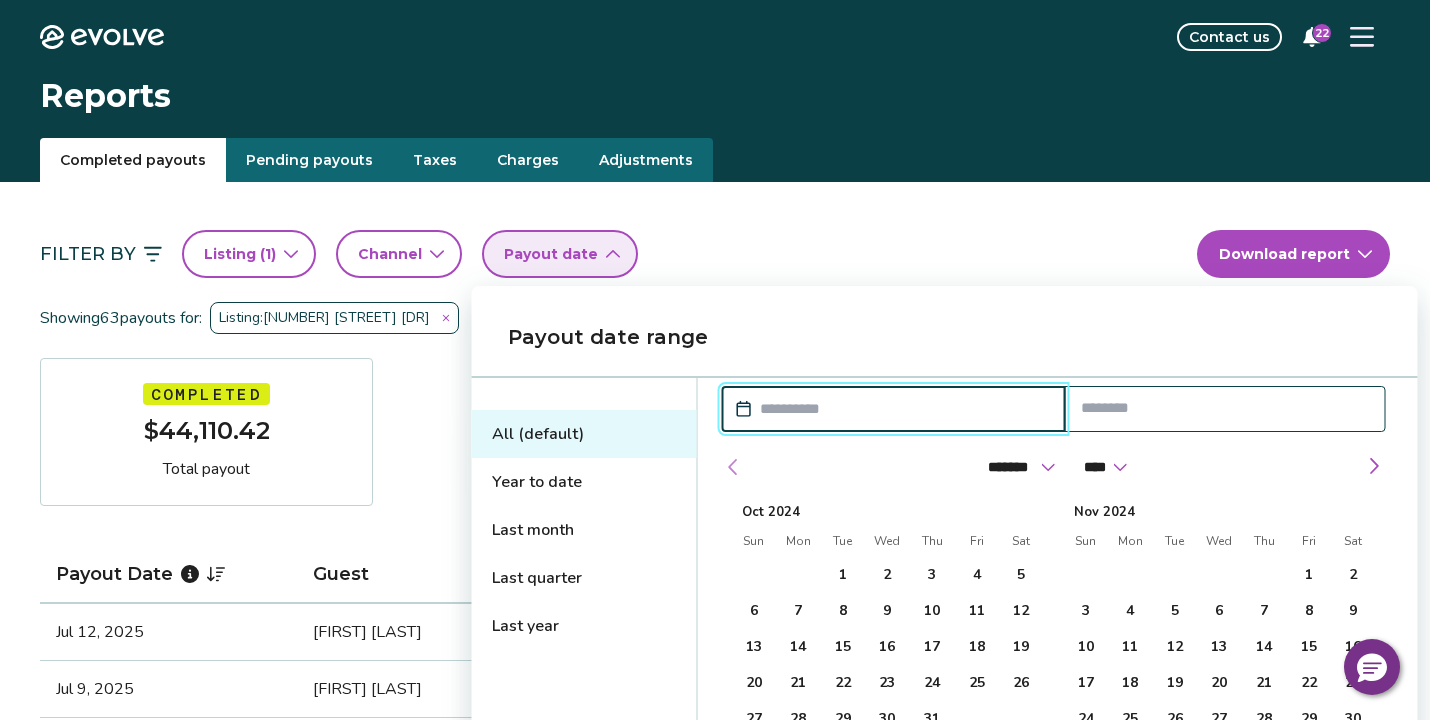 click at bounding box center [733, 467] 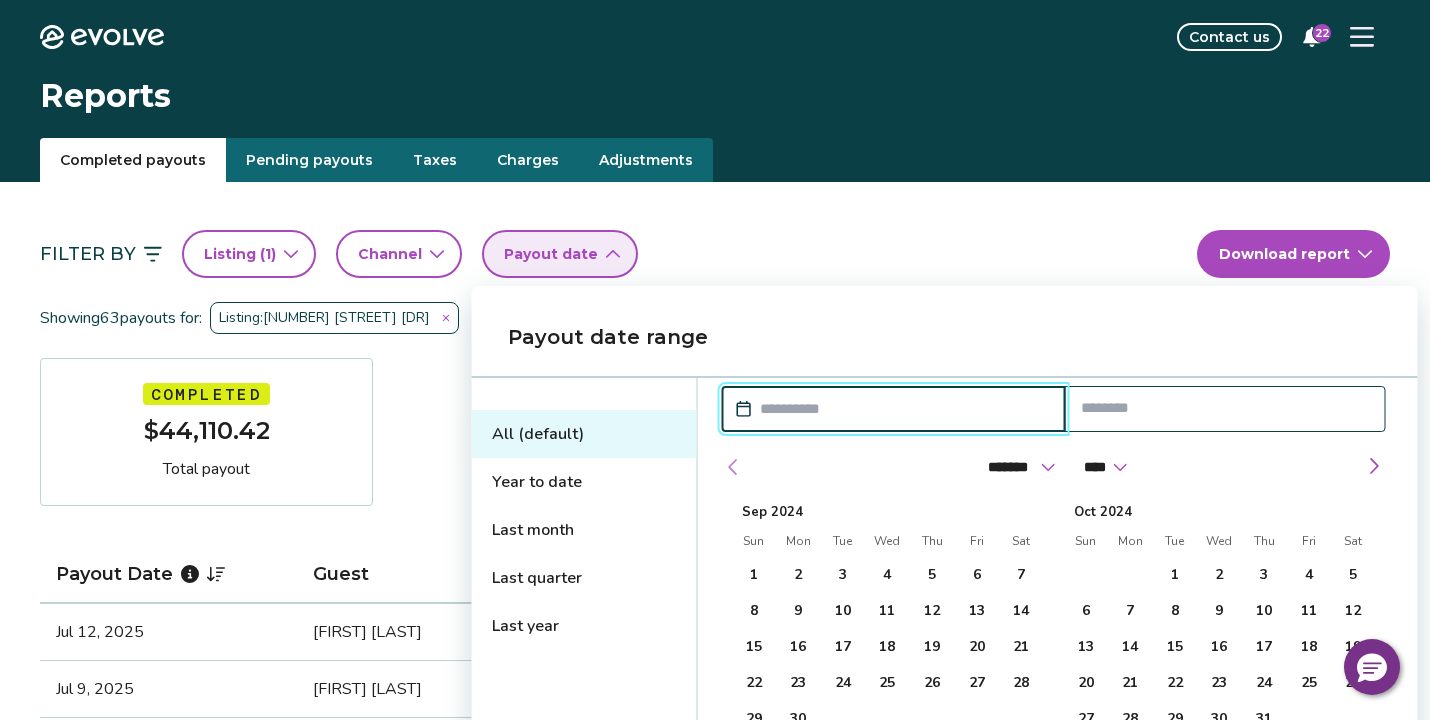 click at bounding box center [733, 467] 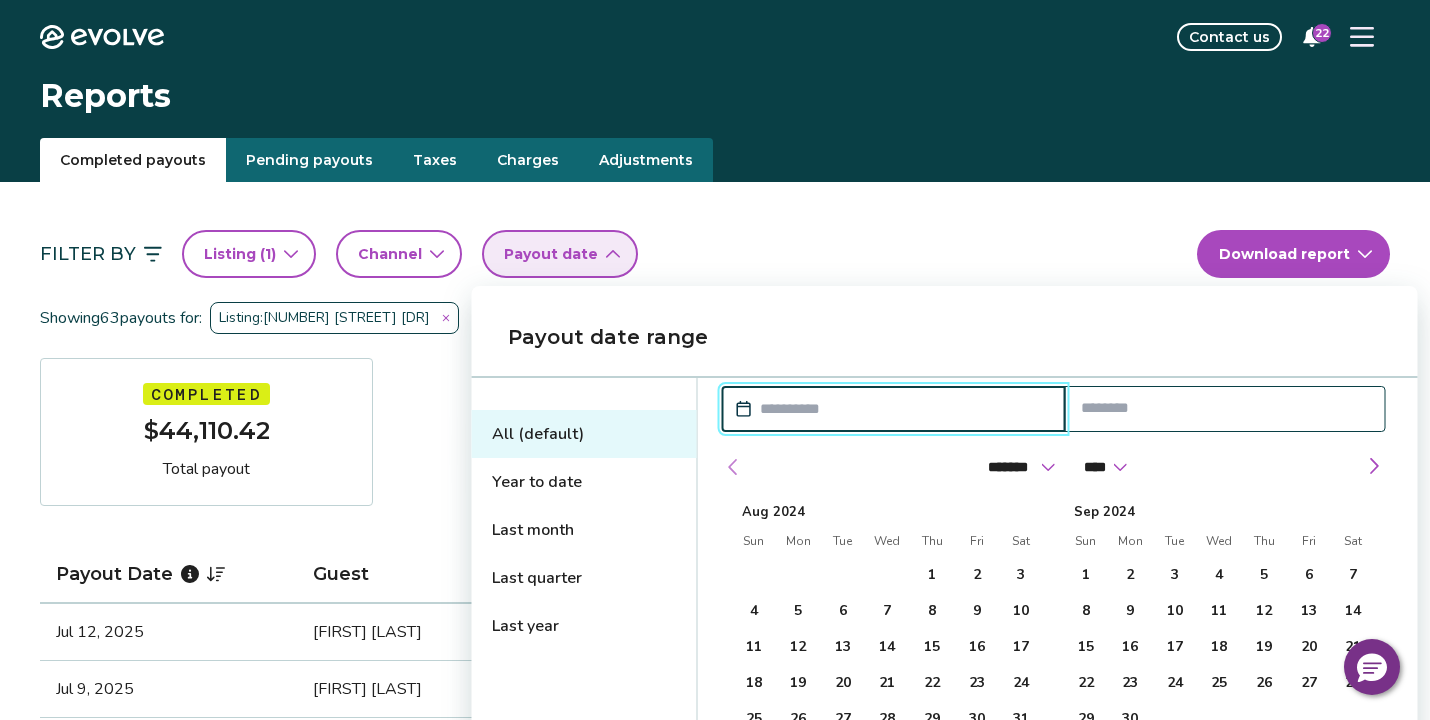 click at bounding box center [733, 467] 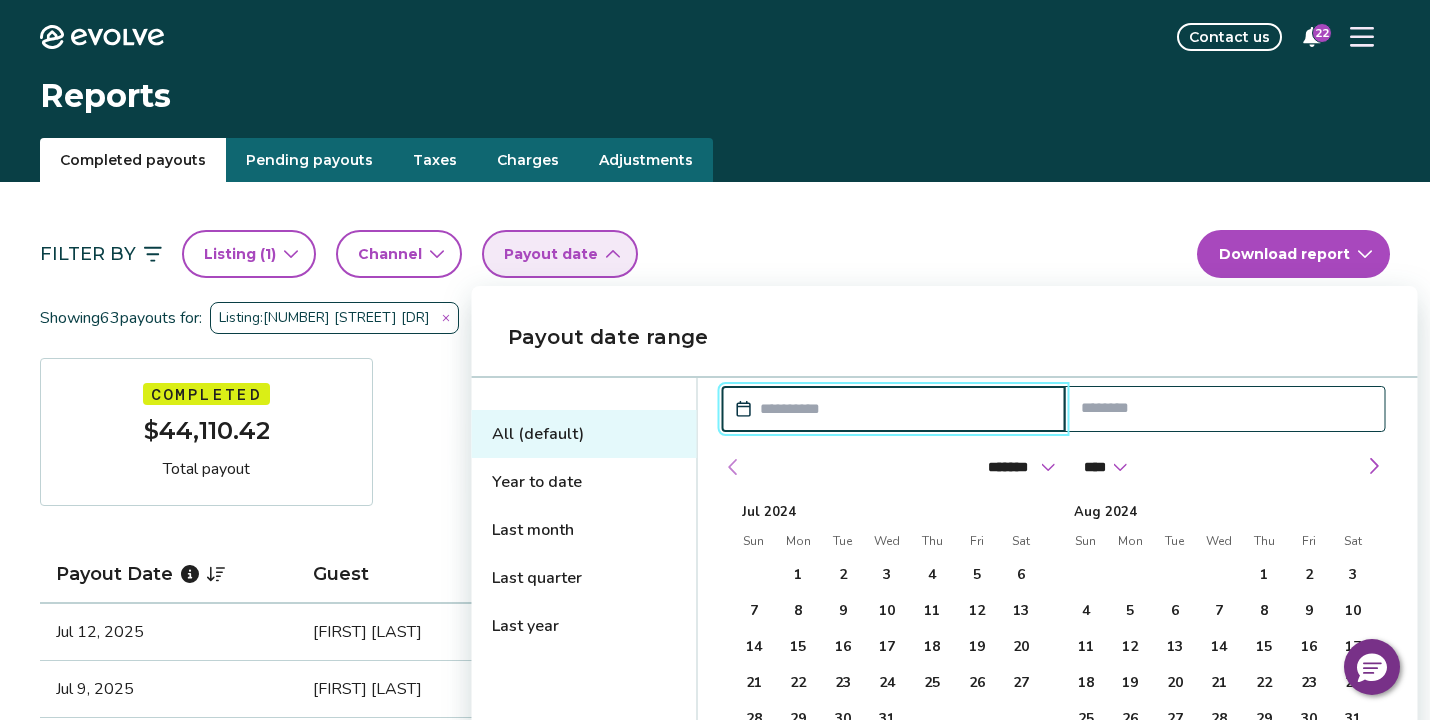 click at bounding box center [733, 467] 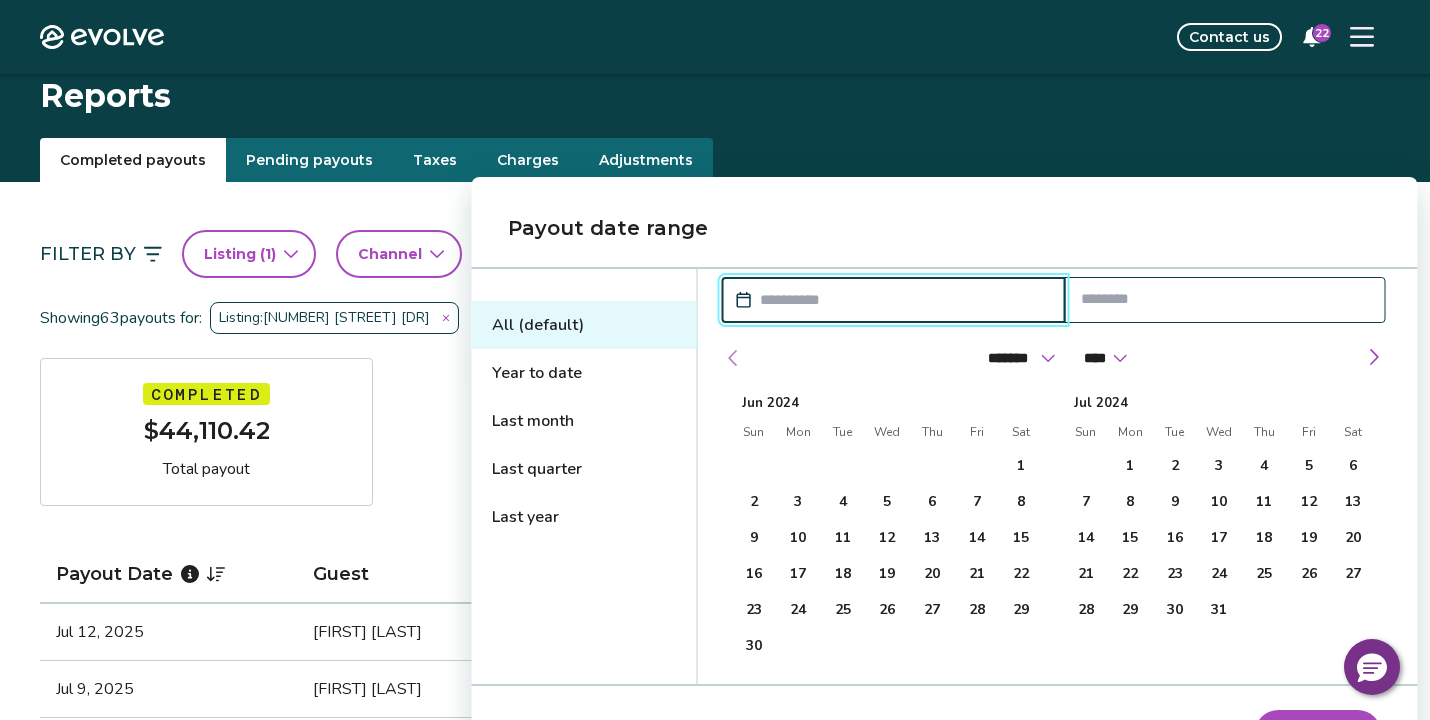 scroll, scrollTop: 109, scrollLeft: 0, axis: vertical 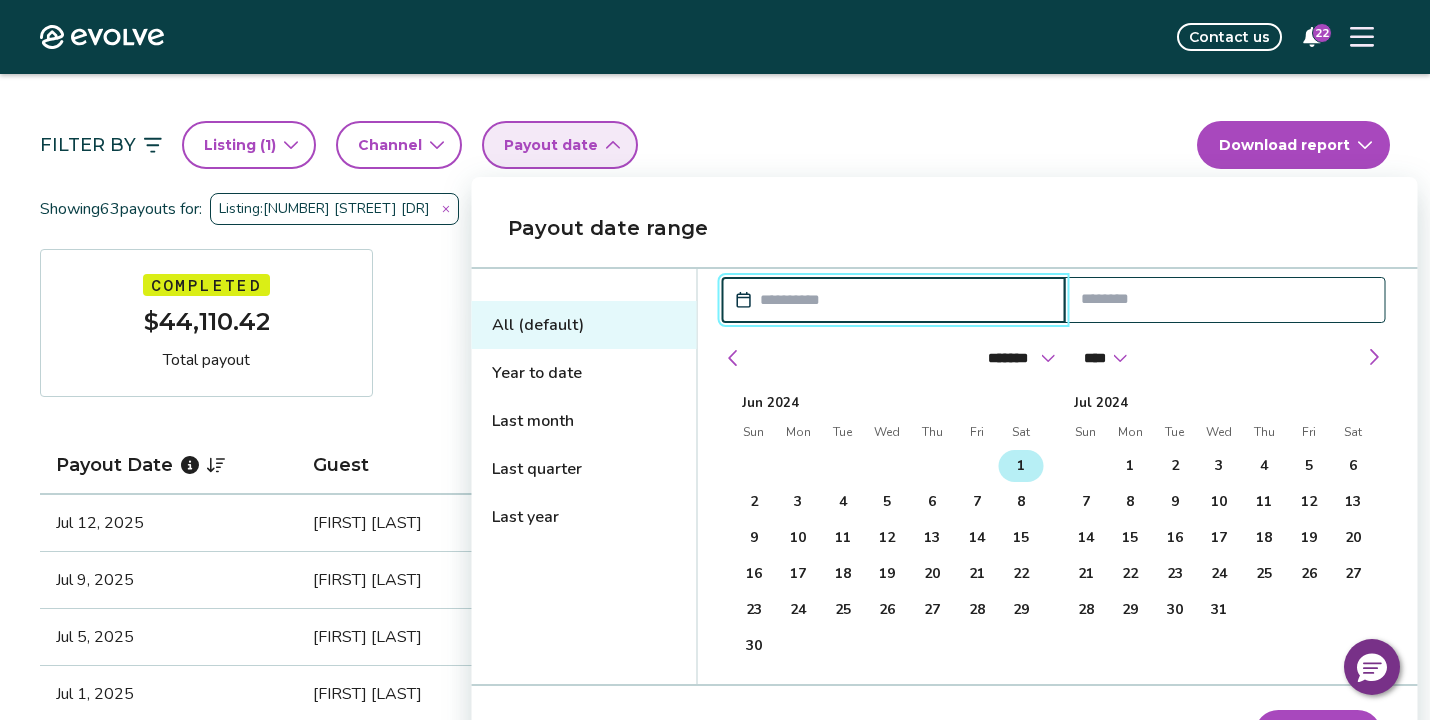 click on "1" at bounding box center (1021, 466) 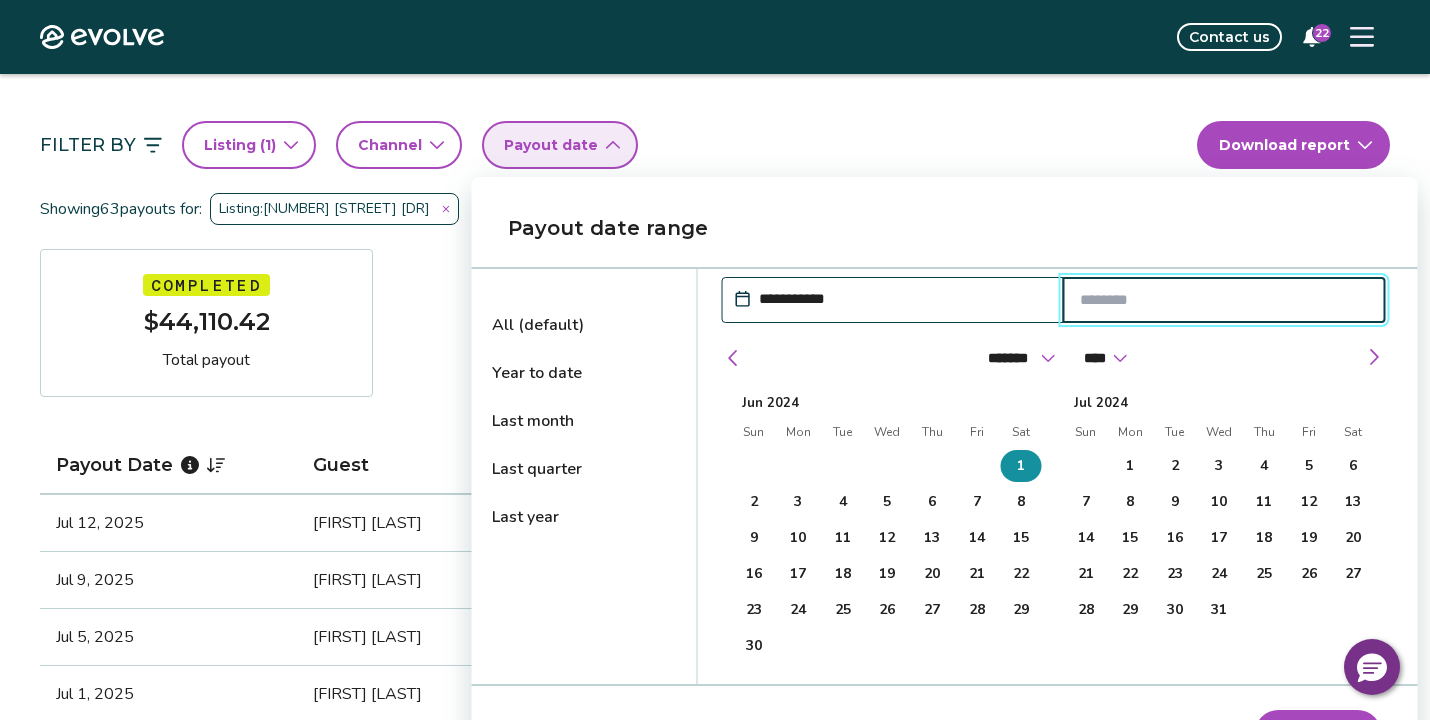 type on "**********" 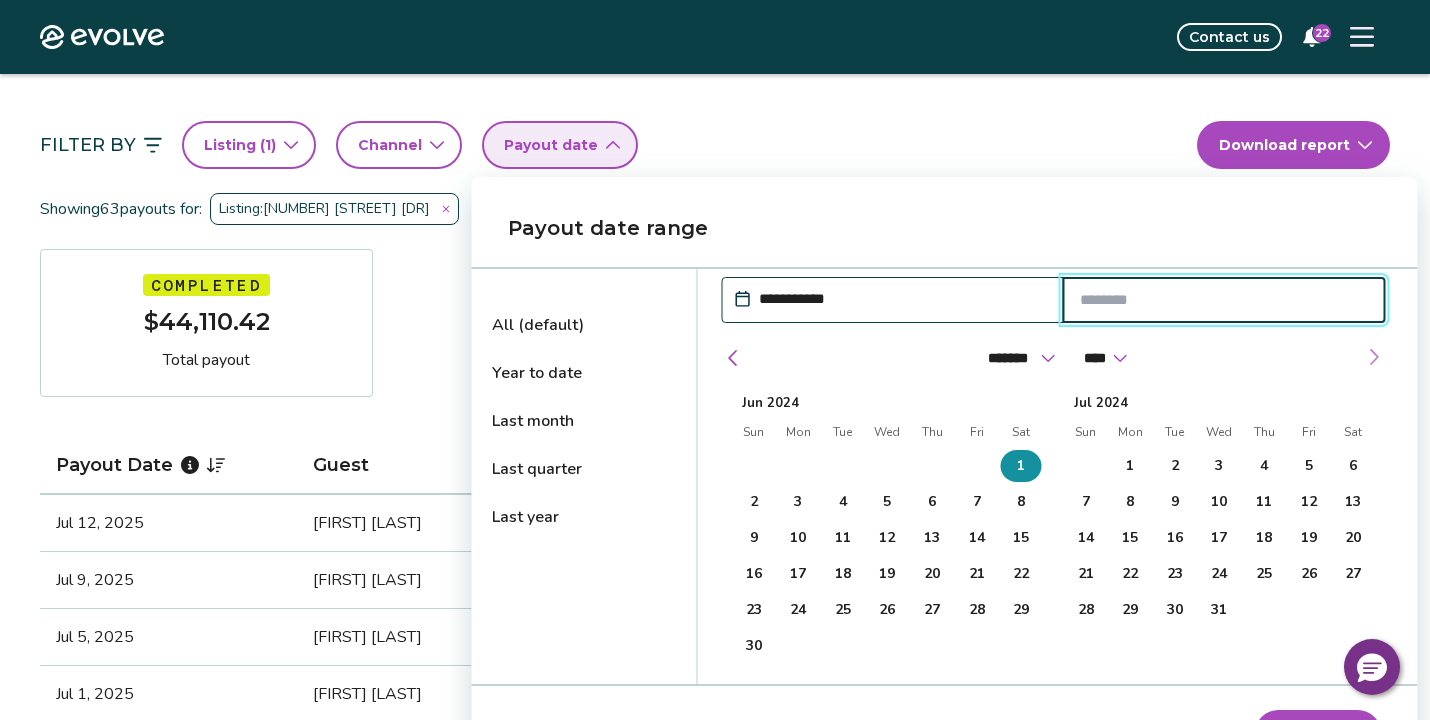 click at bounding box center (1374, 357) 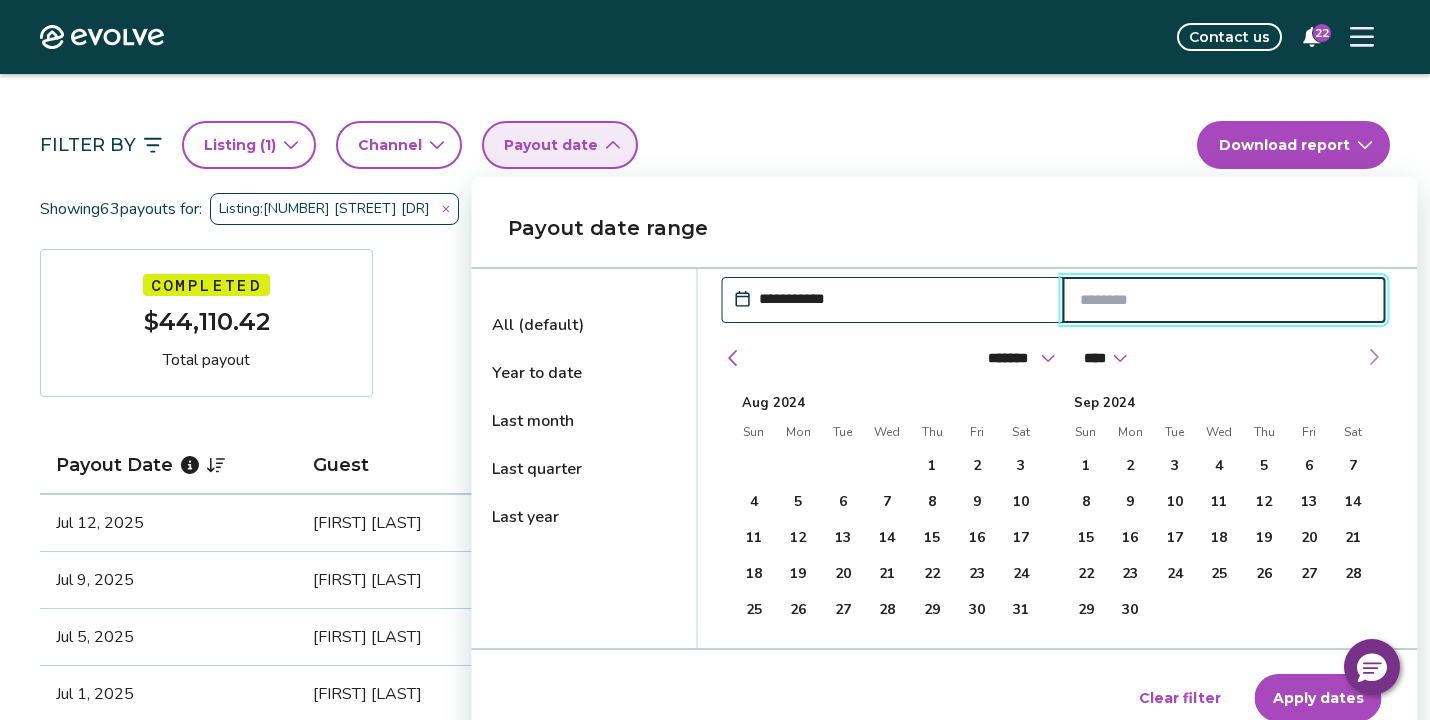 click at bounding box center (1374, 357) 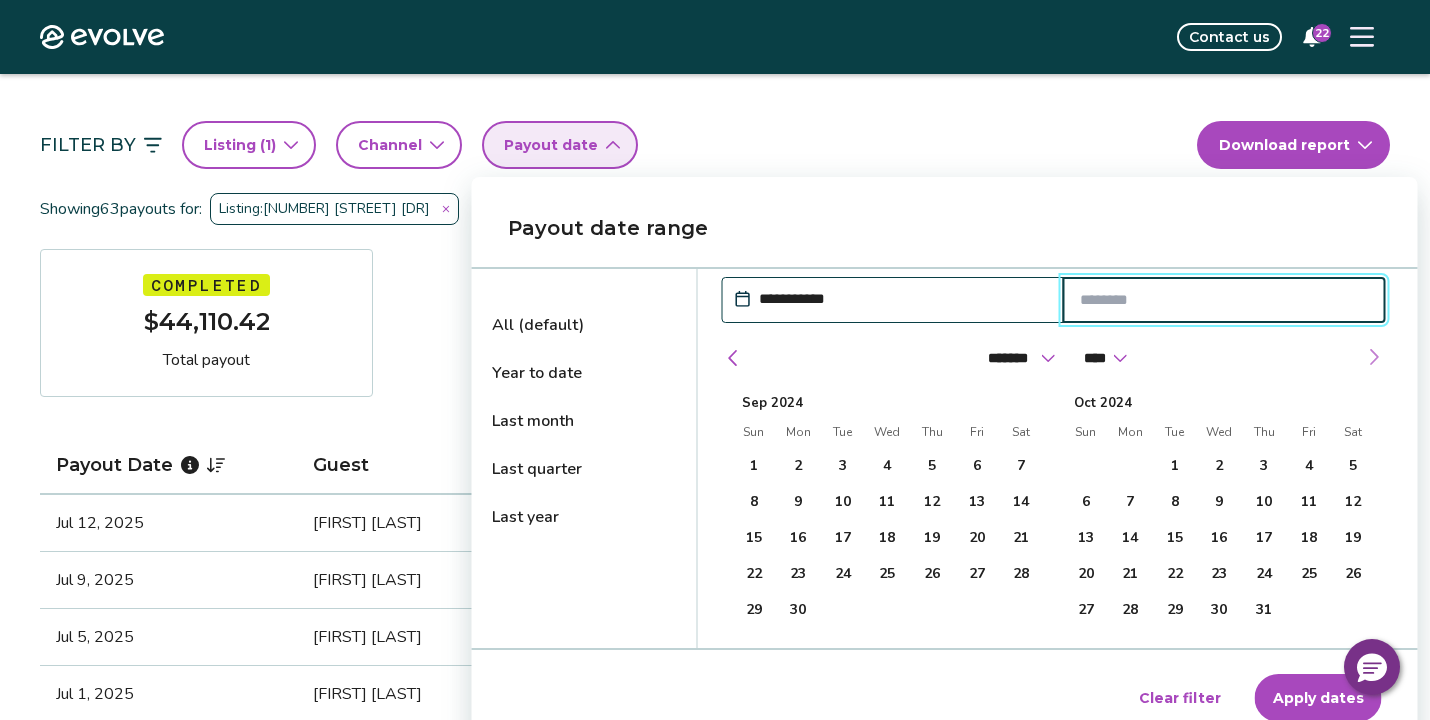 click at bounding box center (1374, 357) 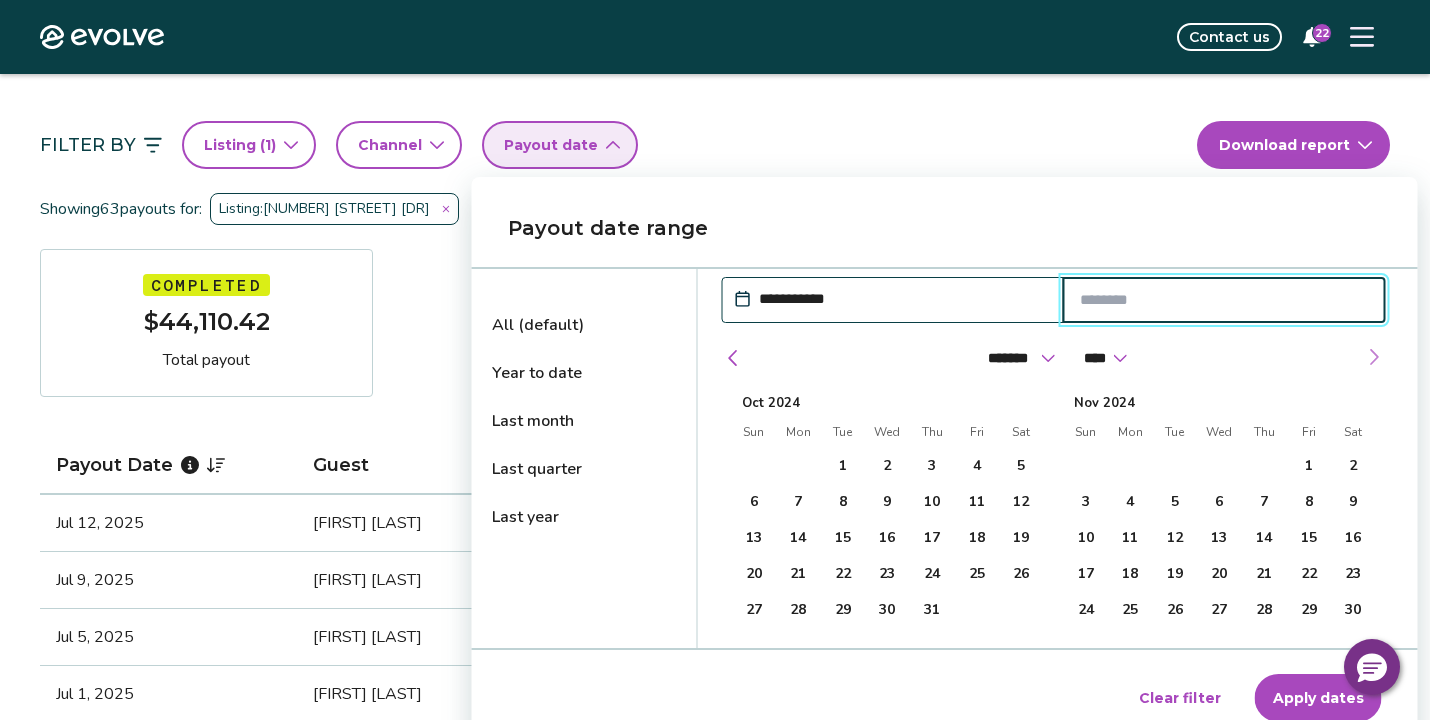 click at bounding box center (1374, 357) 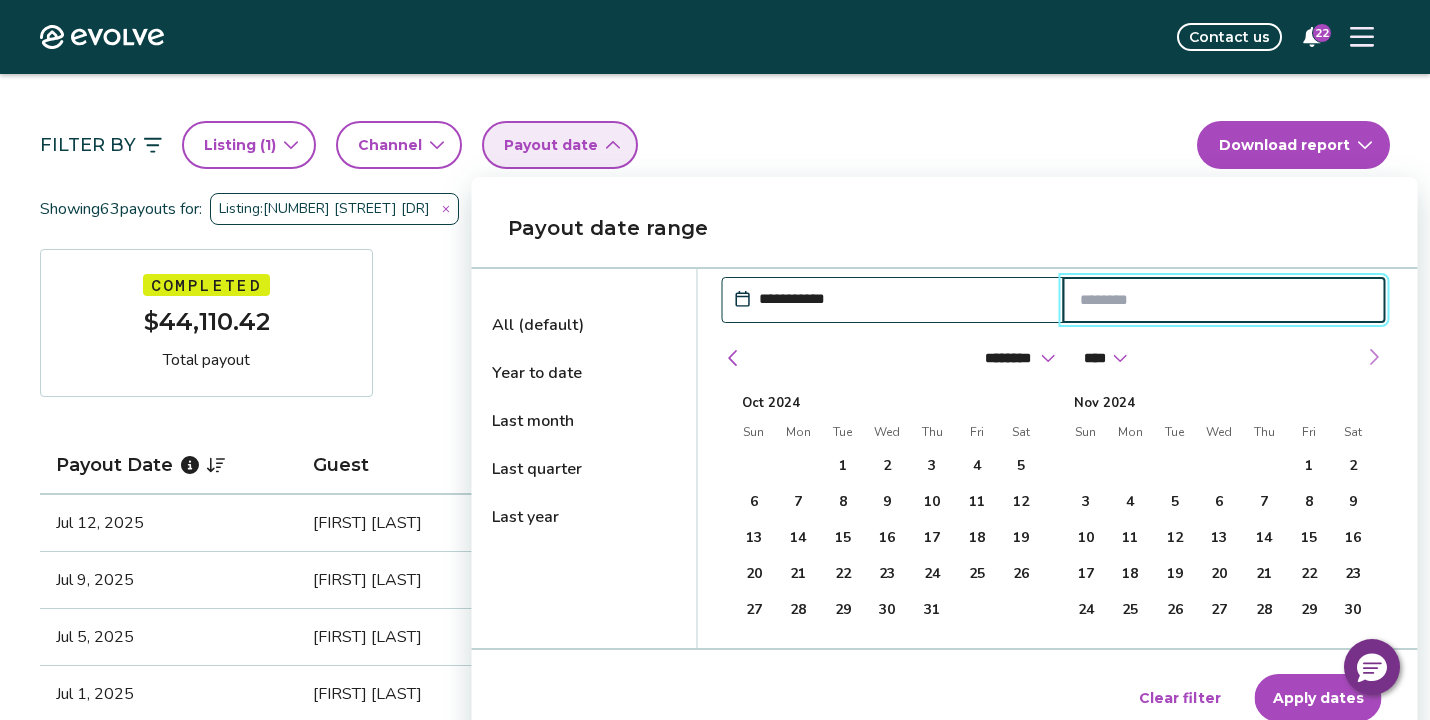 click at bounding box center (1374, 357) 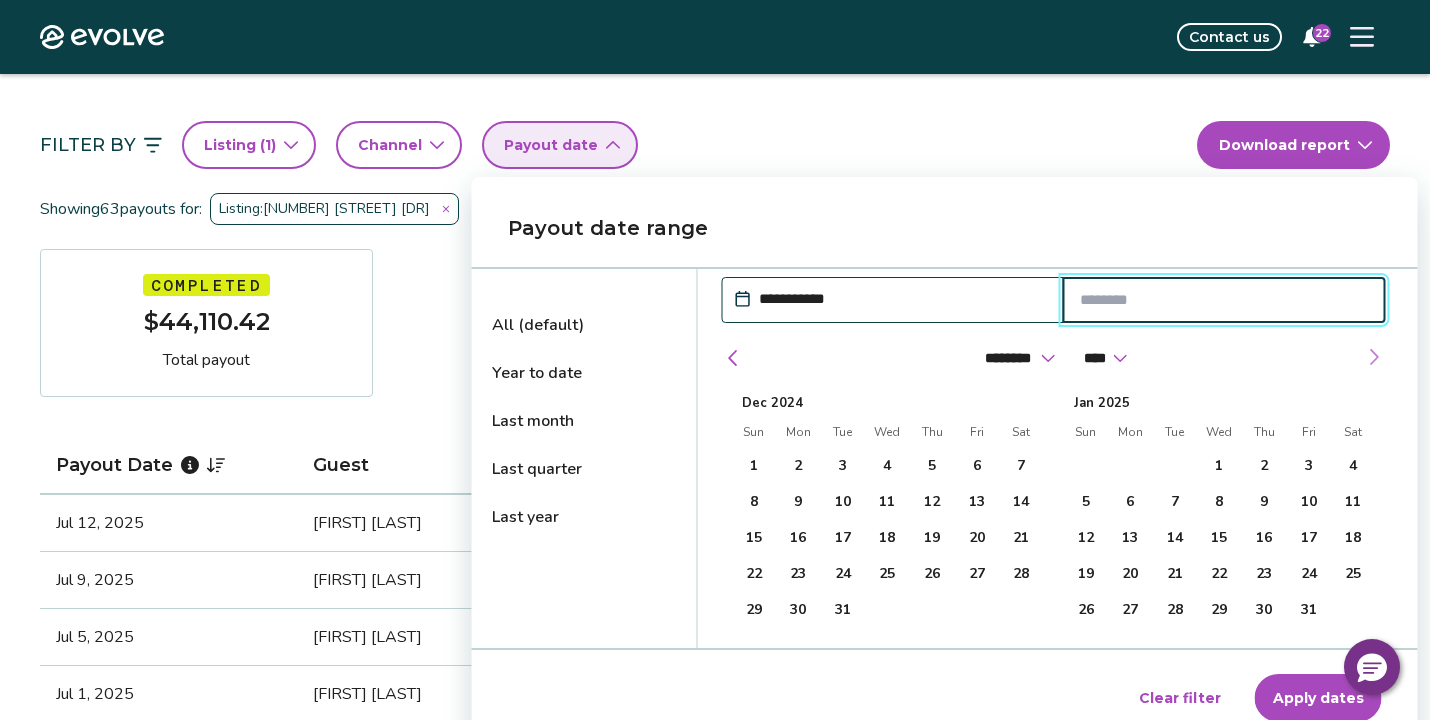 click at bounding box center (1374, 357) 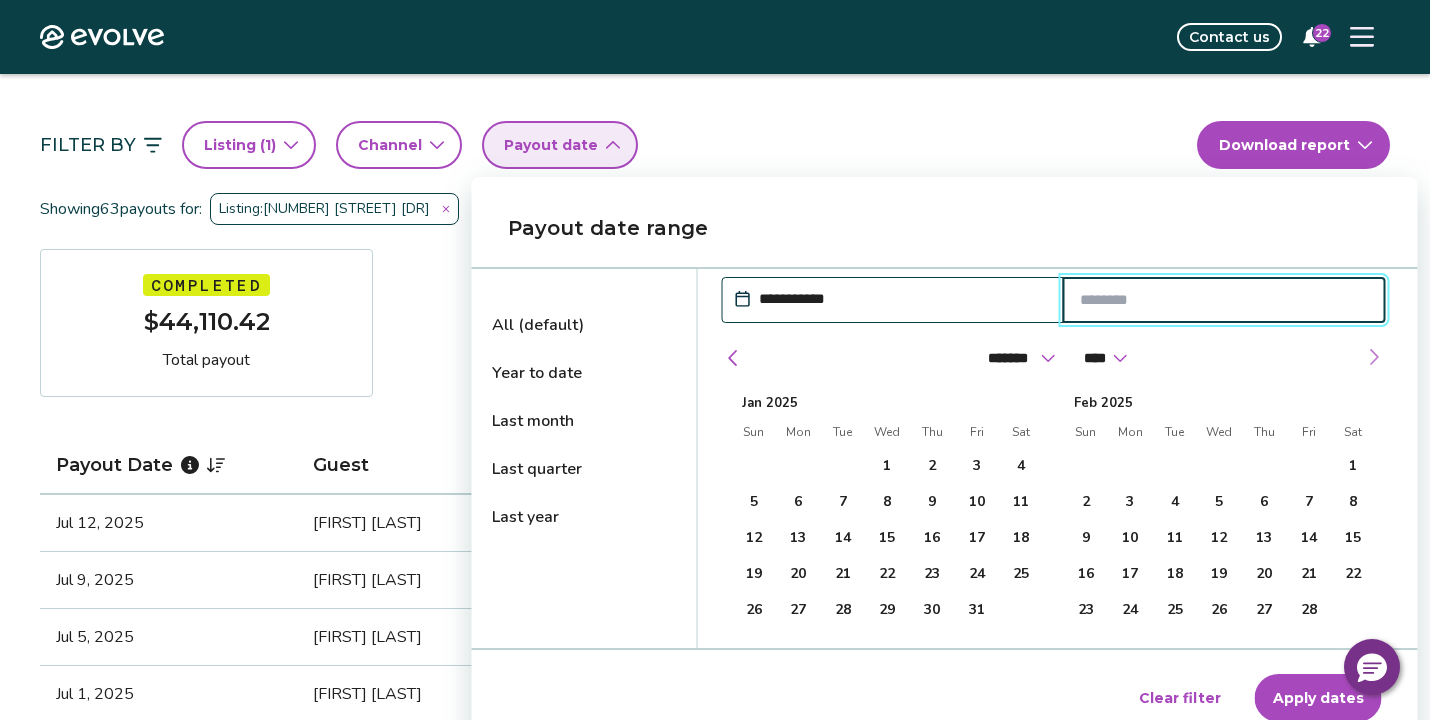 click at bounding box center [1374, 357] 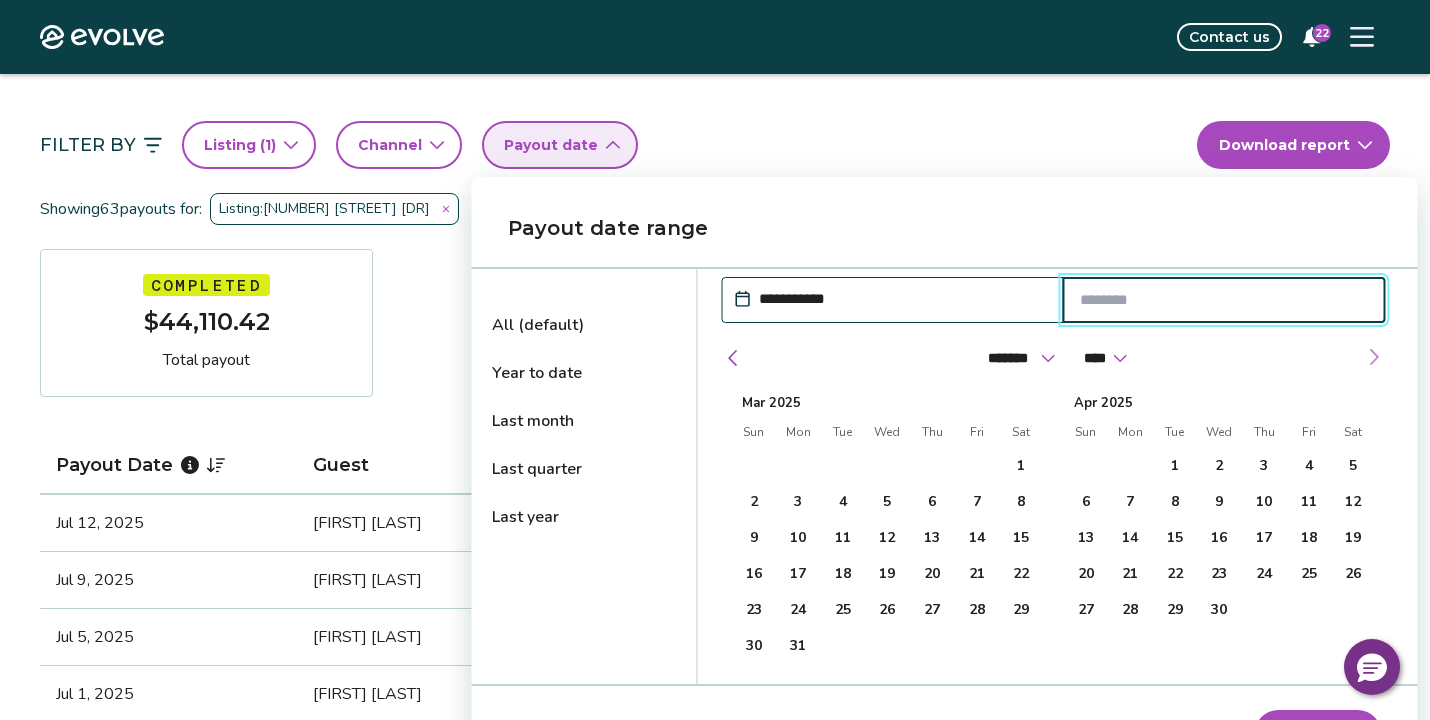 click at bounding box center (1374, 357) 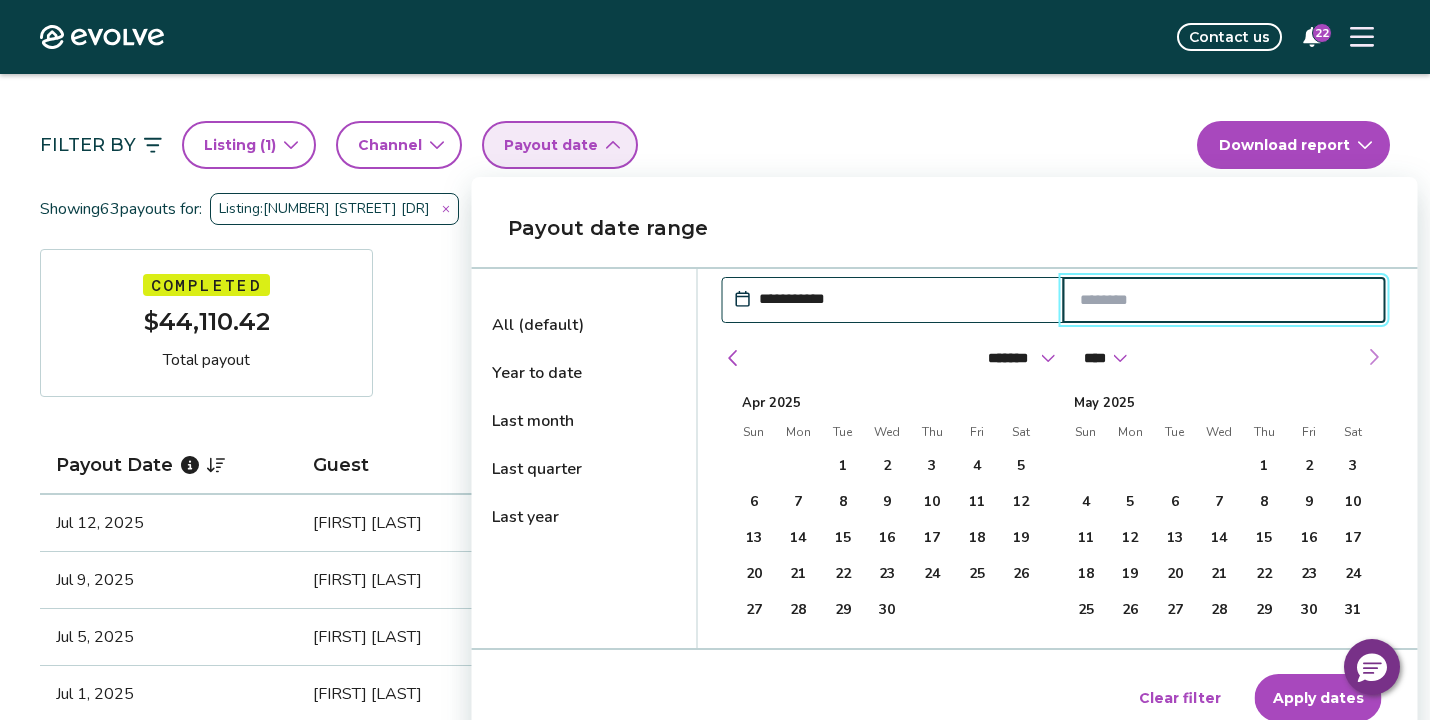 click at bounding box center (1374, 357) 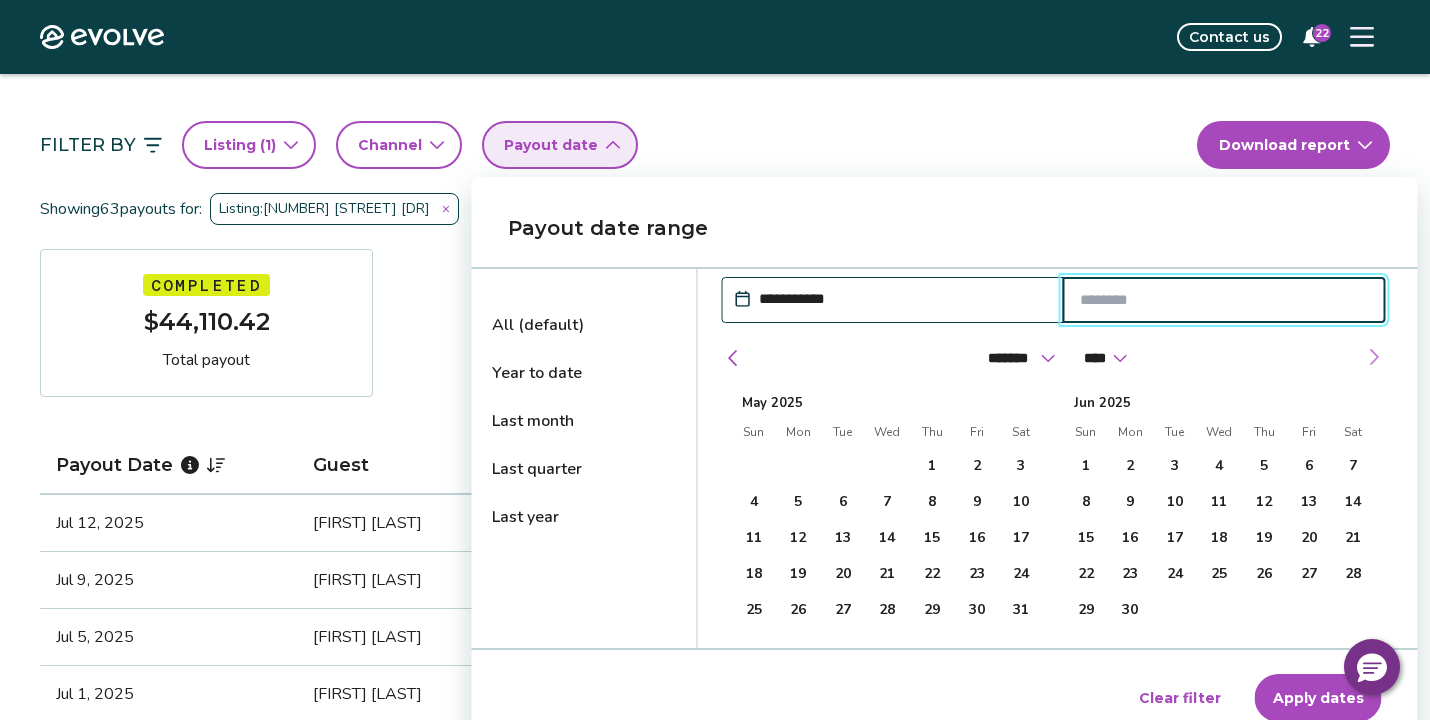 click at bounding box center (1374, 357) 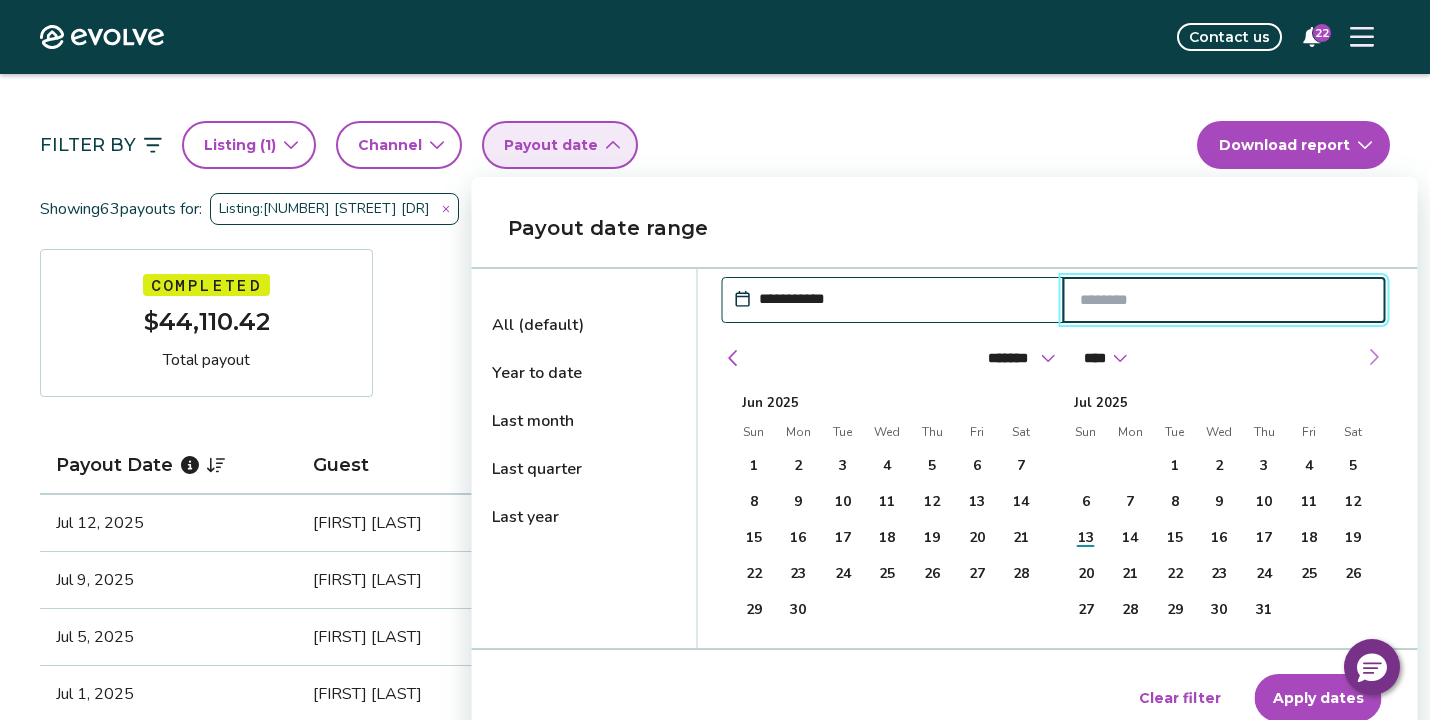 click at bounding box center [1374, 357] 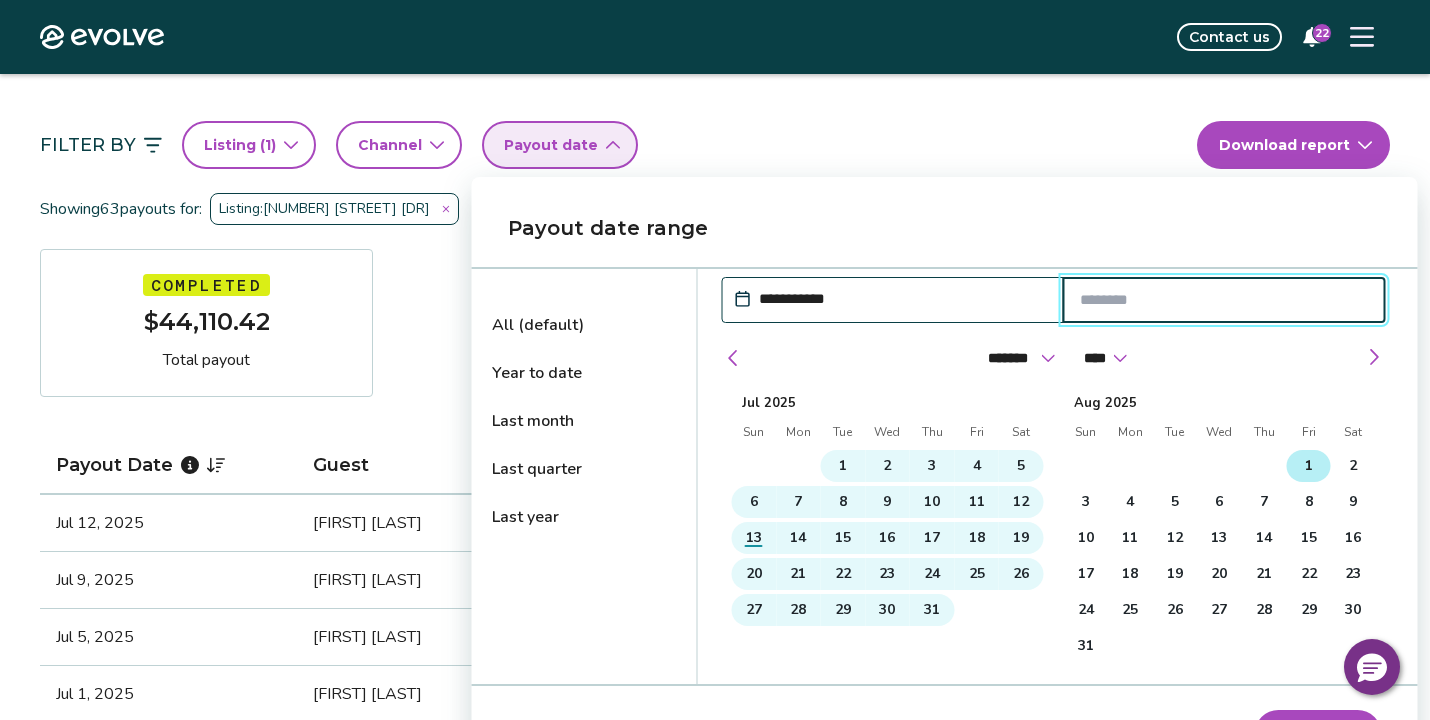 click on "1" at bounding box center (1309, 466) 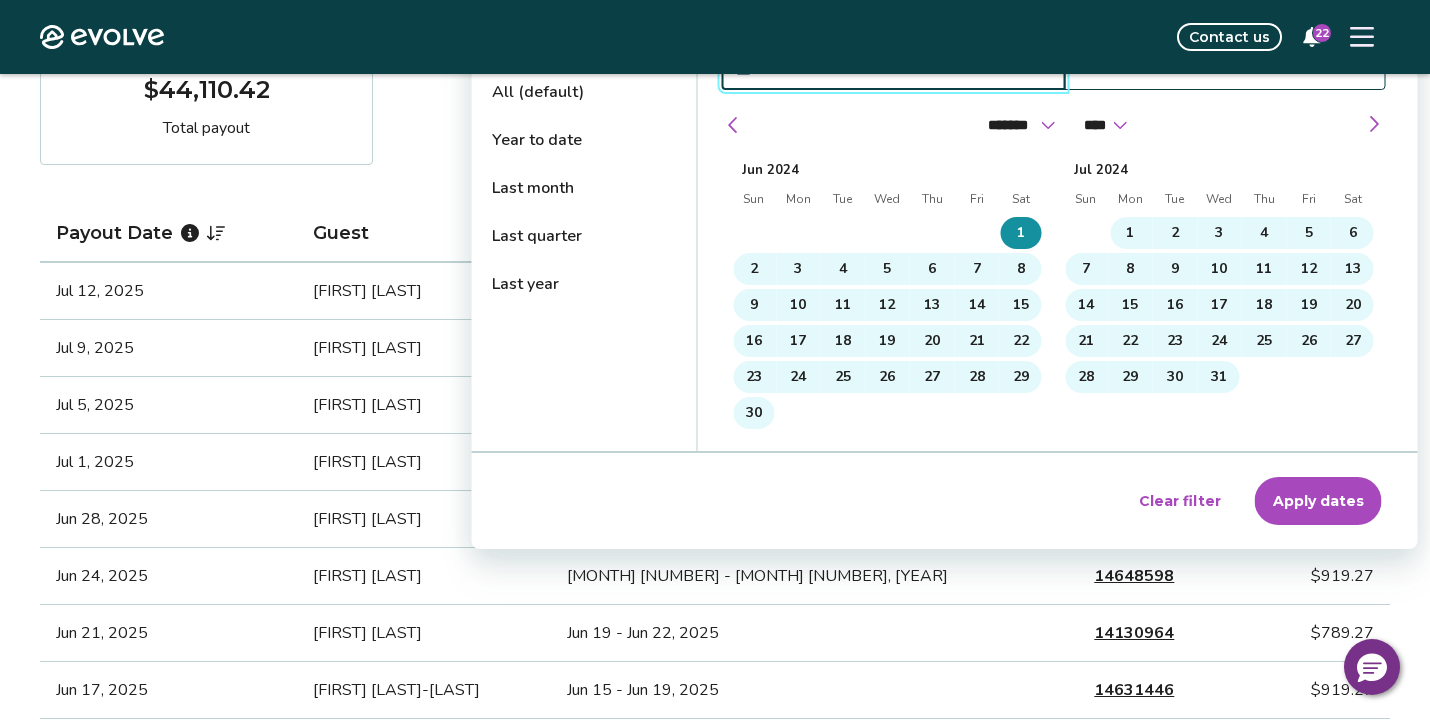scroll, scrollTop: 342, scrollLeft: 0, axis: vertical 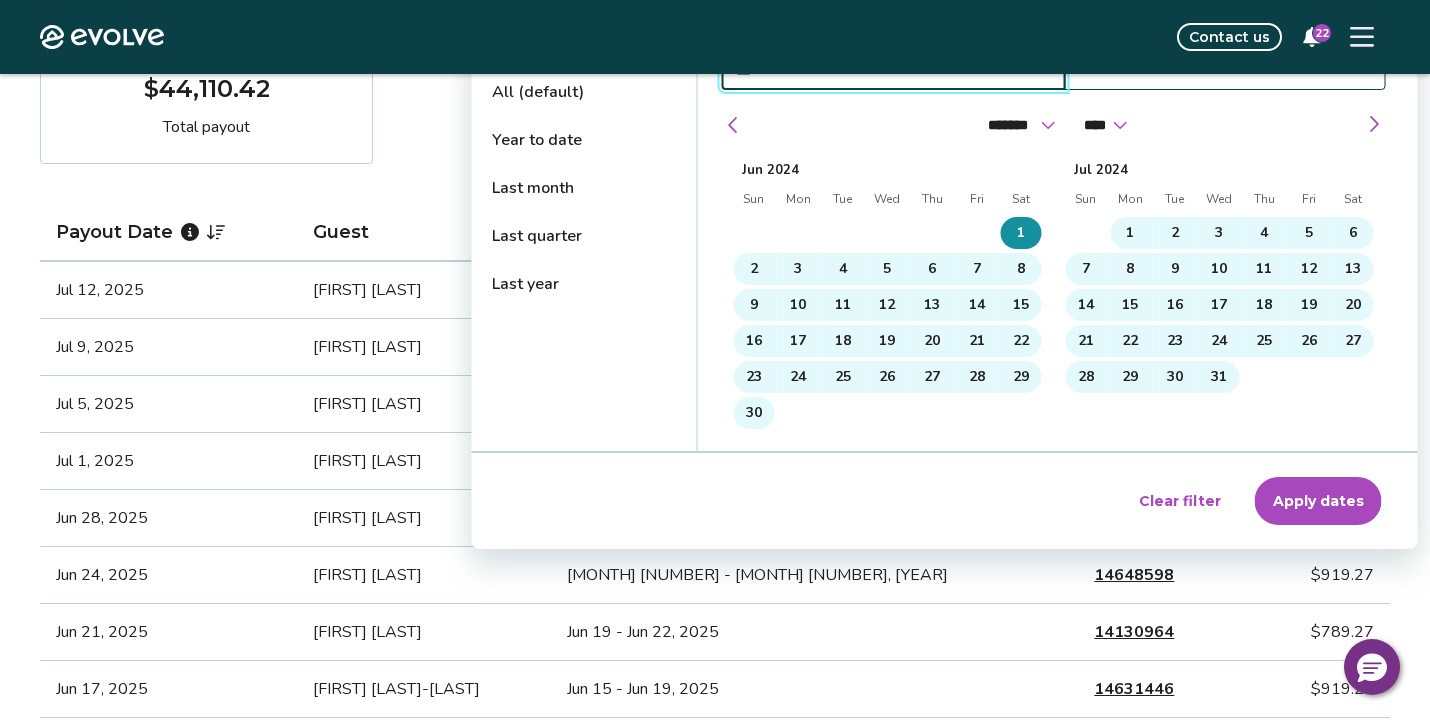 click on "Apply dates" at bounding box center [1318, 501] 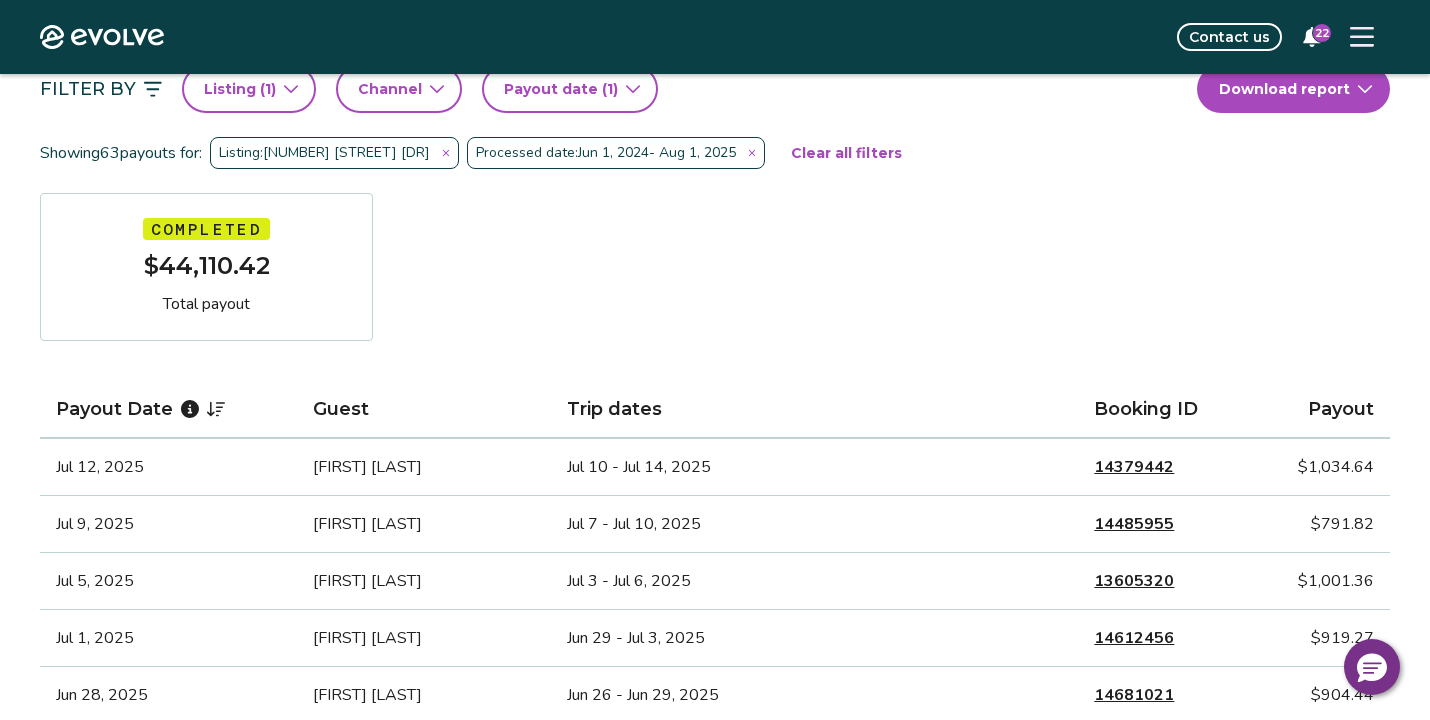 scroll, scrollTop: 165, scrollLeft: 0, axis: vertical 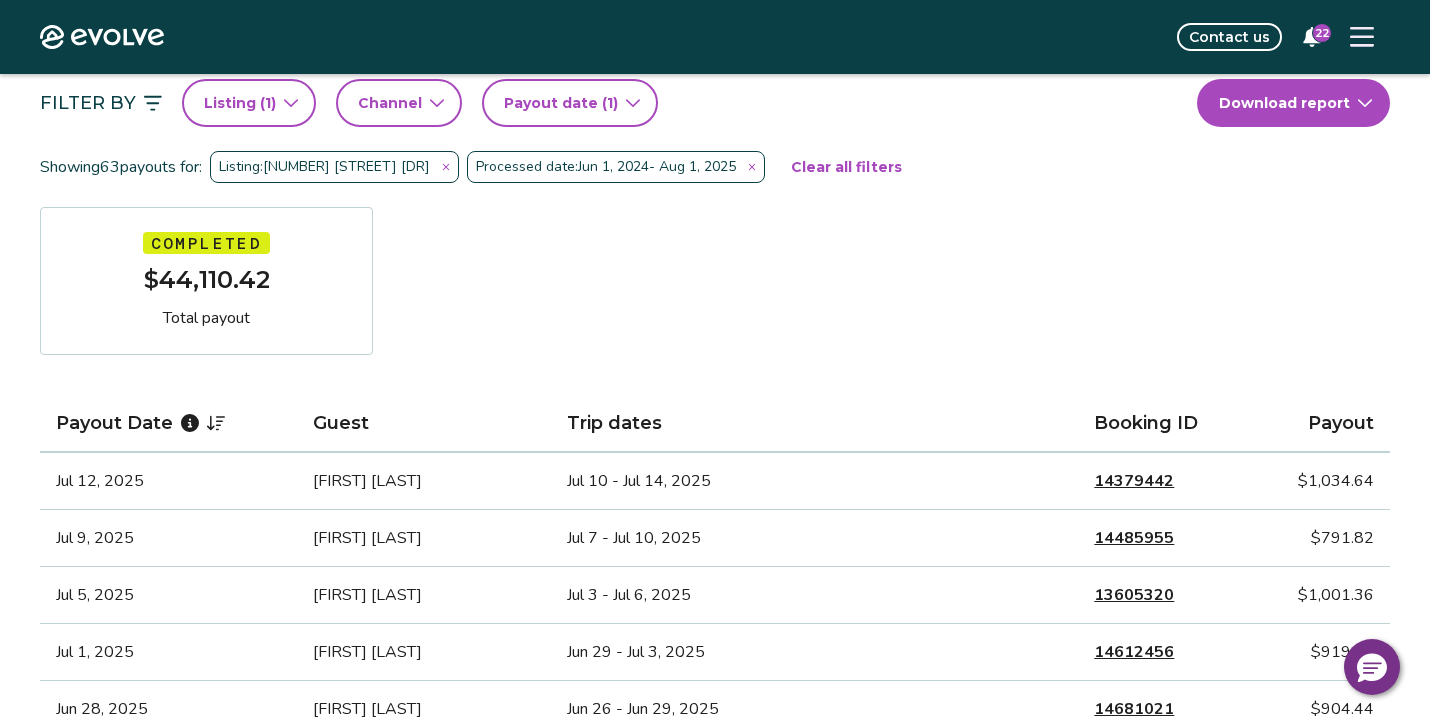 click on "Processed date:  Jun 1, 2024  -   Aug 1, 2025" at bounding box center [616, 167] 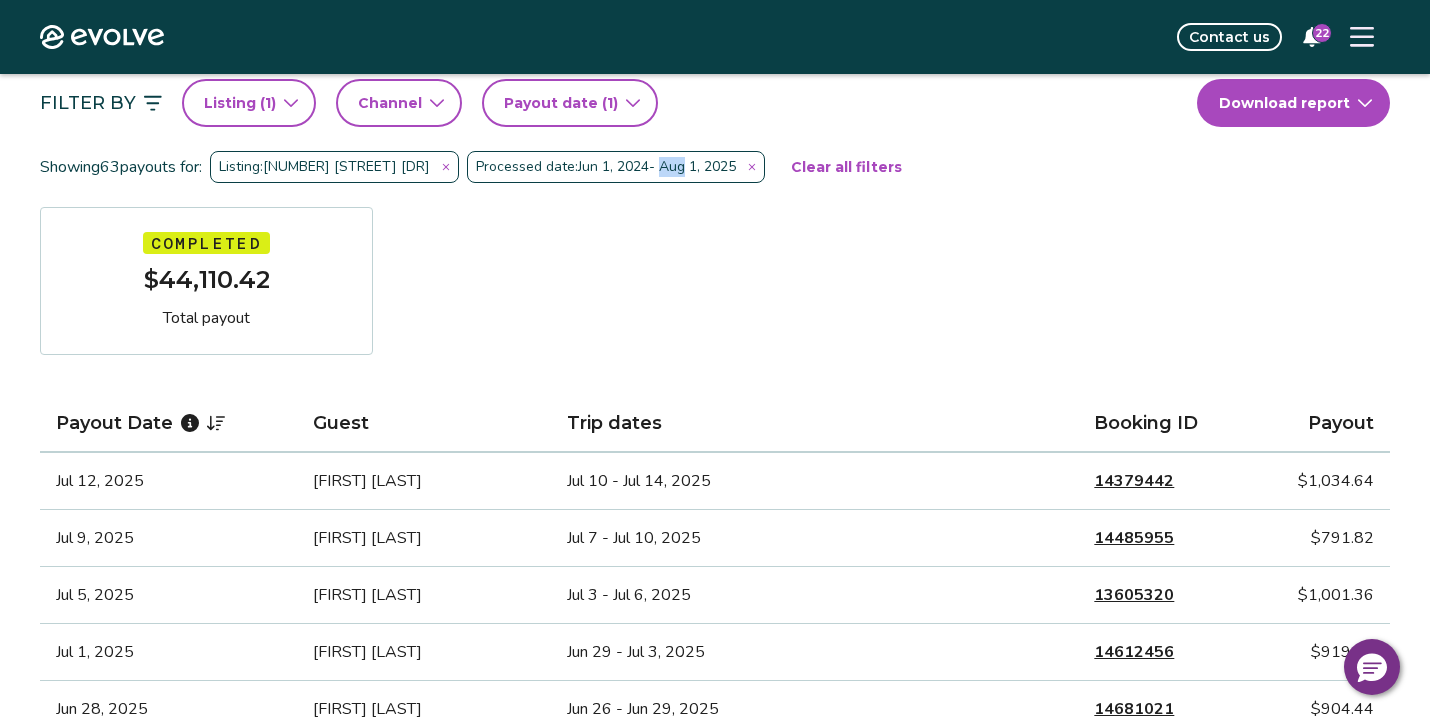 click on "Processed date:  Jun 1, 2024  -   Aug 1, 2025" at bounding box center (616, 167) 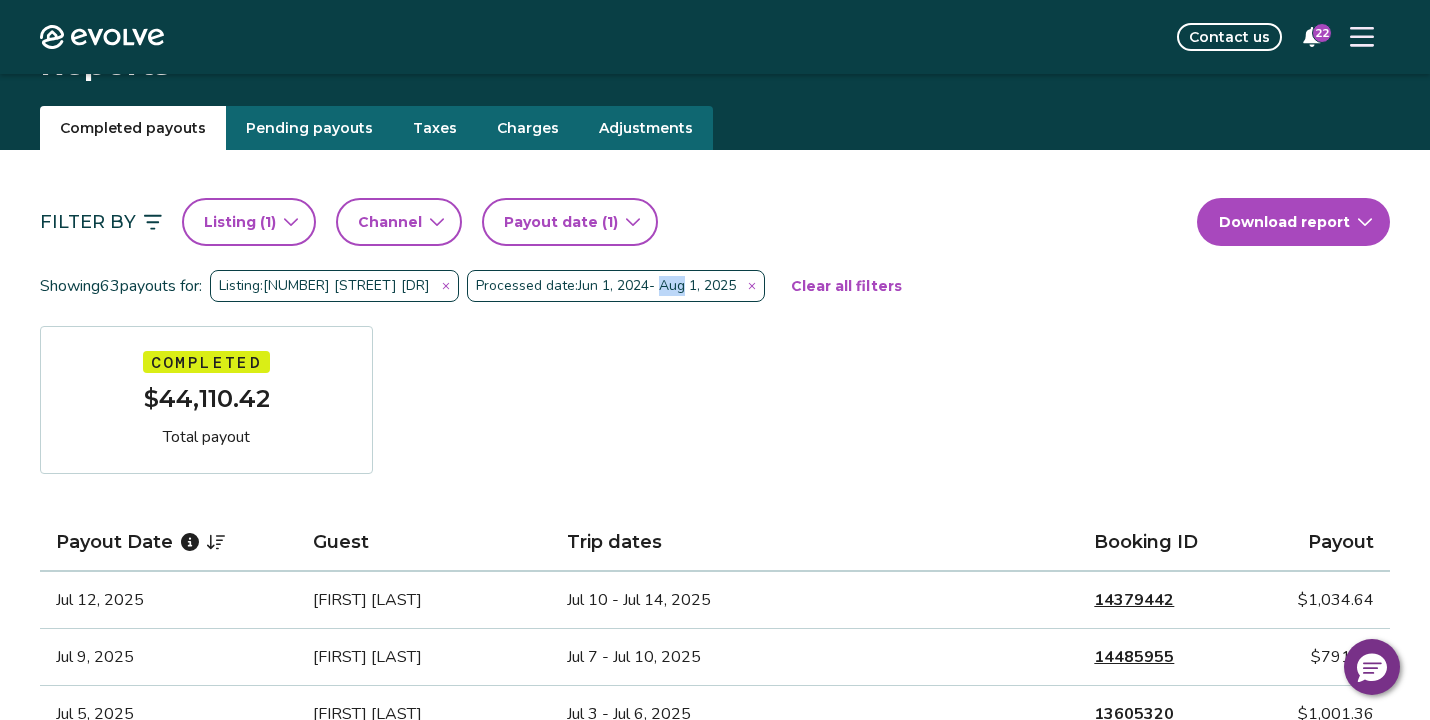 scroll, scrollTop: 15, scrollLeft: 0, axis: vertical 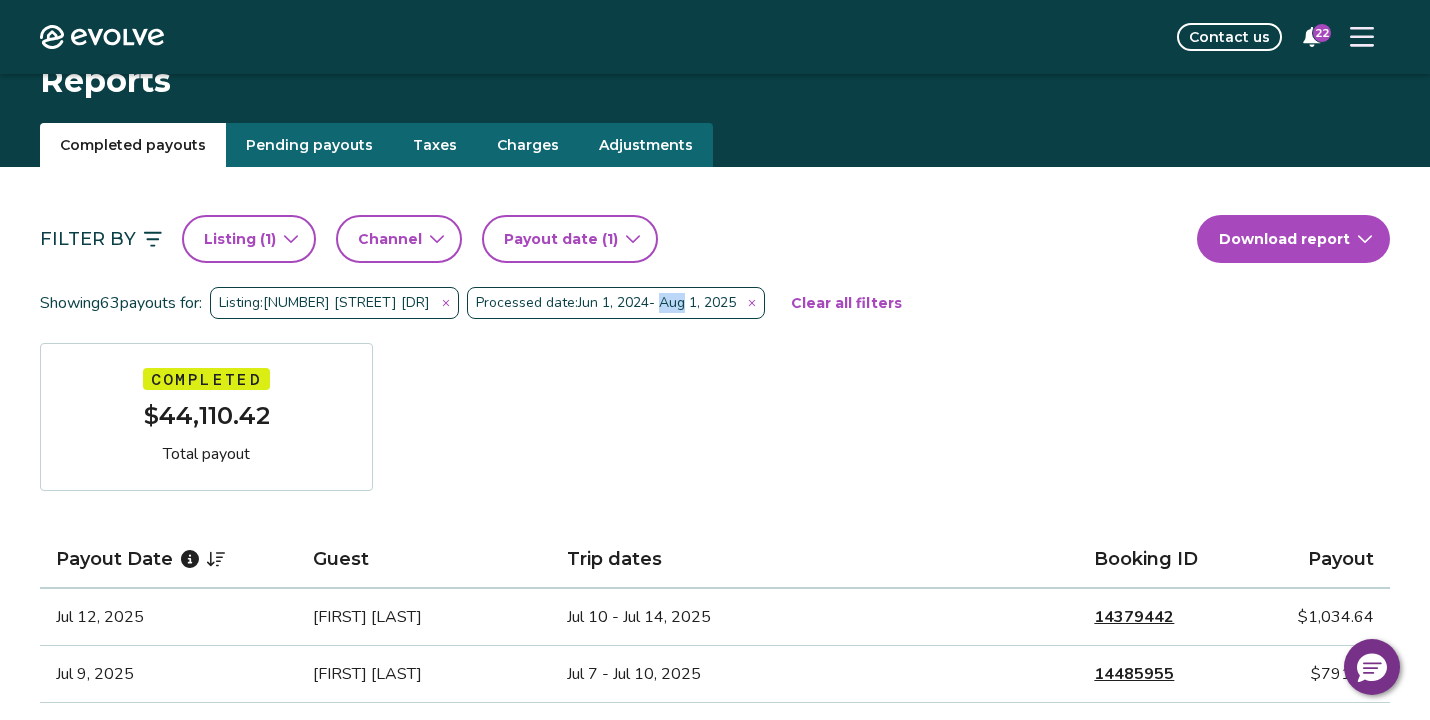 click on "Pending payouts" at bounding box center (309, 145) 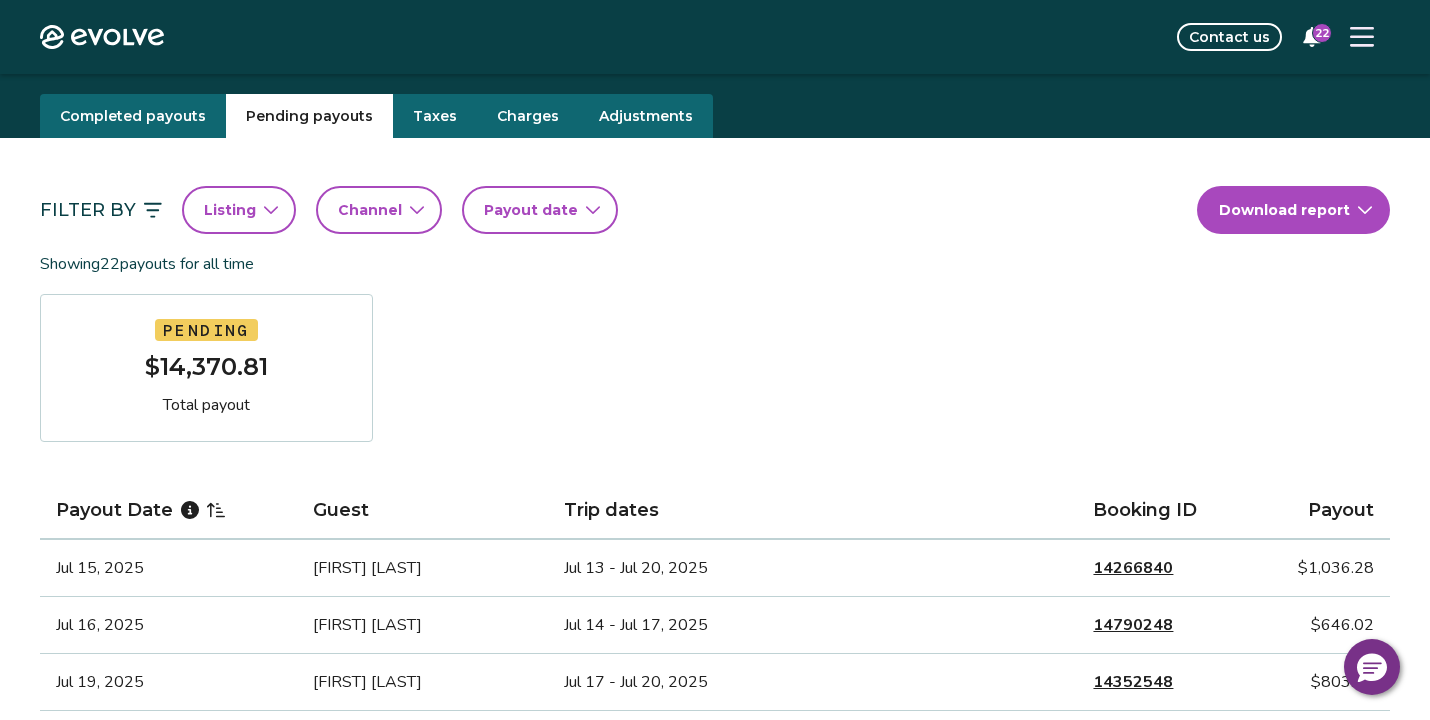 scroll, scrollTop: 17, scrollLeft: 0, axis: vertical 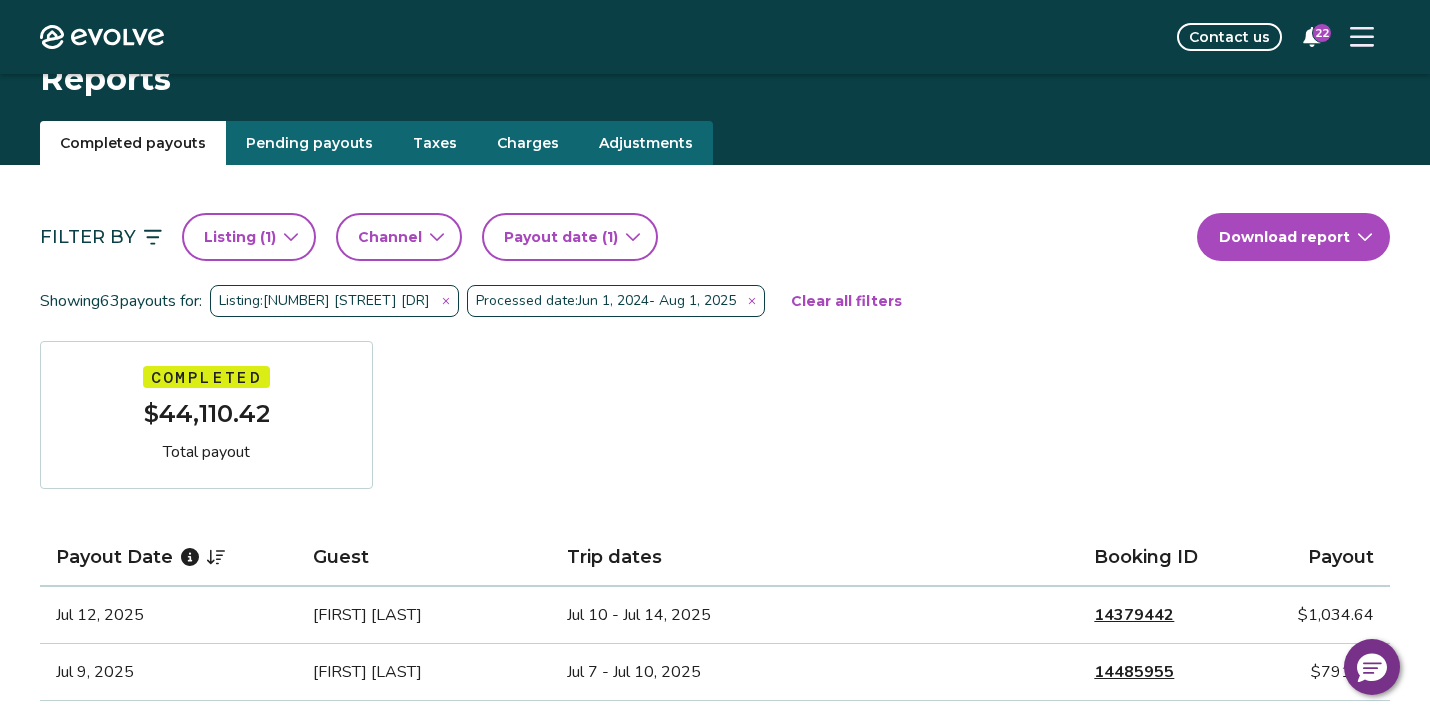 click on "Completed payouts" at bounding box center (133, 143) 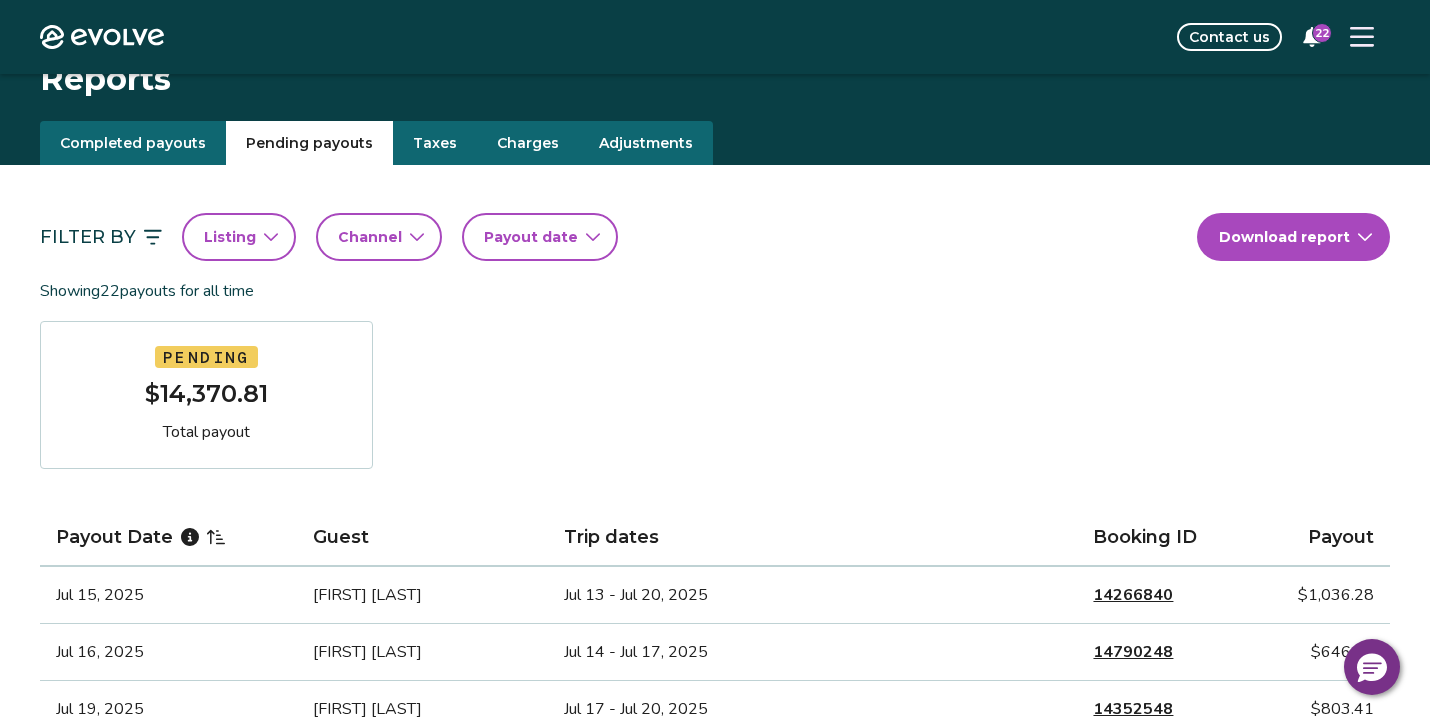 click on "Pending payouts" at bounding box center [309, 143] 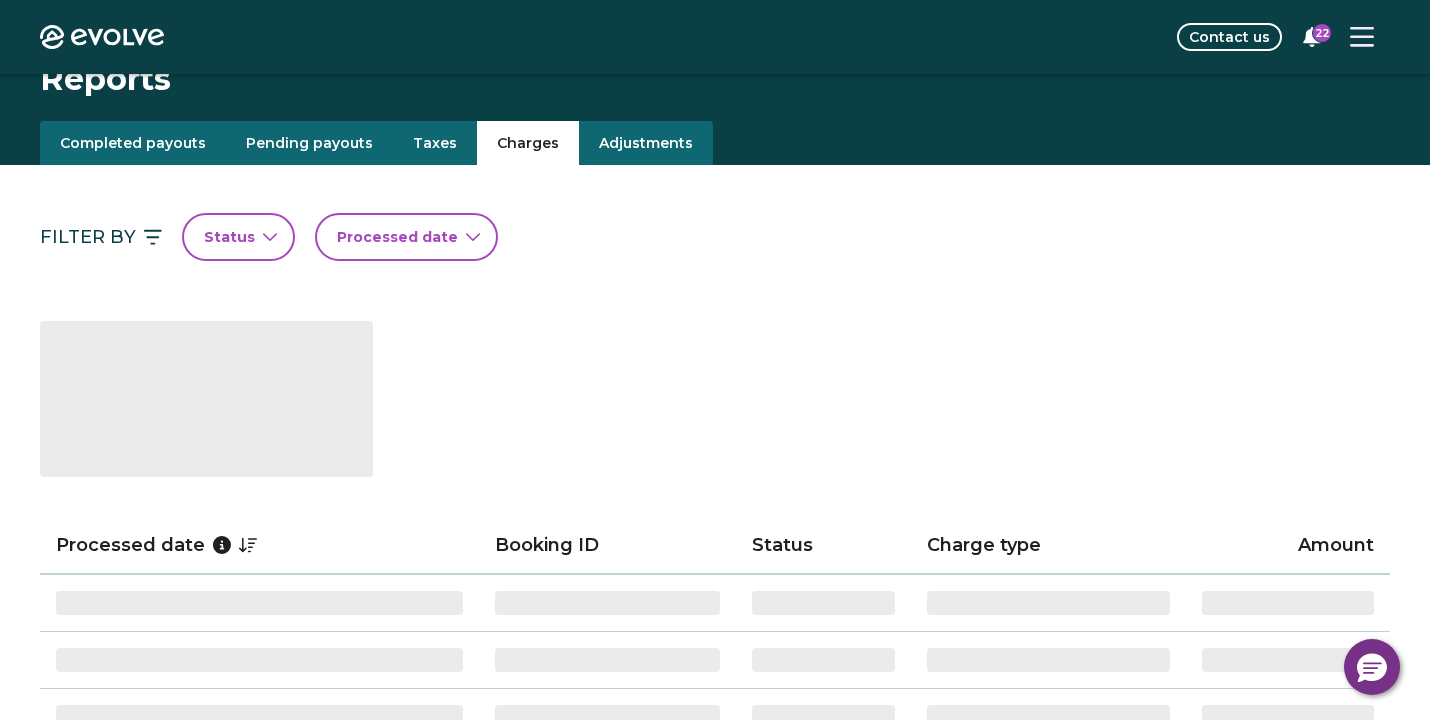 click on "Charges" at bounding box center [528, 143] 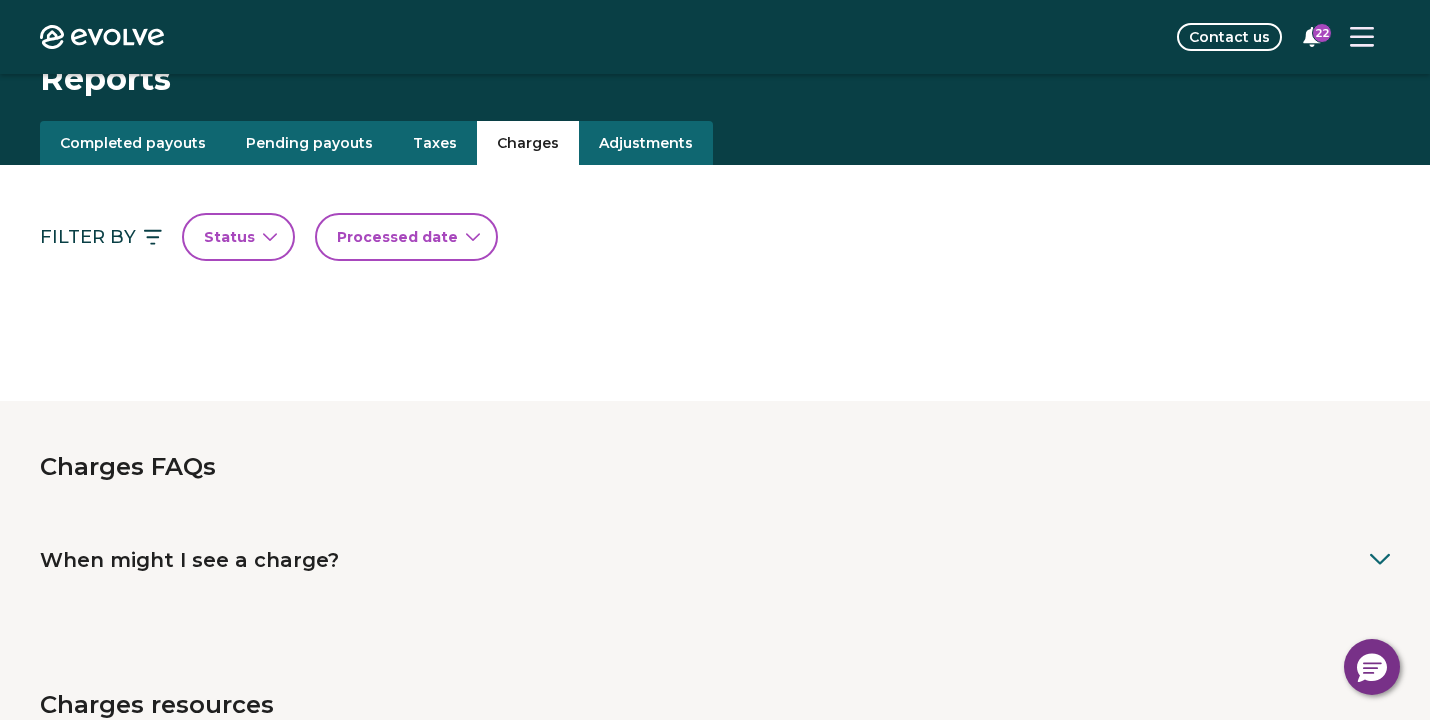 click on "Adjustments" at bounding box center [646, 143] 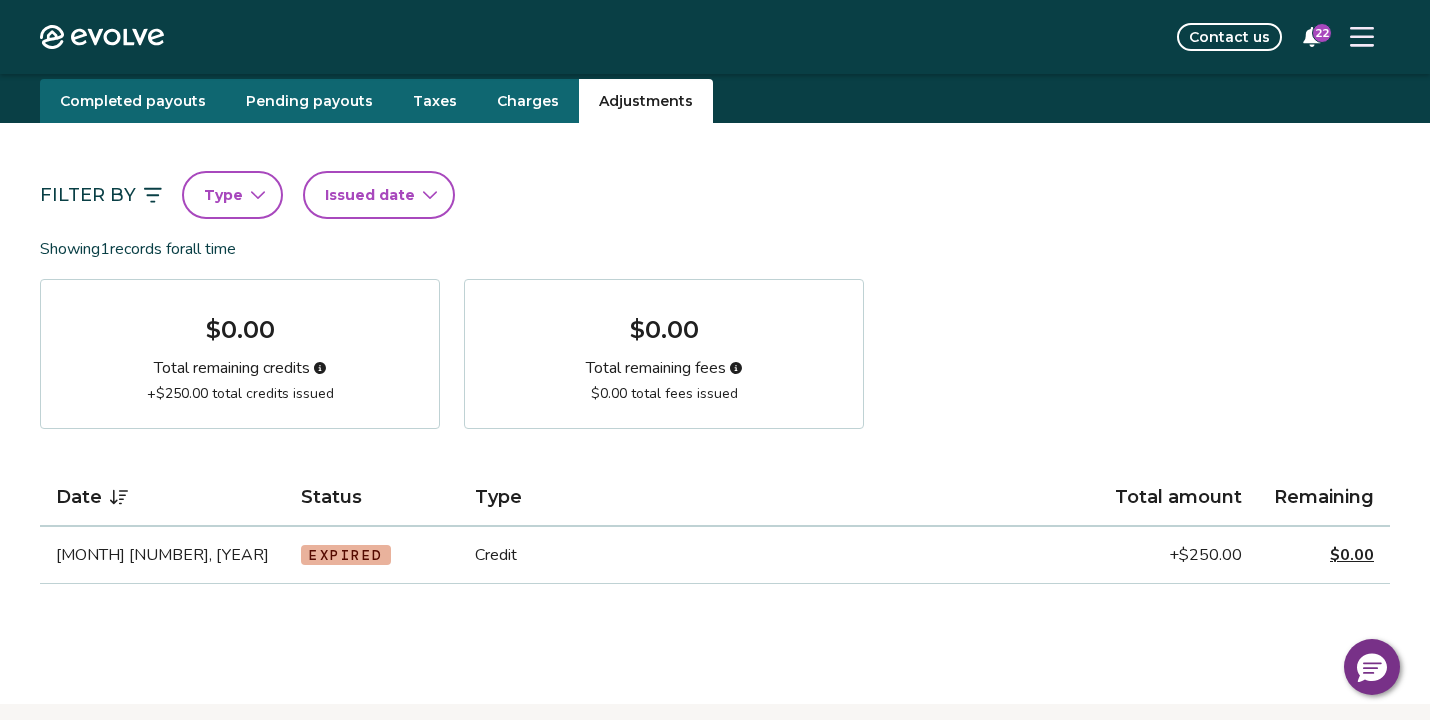 scroll, scrollTop: 59, scrollLeft: 0, axis: vertical 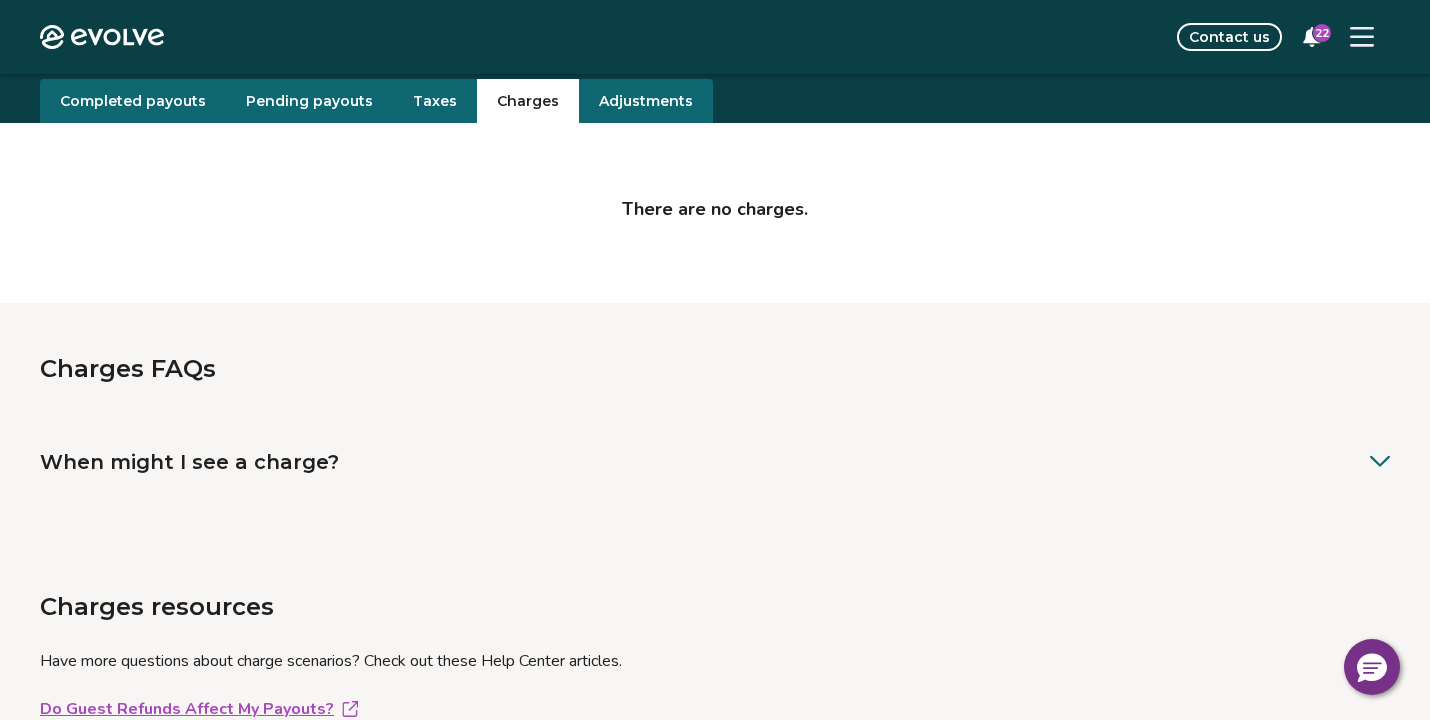 click on "Charges" at bounding box center [528, 101] 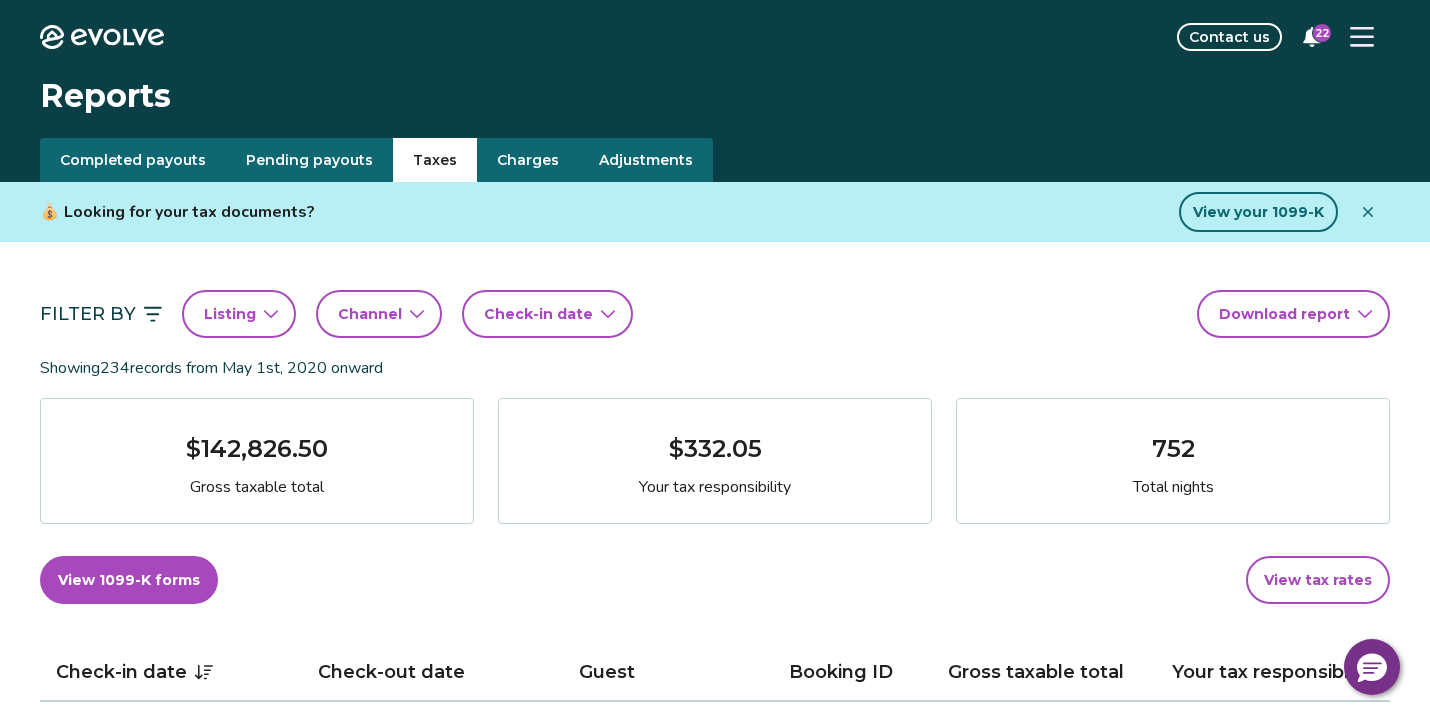 scroll, scrollTop: 0, scrollLeft: 0, axis: both 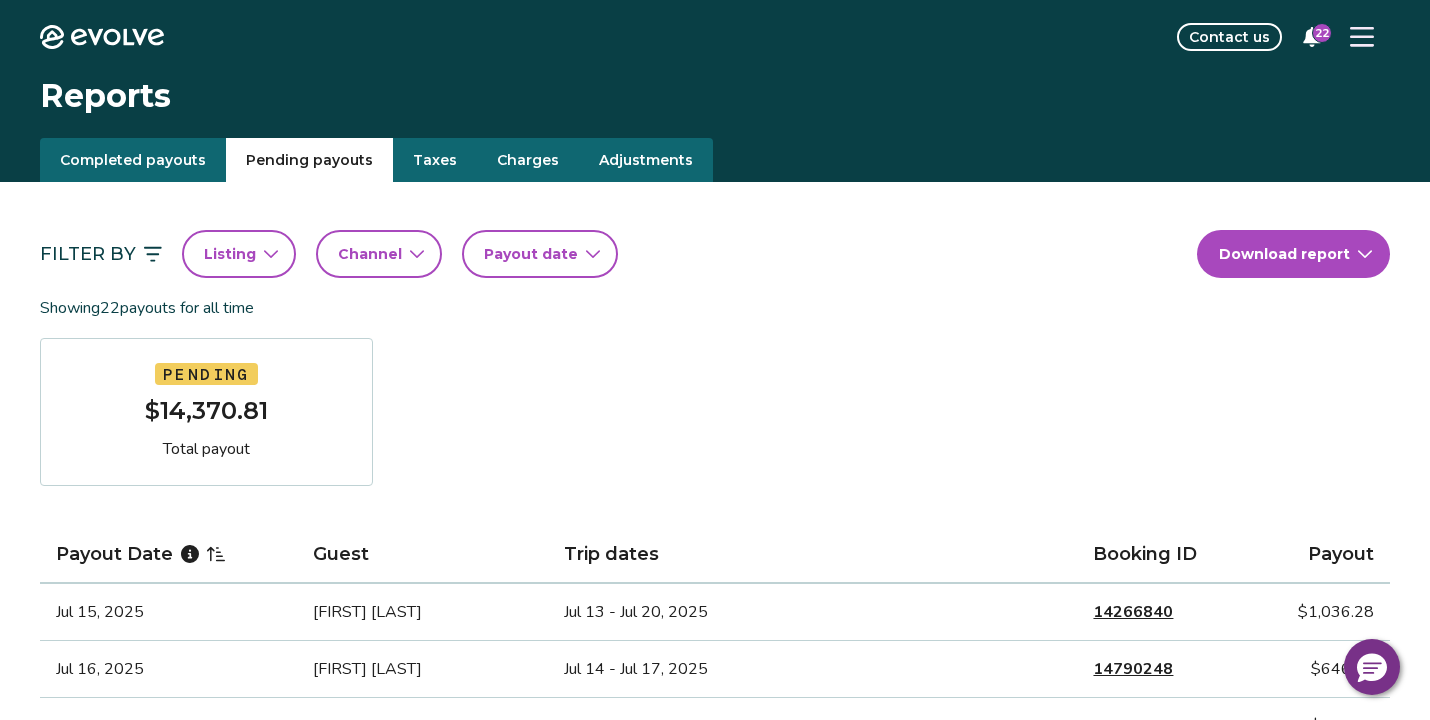 click on "Pending payouts" at bounding box center (309, 160) 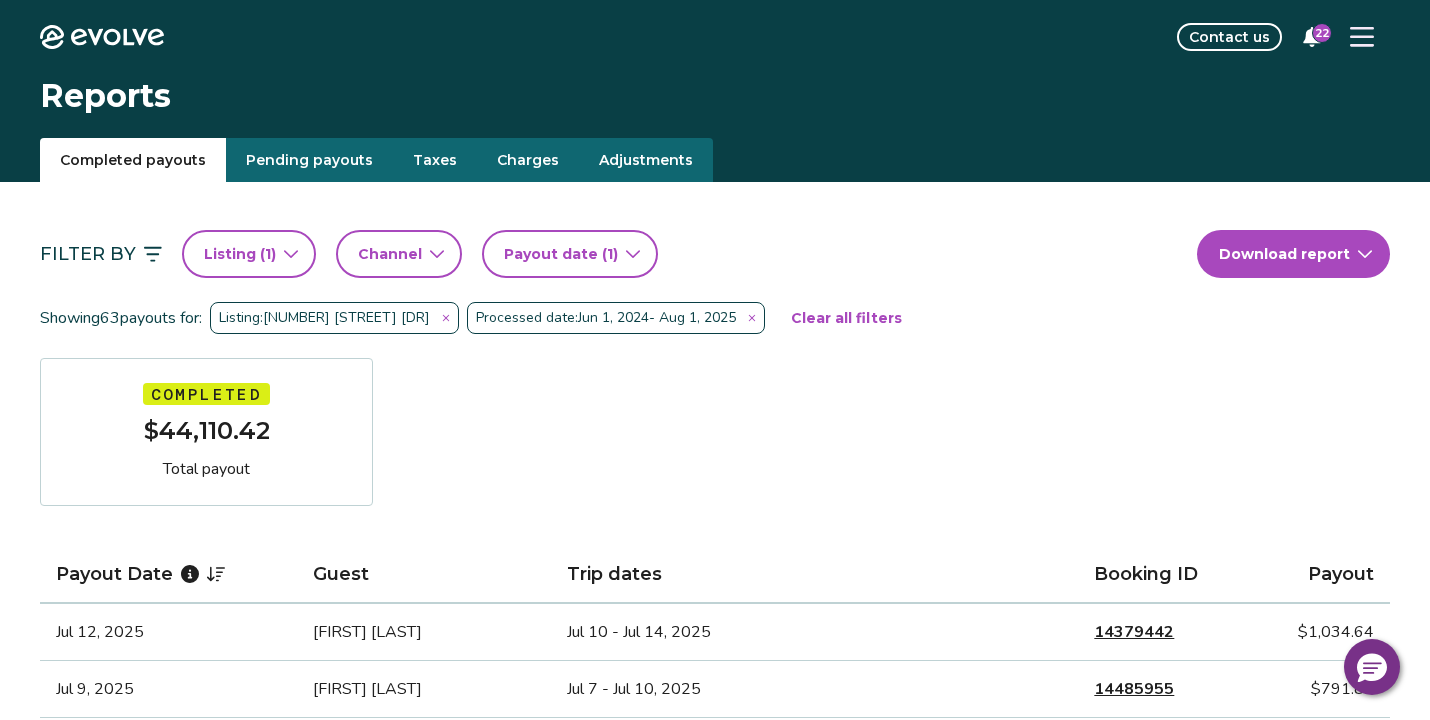 click on "Listing:  2419 Arlberg Way Dr" at bounding box center [334, 318] 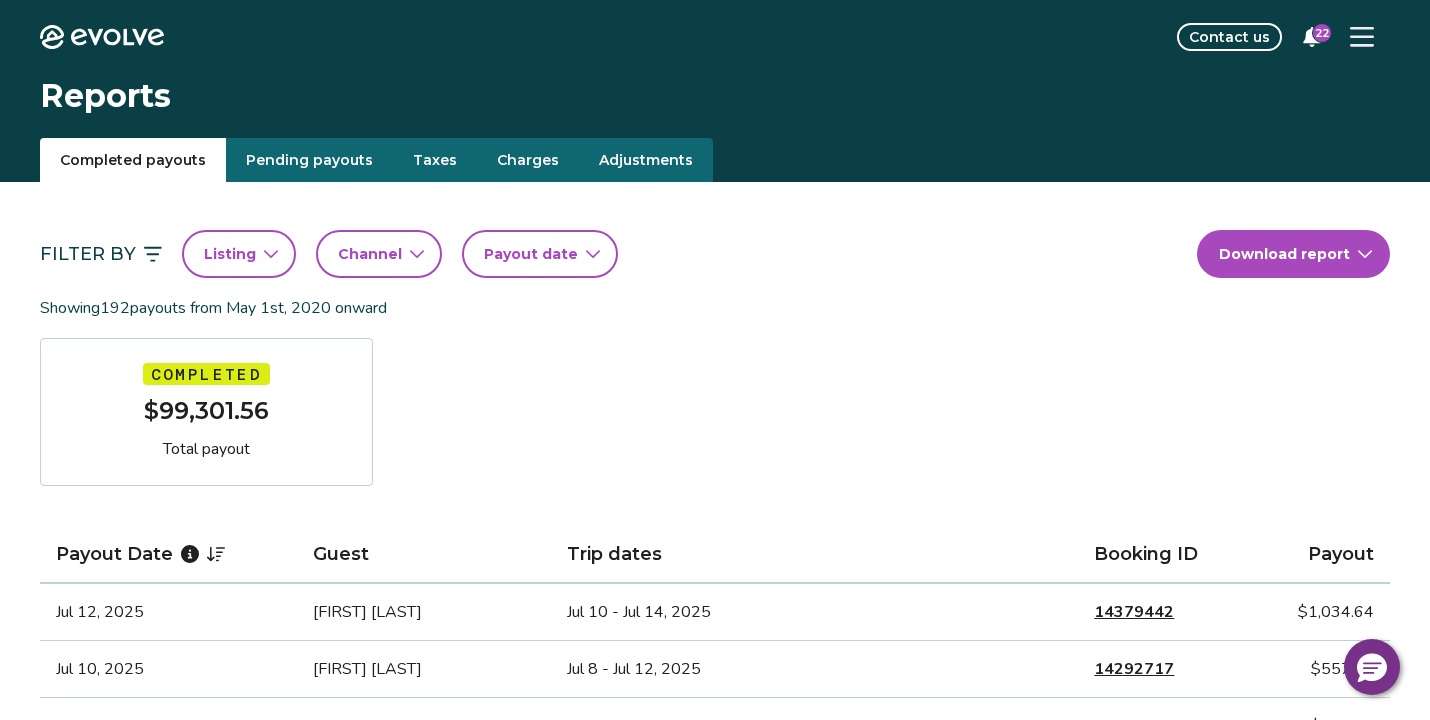 click on "Listing" at bounding box center [230, 254] 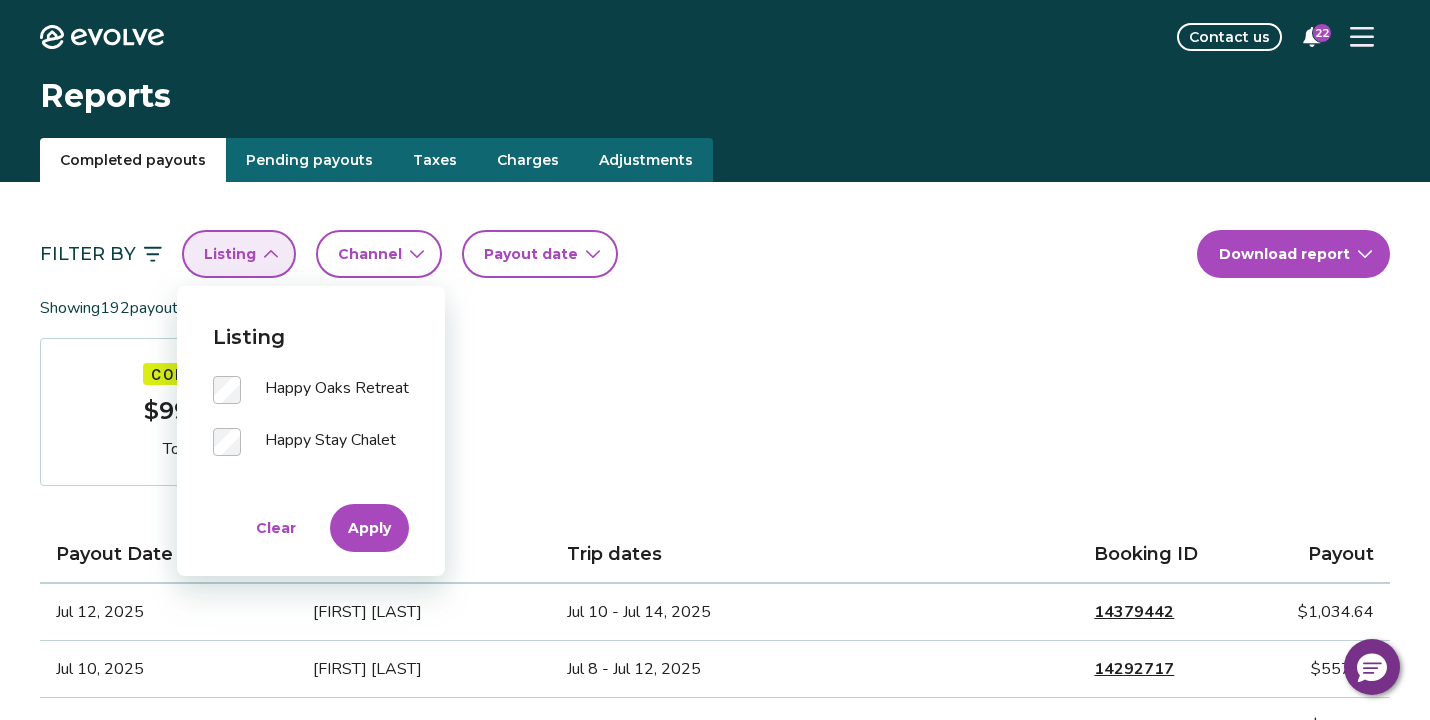 click on "Apply" at bounding box center (369, 528) 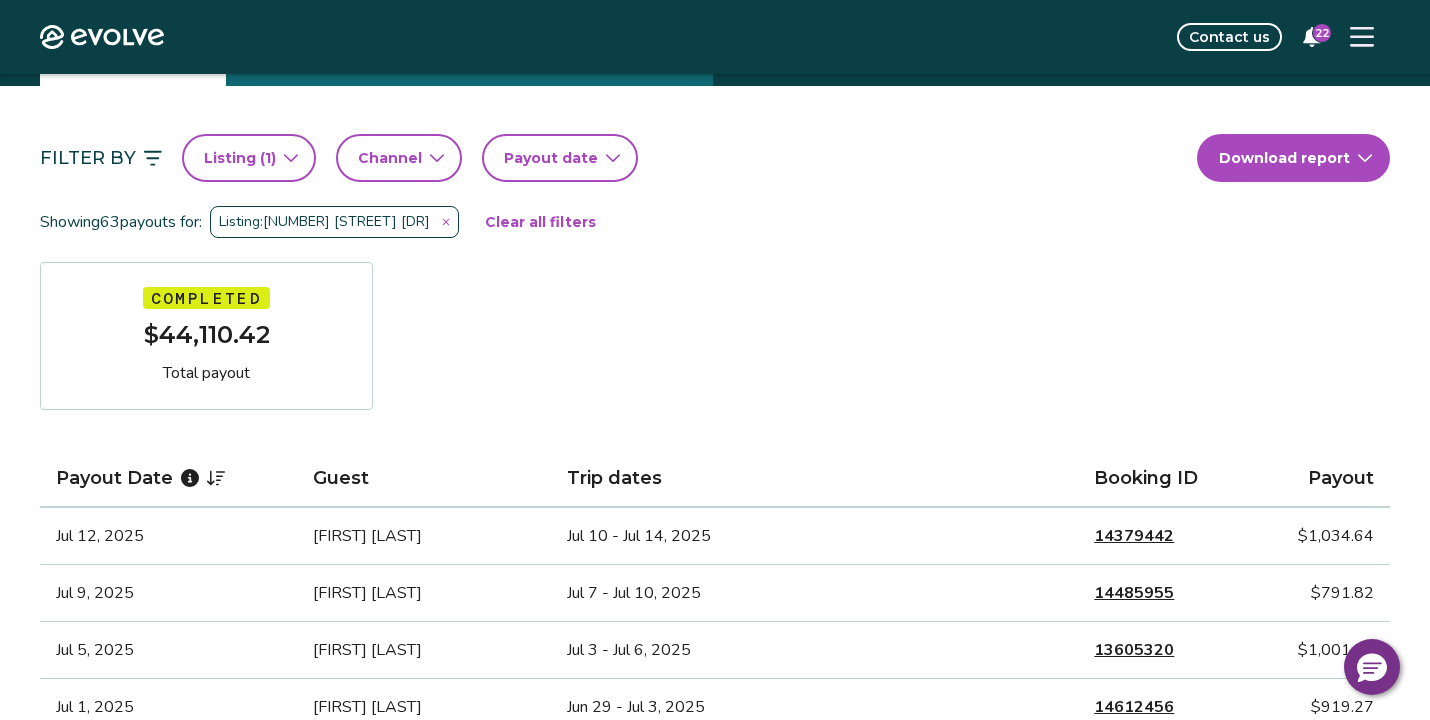 scroll, scrollTop: 95, scrollLeft: 0, axis: vertical 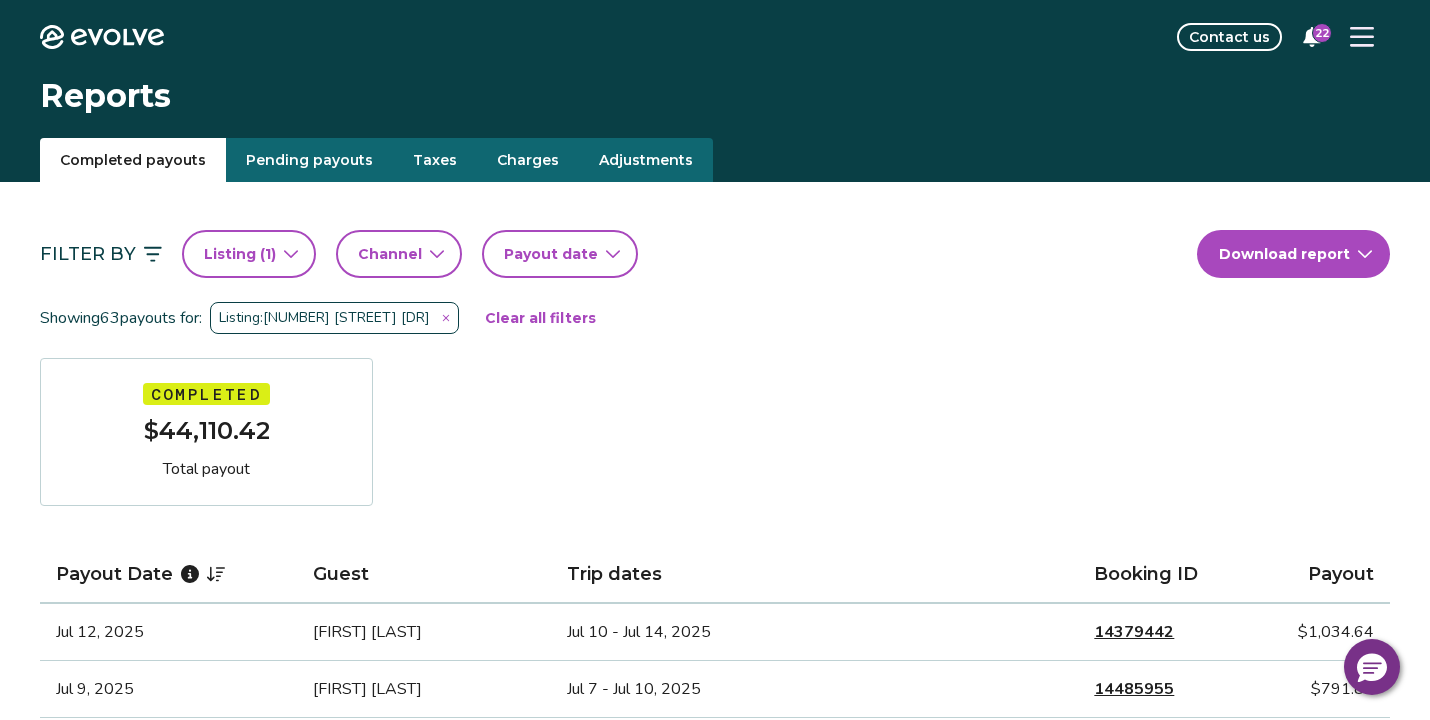 click 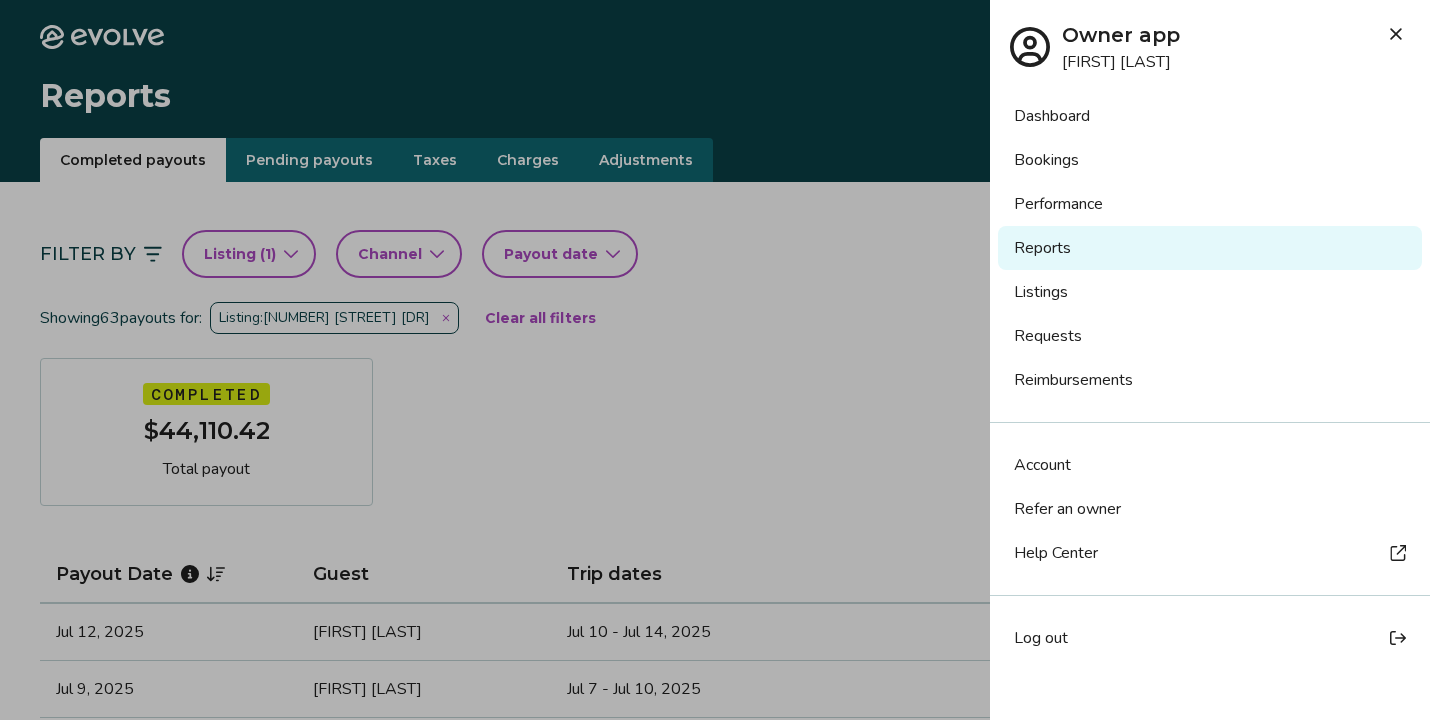 click on "Listings" at bounding box center [1210, 292] 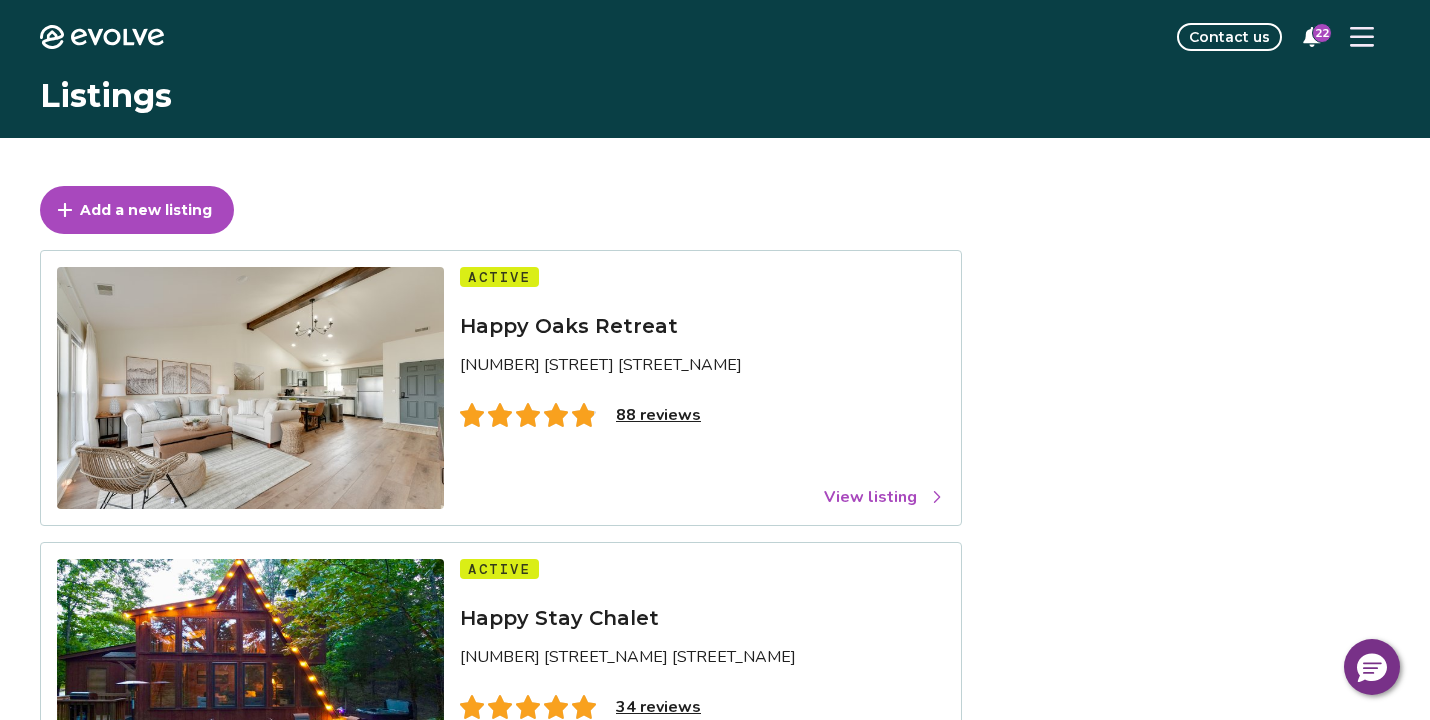 scroll, scrollTop: 0, scrollLeft: 0, axis: both 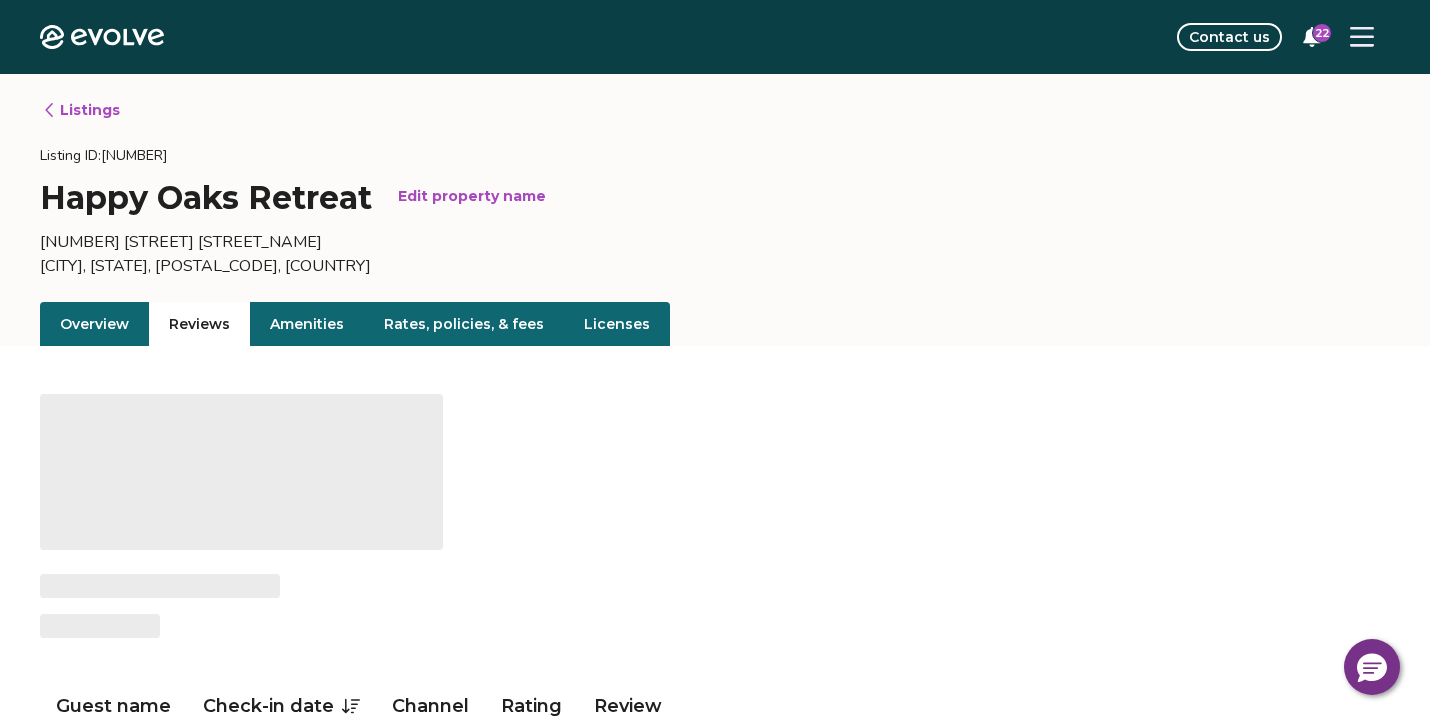click on "Reviews" at bounding box center [199, 324] 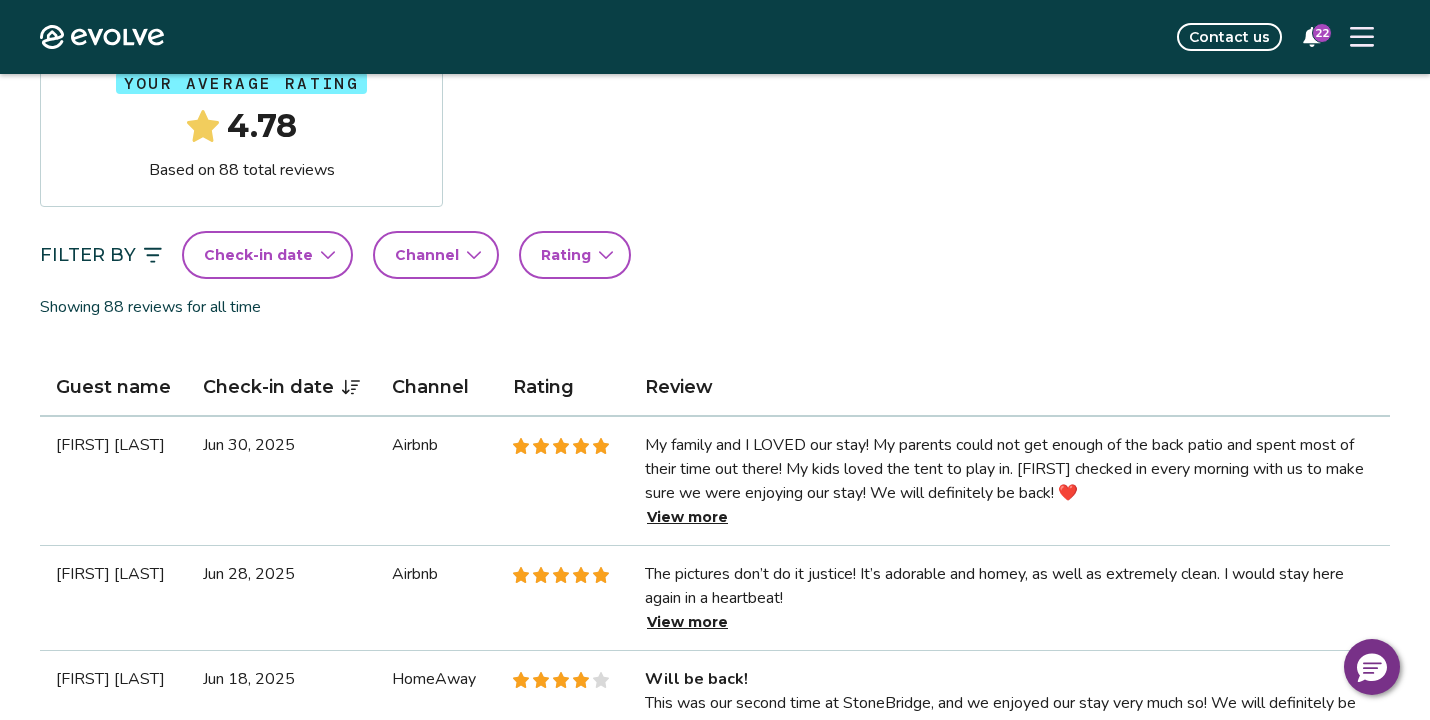 scroll, scrollTop: 353, scrollLeft: 0, axis: vertical 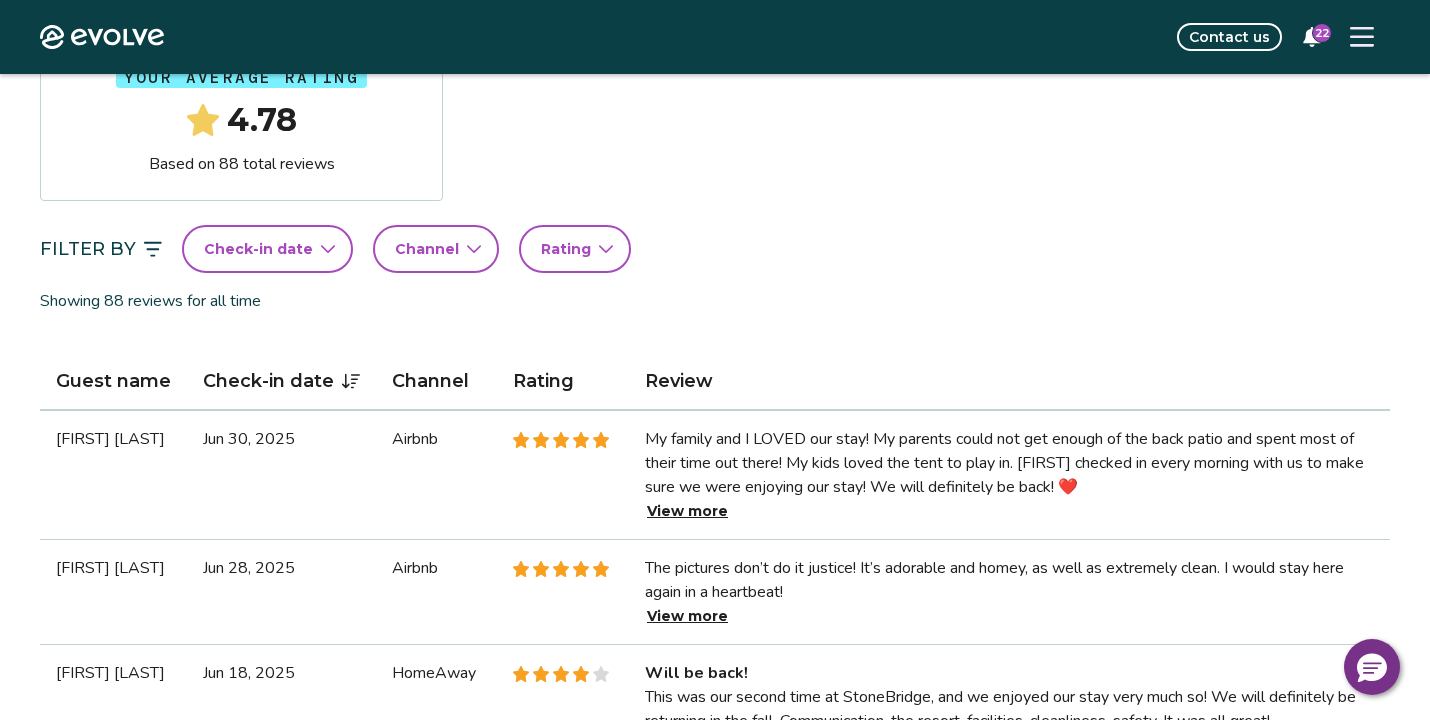 click on "View more" at bounding box center [687, 511] 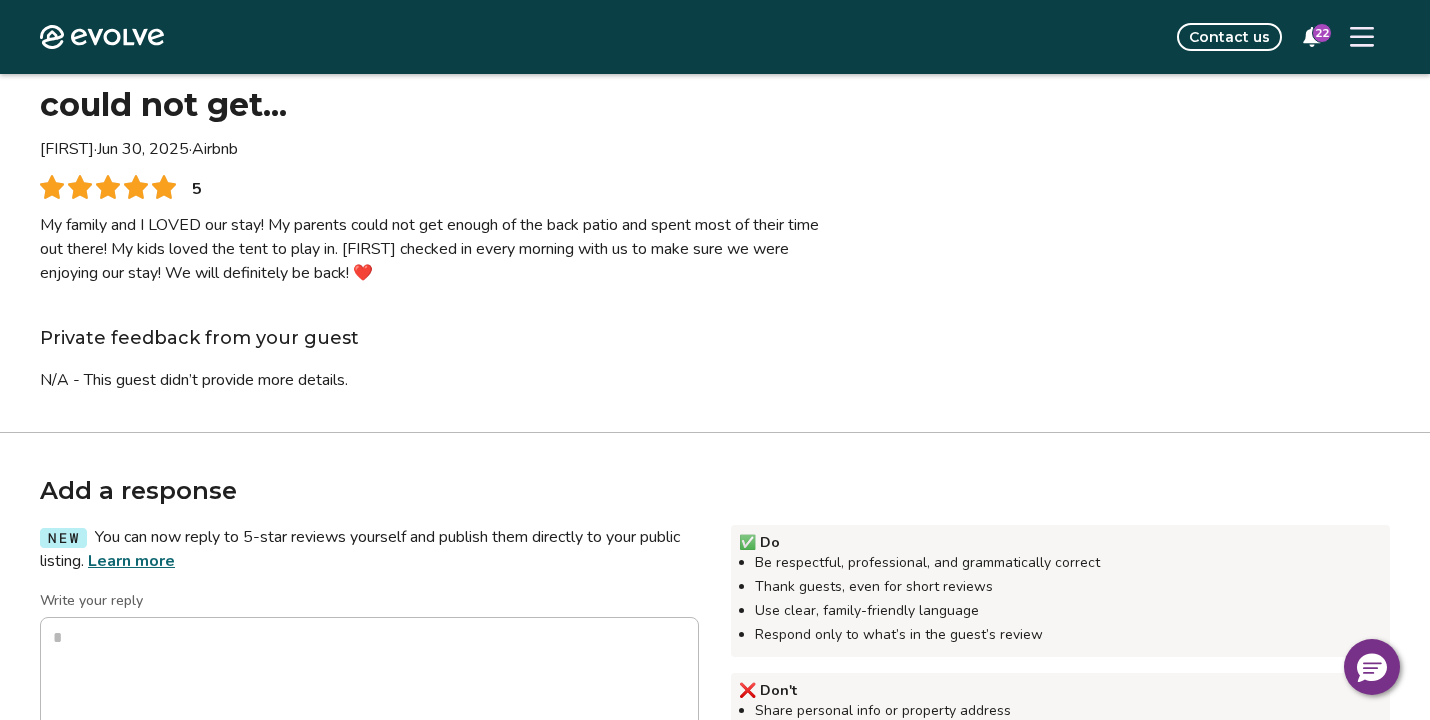 scroll, scrollTop: 174, scrollLeft: 0, axis: vertical 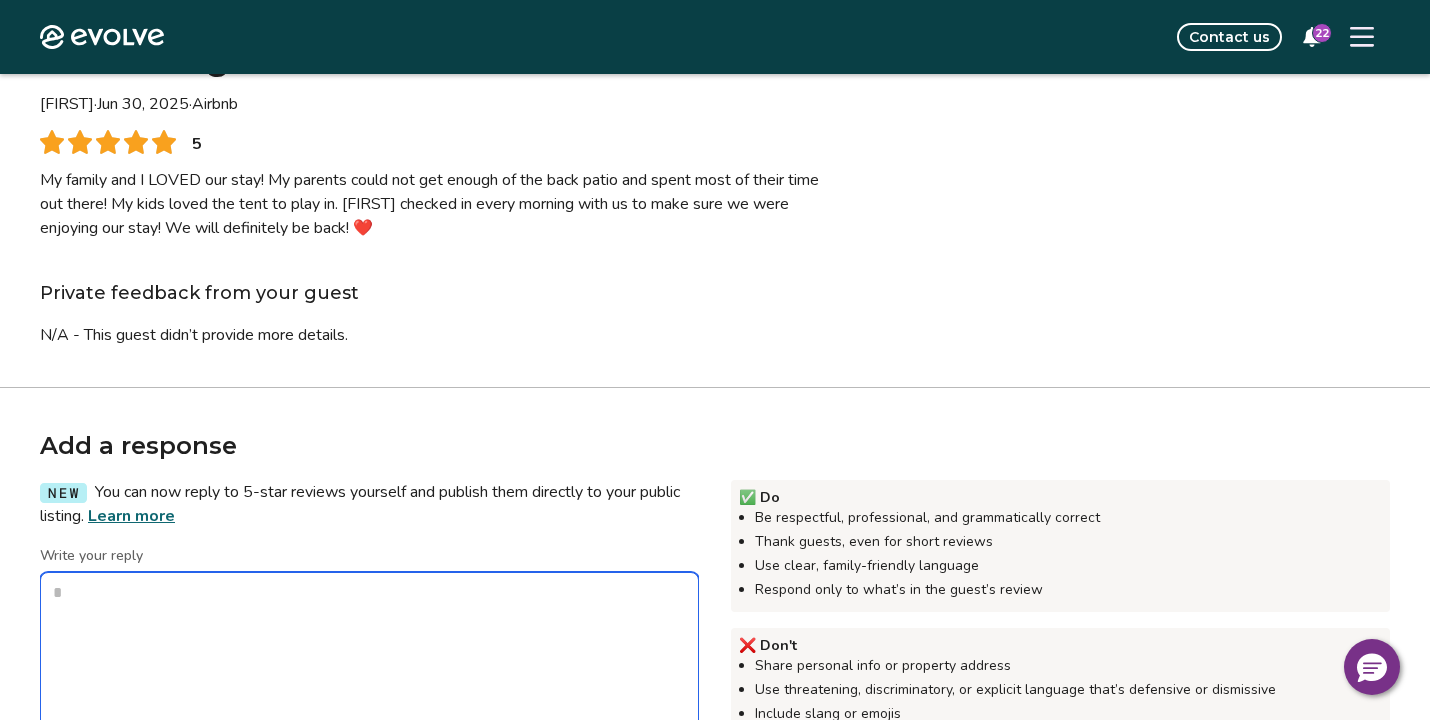 click on "Write your reply" at bounding box center [369, 672] 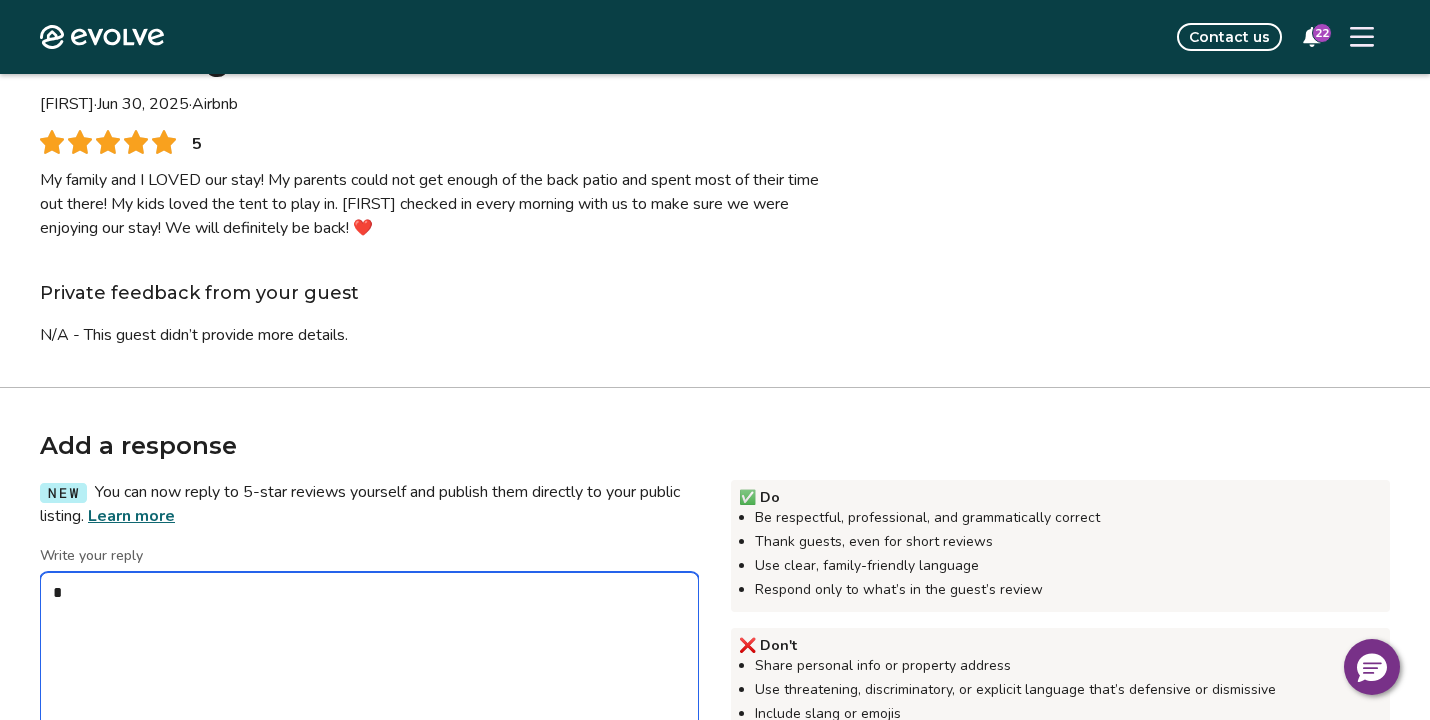 type on "*" 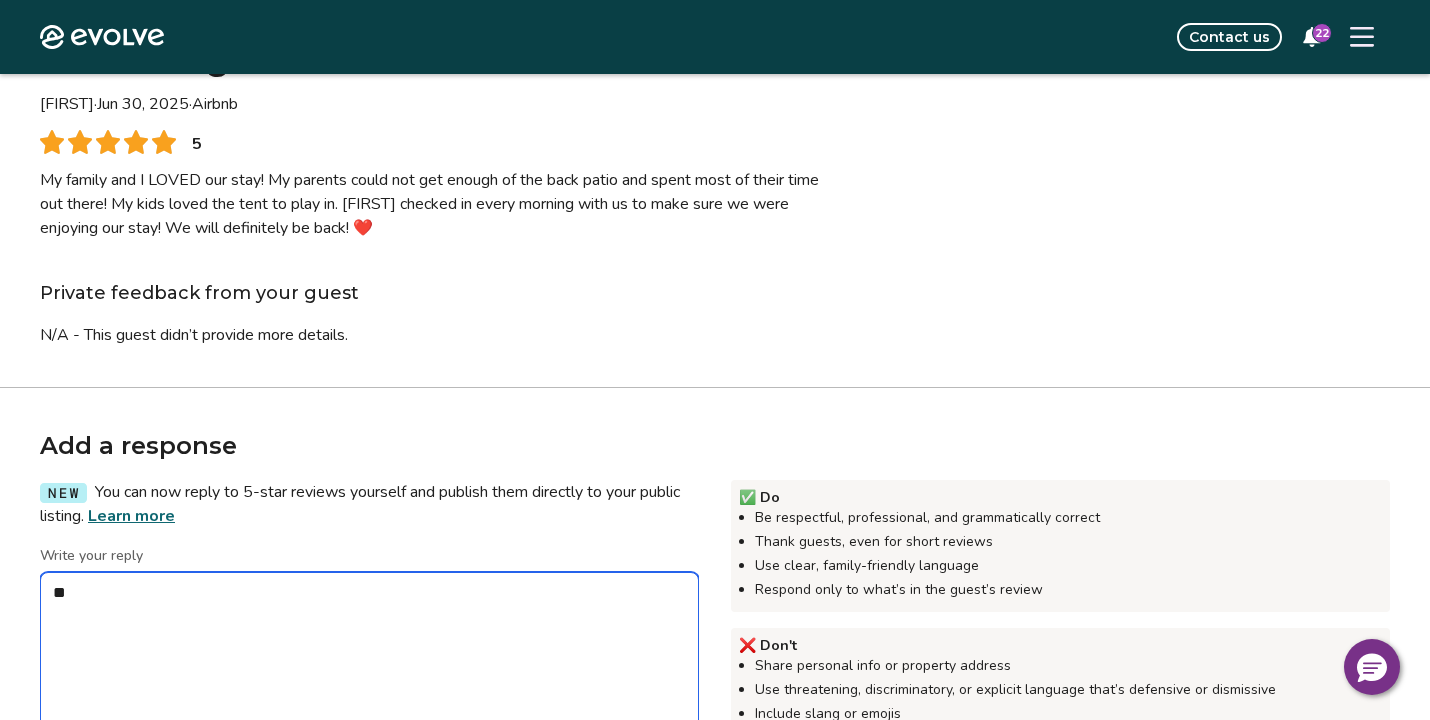 type on "*" 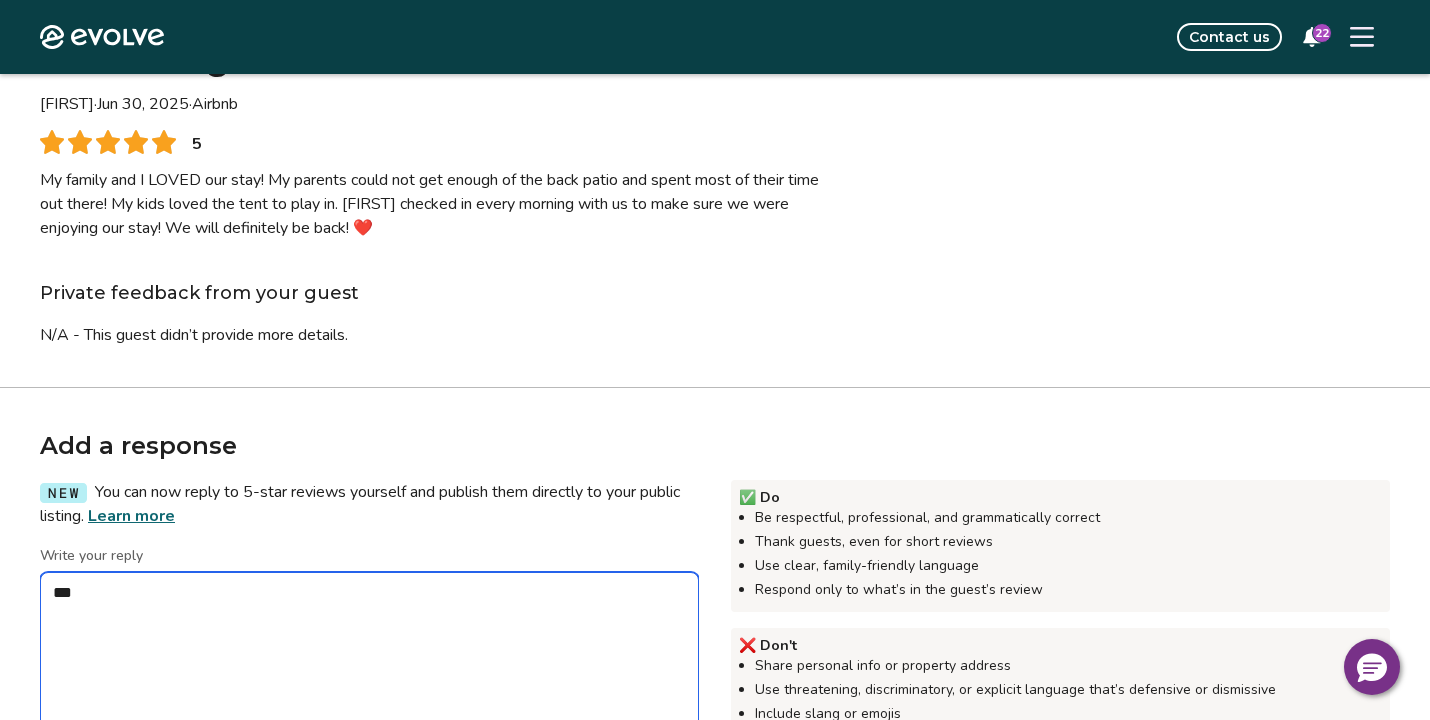 type on "*" 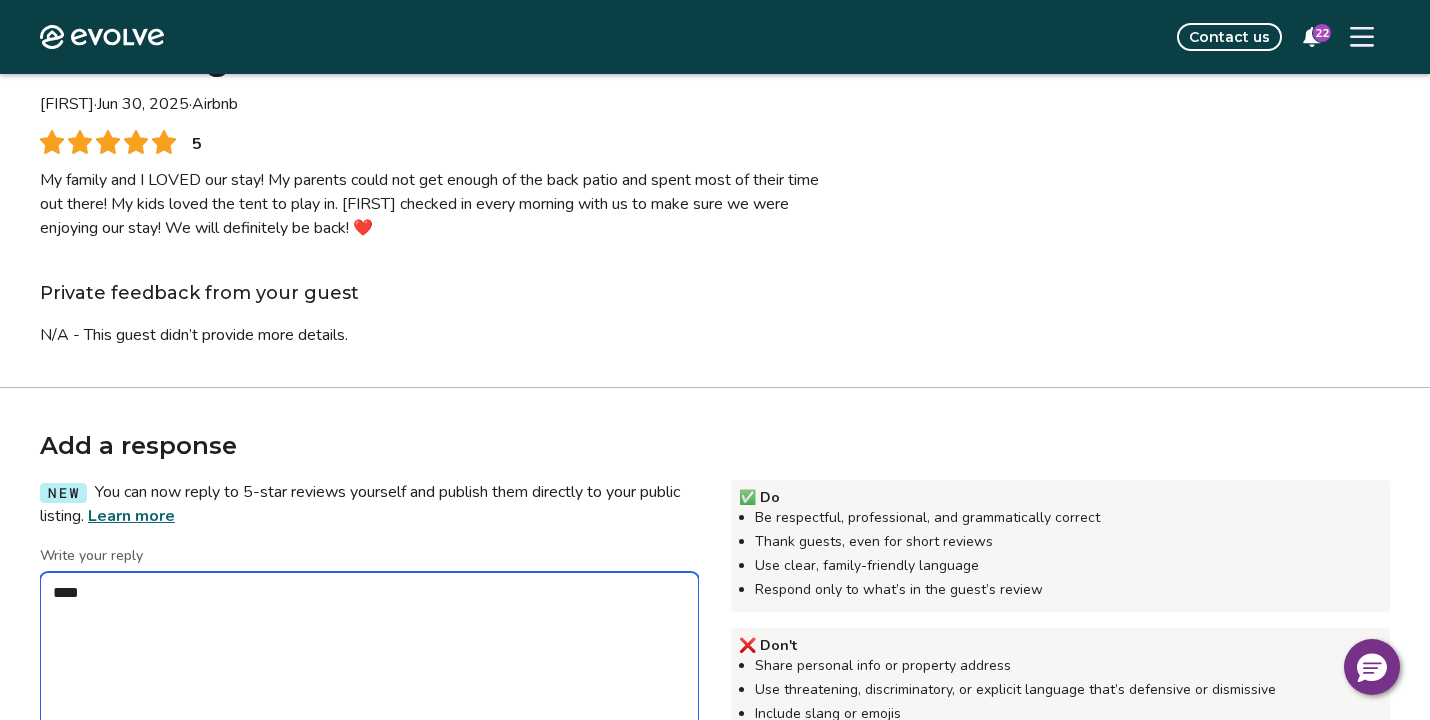 type on "*" 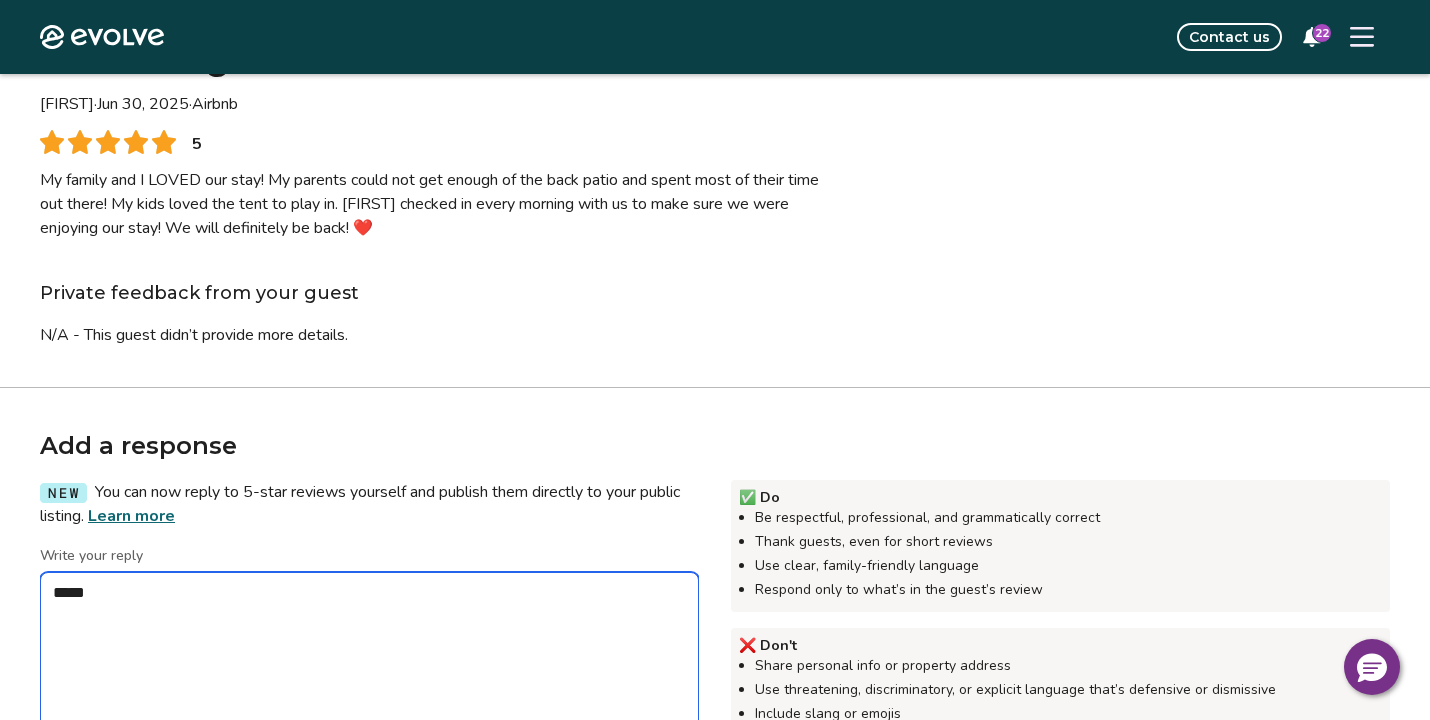 type on "*" 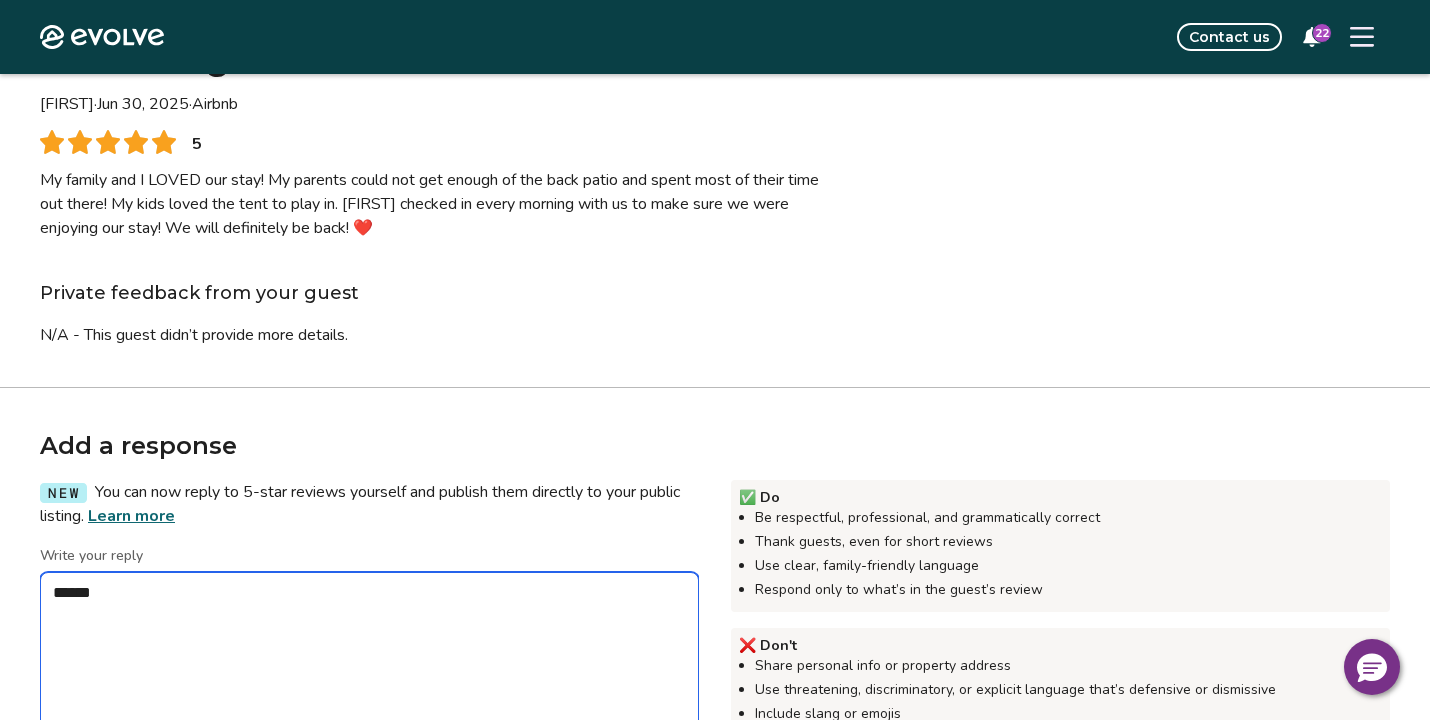 type on "*" 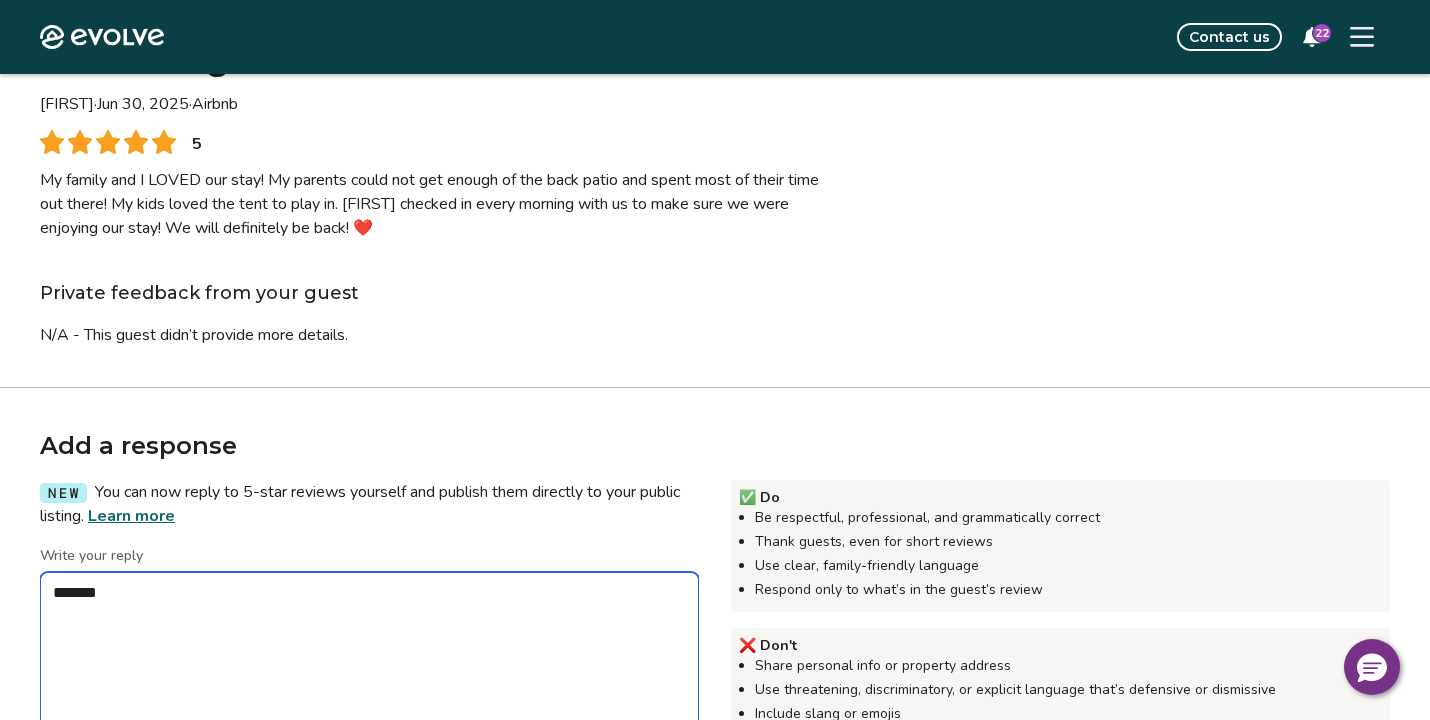 type on "*" 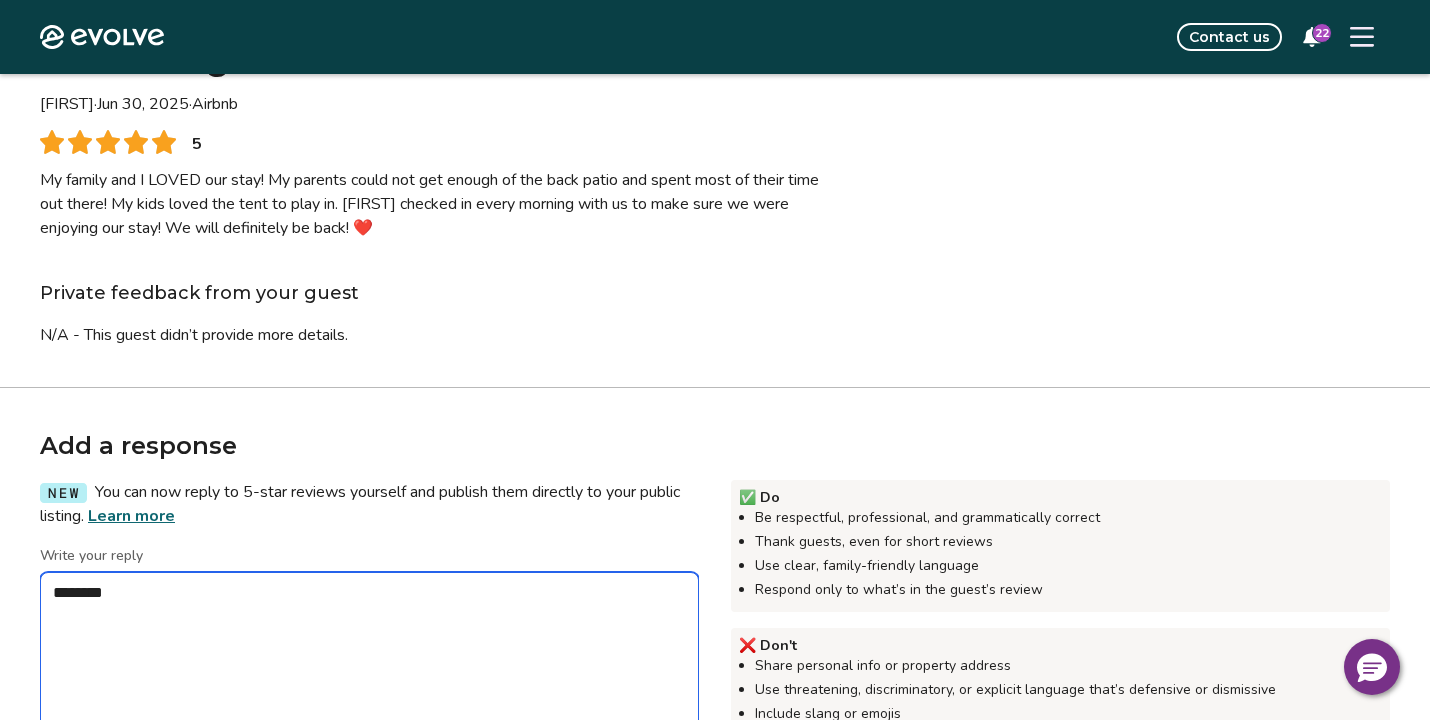 type on "*" 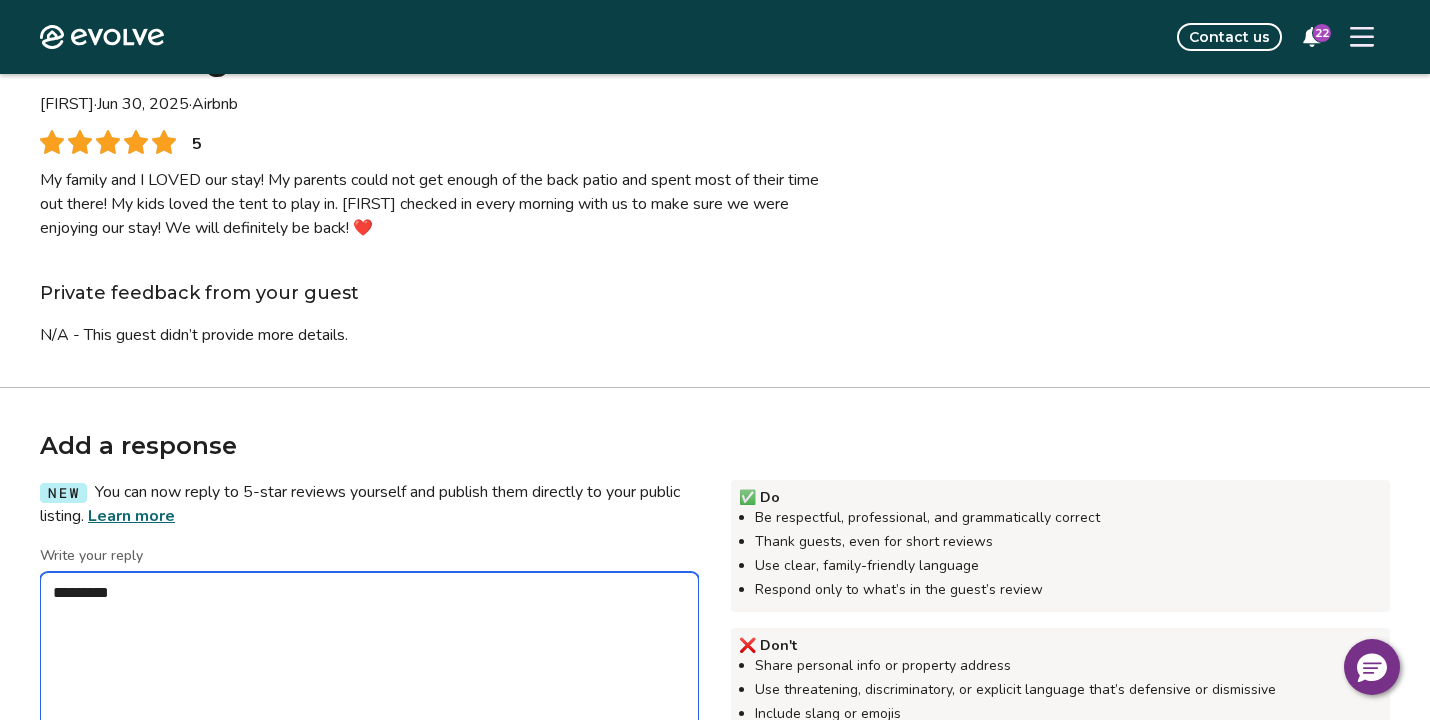 type on "*" 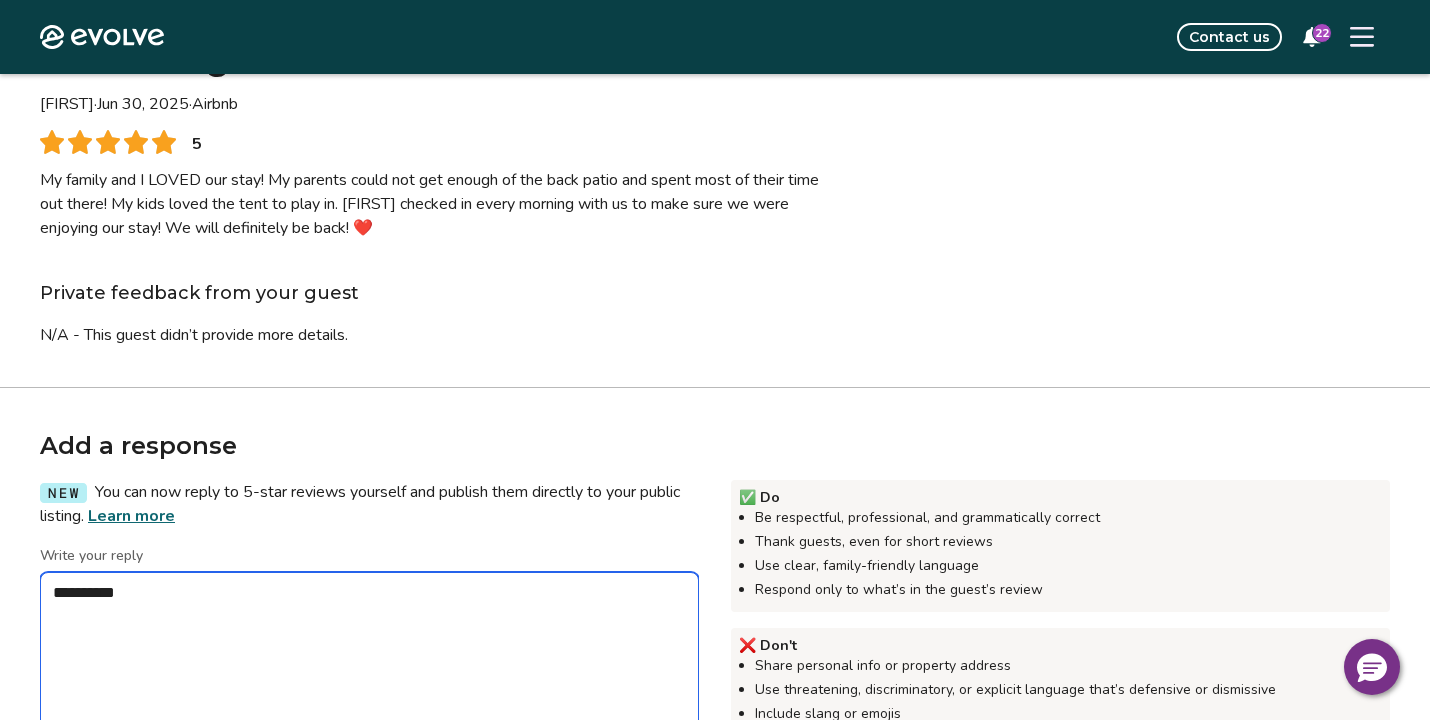 type on "*" 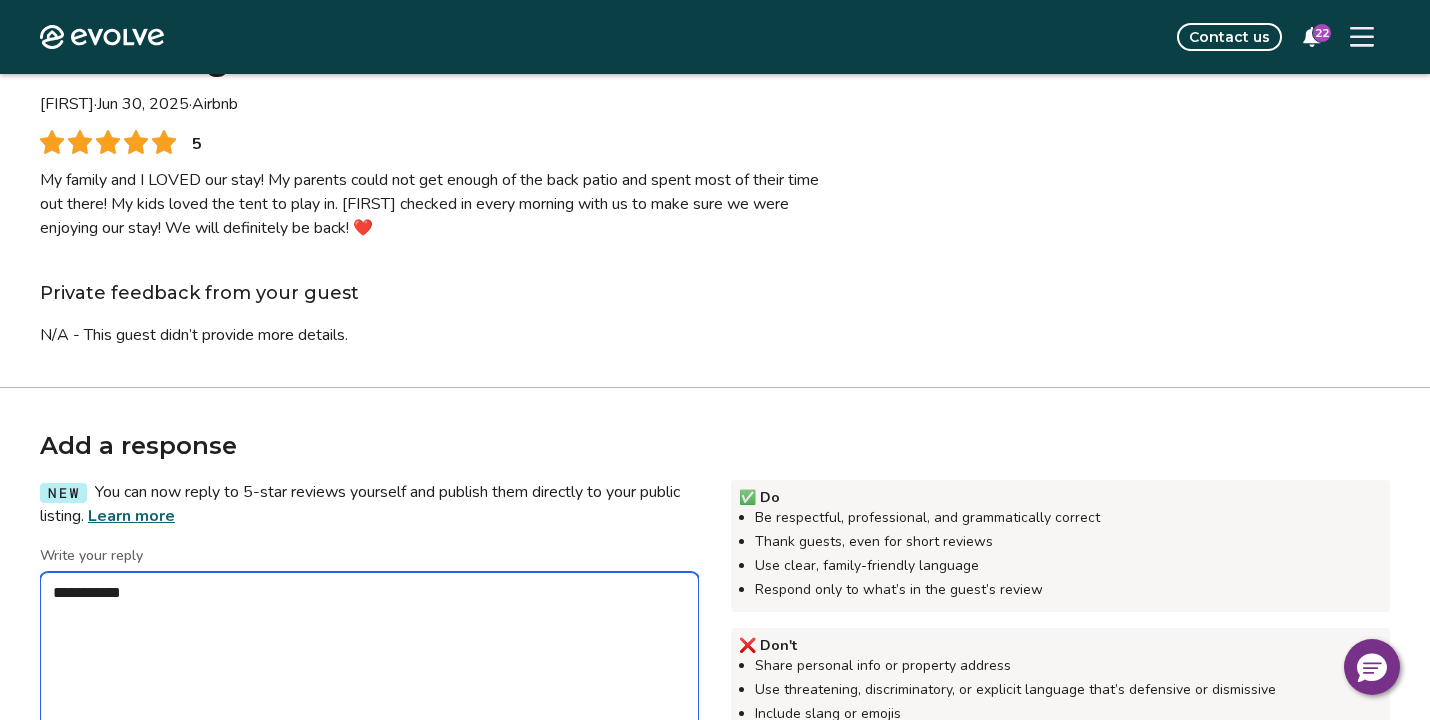 type on "*" 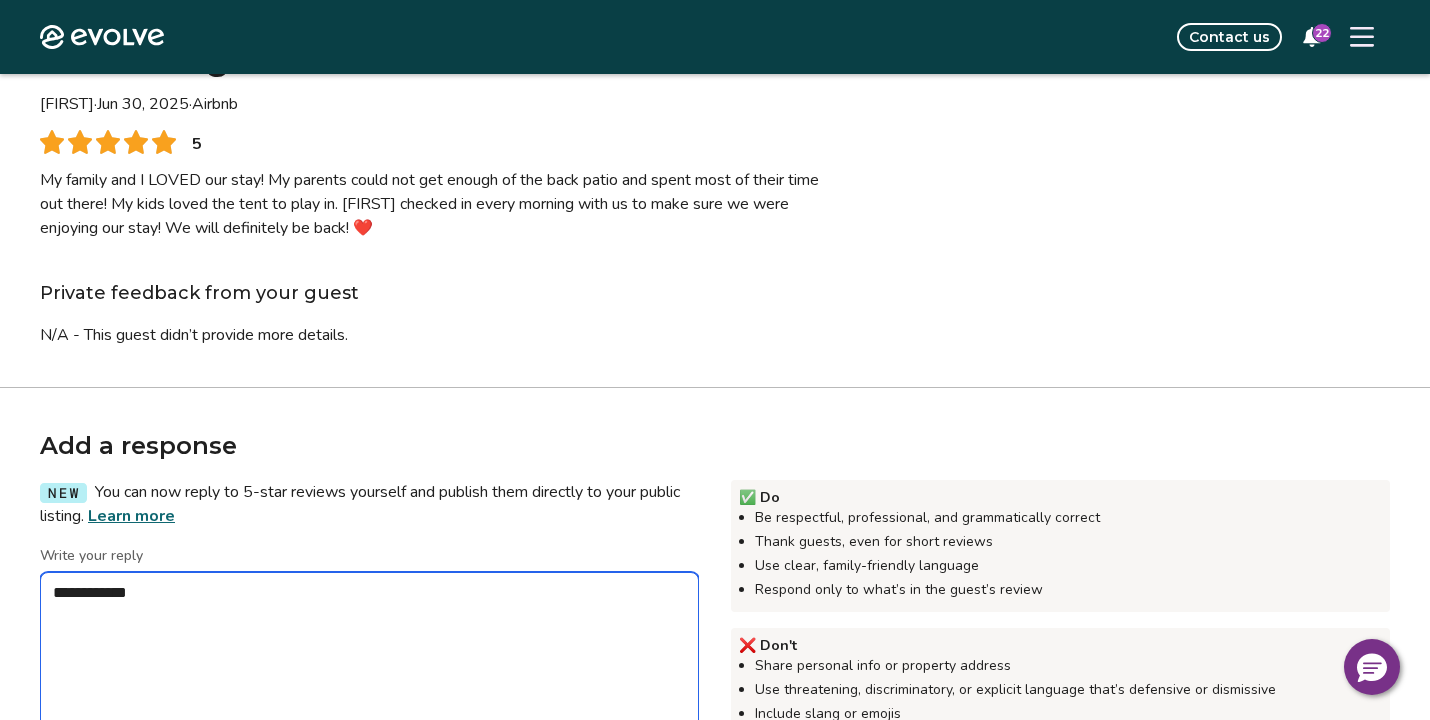 type on "*" 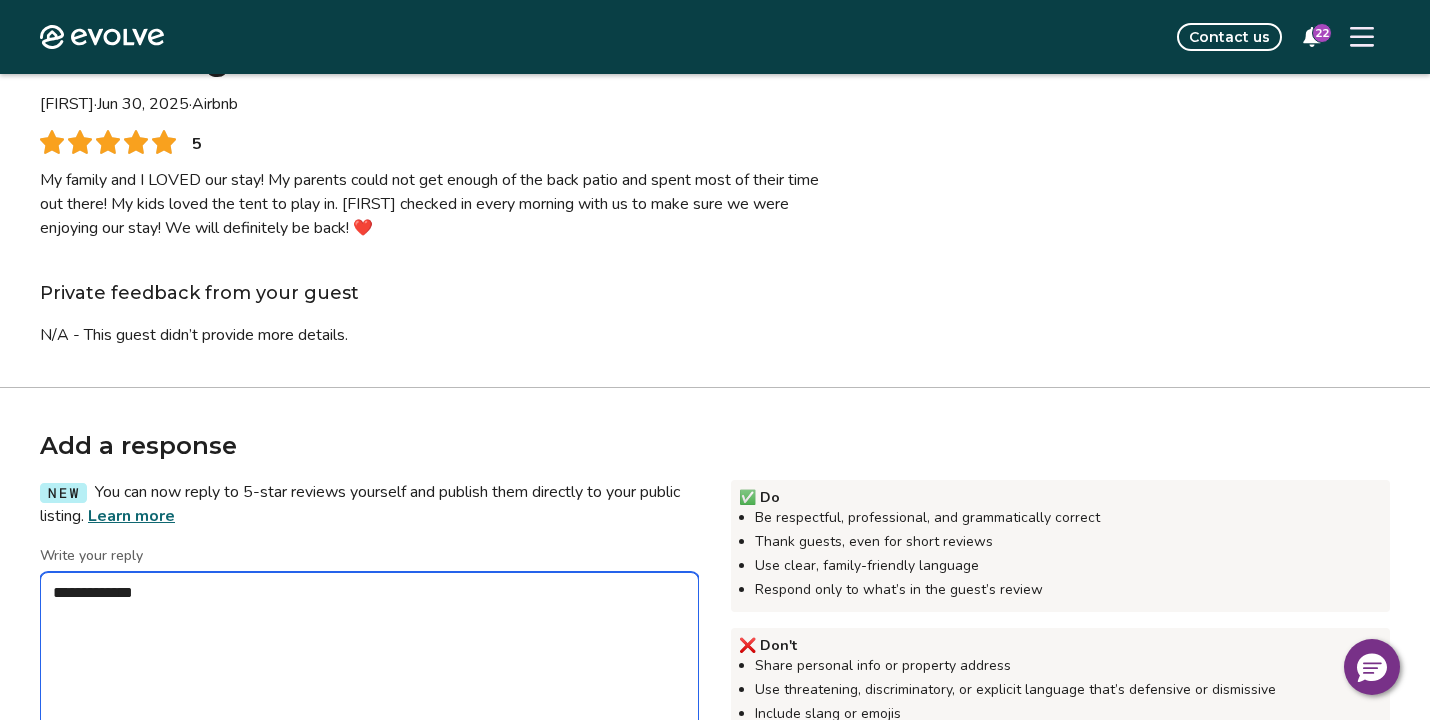 type on "*" 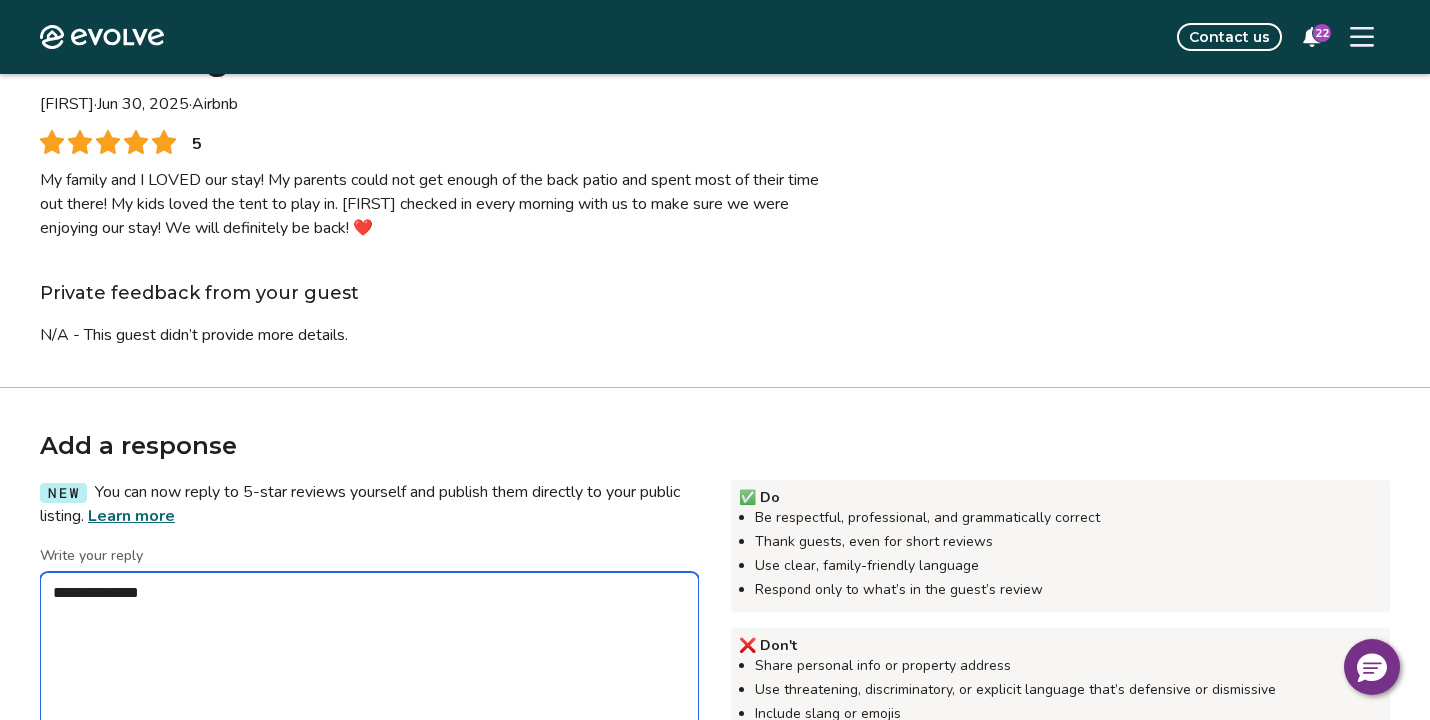 type on "*" 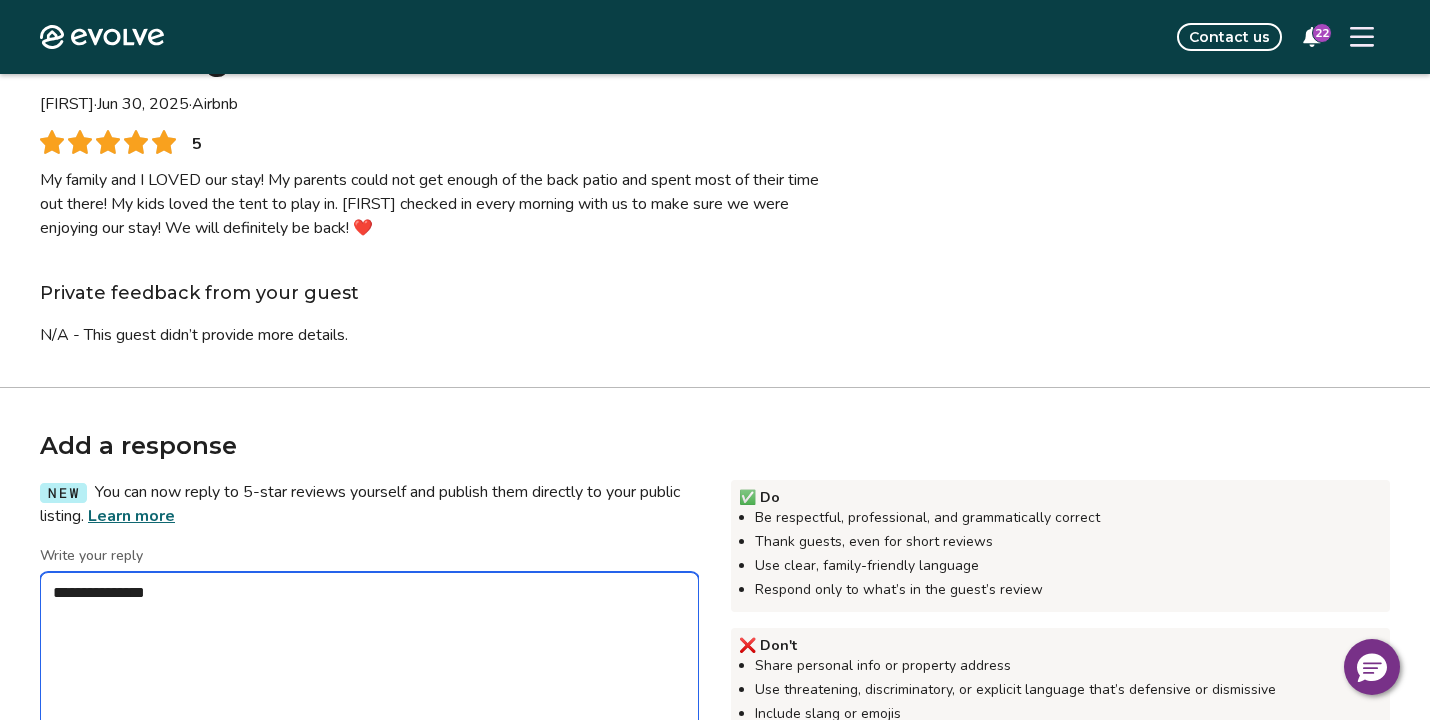type on "*" 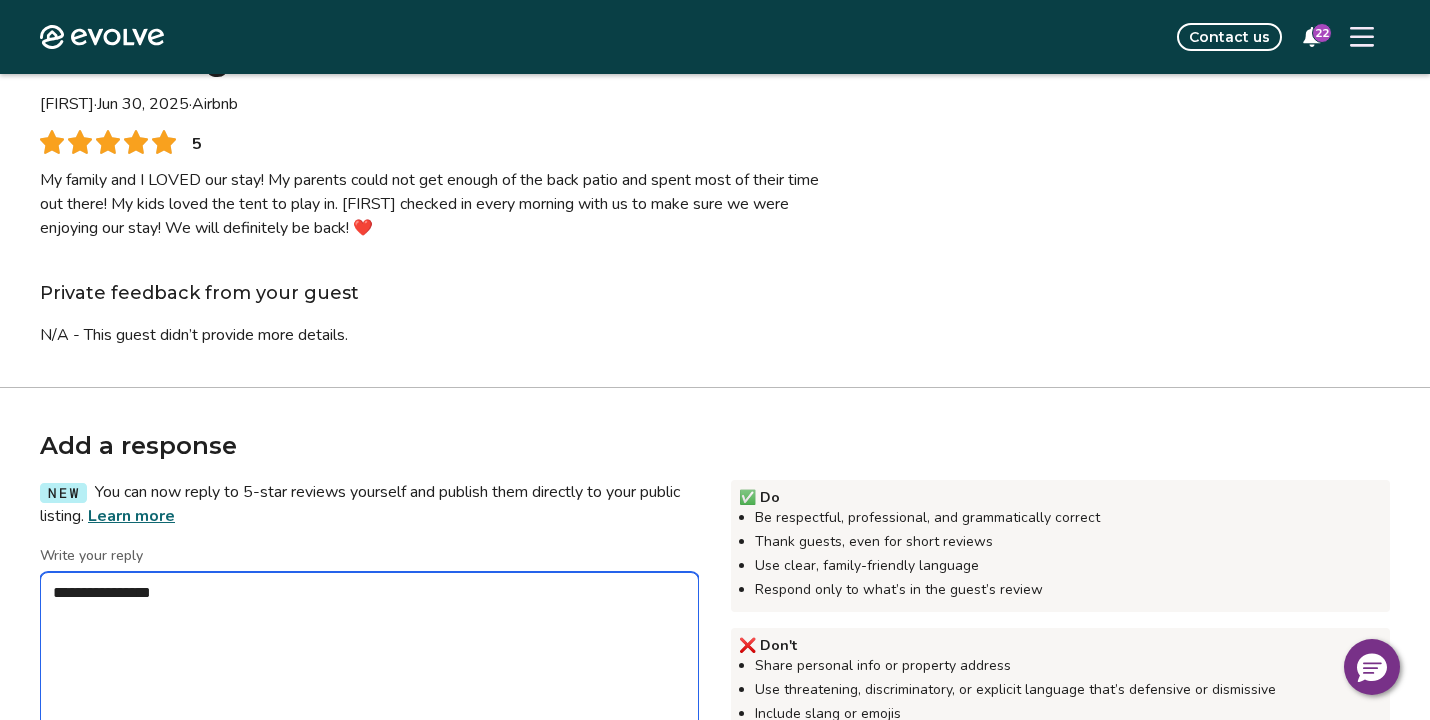 type on "*" 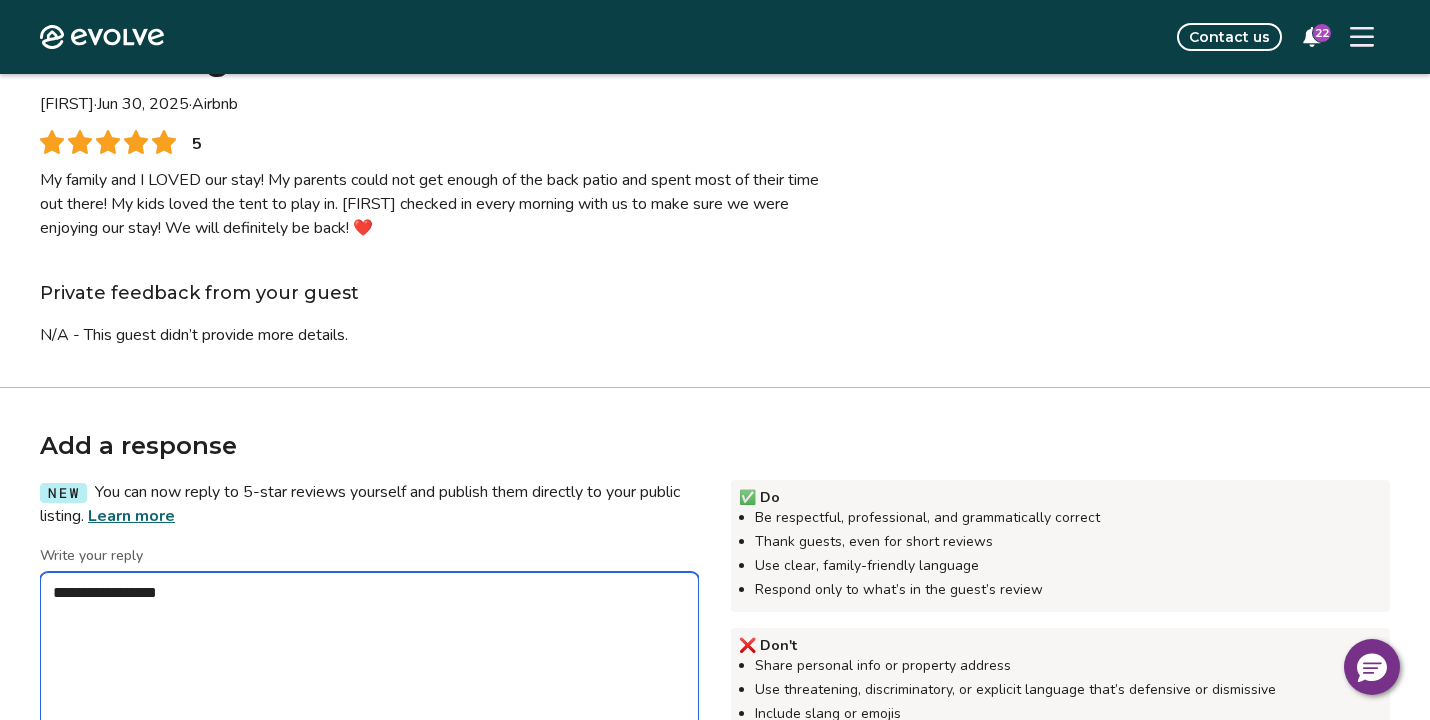 type on "*" 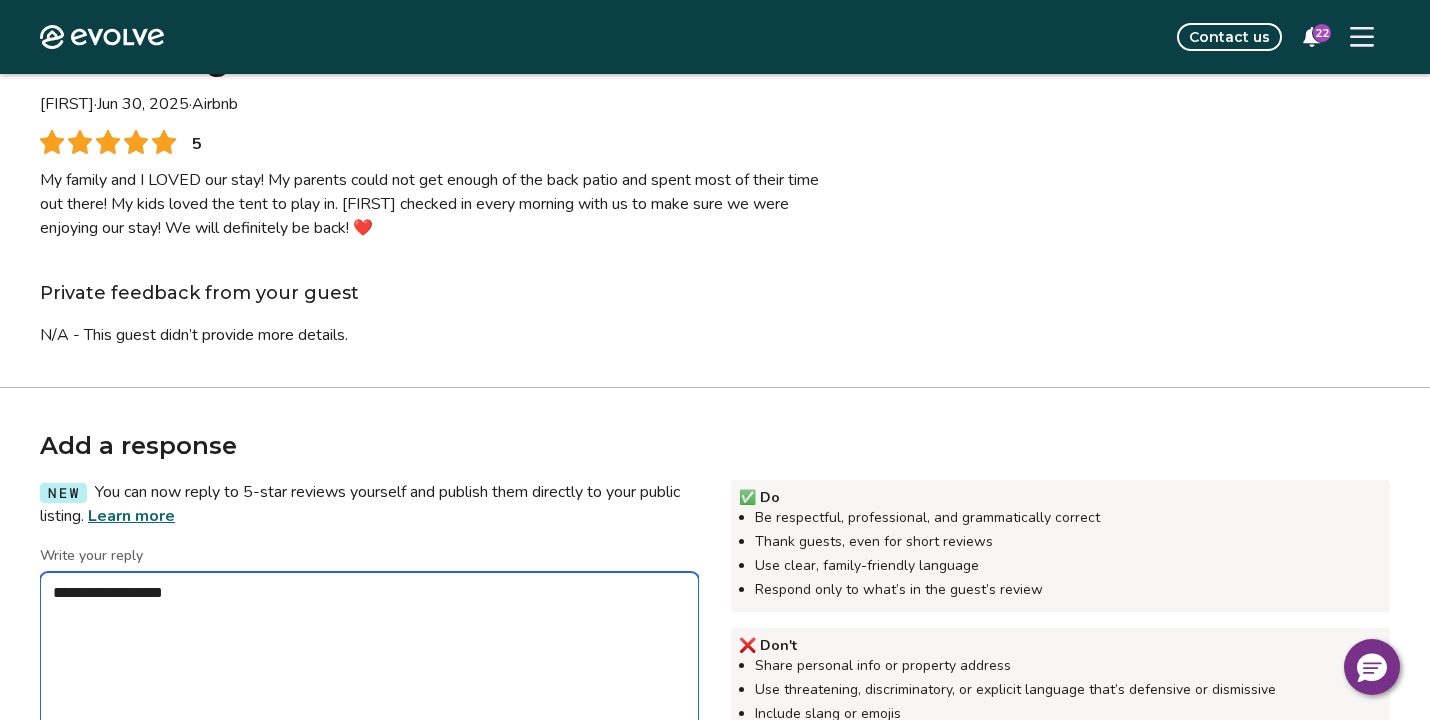 type on "*" 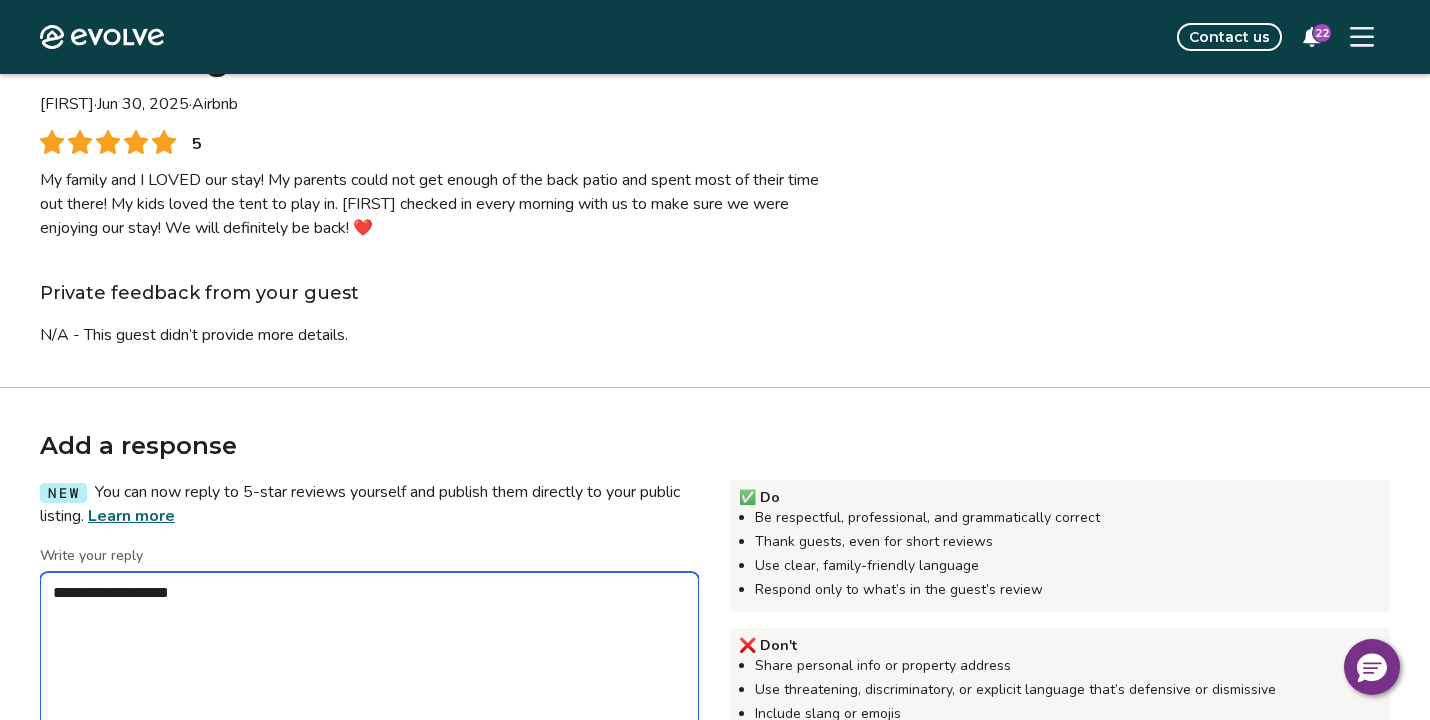 type on "*" 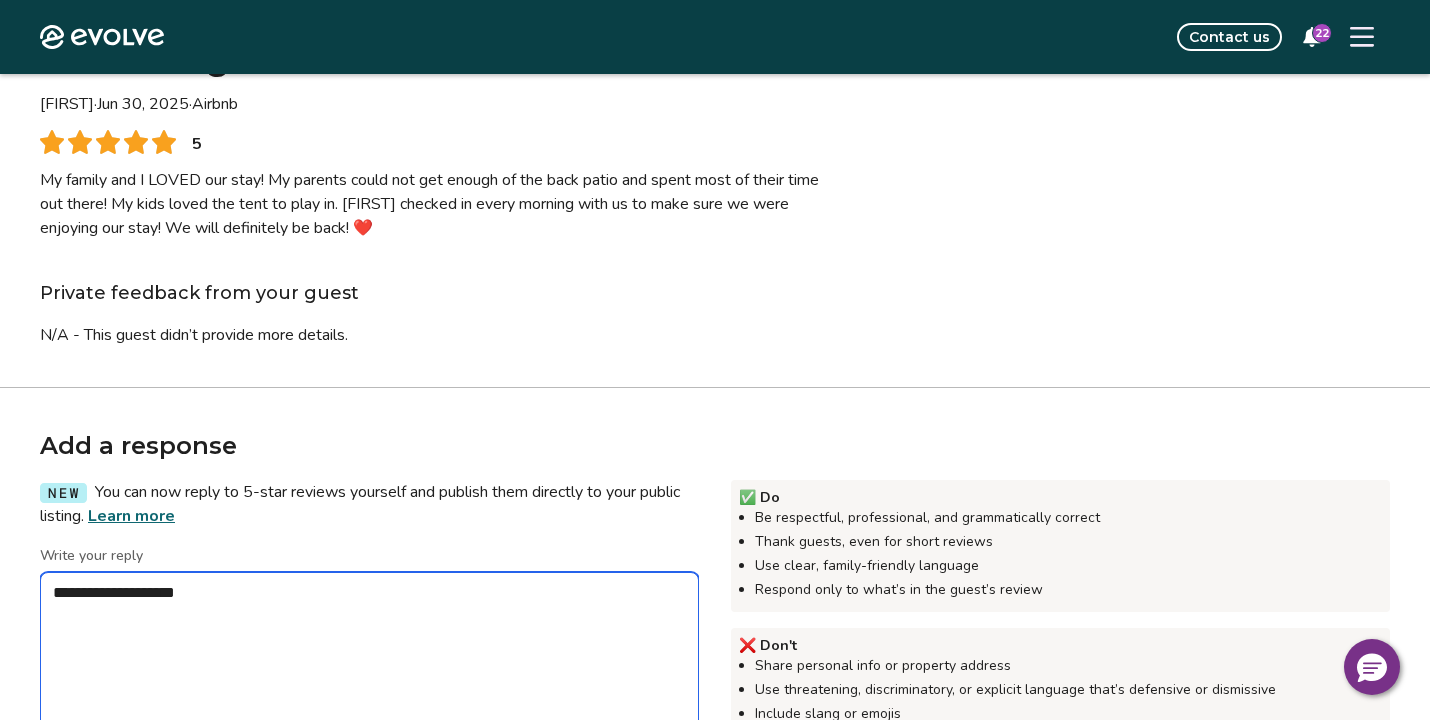type on "*" 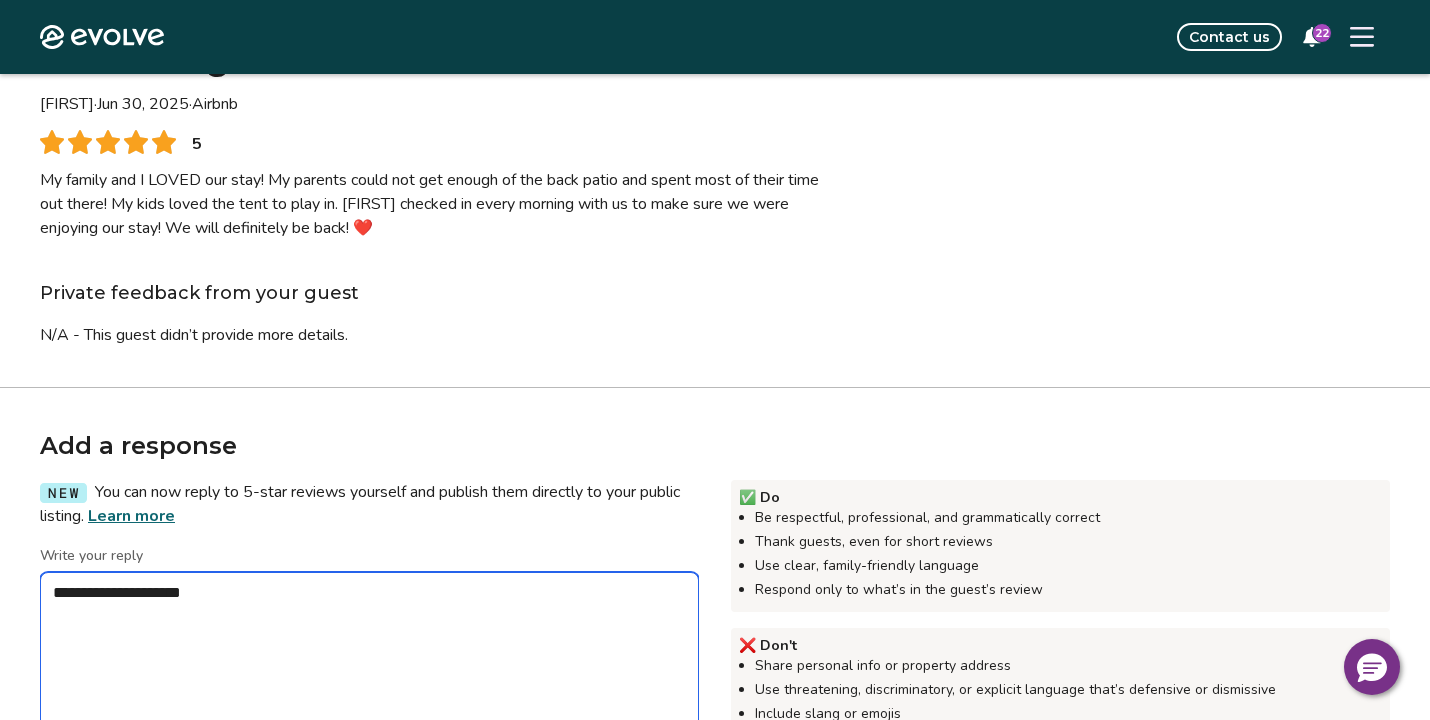 type on "*" 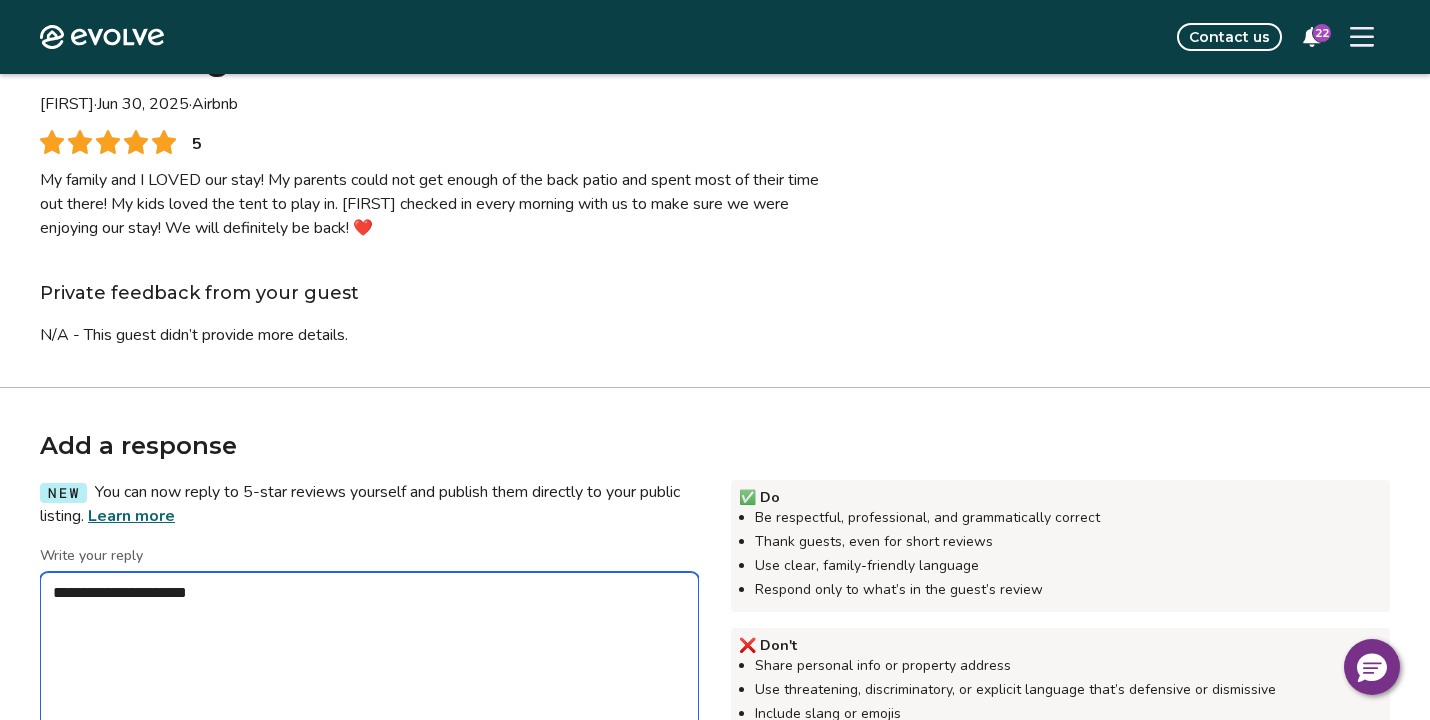 type on "*" 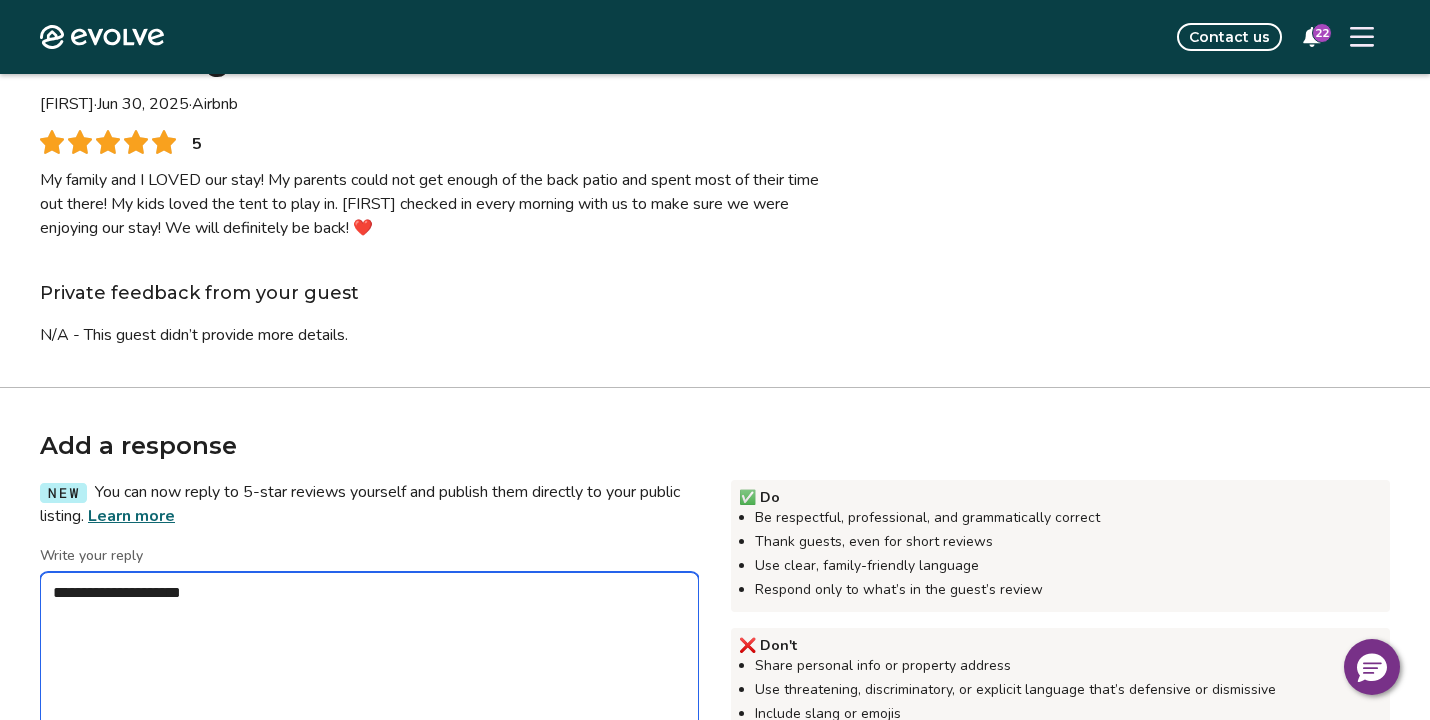 type on "*" 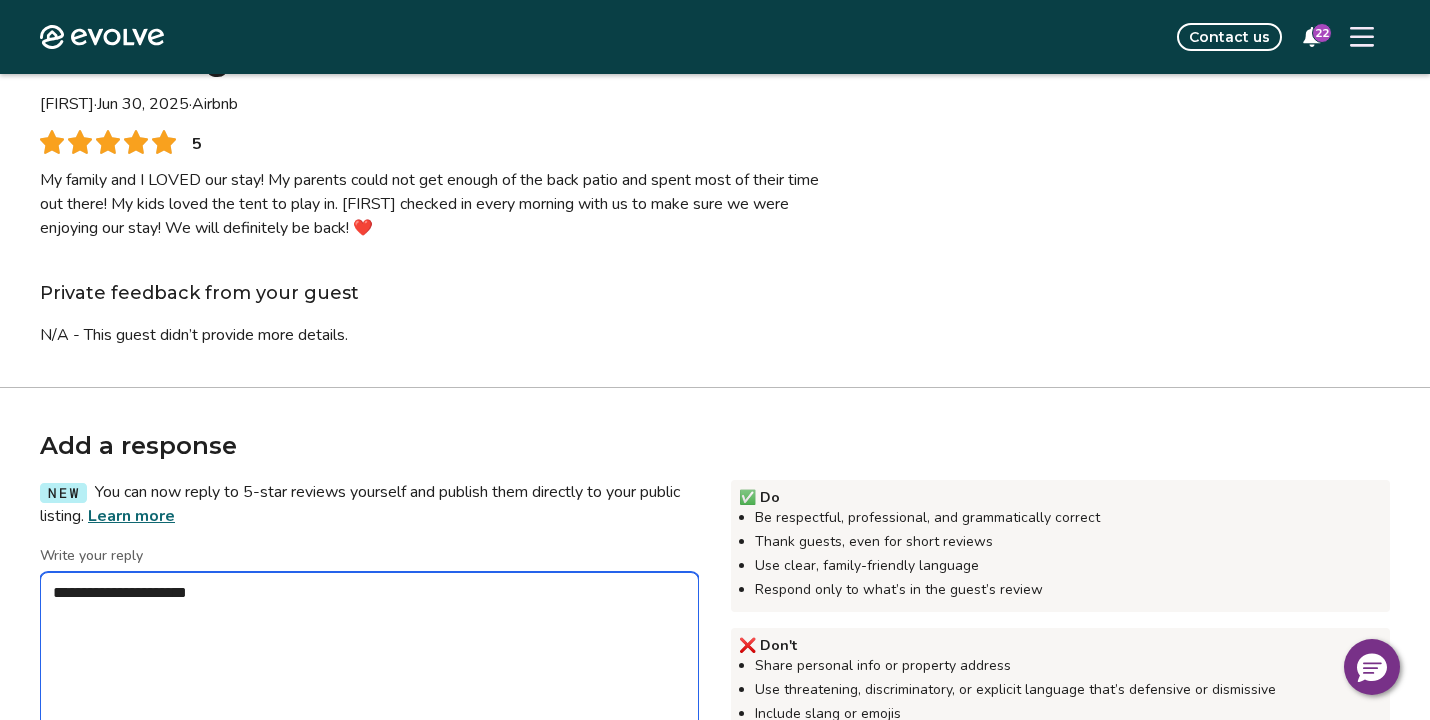 type on "*" 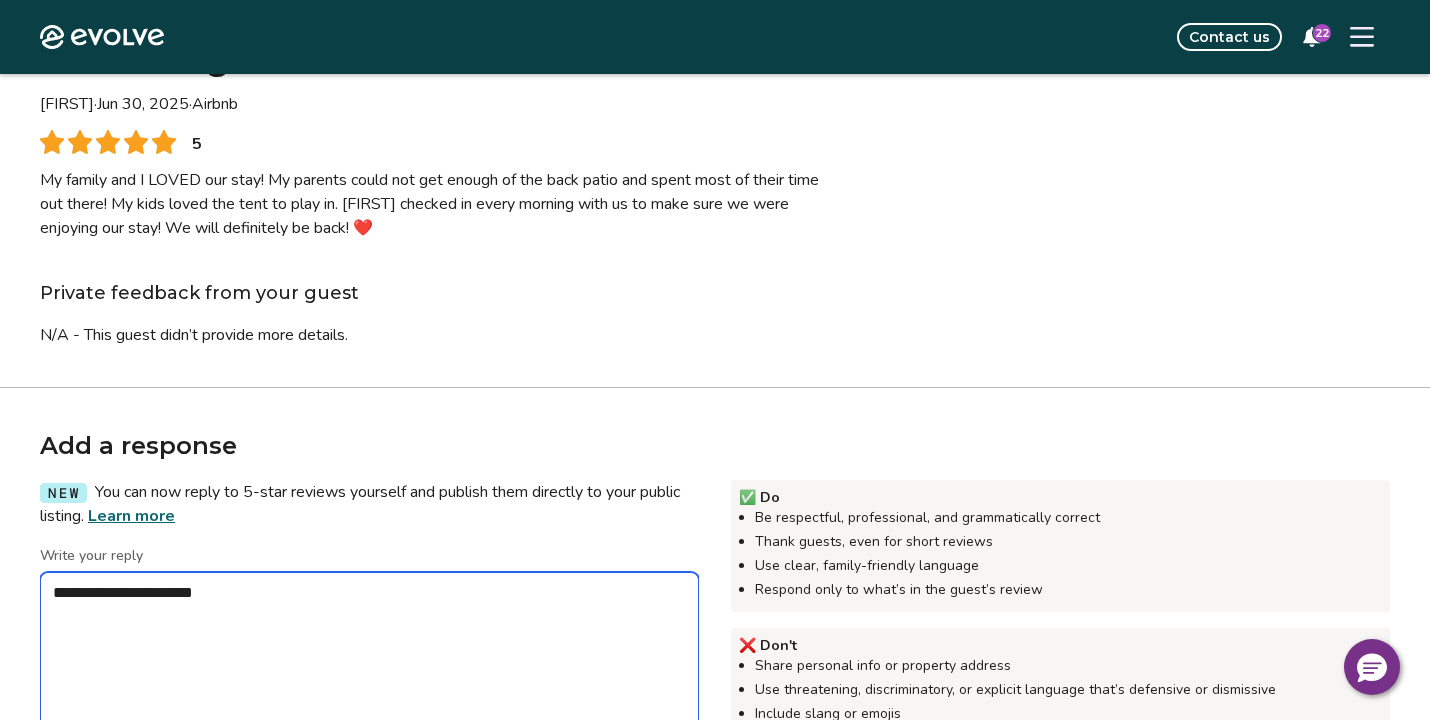 type on "*" 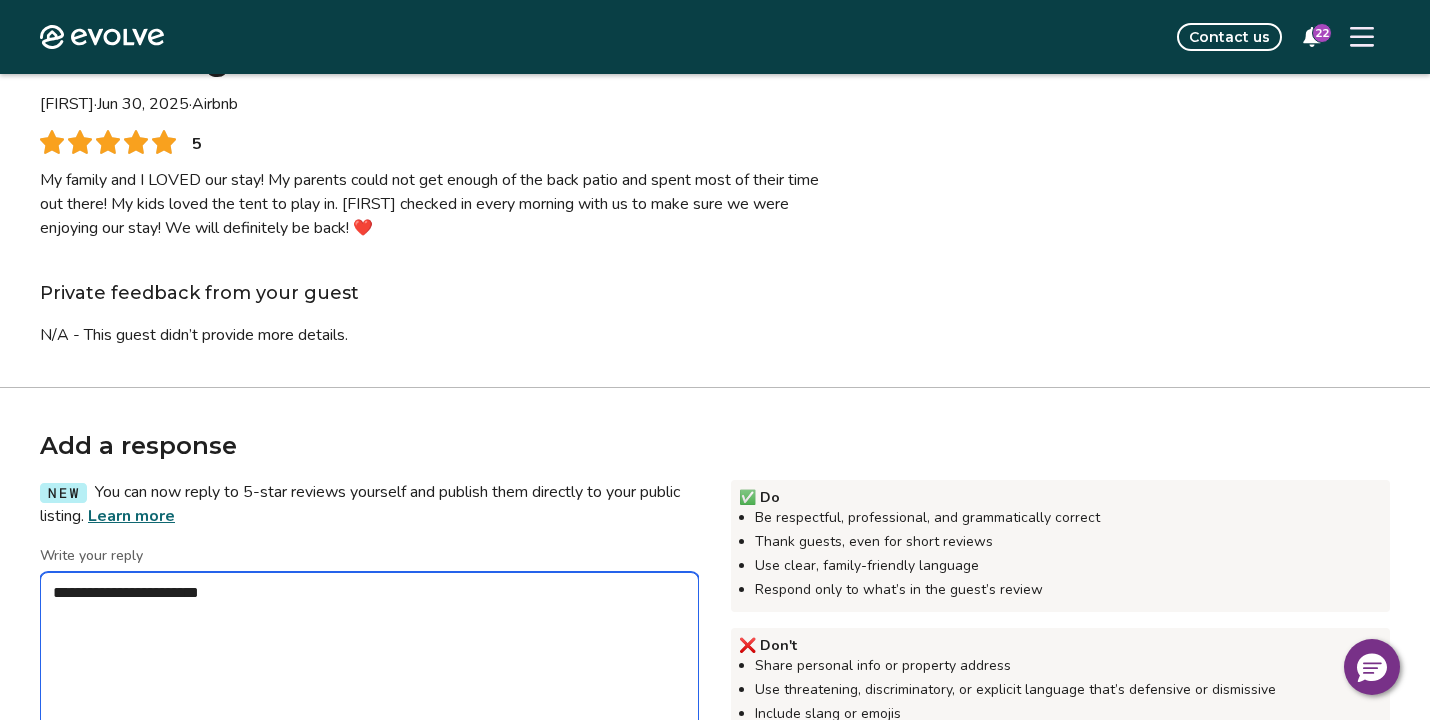 type on "*" 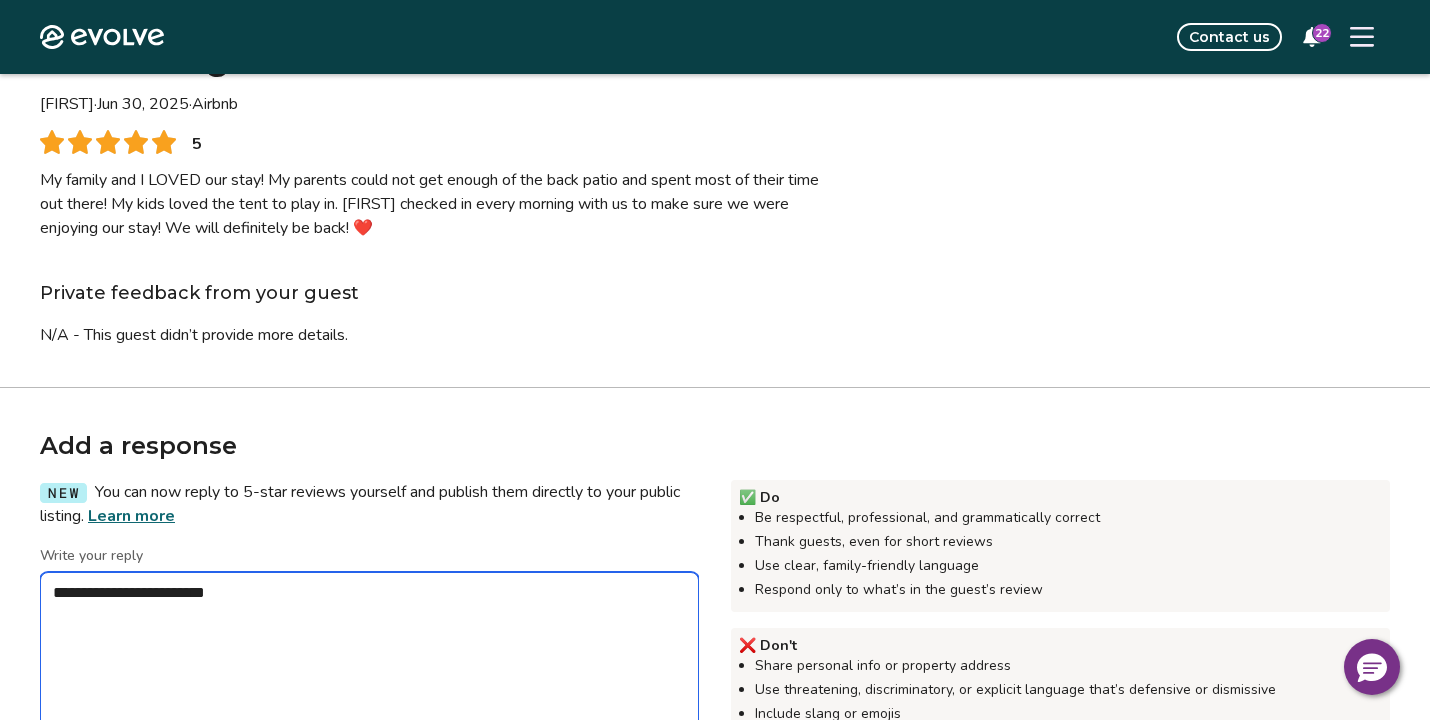 type on "*" 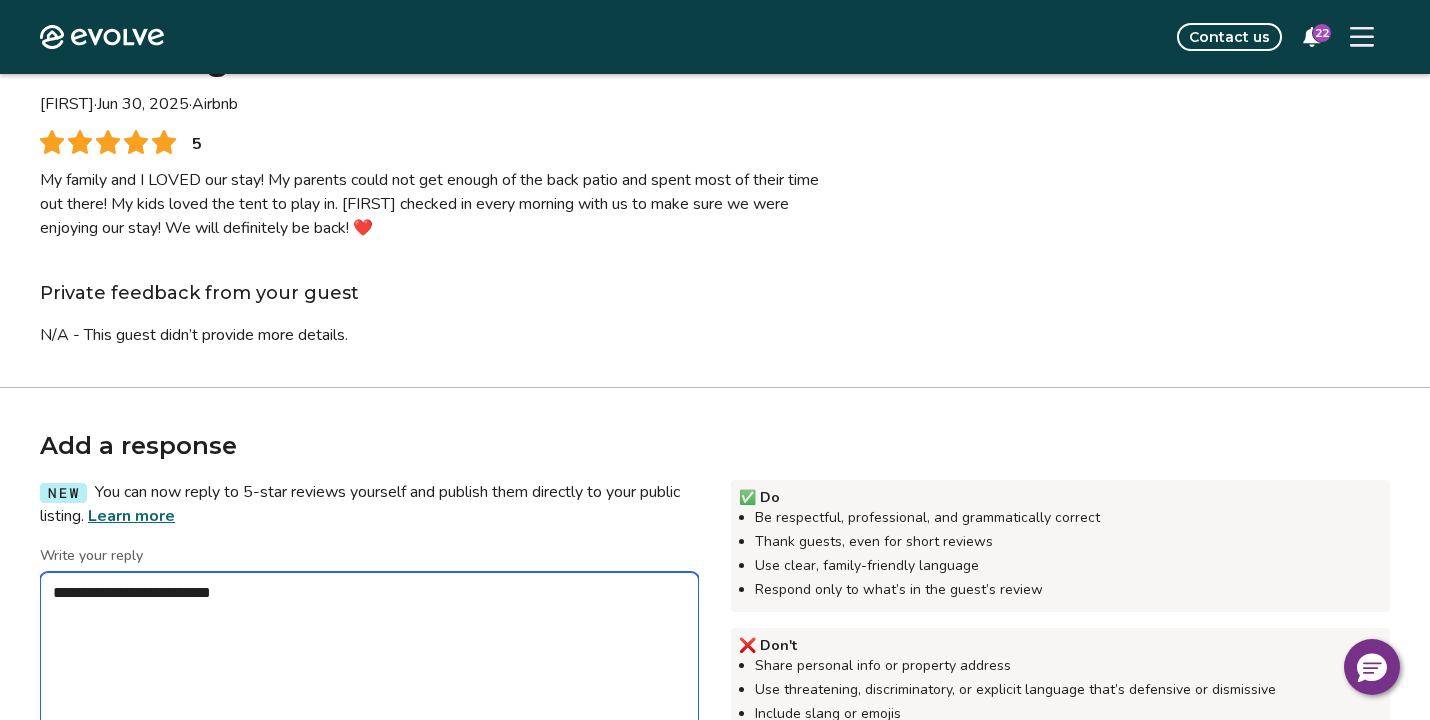 type on "*" 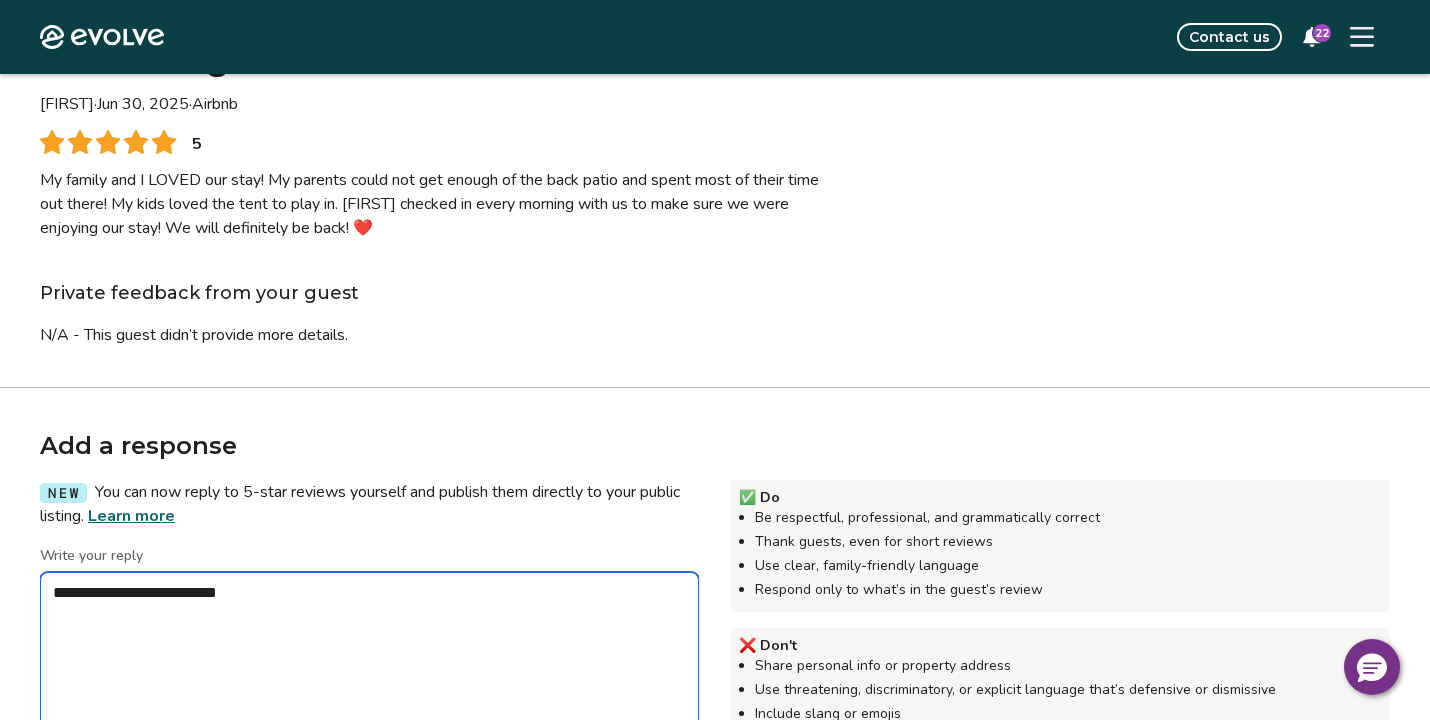 type on "*" 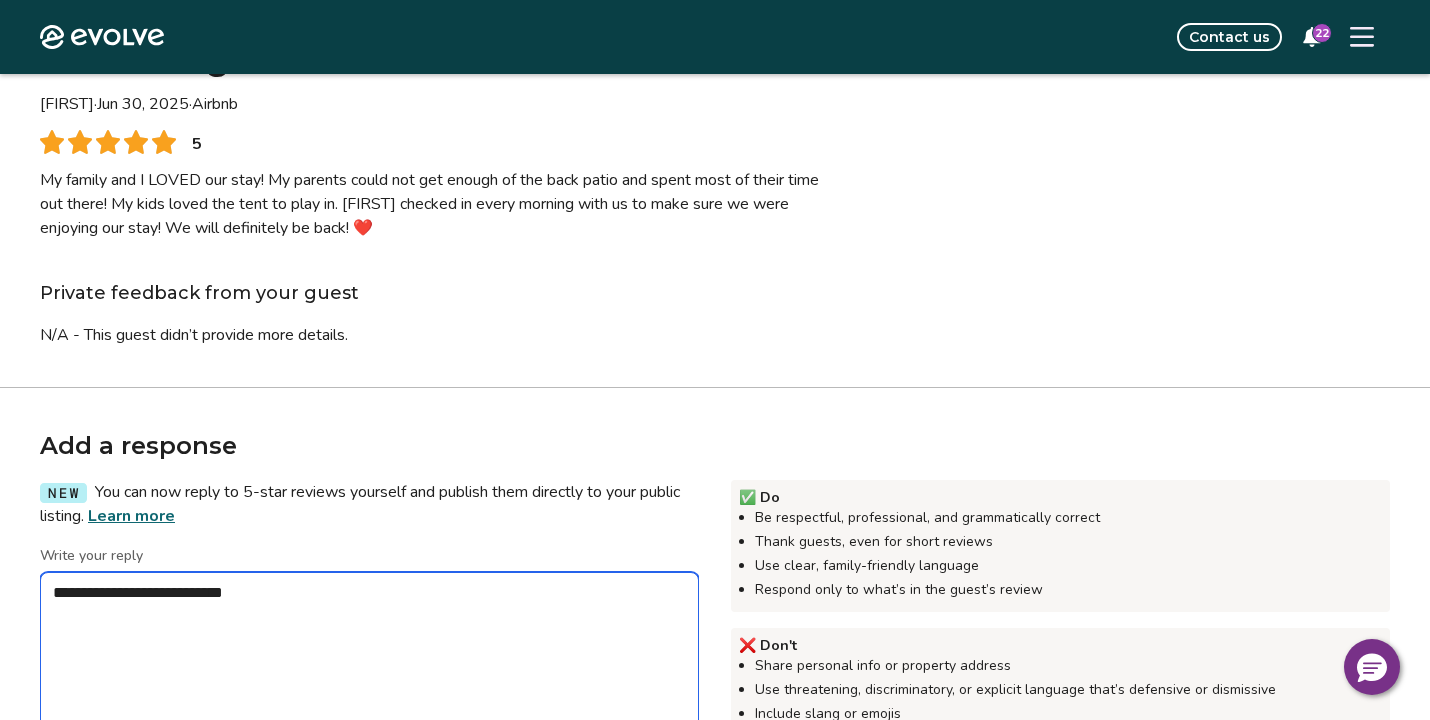 type on "*" 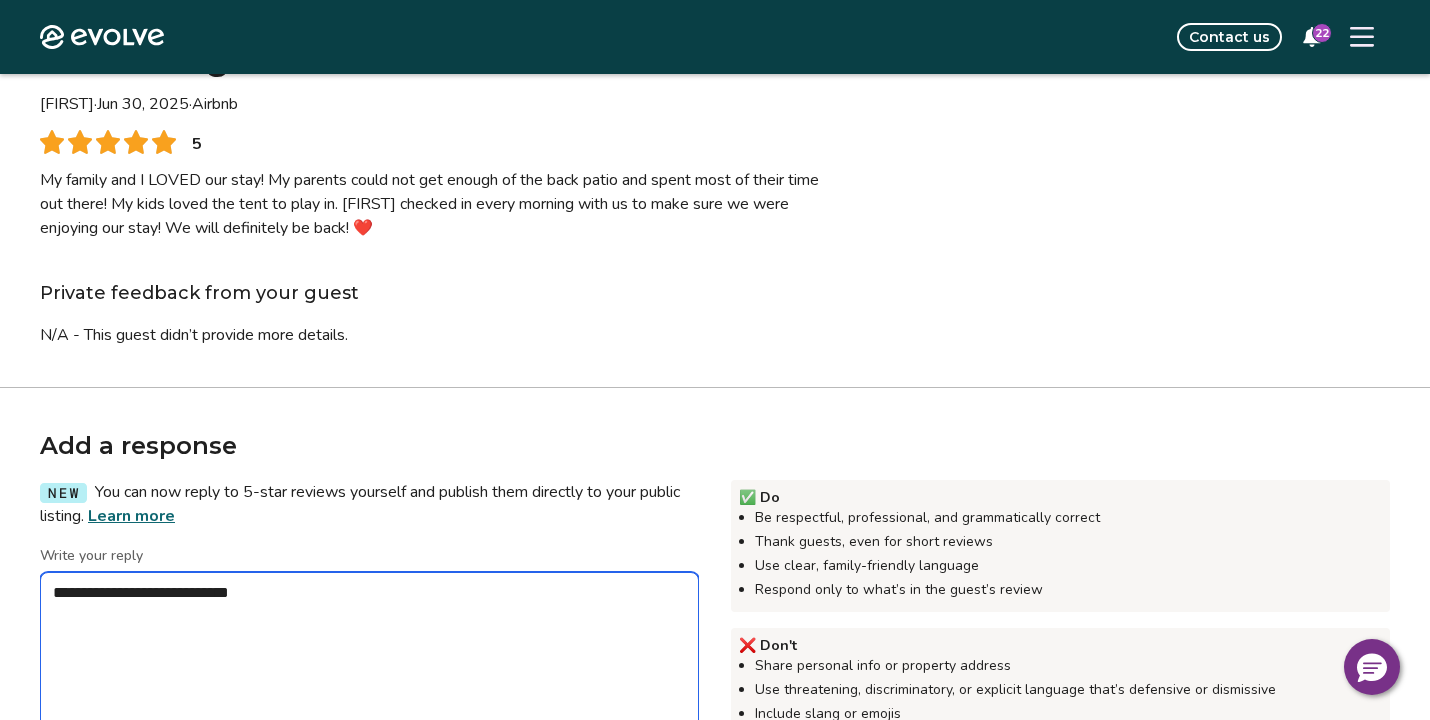 type on "*" 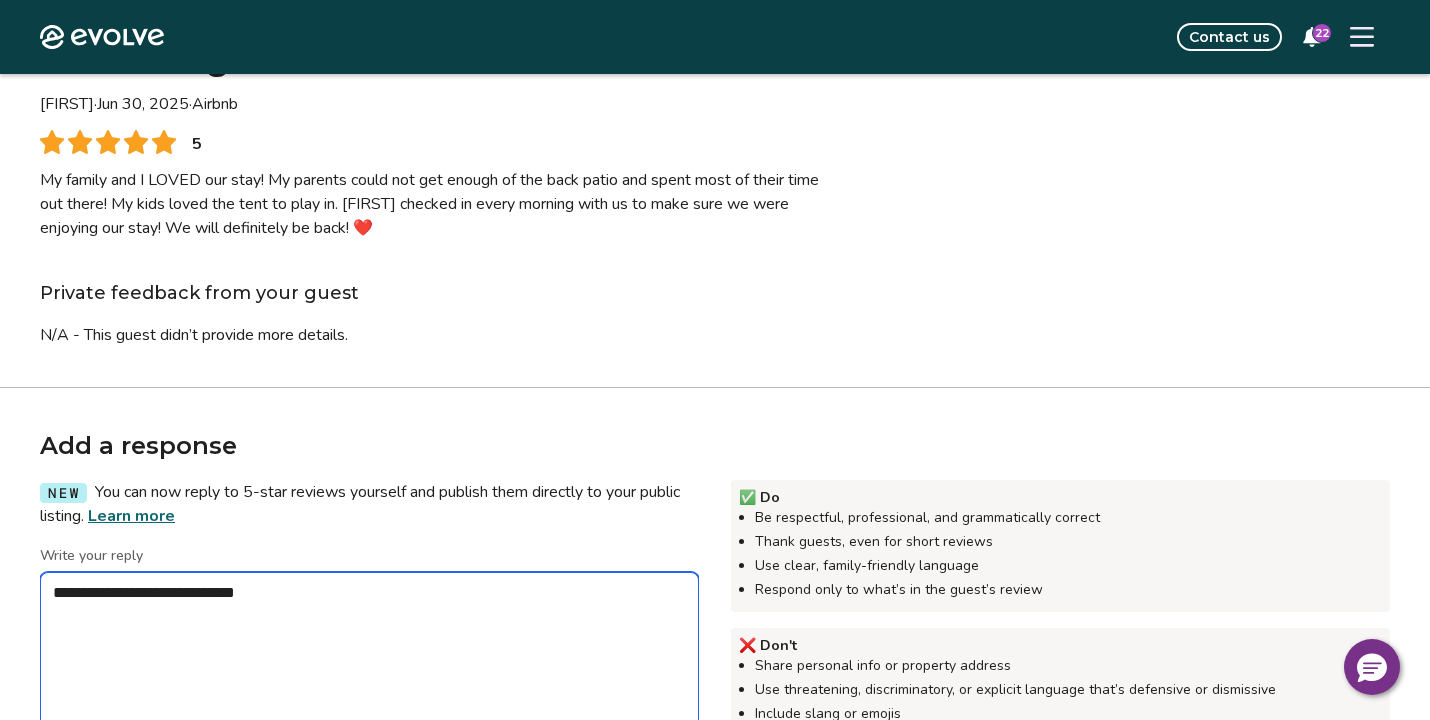 type on "*" 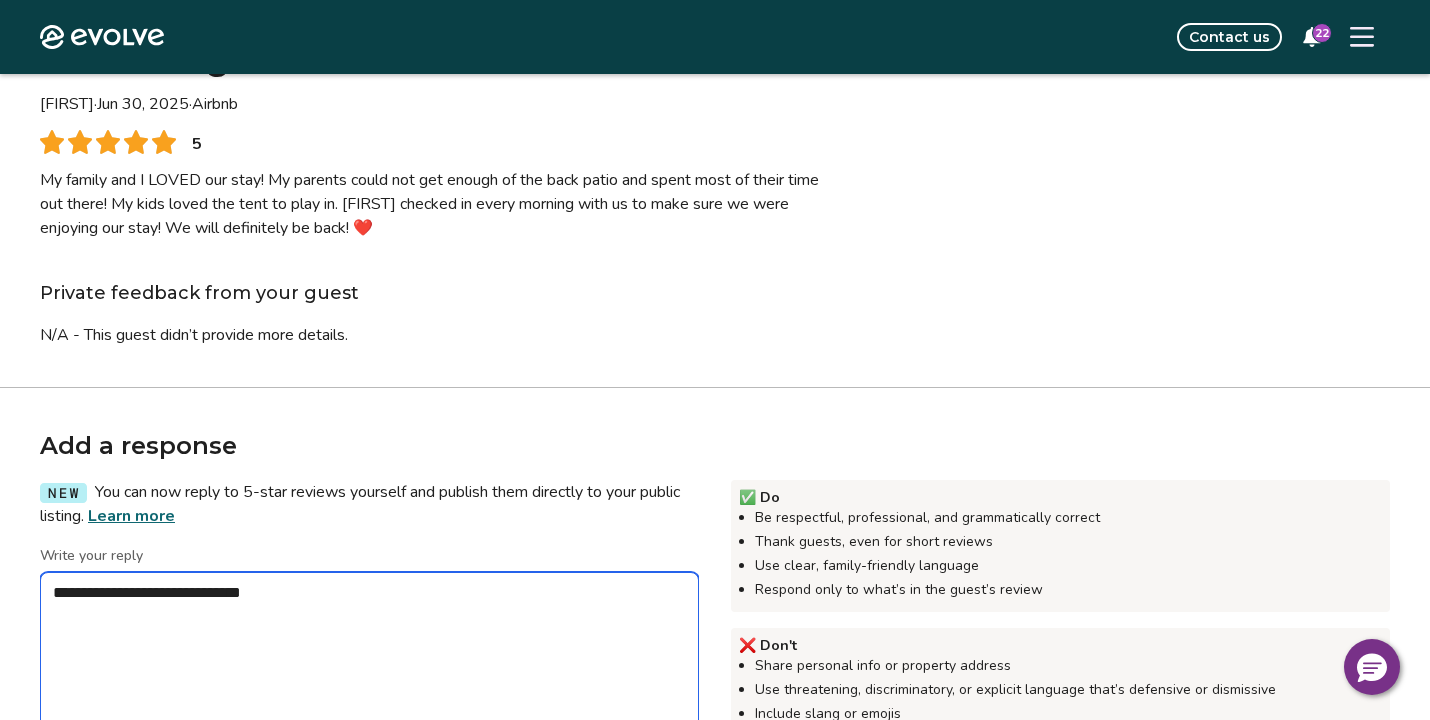 type on "*" 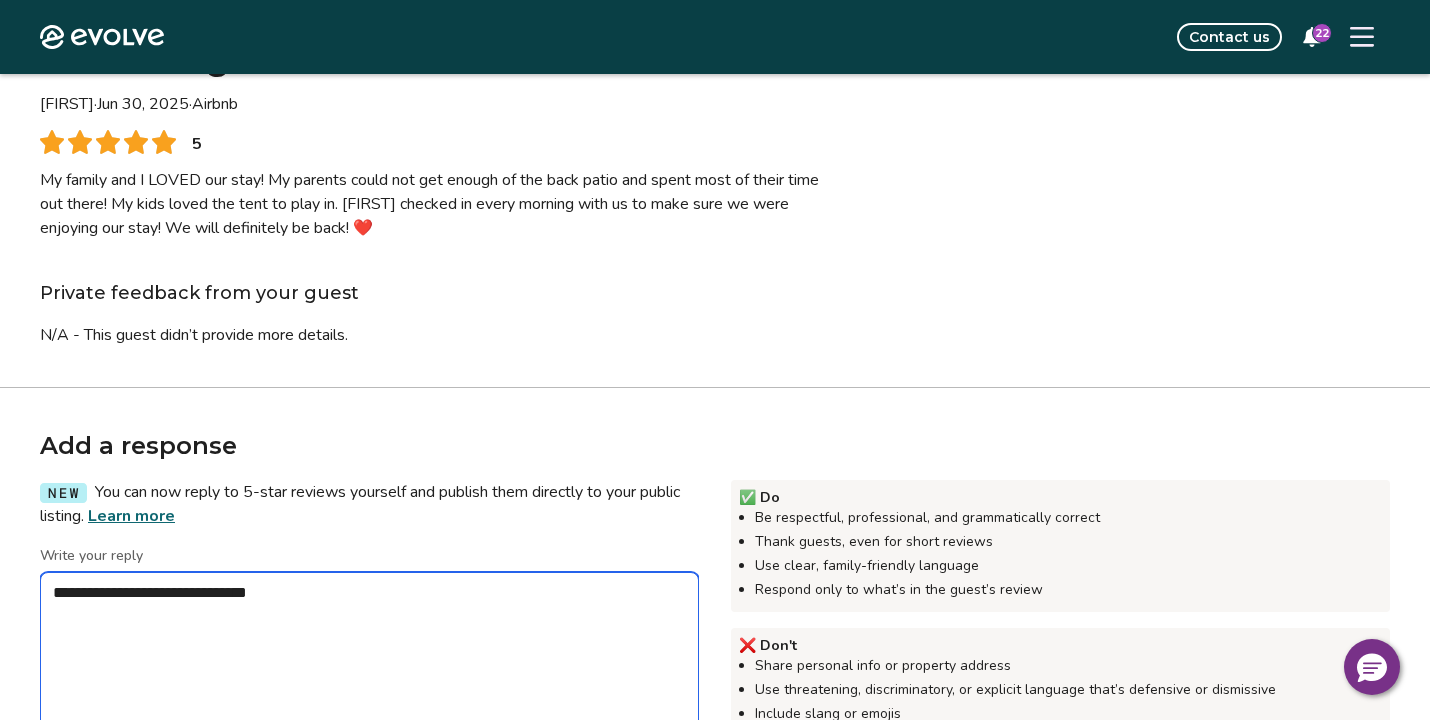 type on "*" 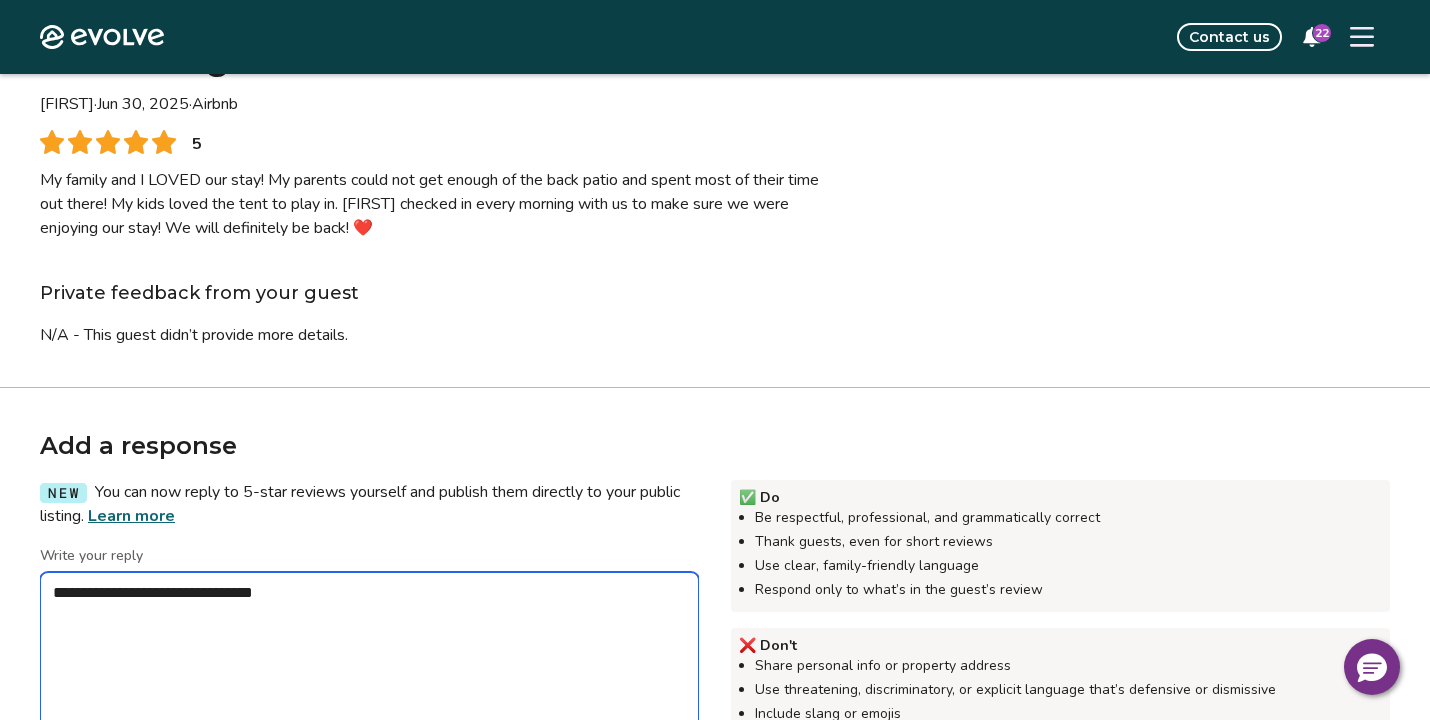 type on "*" 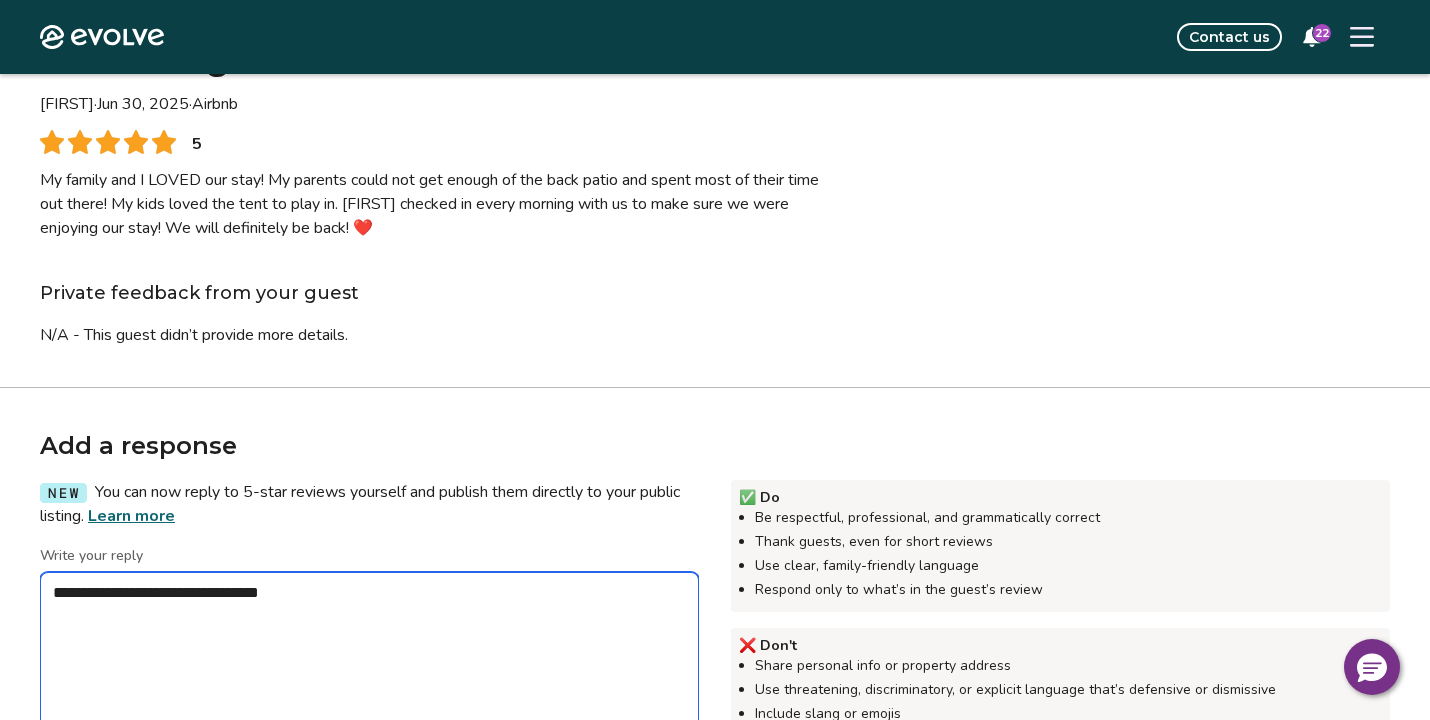 type on "*" 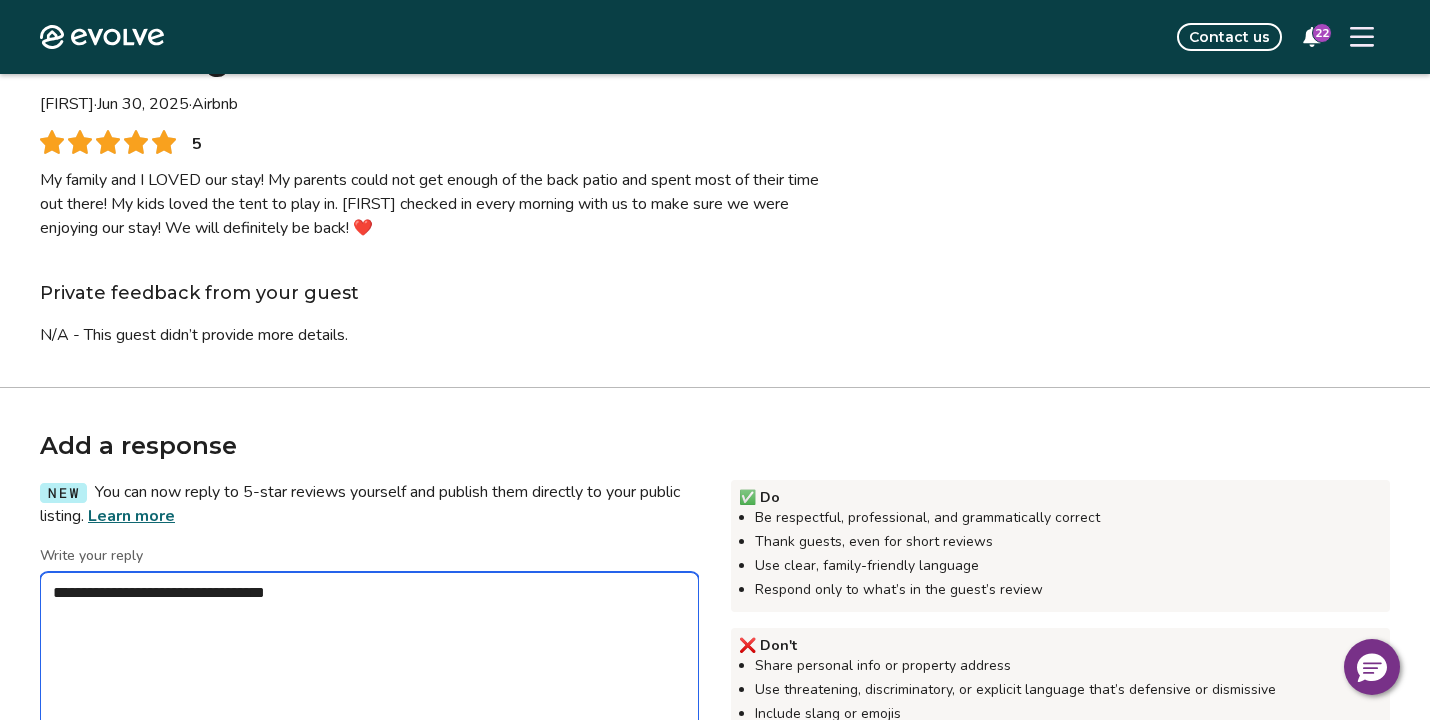 type on "*" 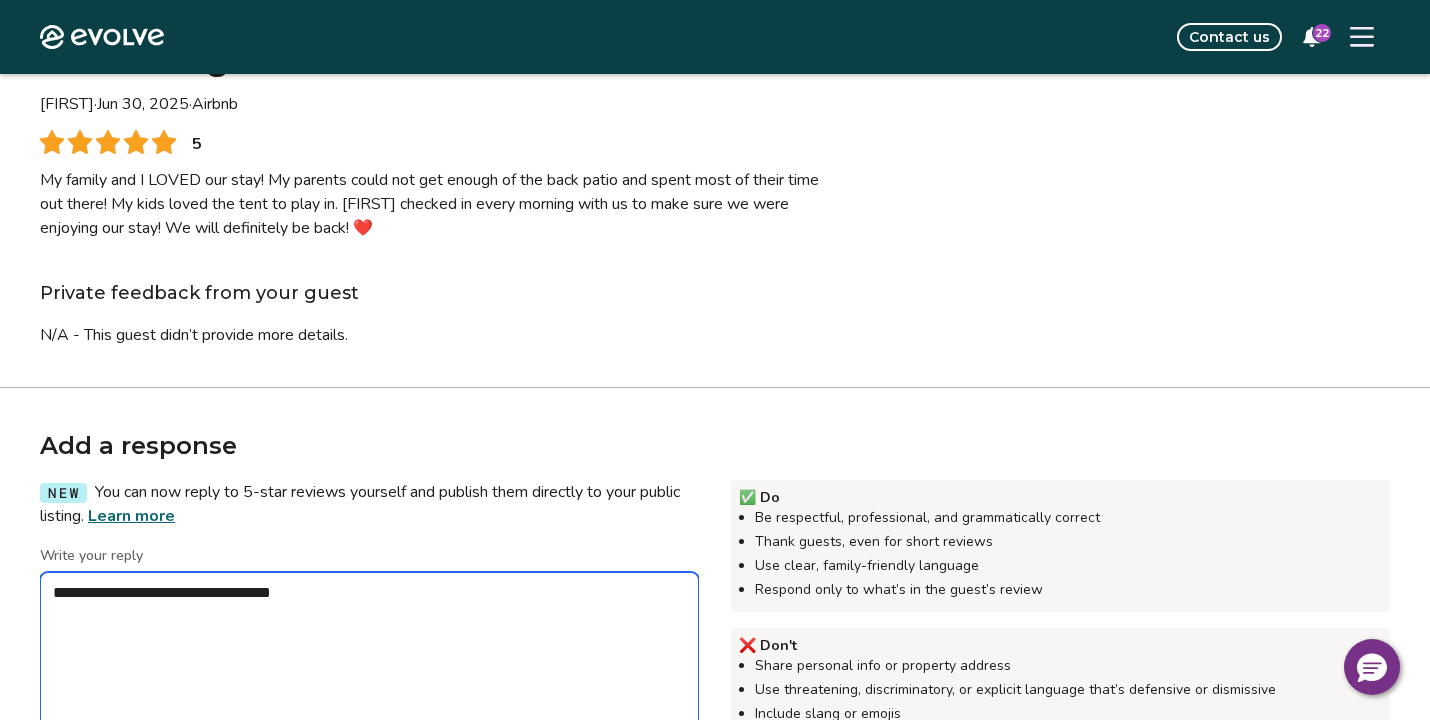 type on "*" 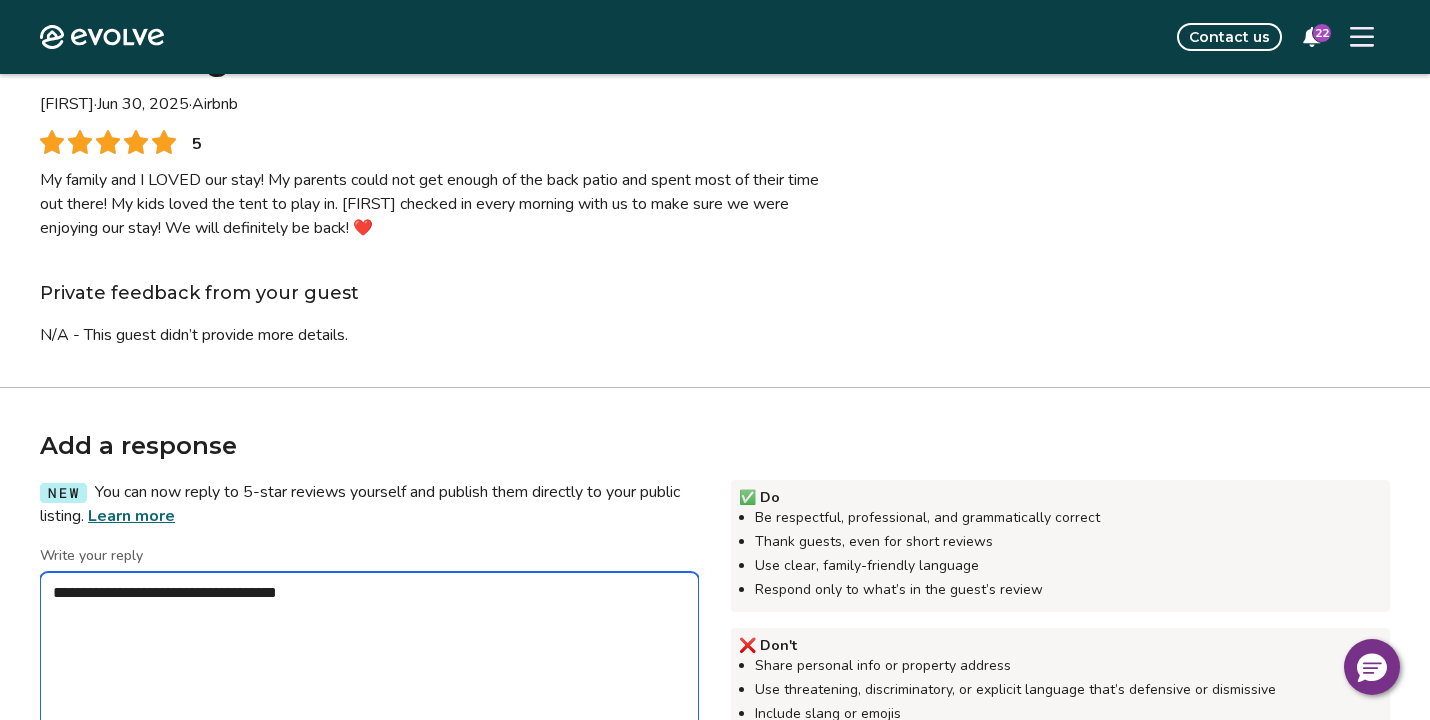type on "*" 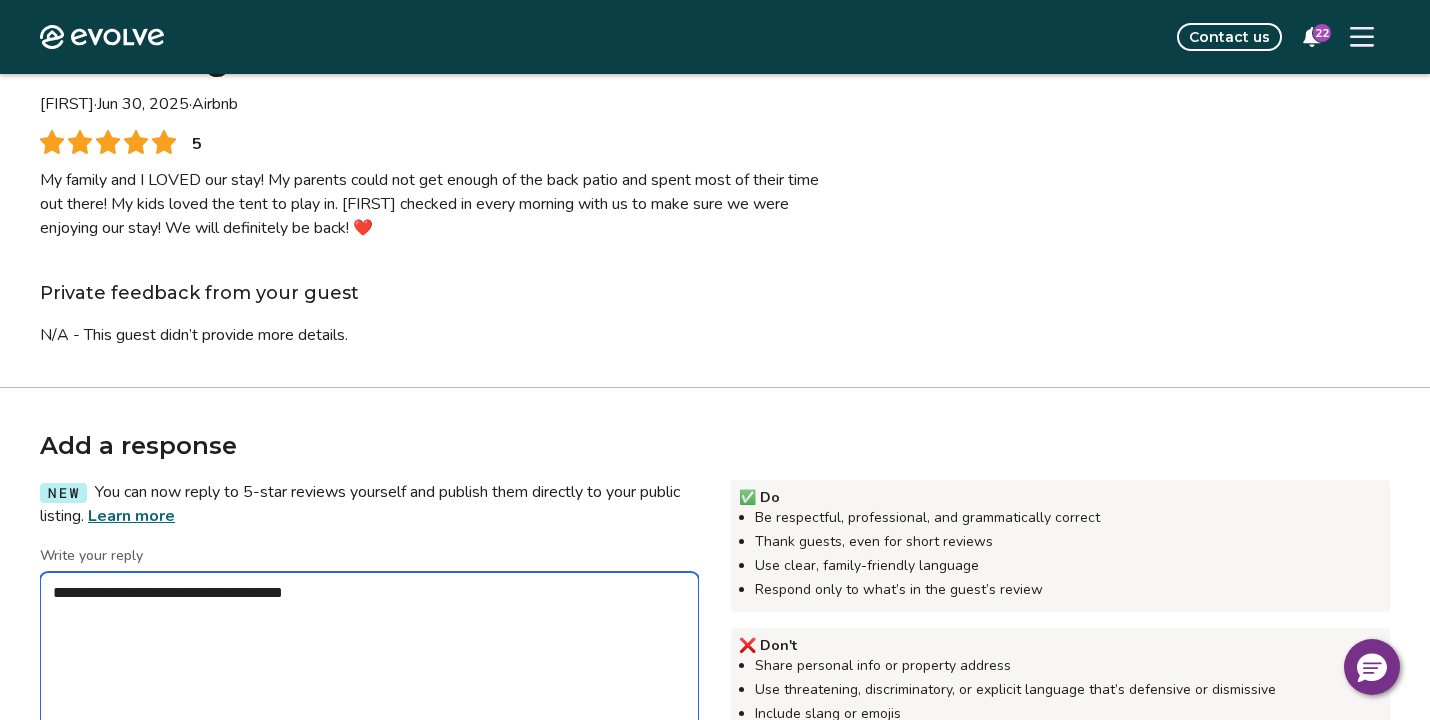 type on "*" 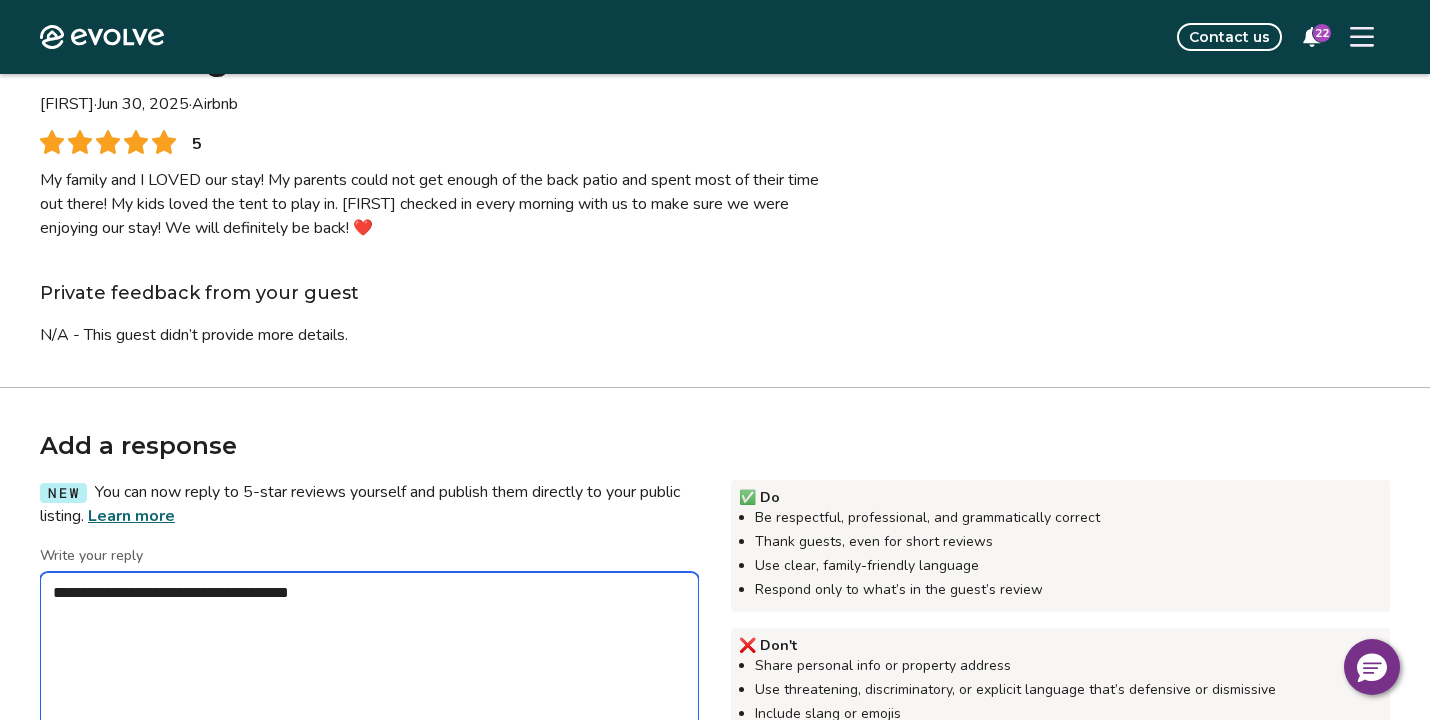 type on "*" 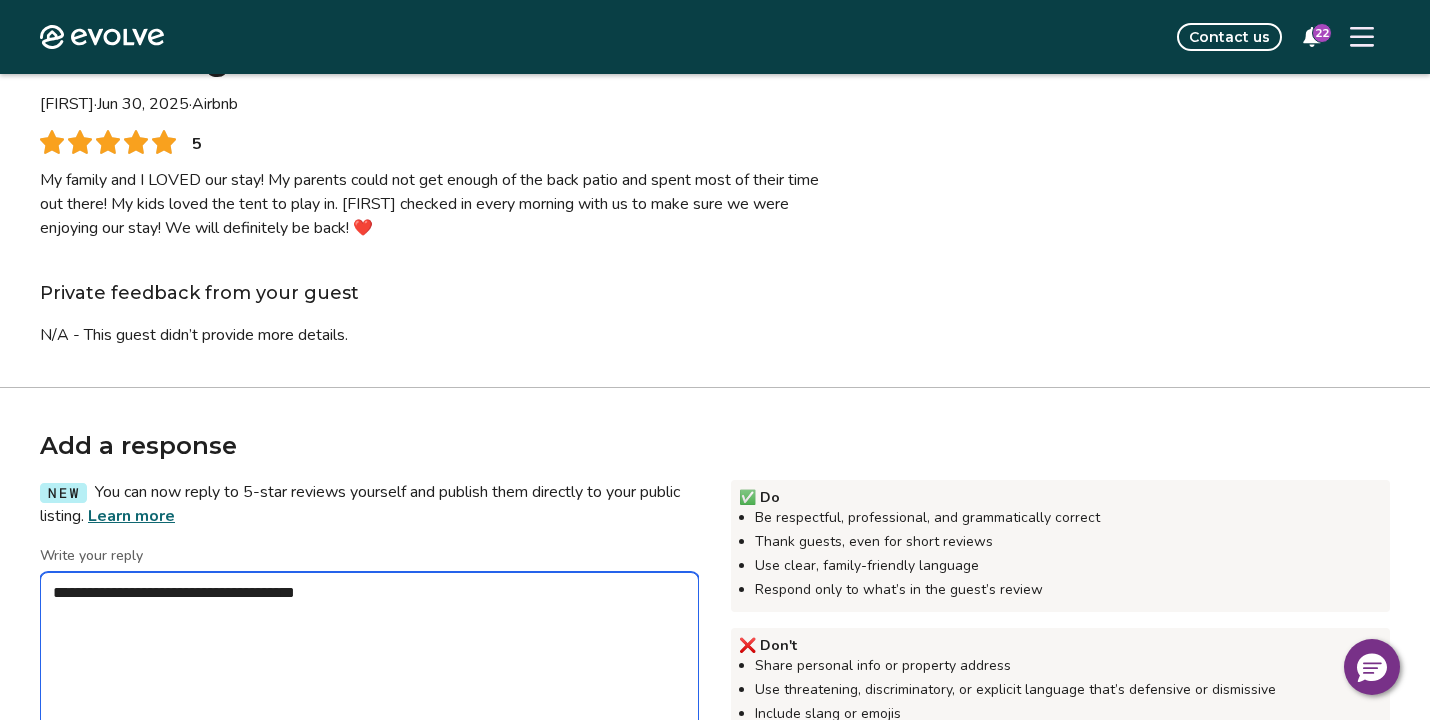 type on "*" 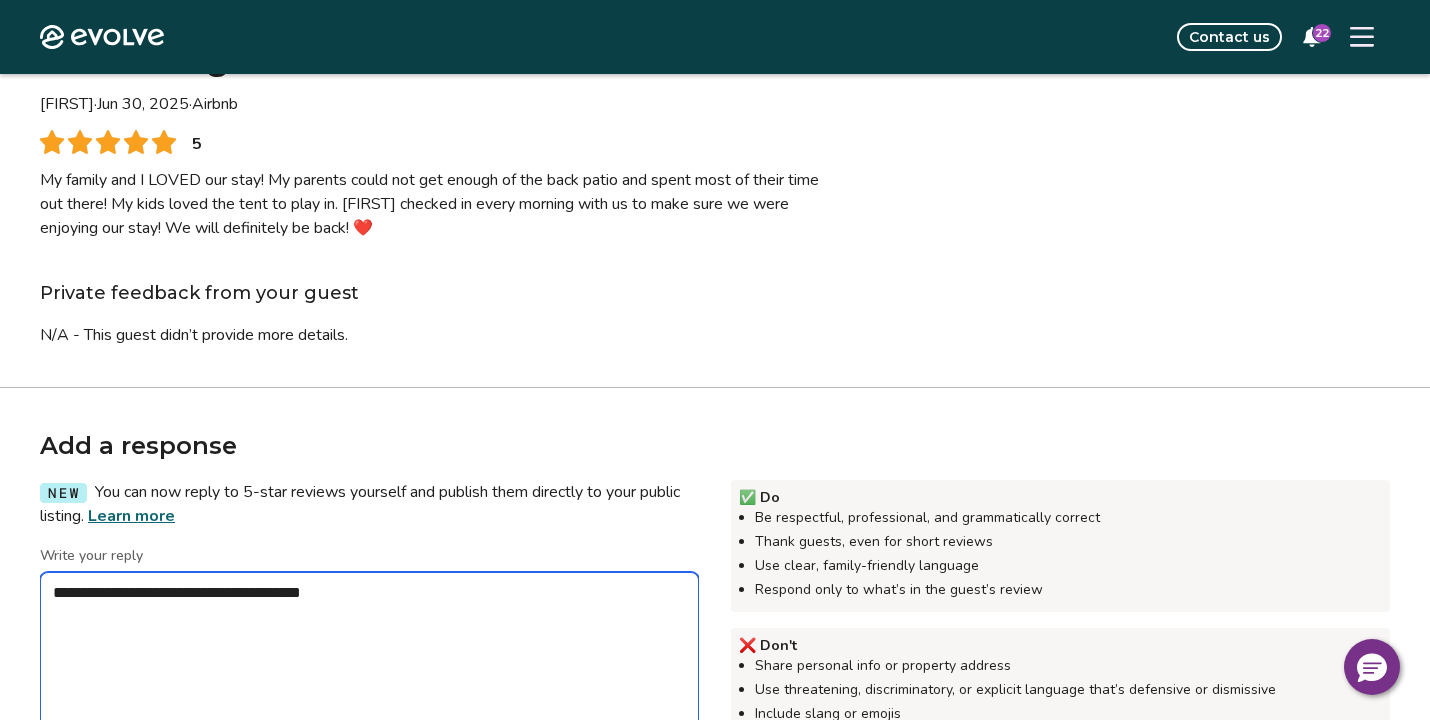type on "*" 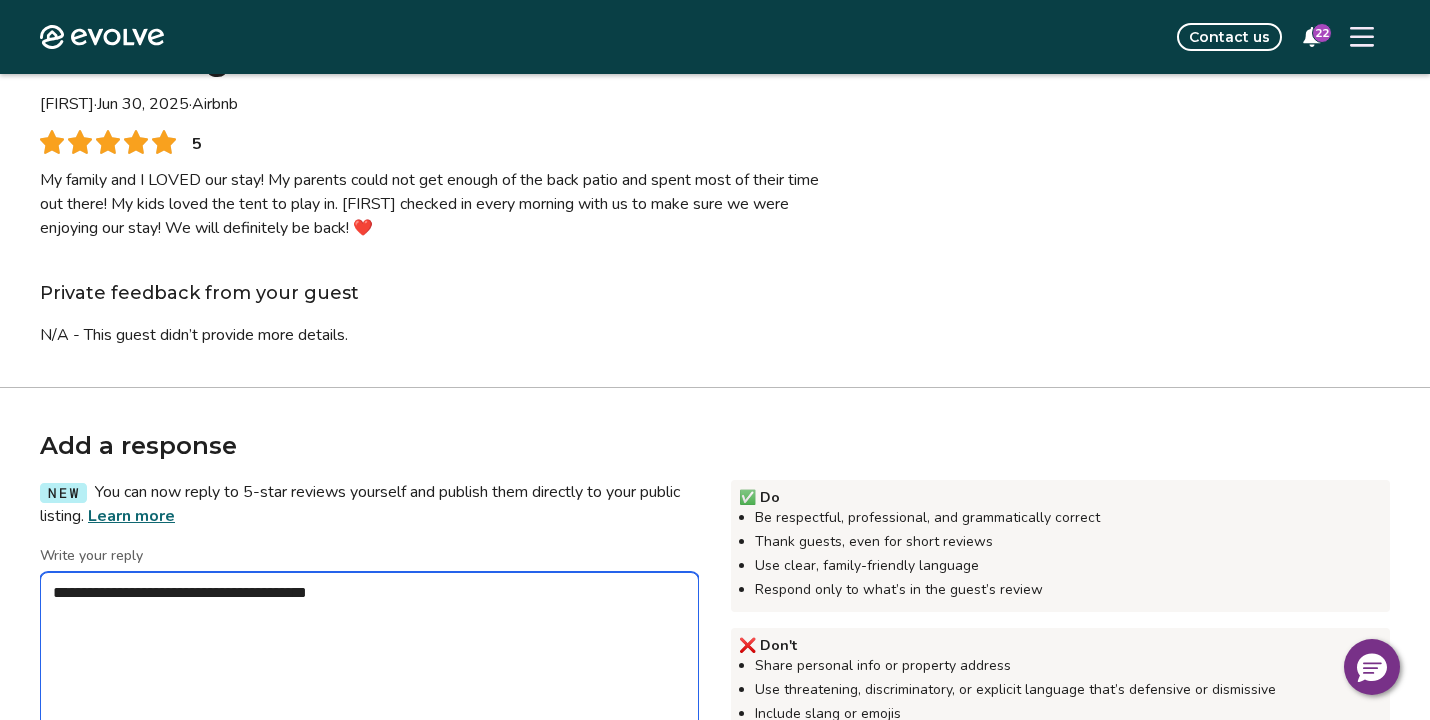 type on "*" 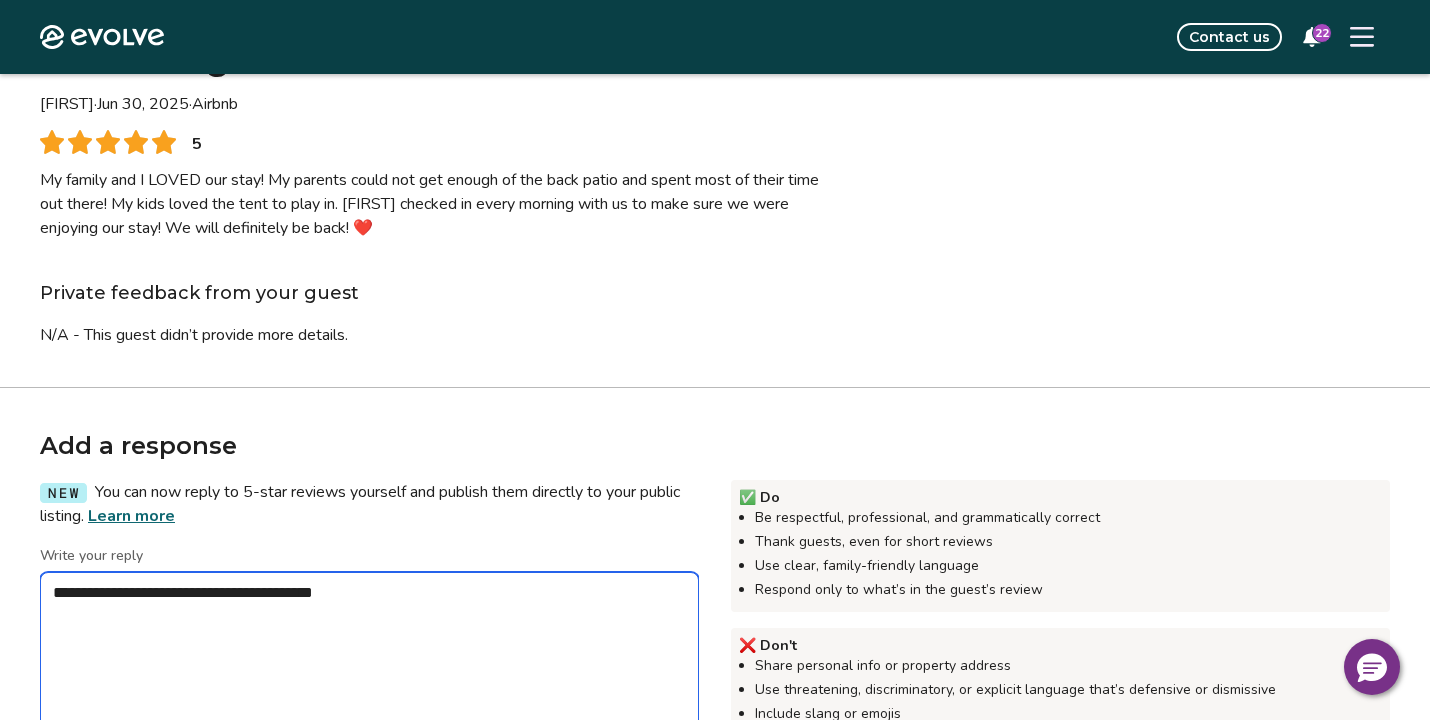 type on "*" 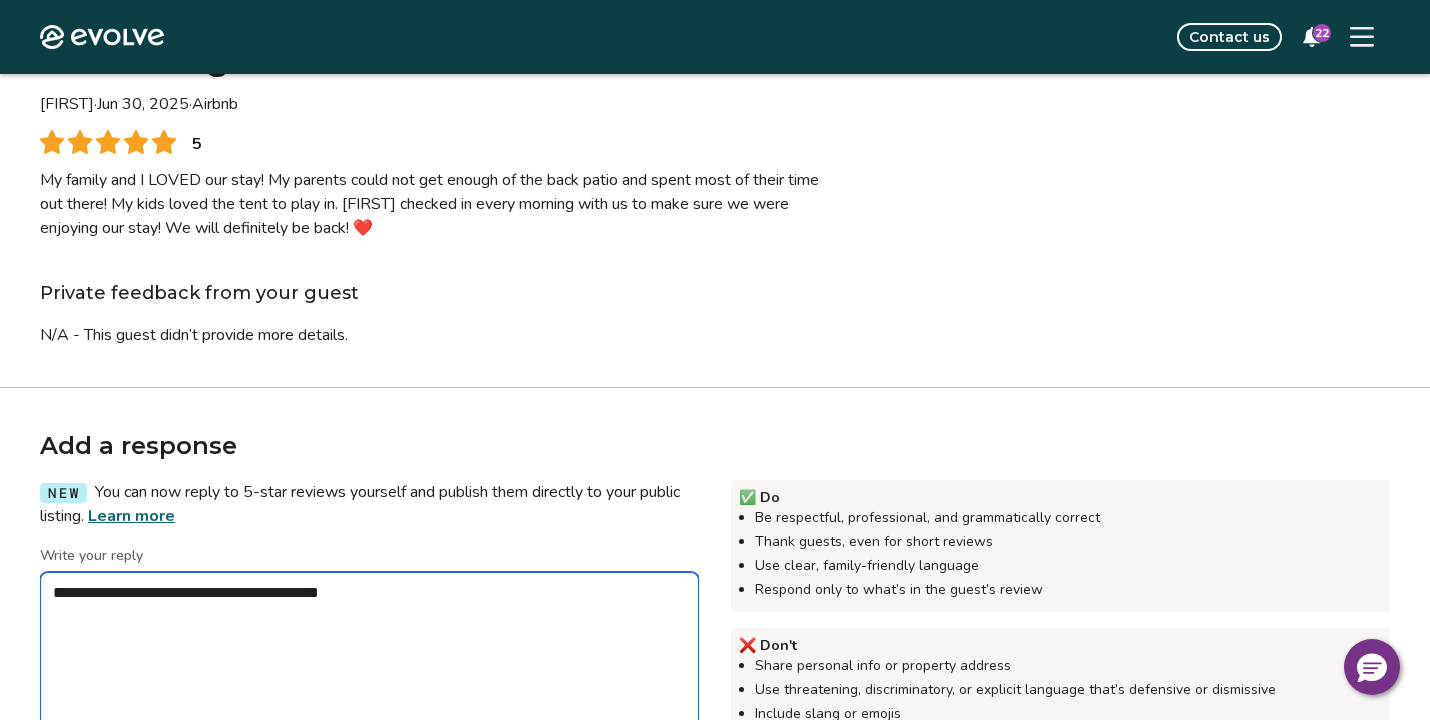 type on "*" 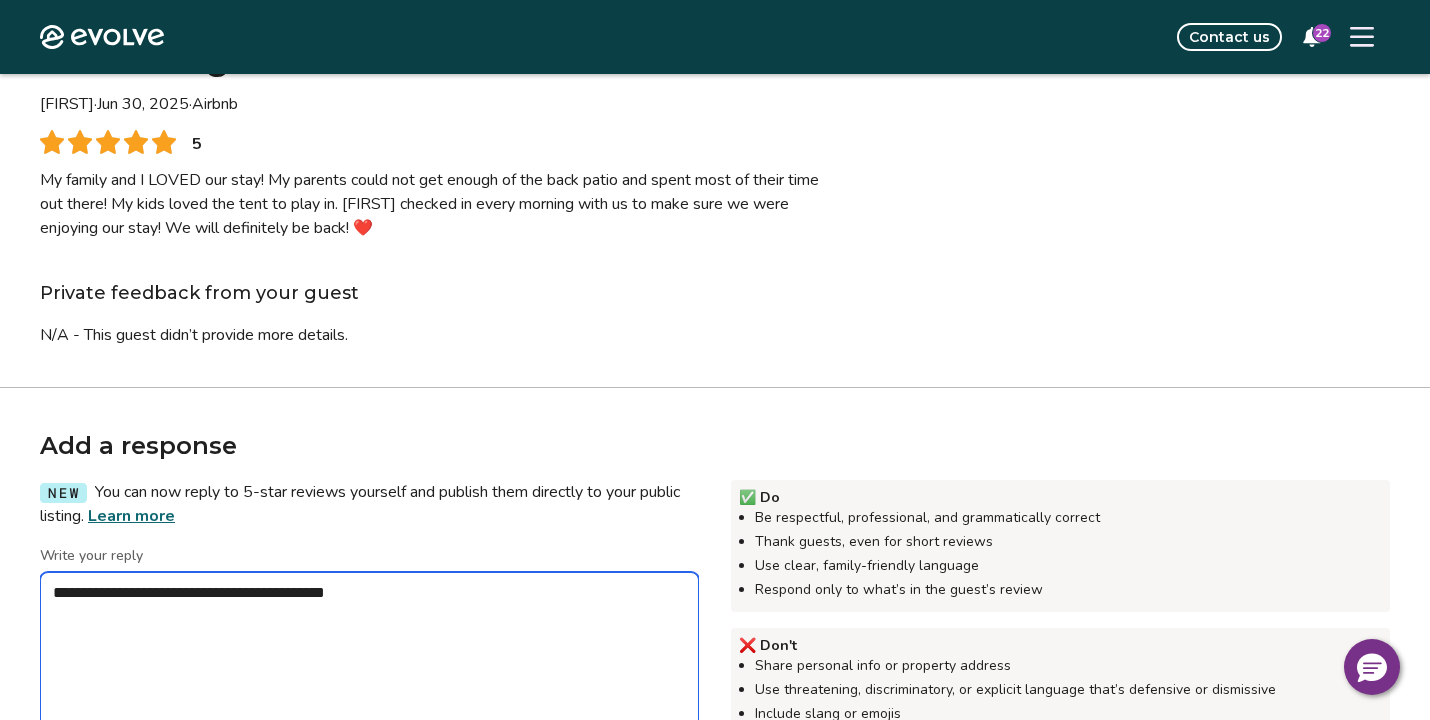 type on "*" 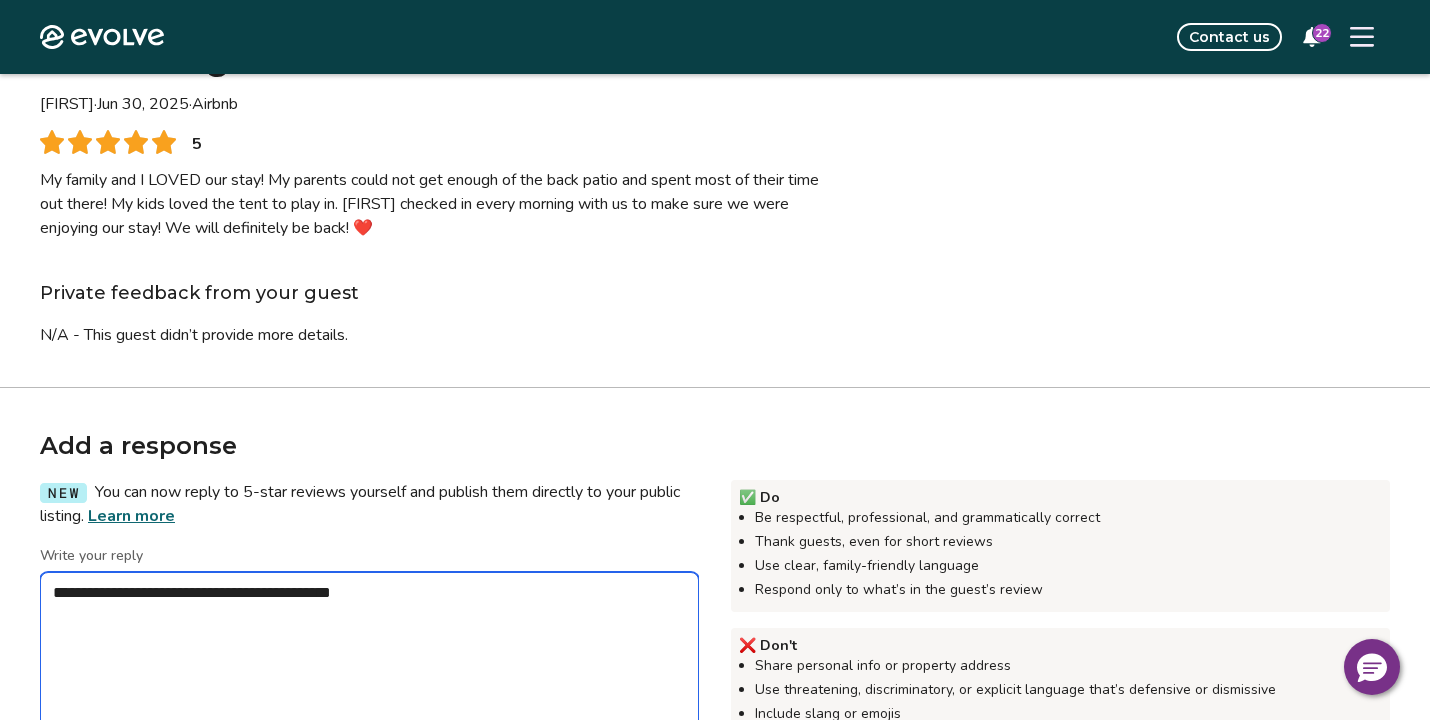 type on "*" 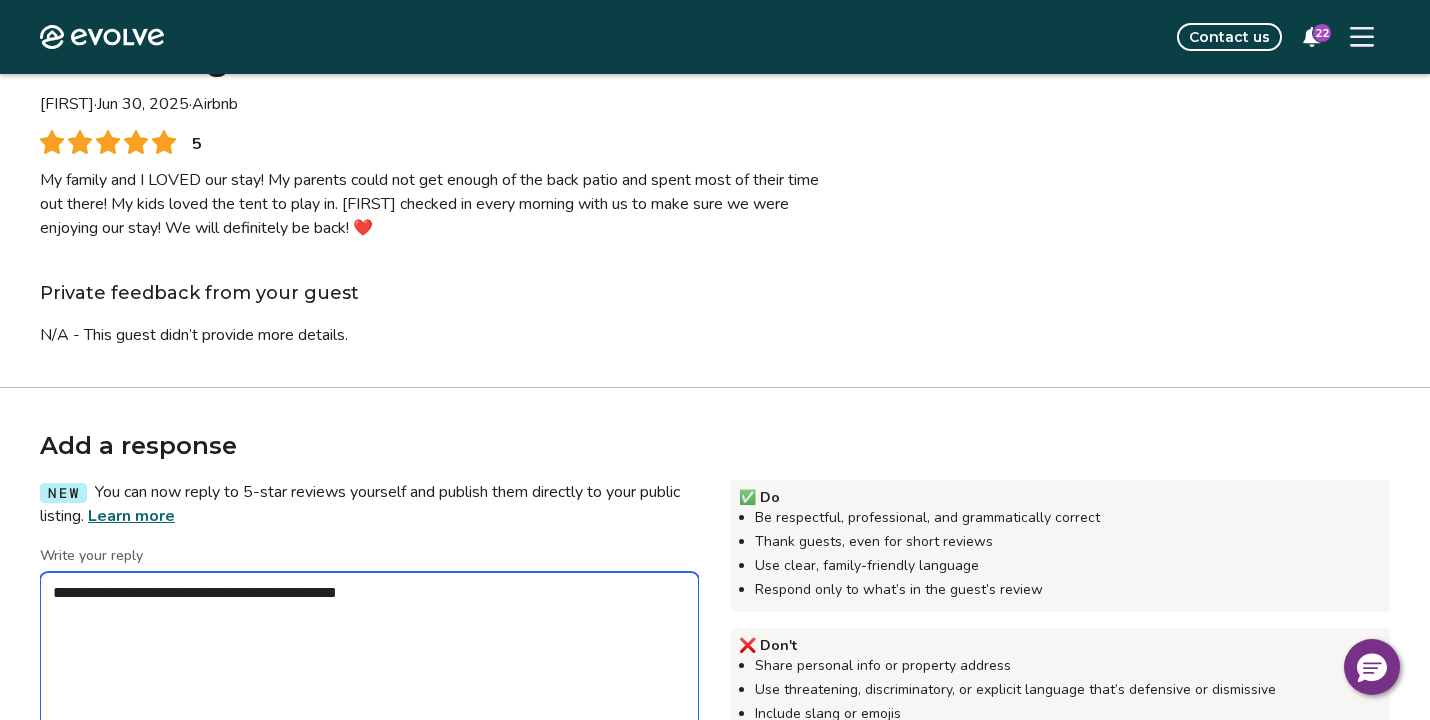 type on "*" 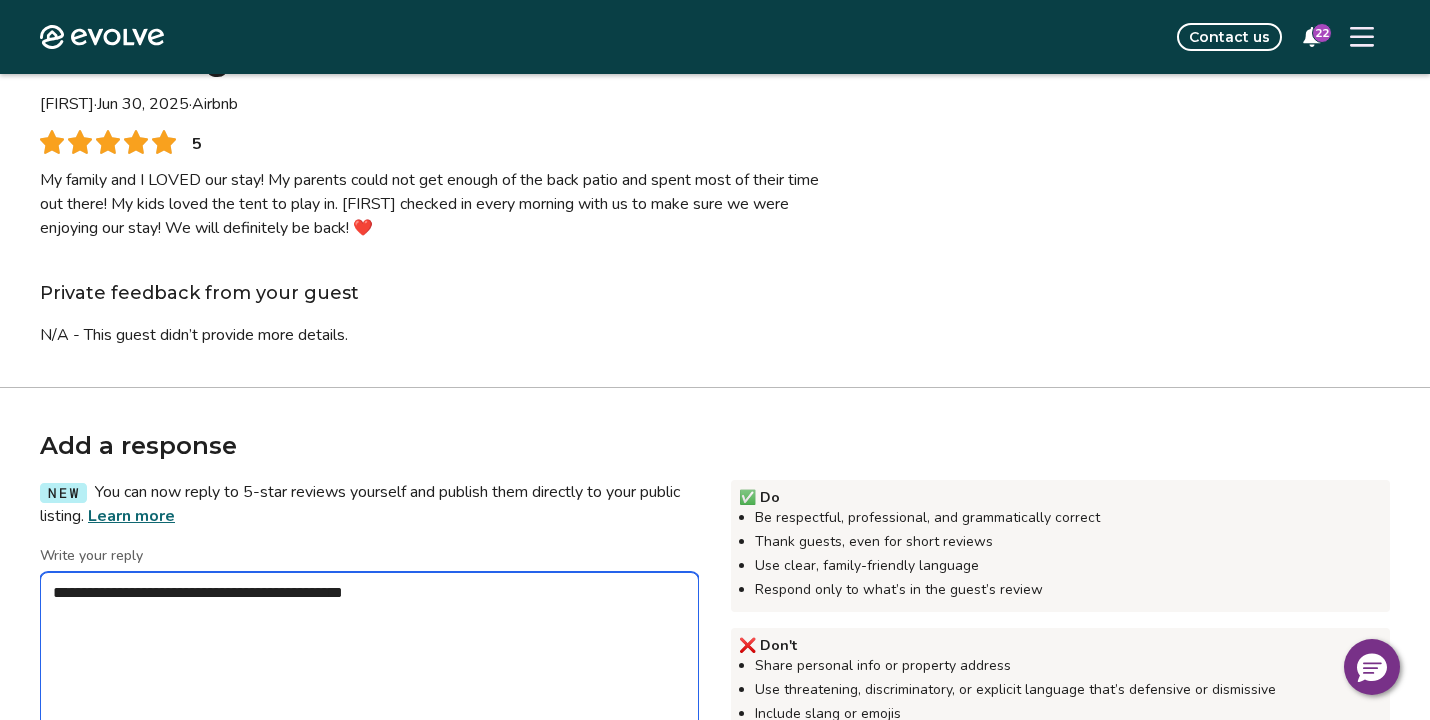 type on "*" 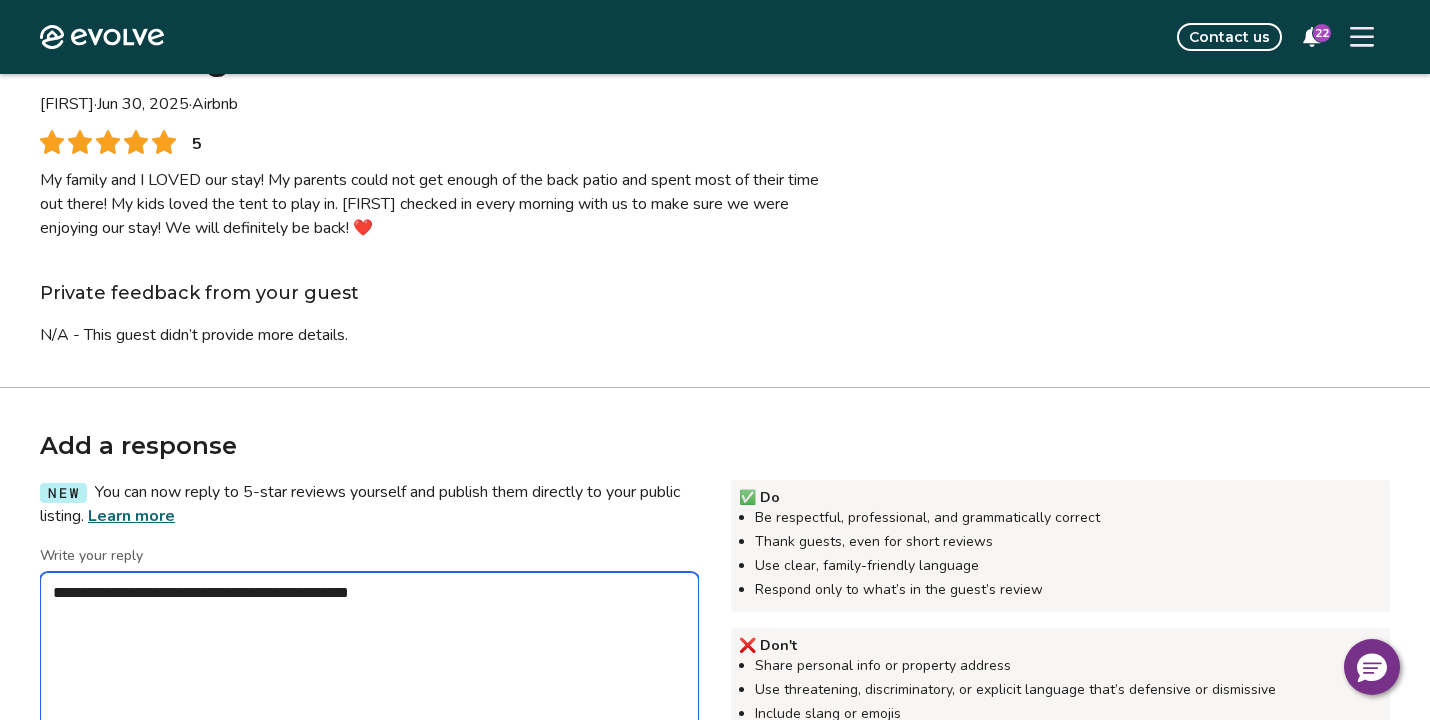 type on "*" 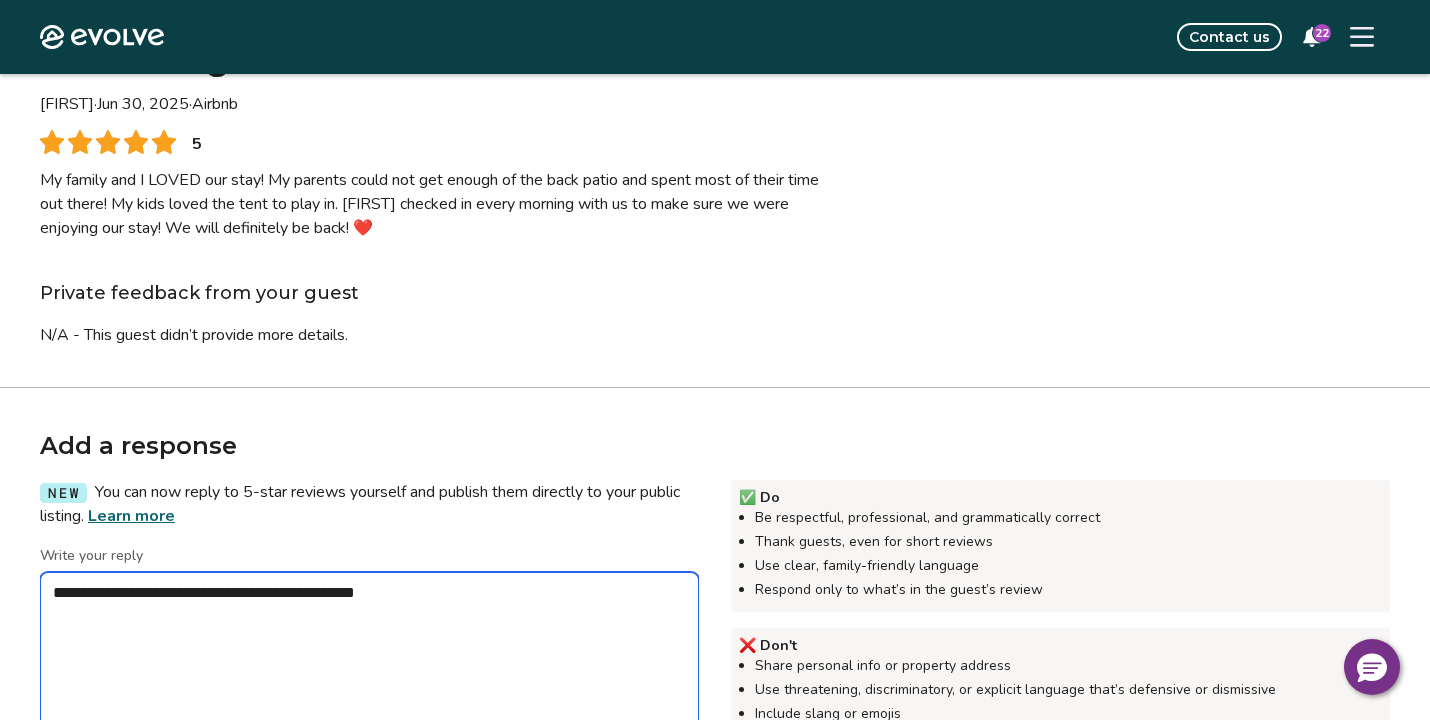 type on "*" 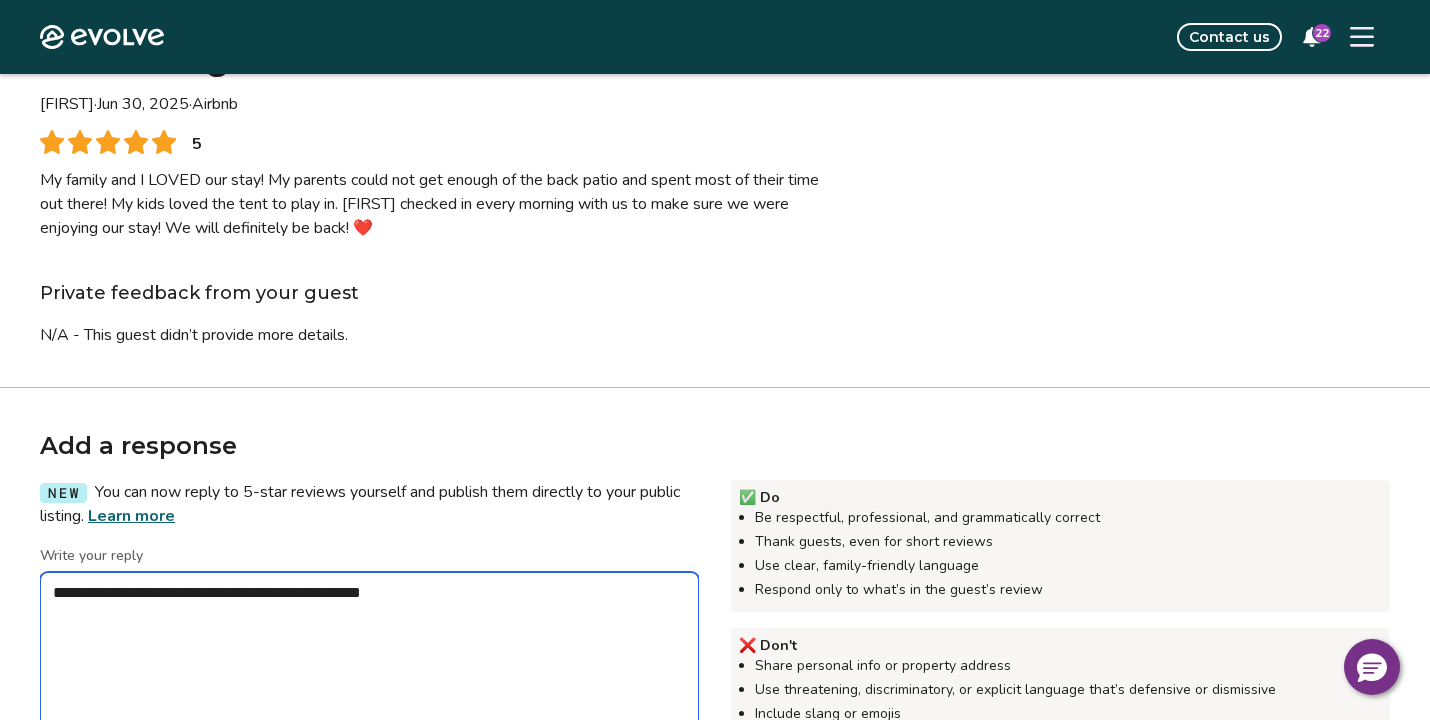 type on "*" 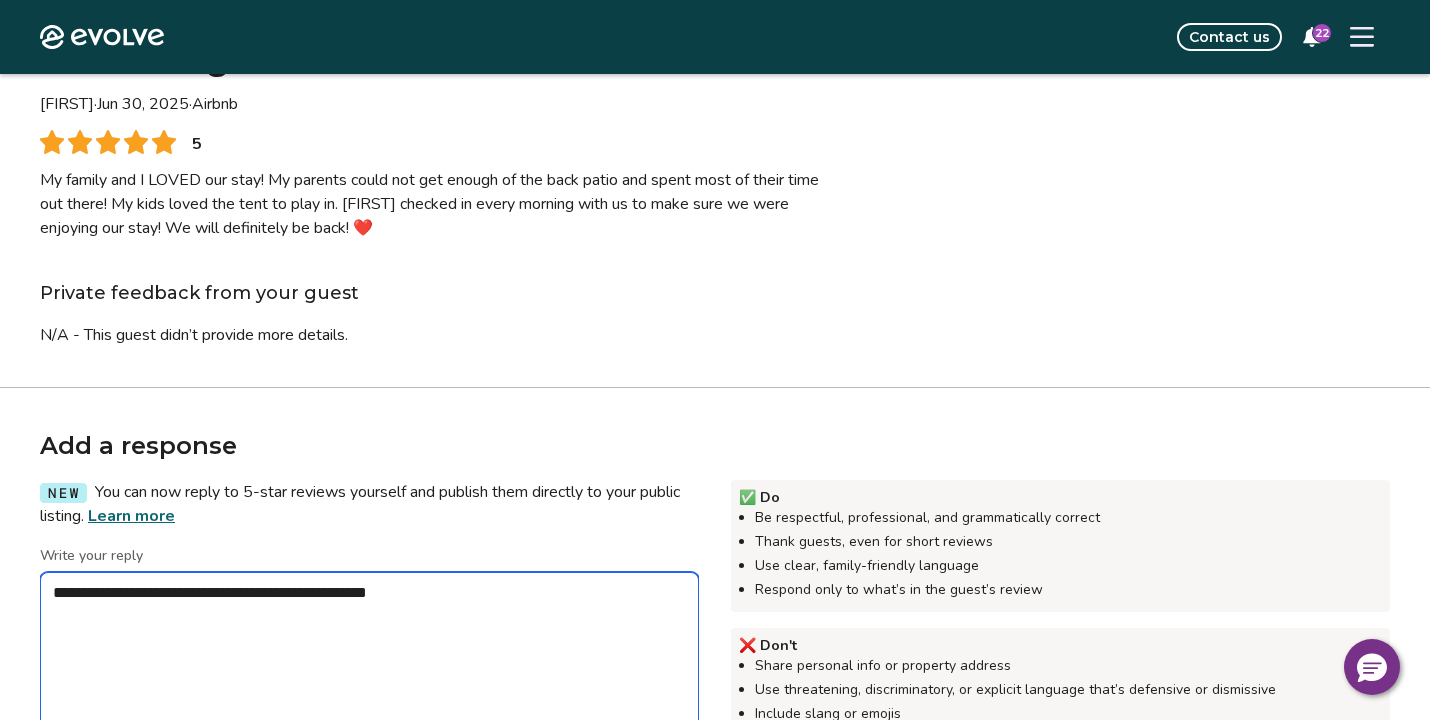 type on "*" 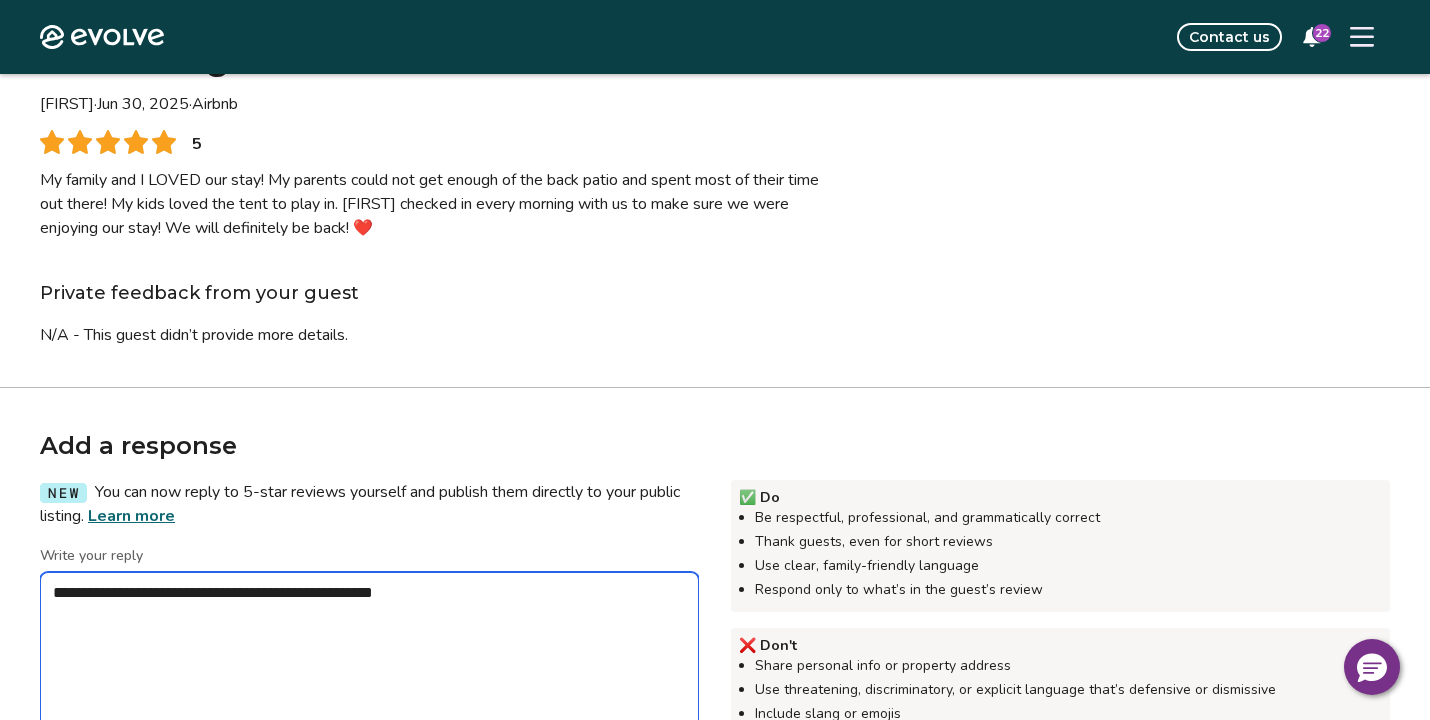 type on "*" 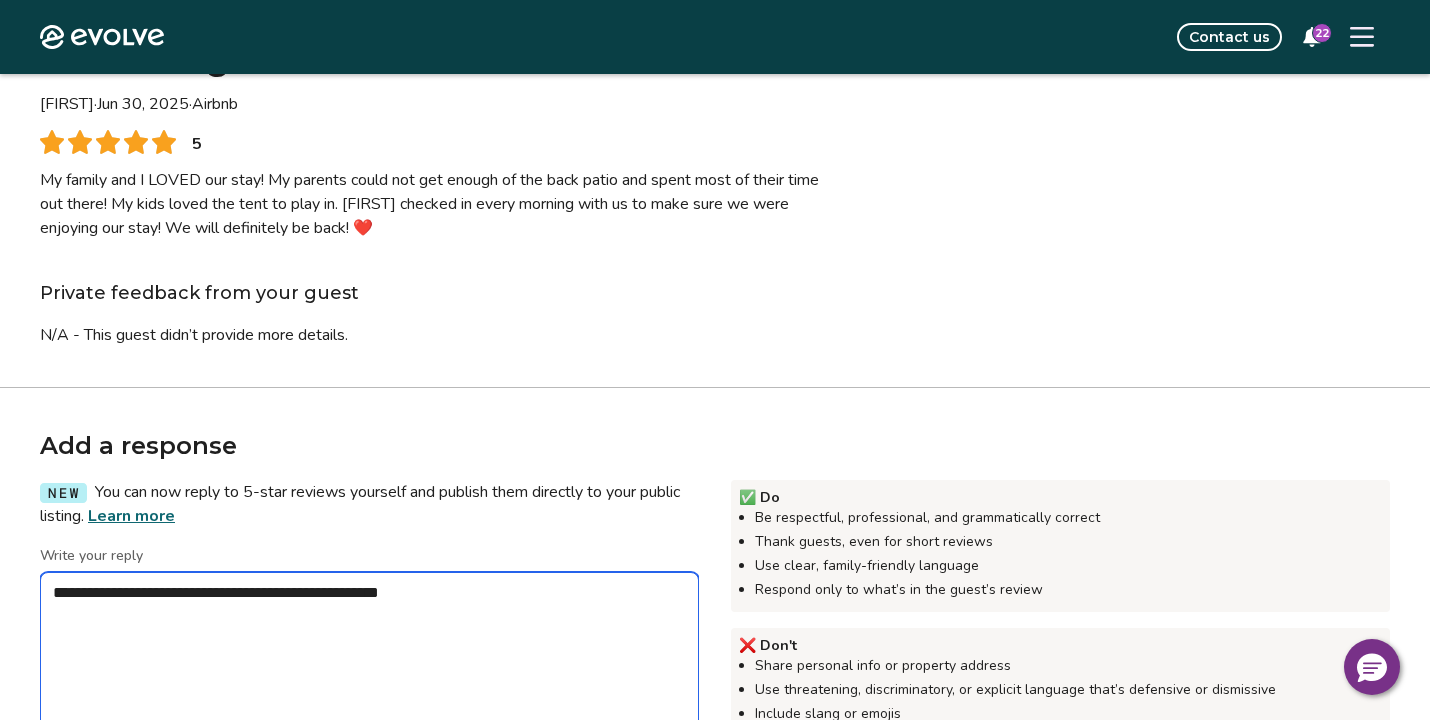 type on "*" 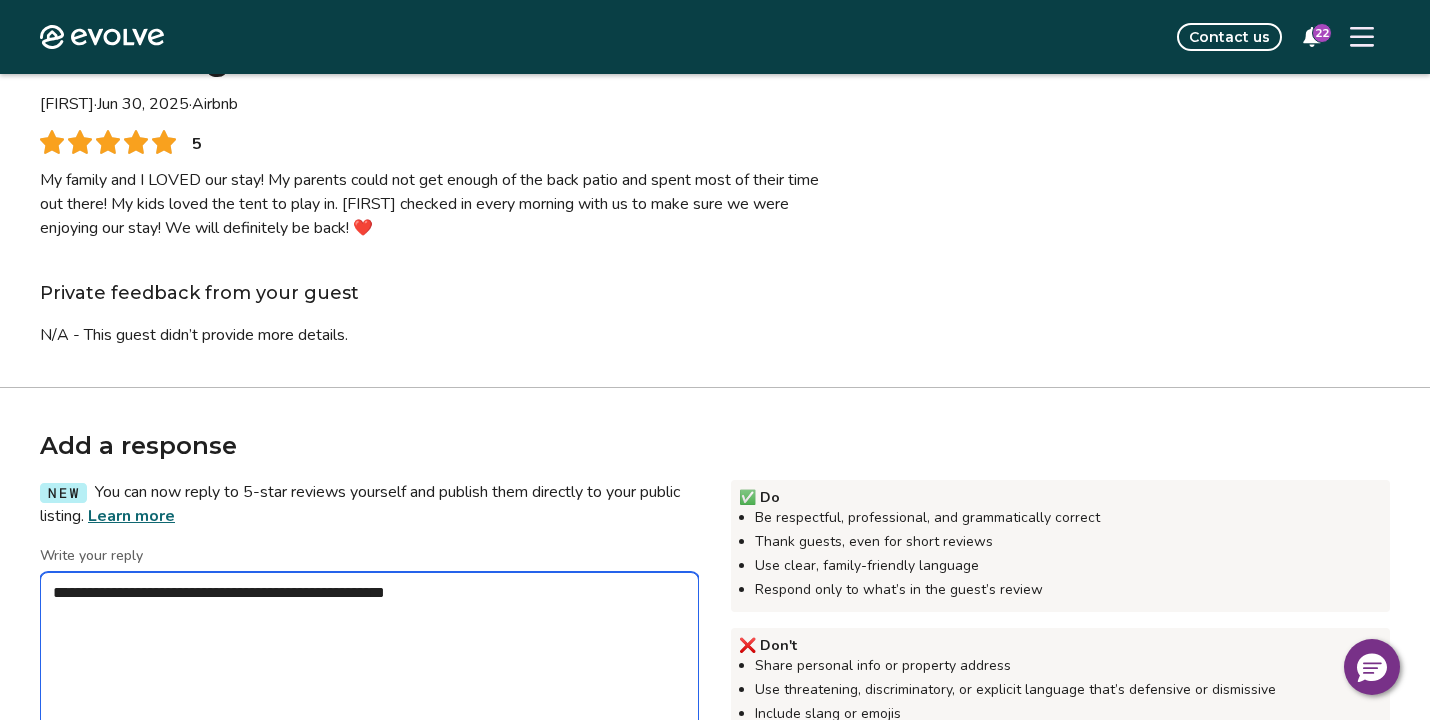 type on "*" 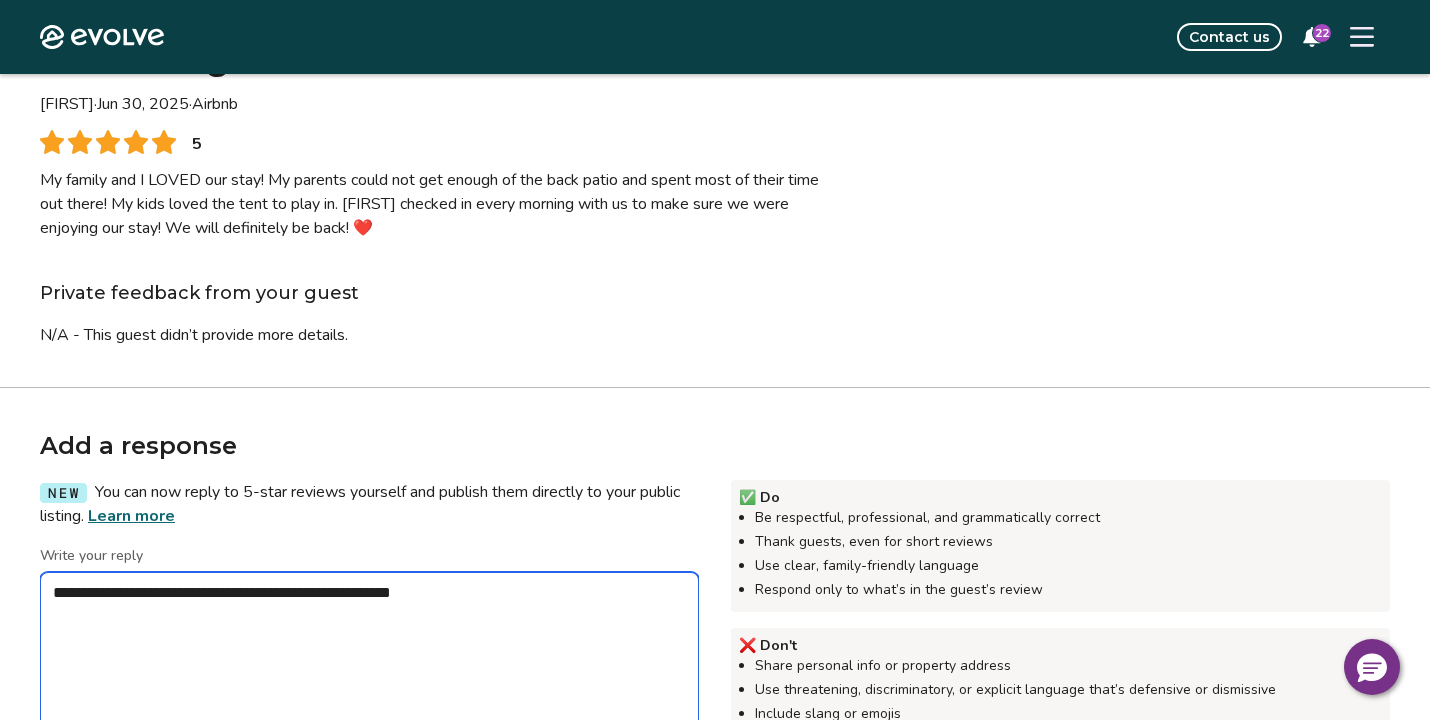 type on "*" 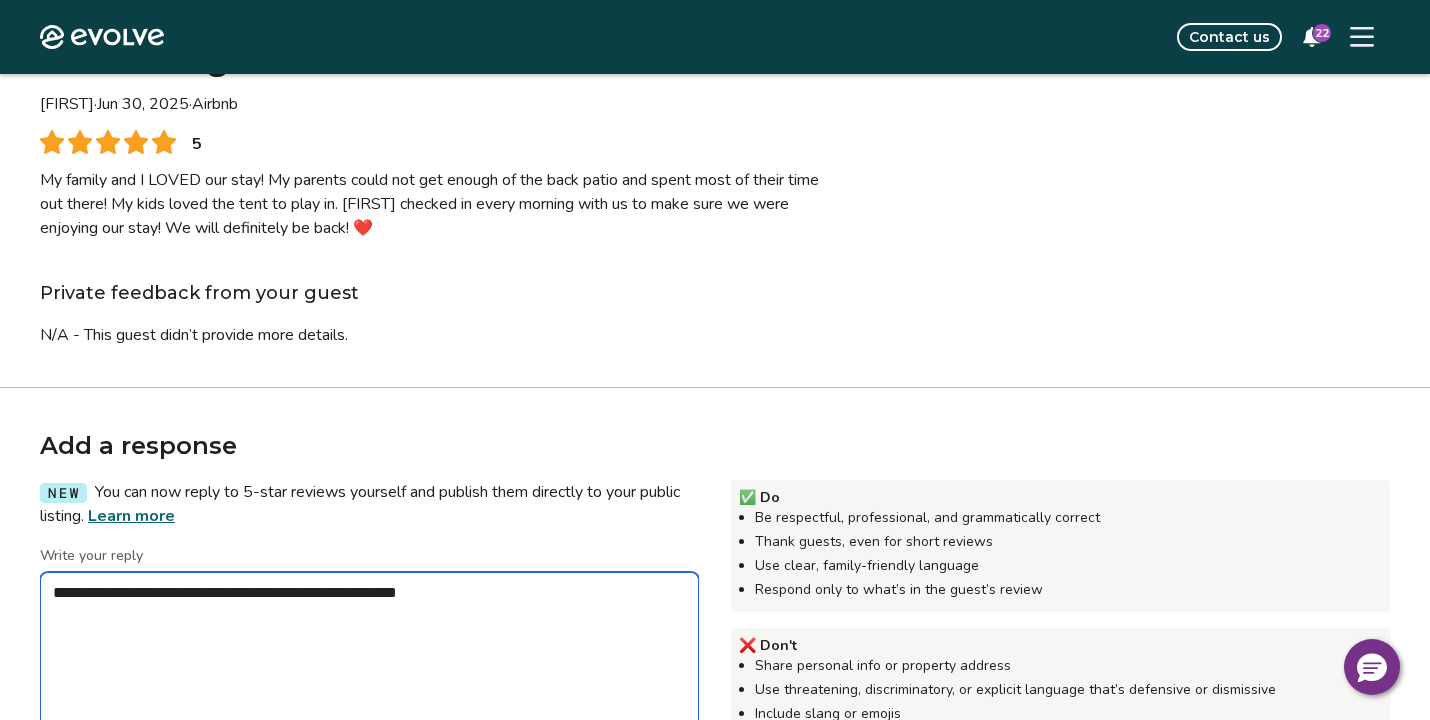 type on "*" 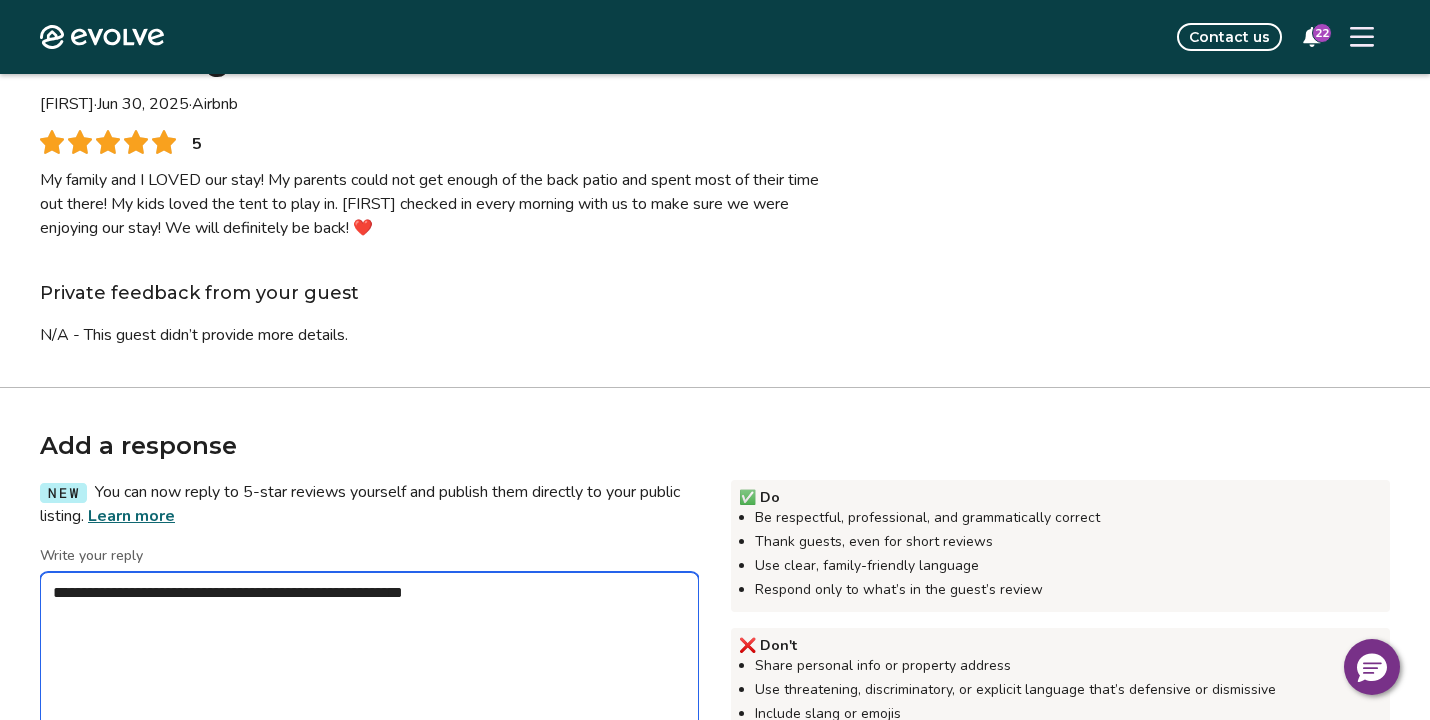 type on "*" 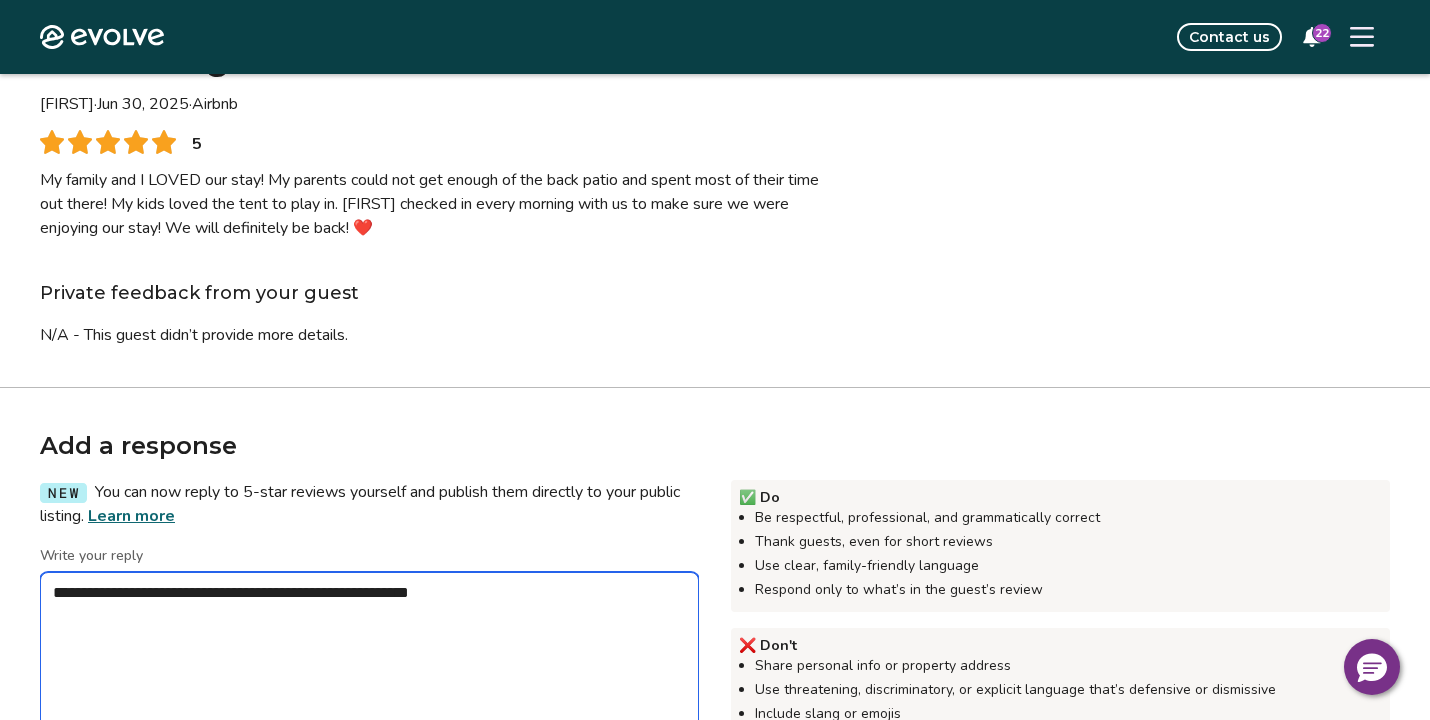 type on "*" 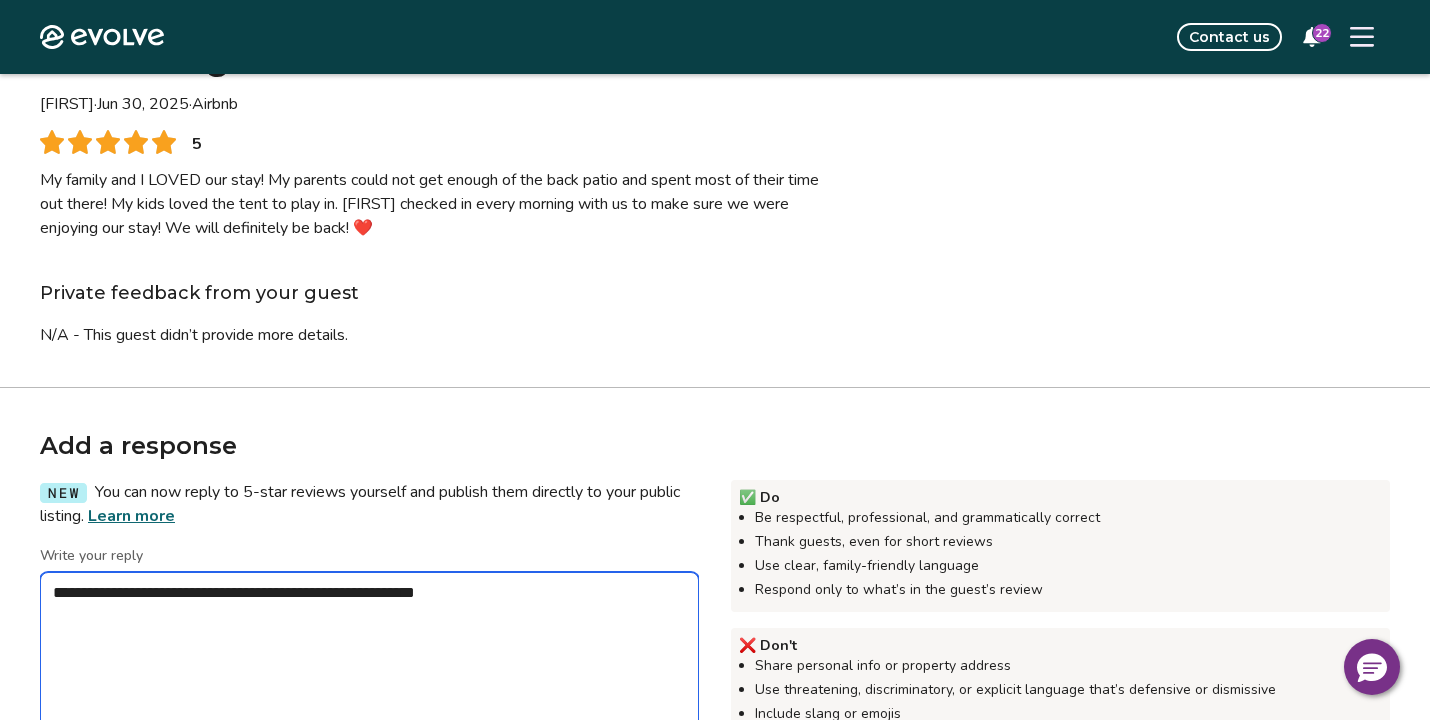 type on "*" 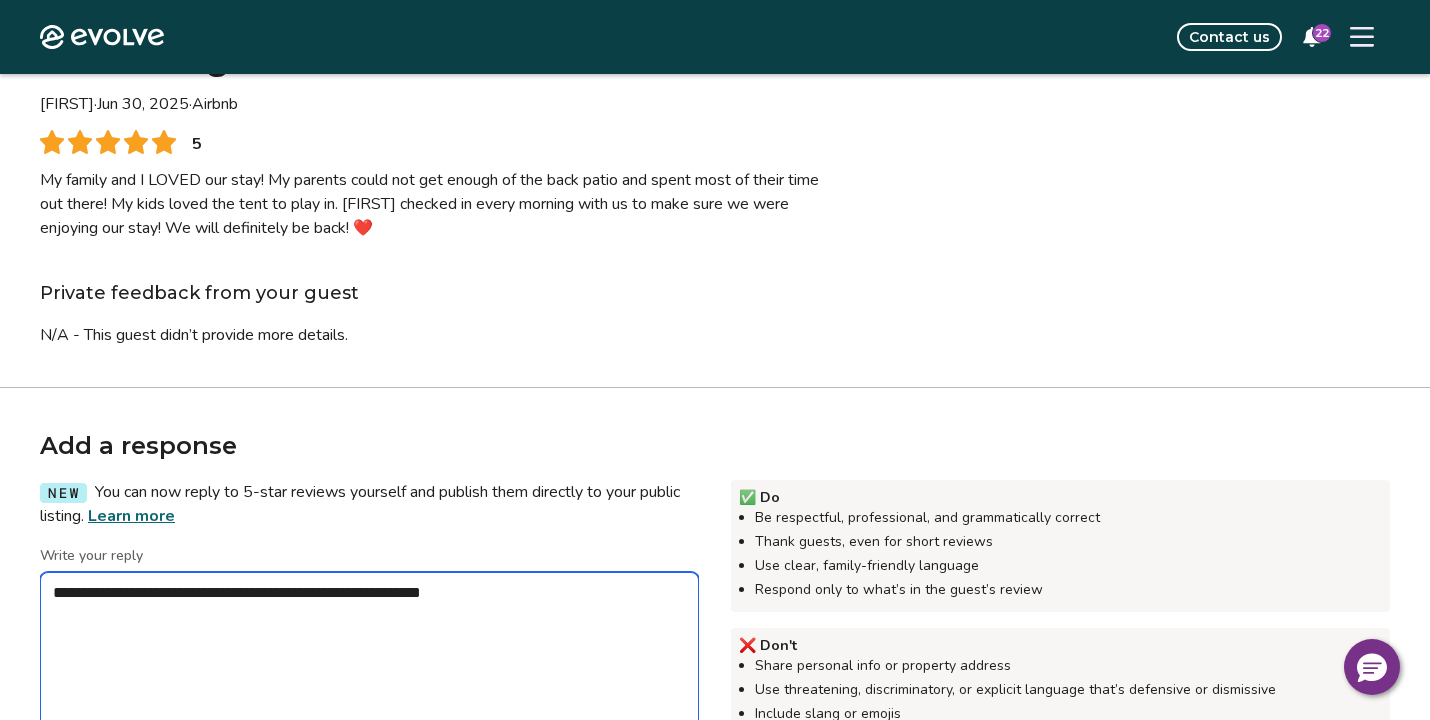 type on "*" 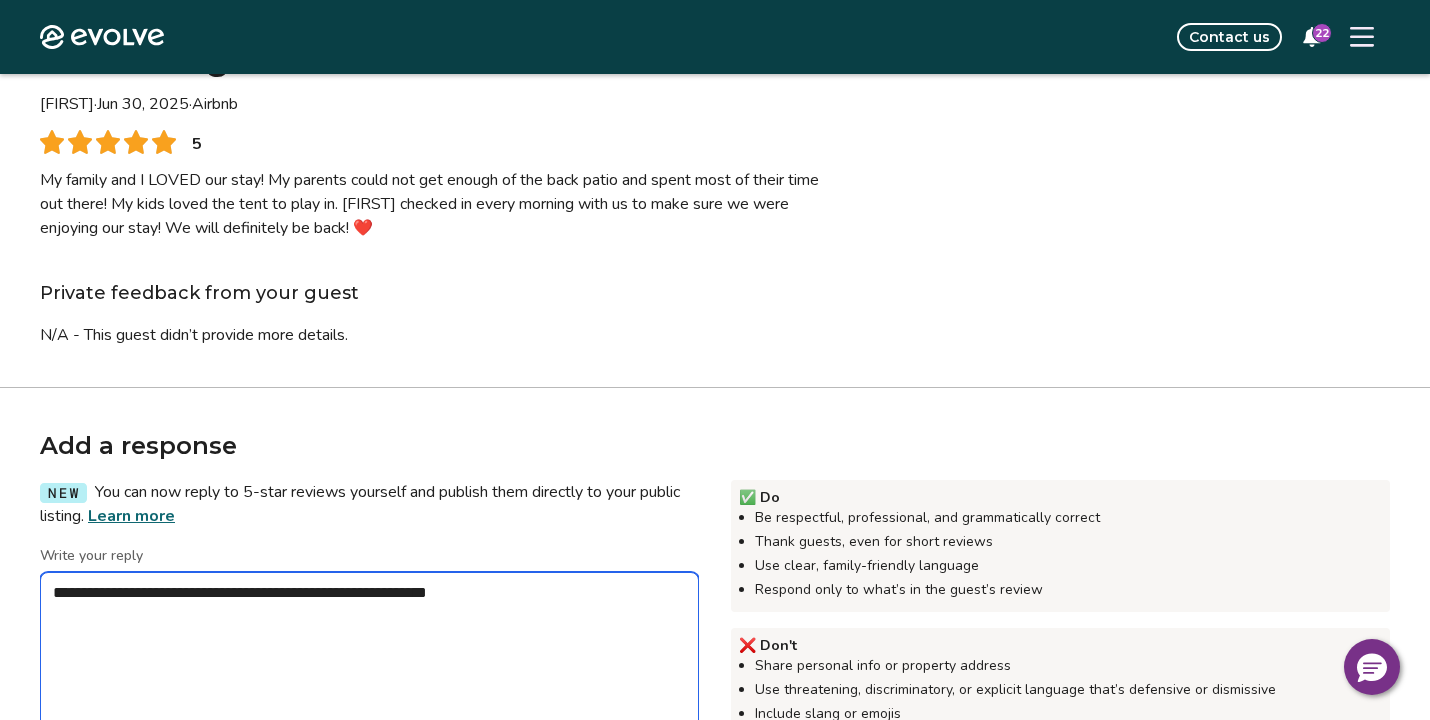 type on "*" 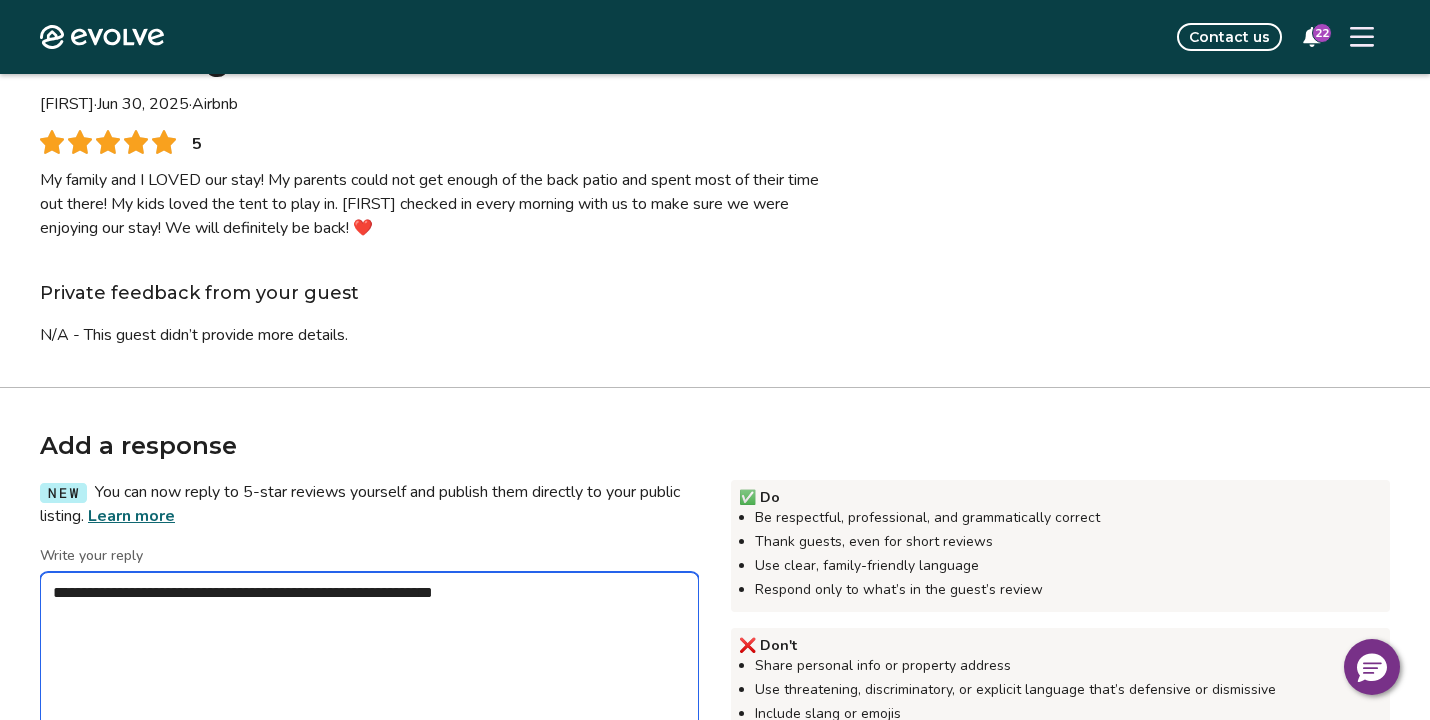 type on "*" 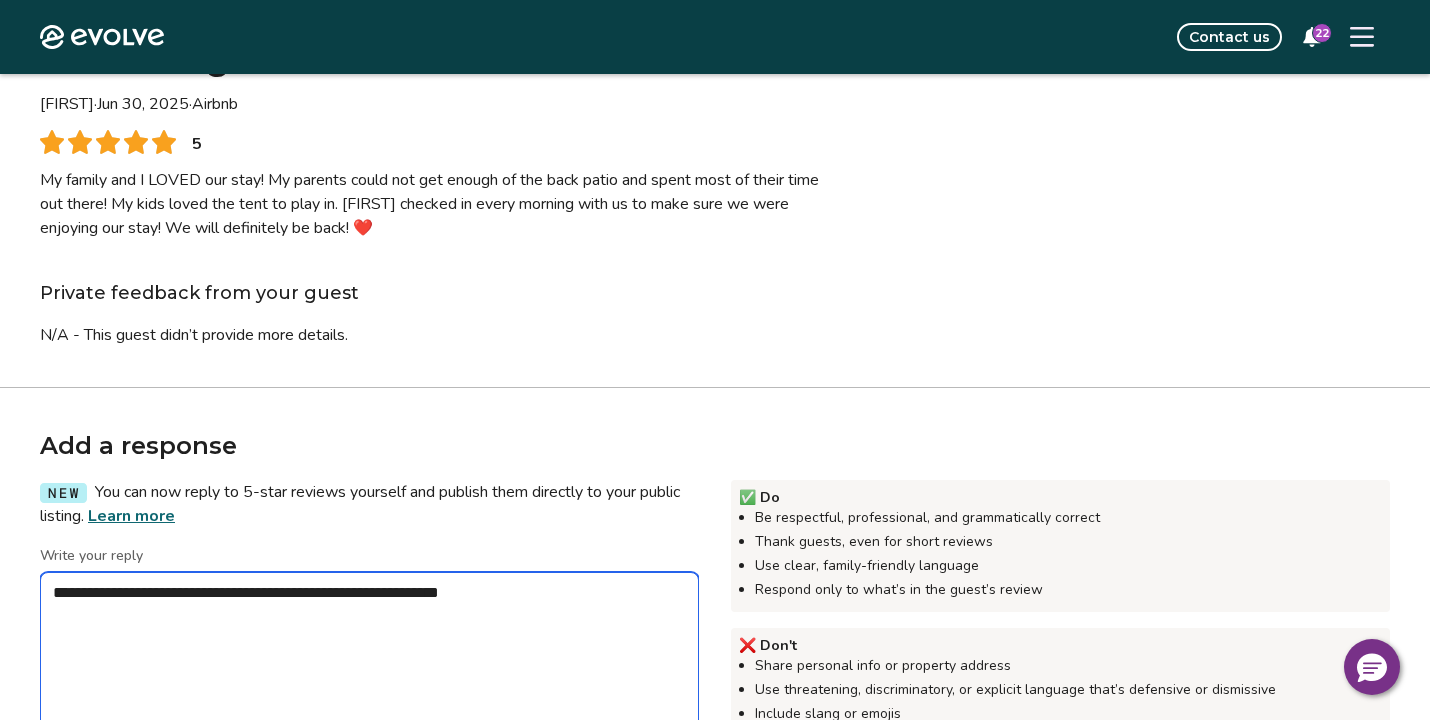 type on "*" 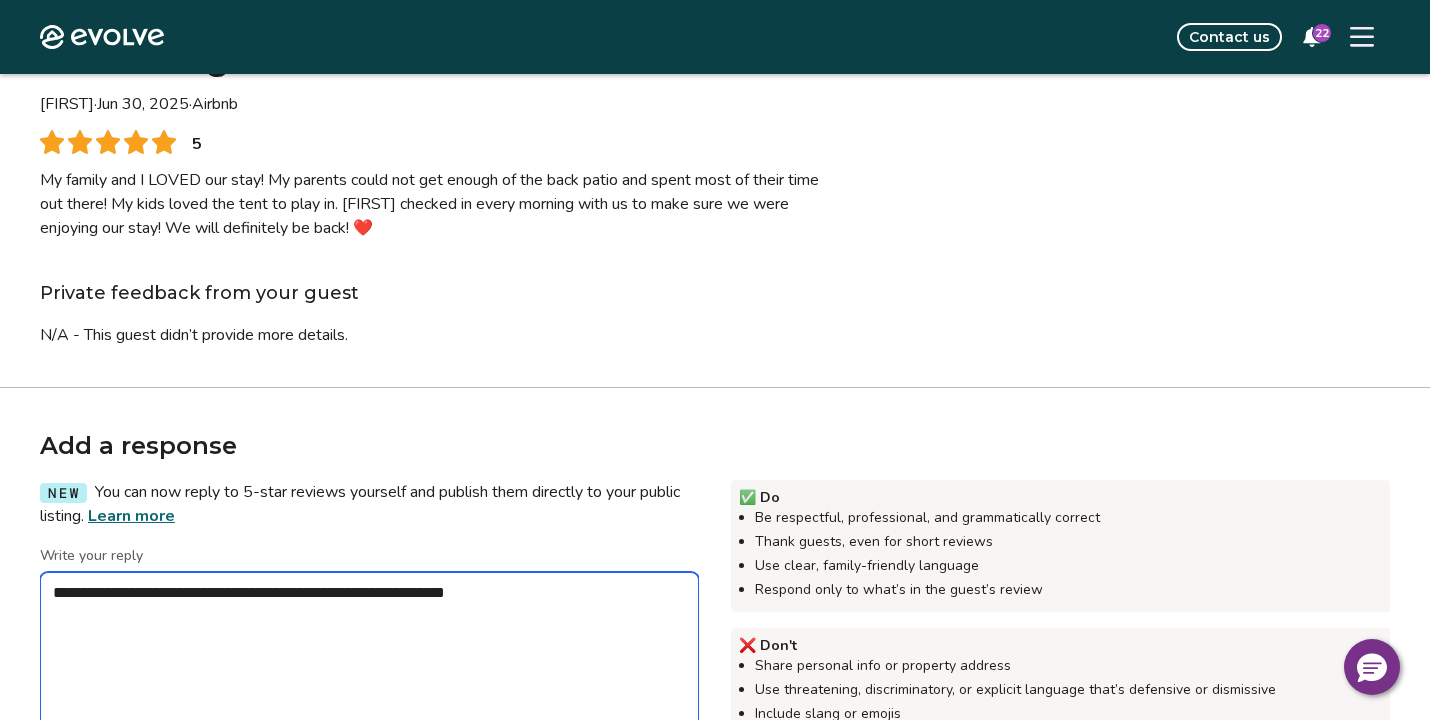 type on "*" 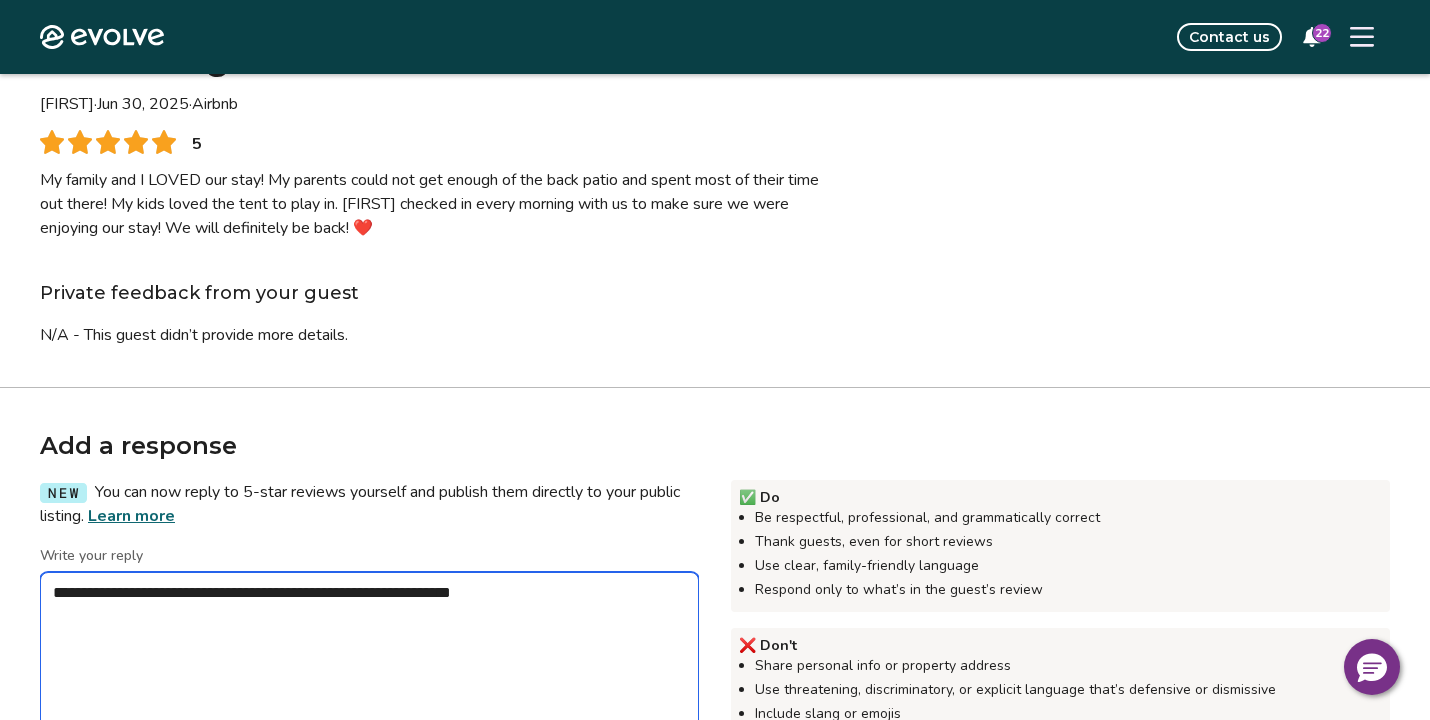 type on "*" 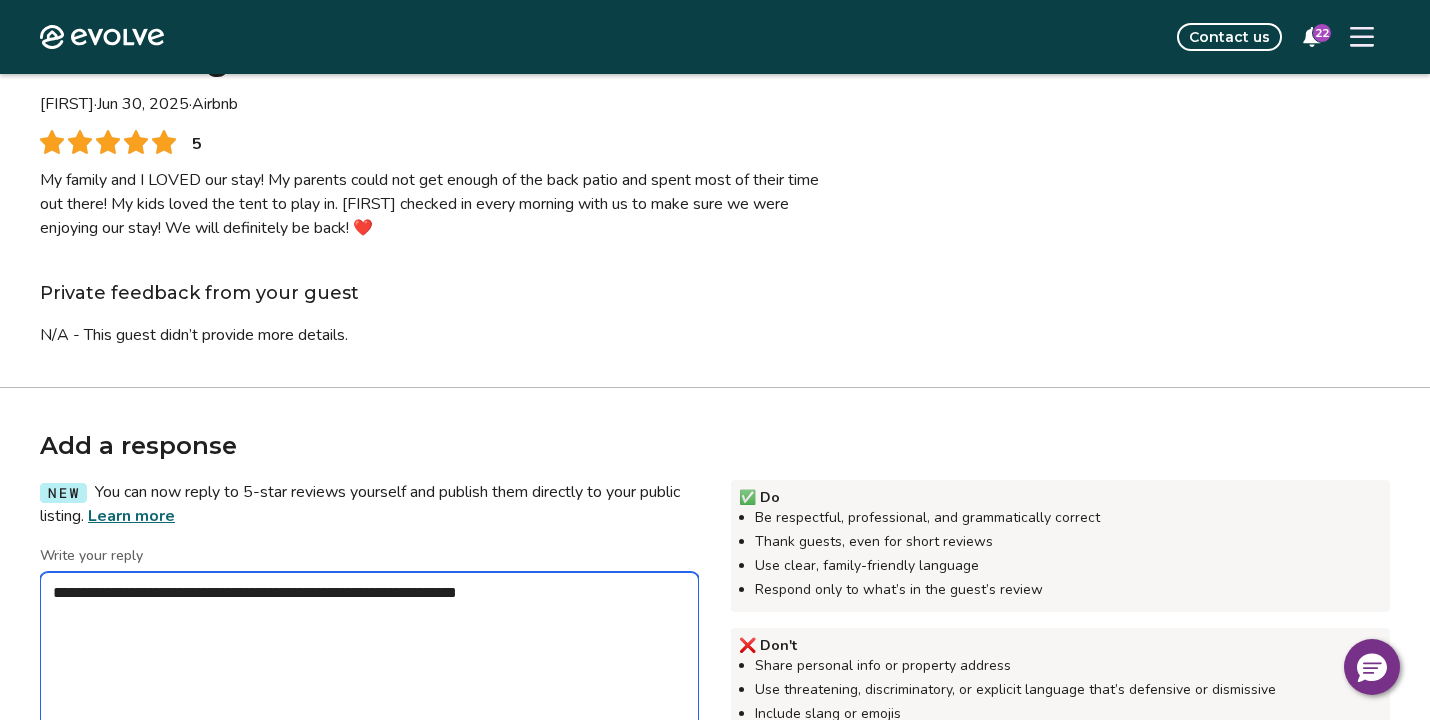 type on "*" 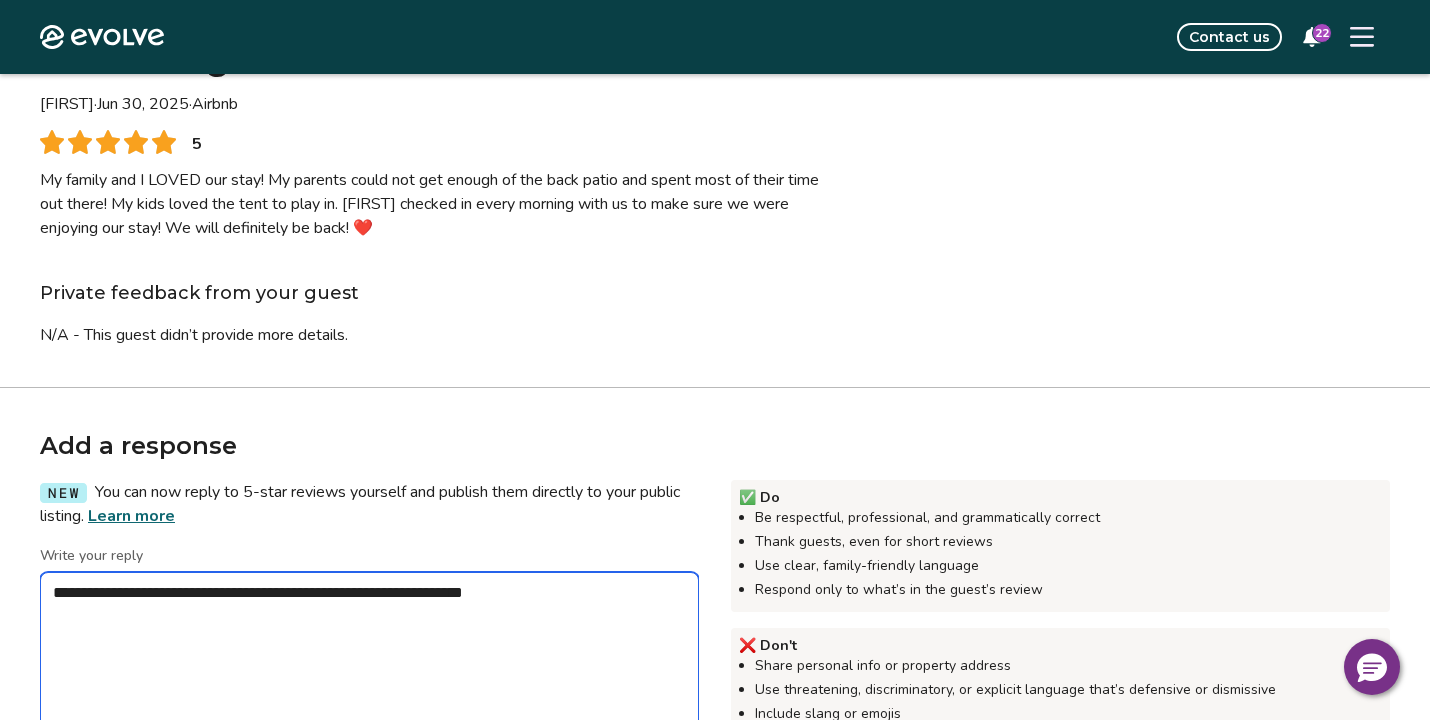type on "*" 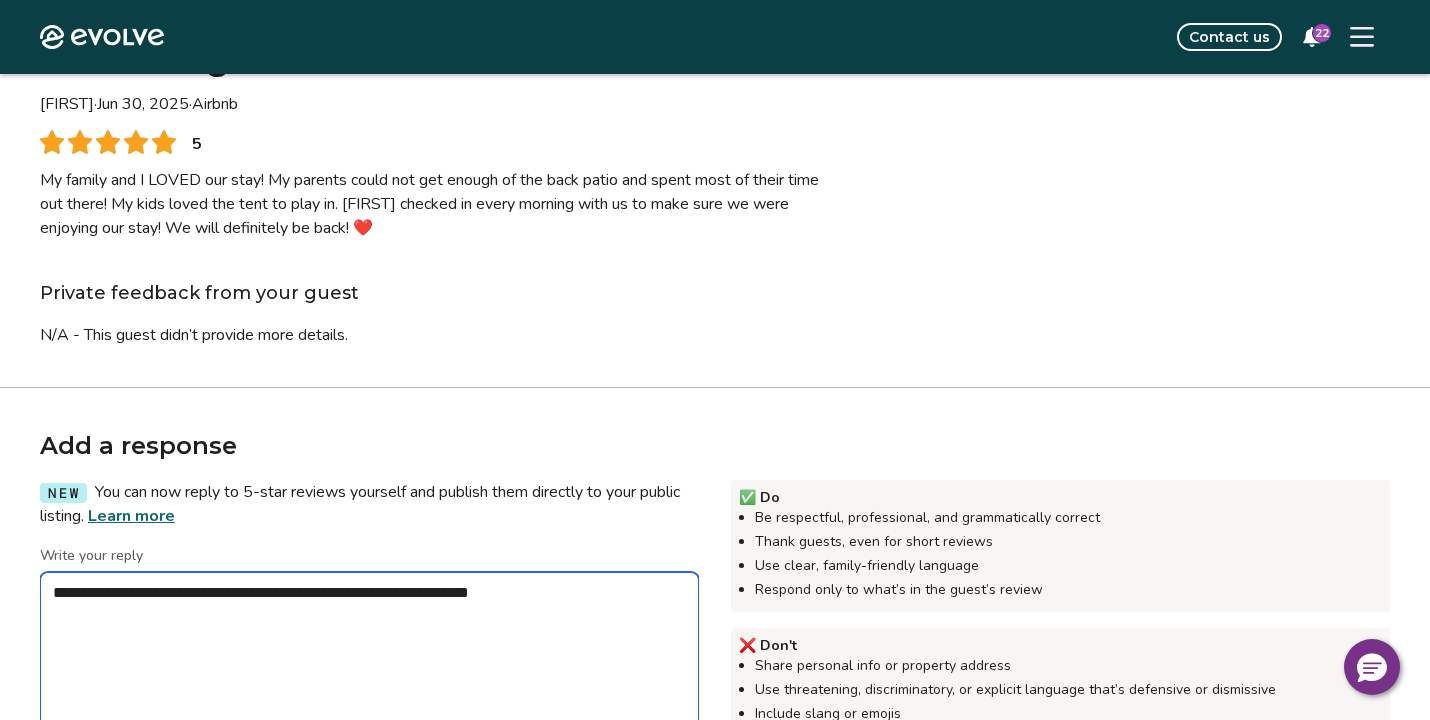 type on "*" 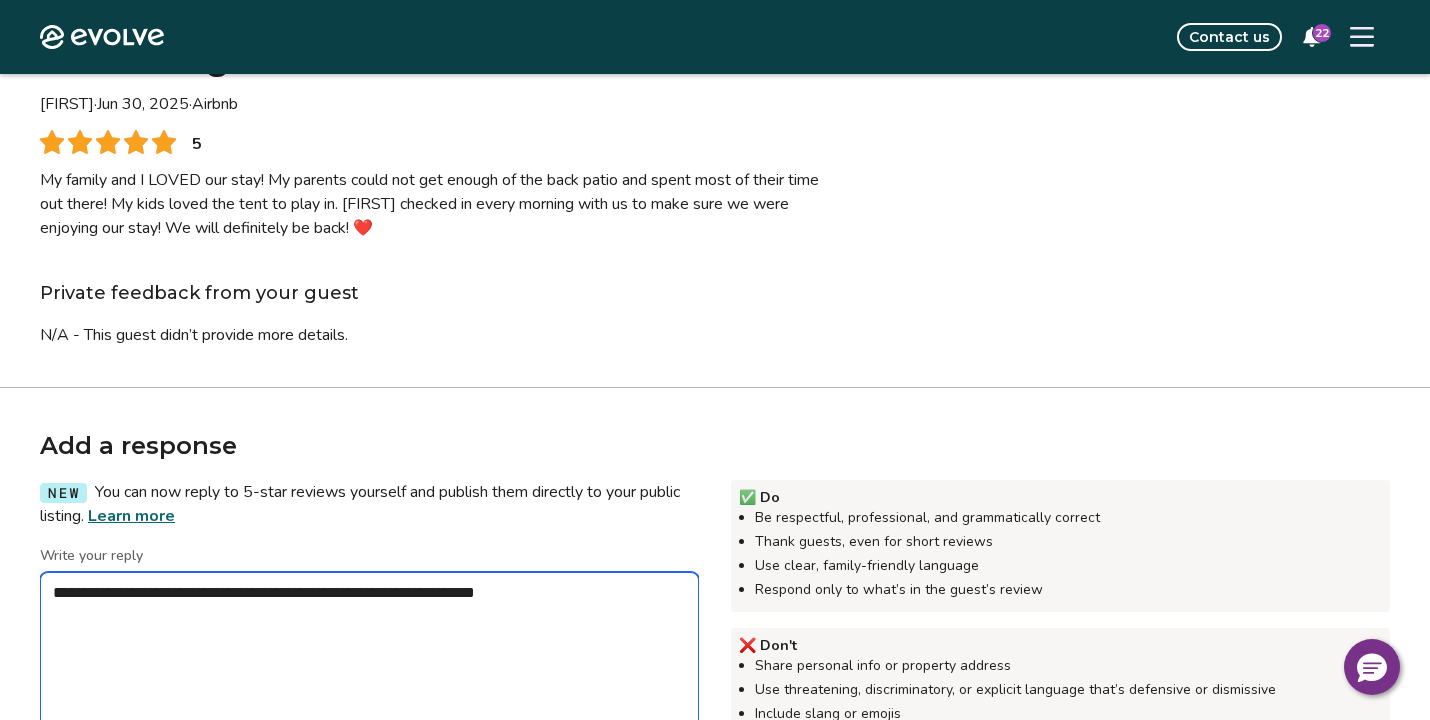 type on "*" 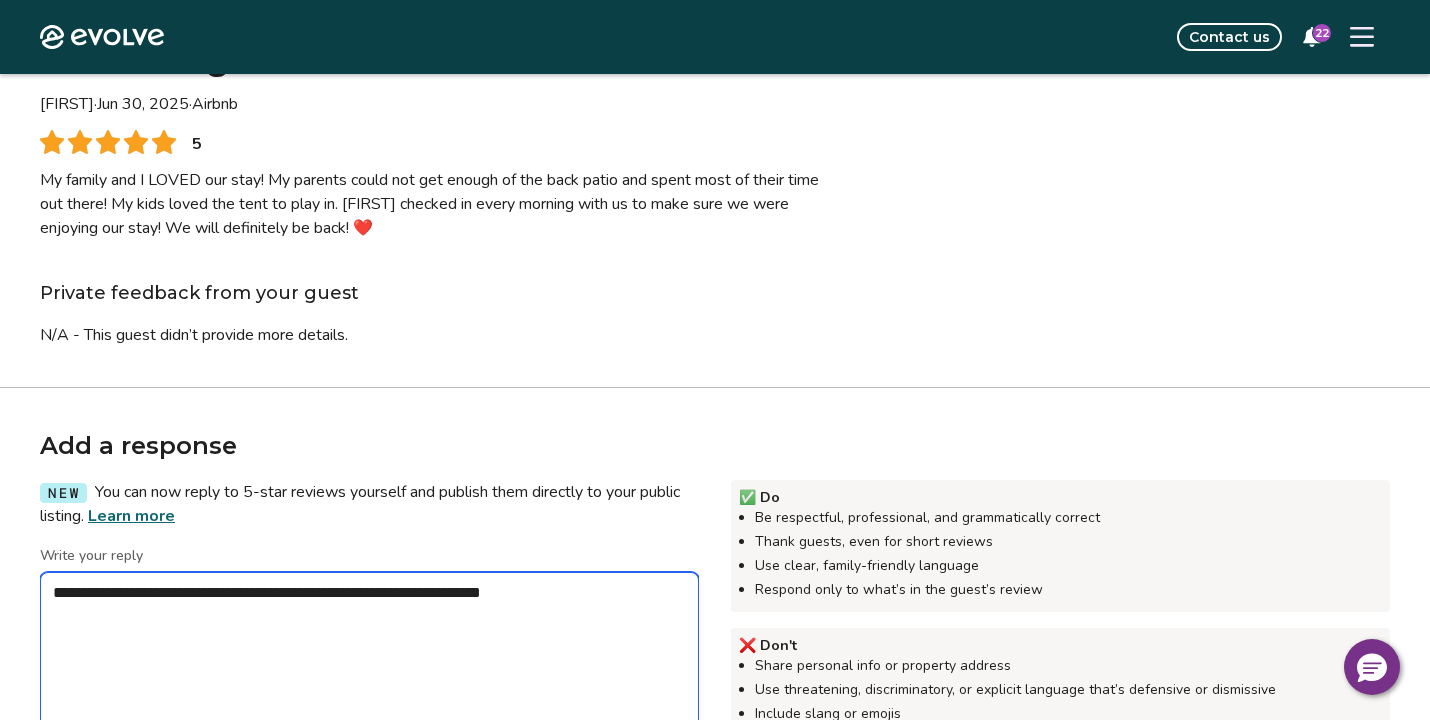type on "*" 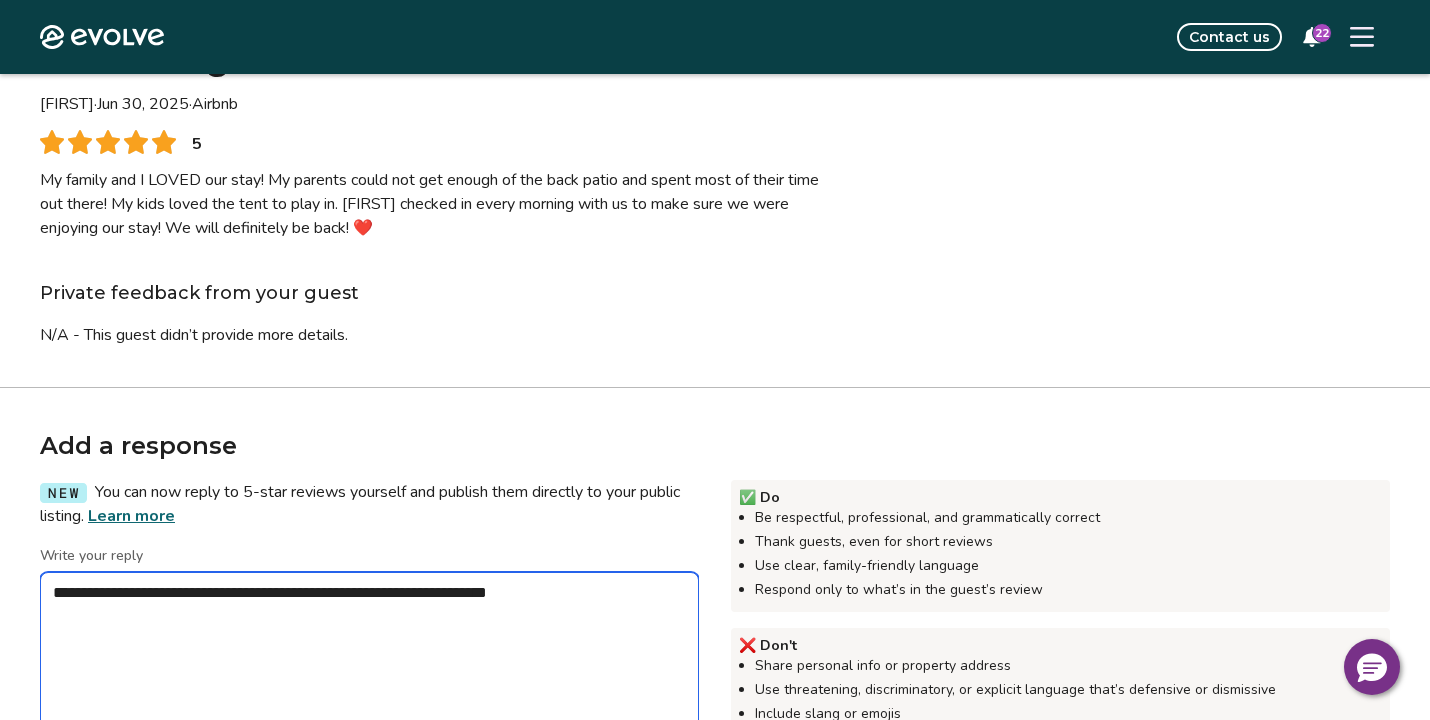 type on "*" 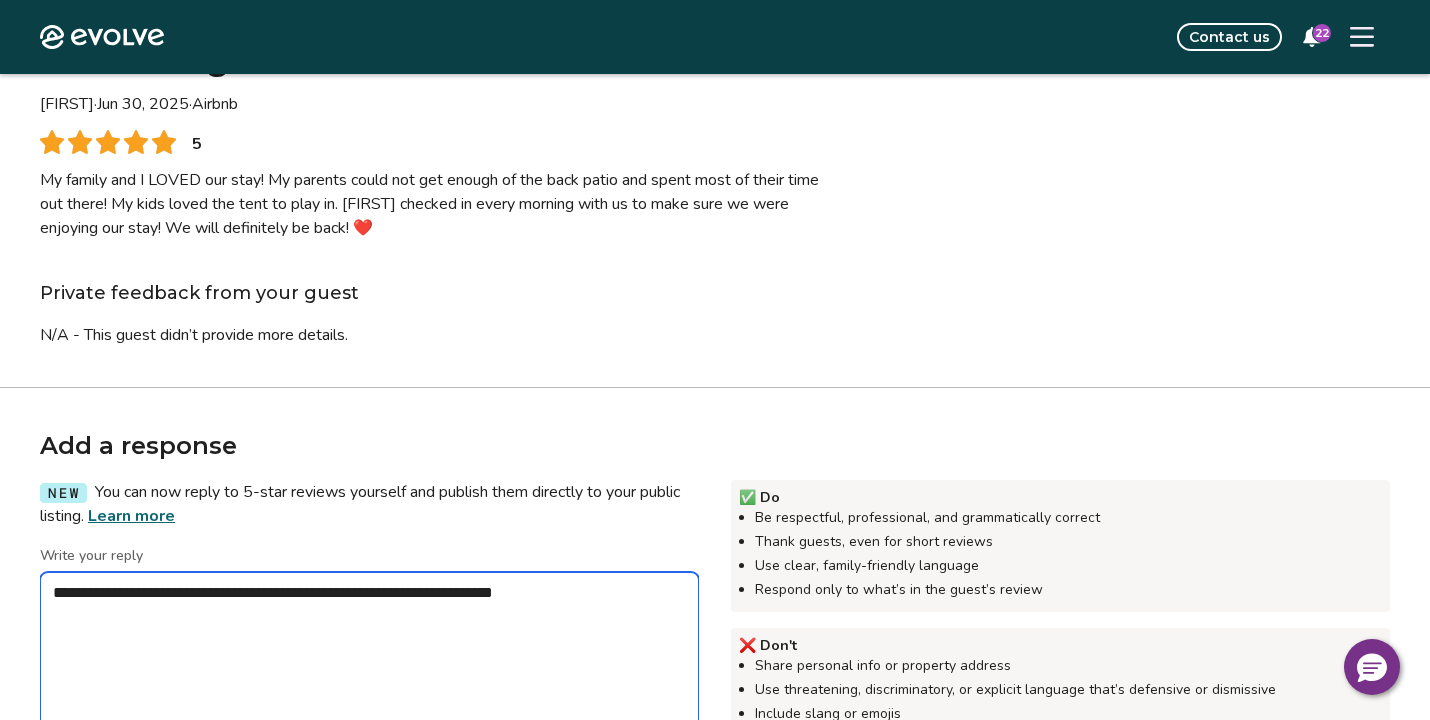 type on "*" 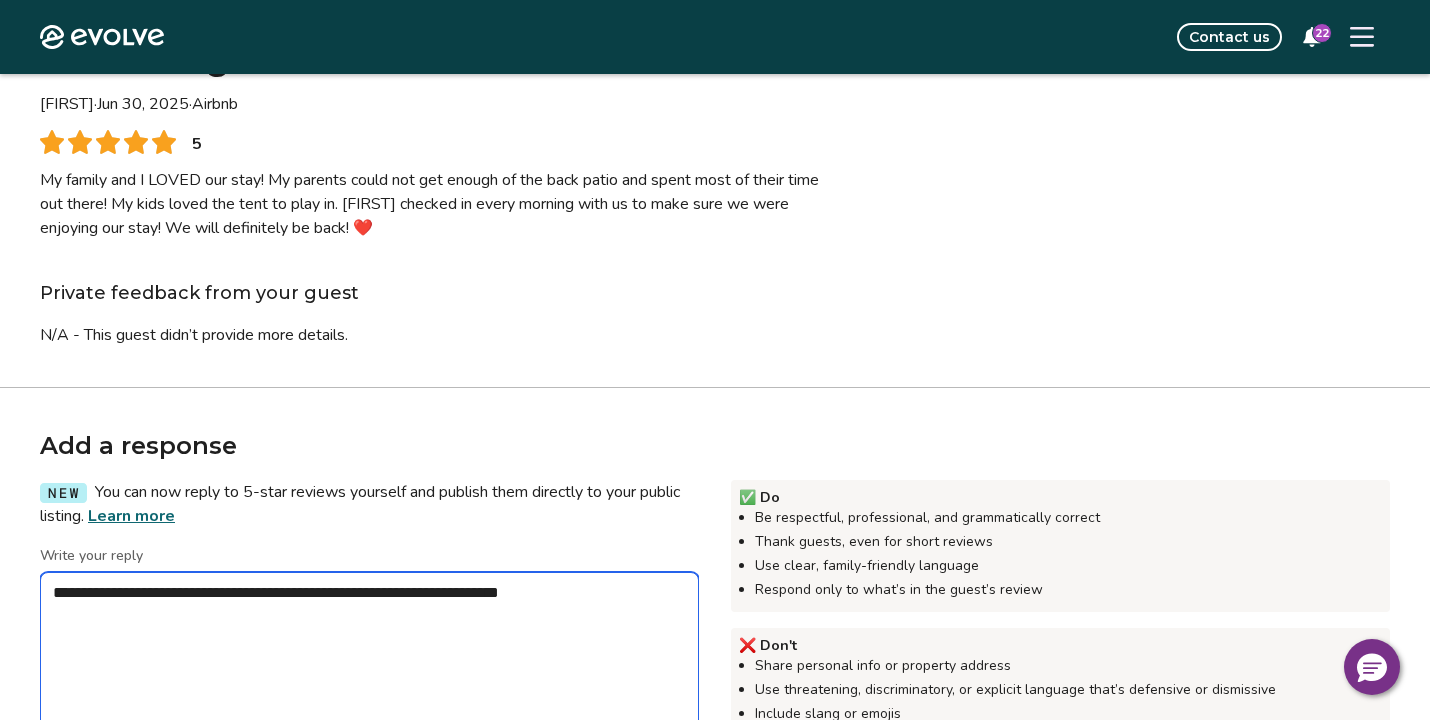 type on "*" 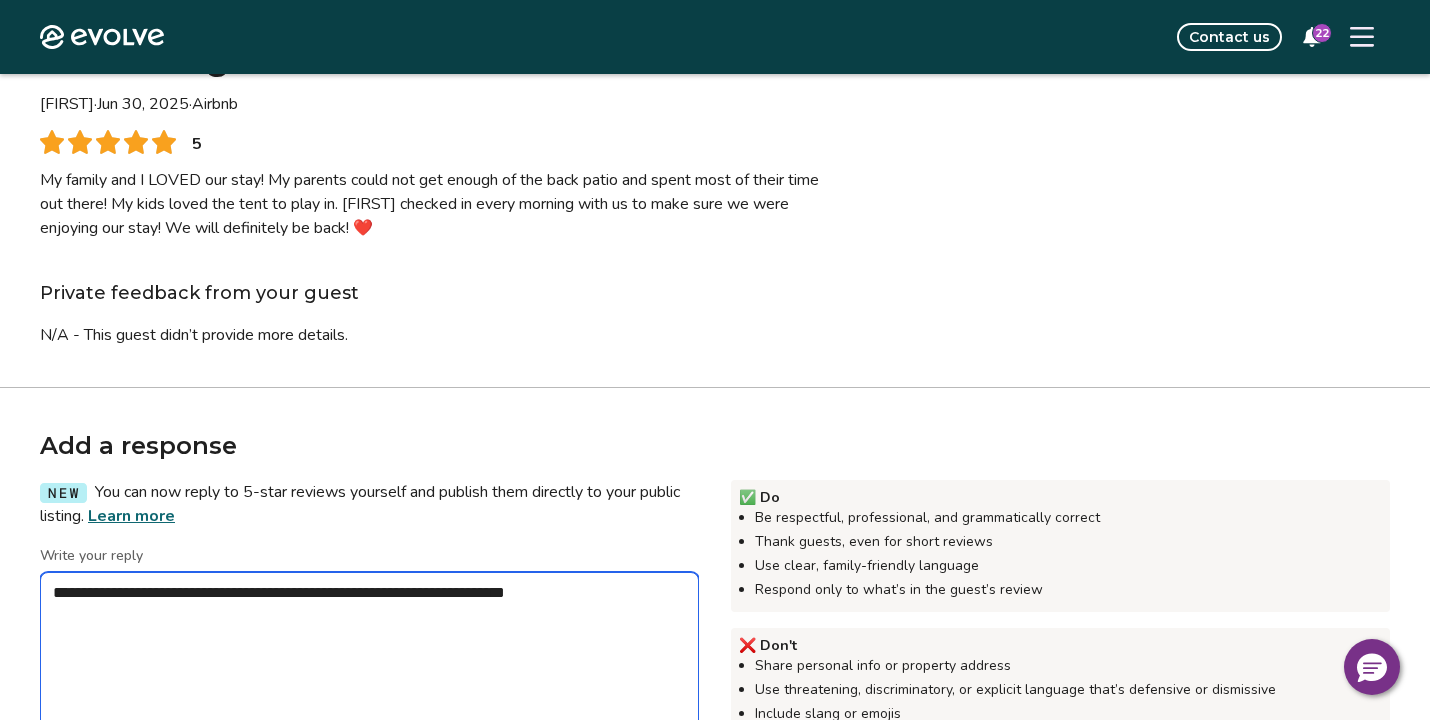 type on "*" 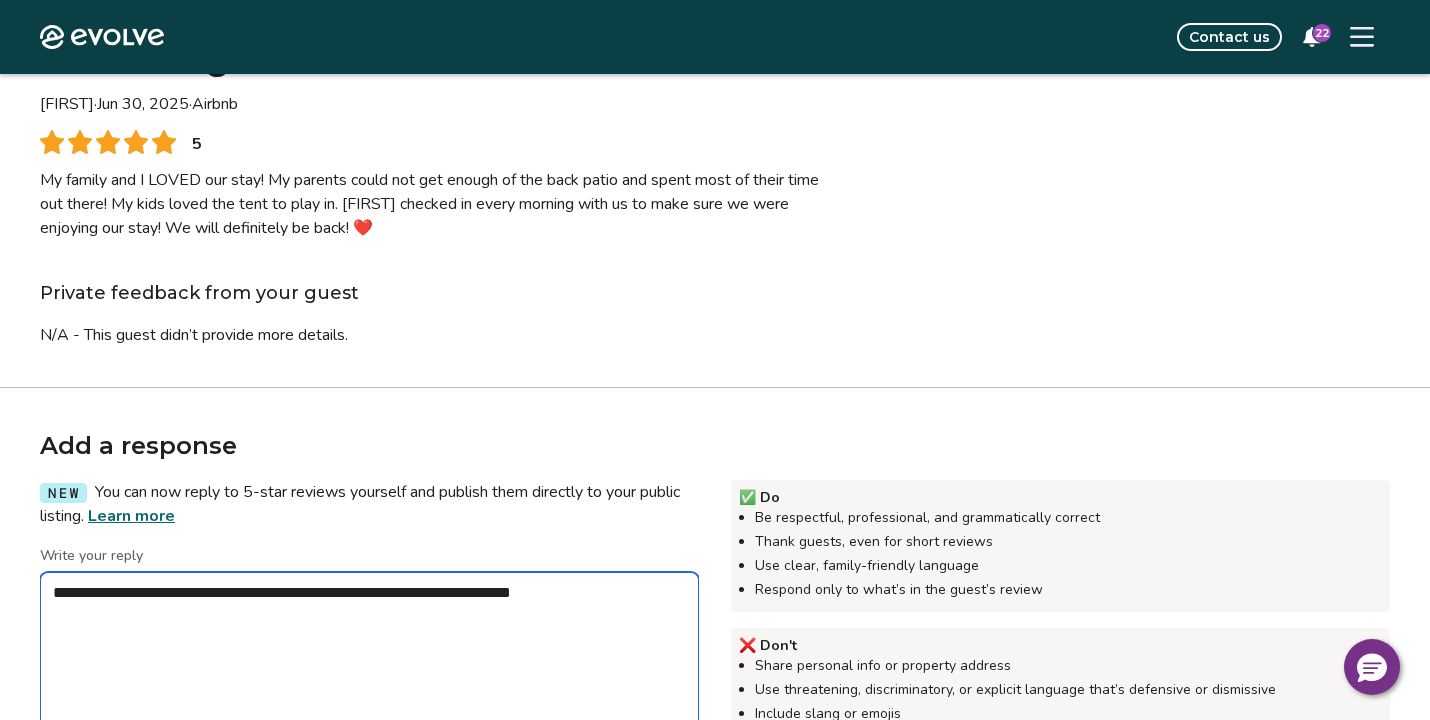 type on "*" 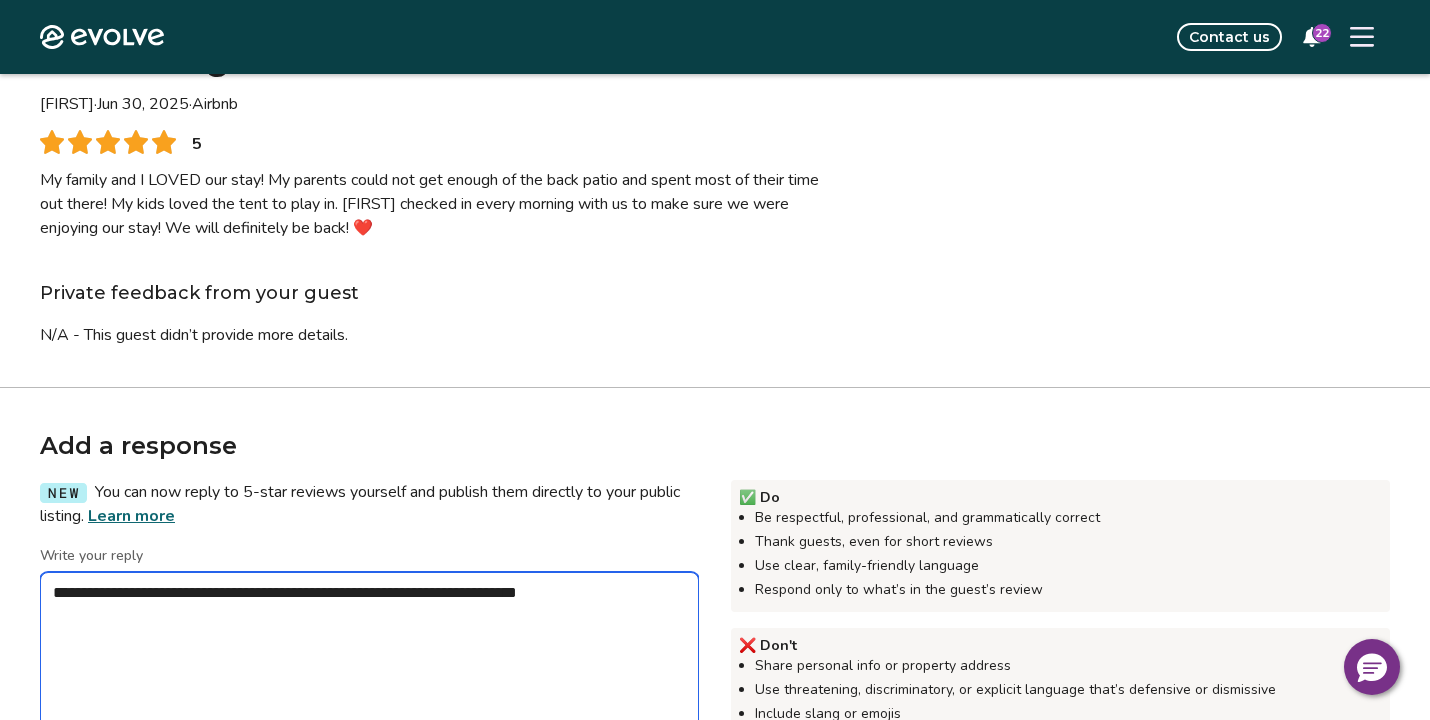 type on "*" 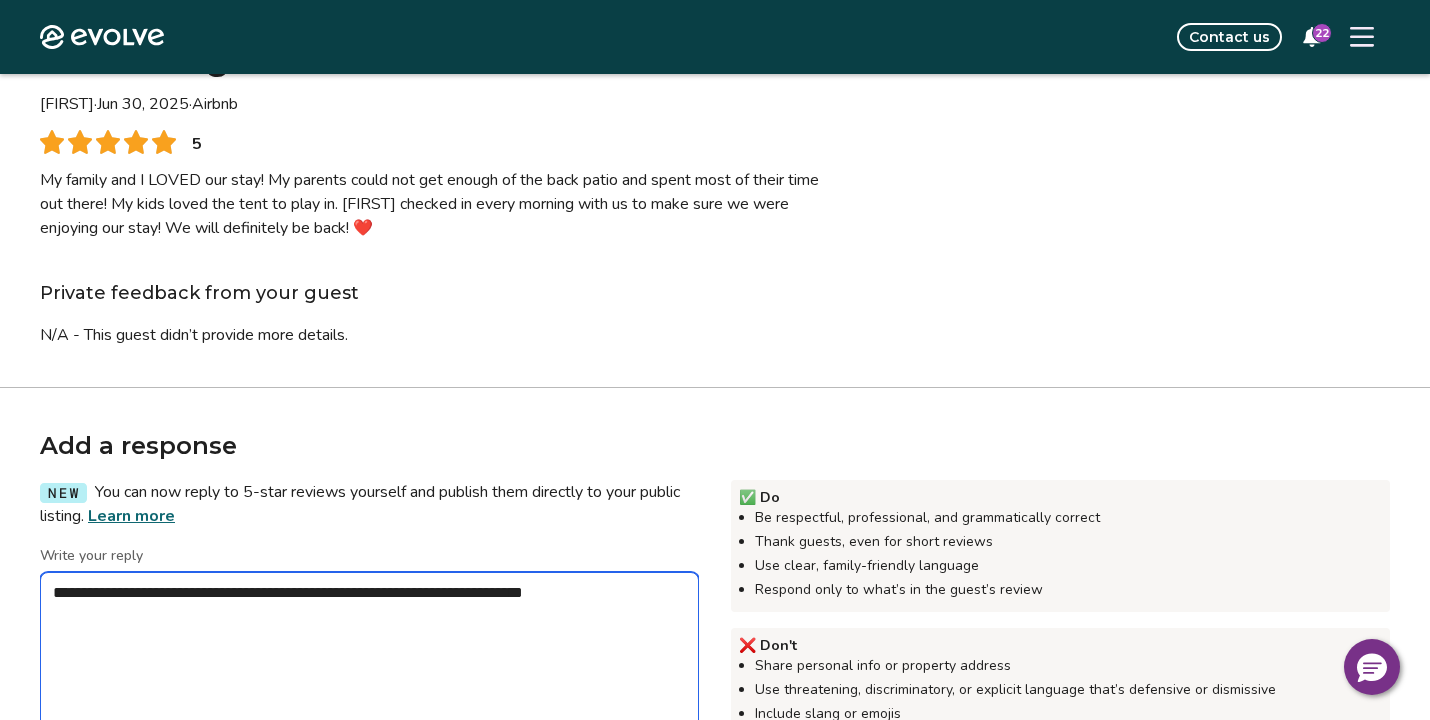 type on "*" 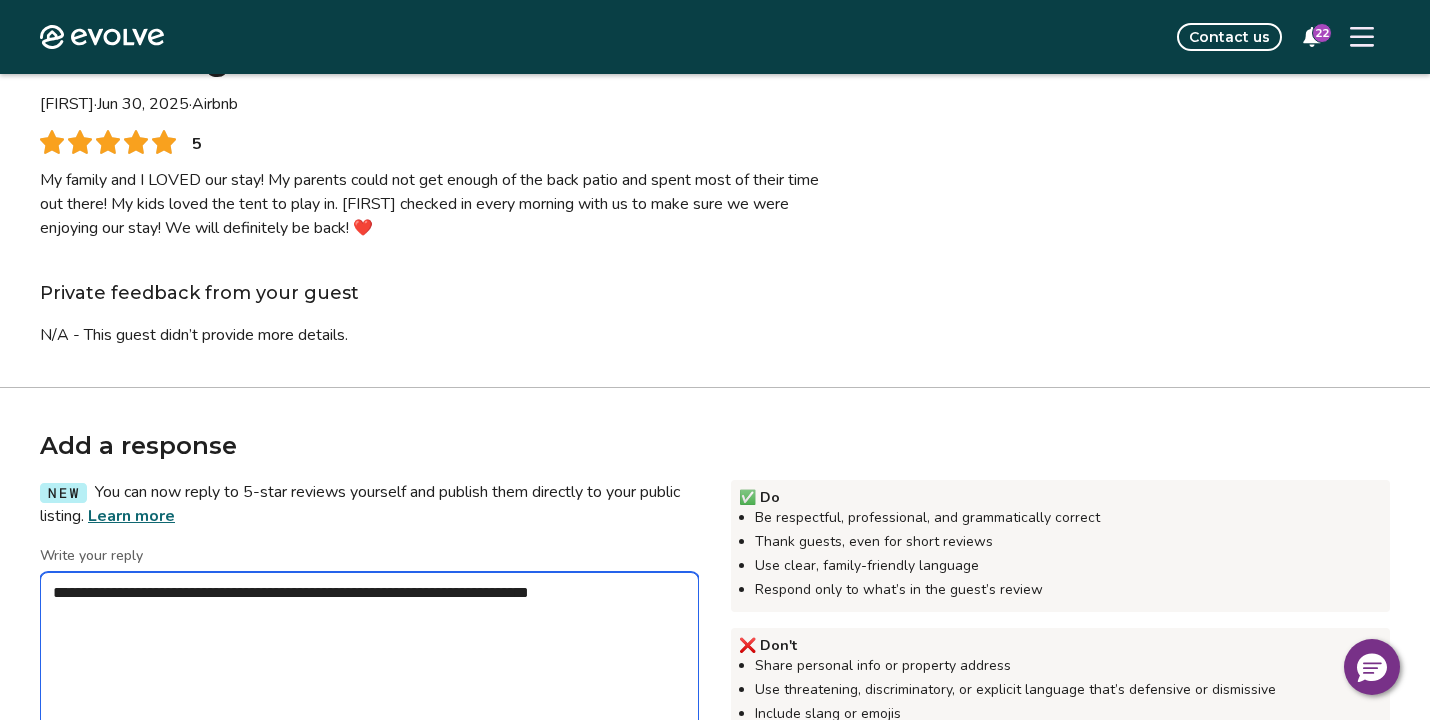 type on "*" 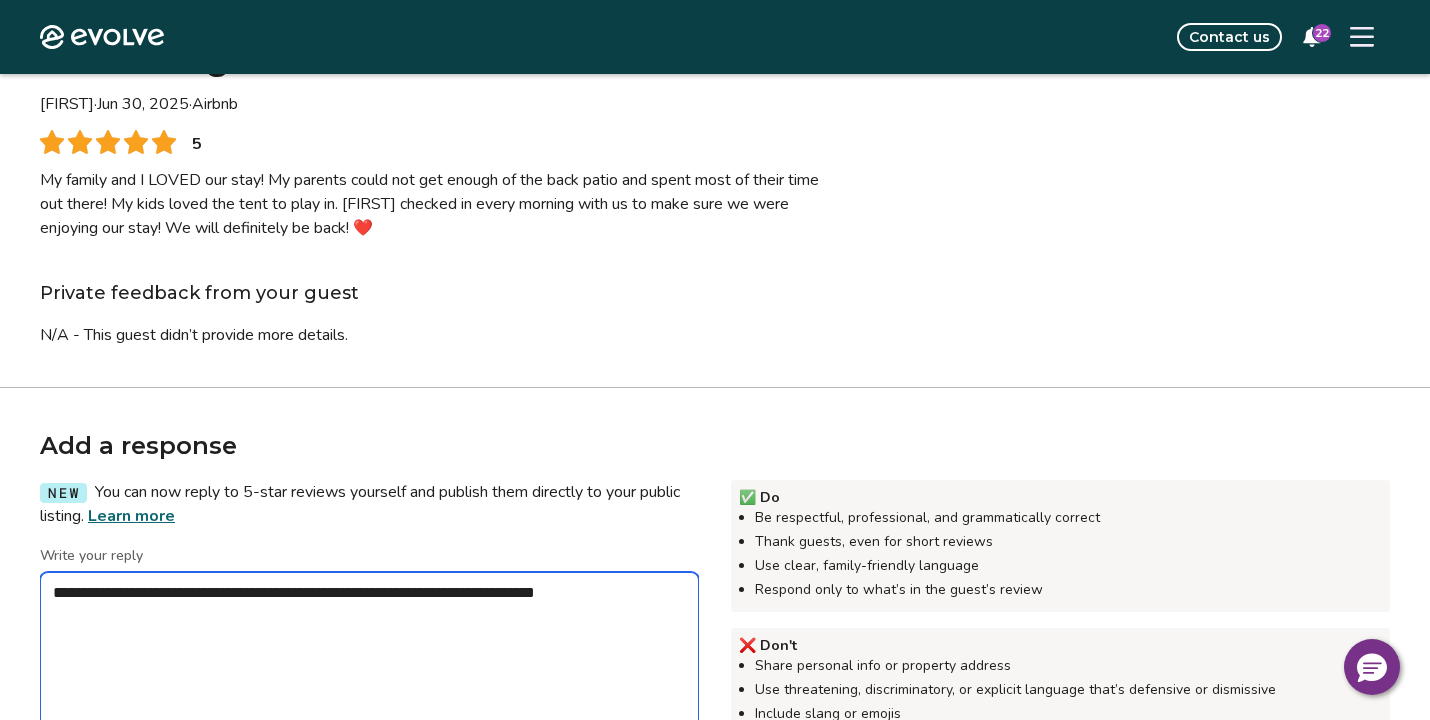 type on "*" 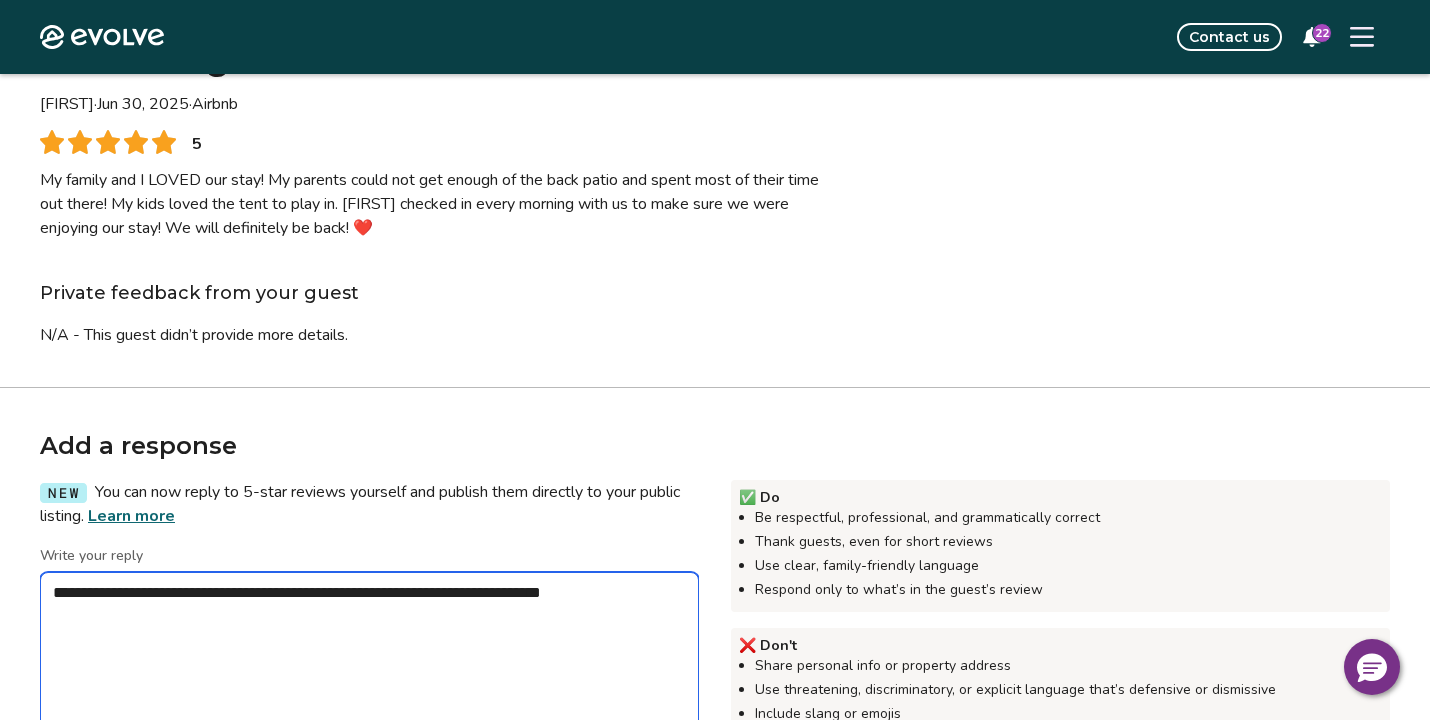 type on "*" 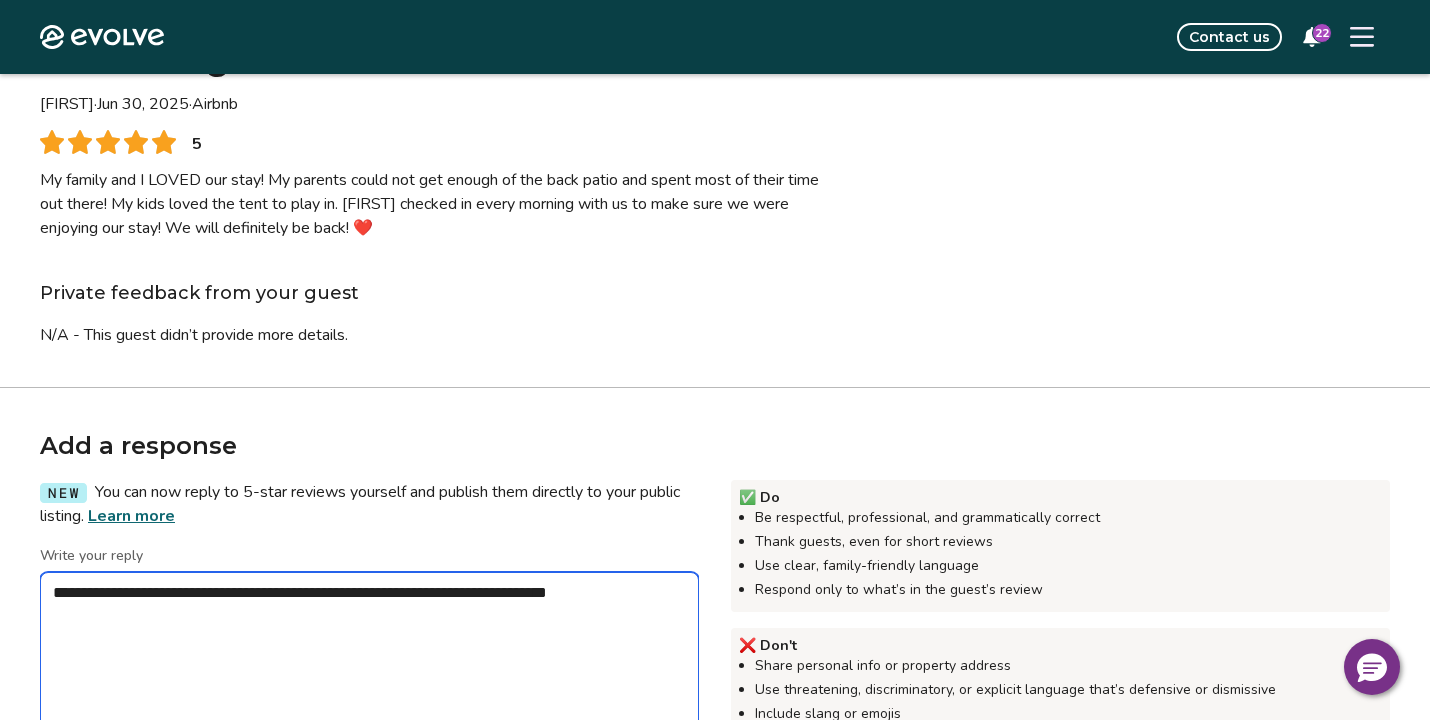 type on "*" 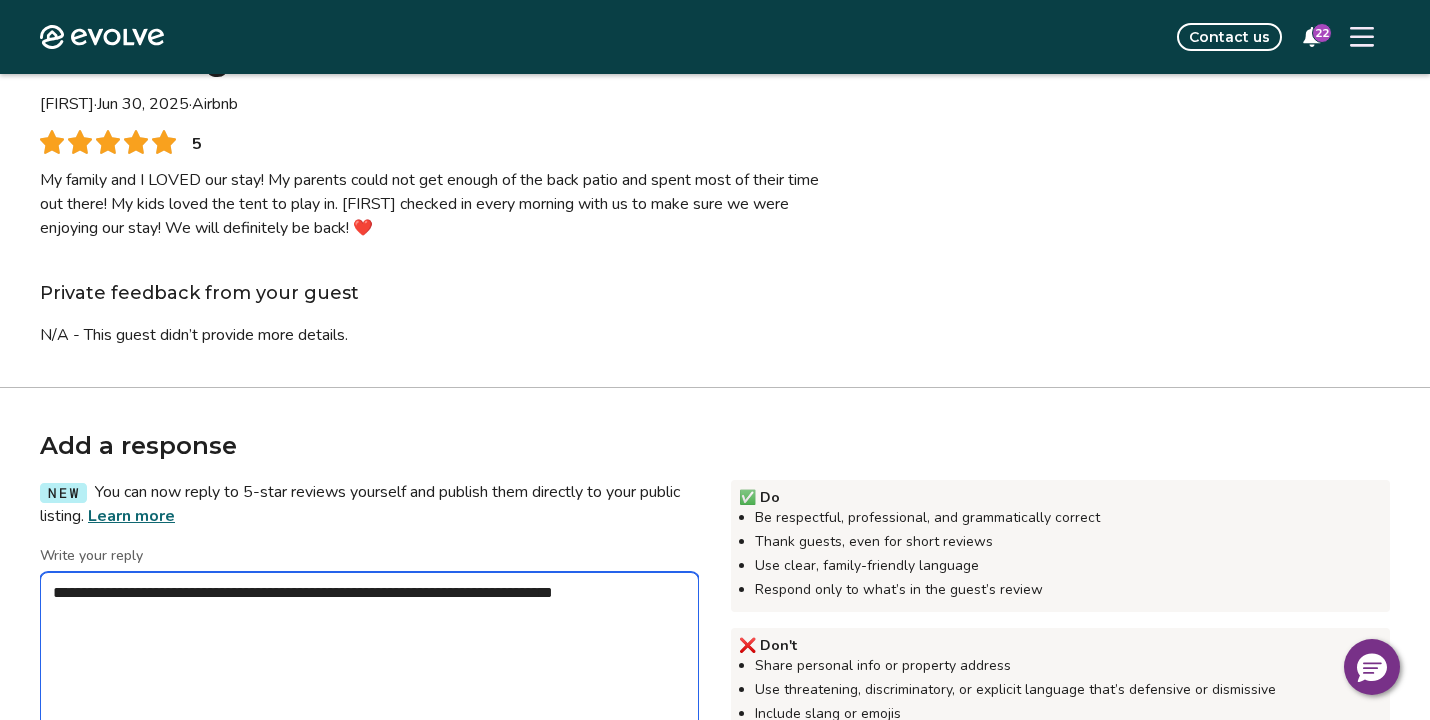 type on "*" 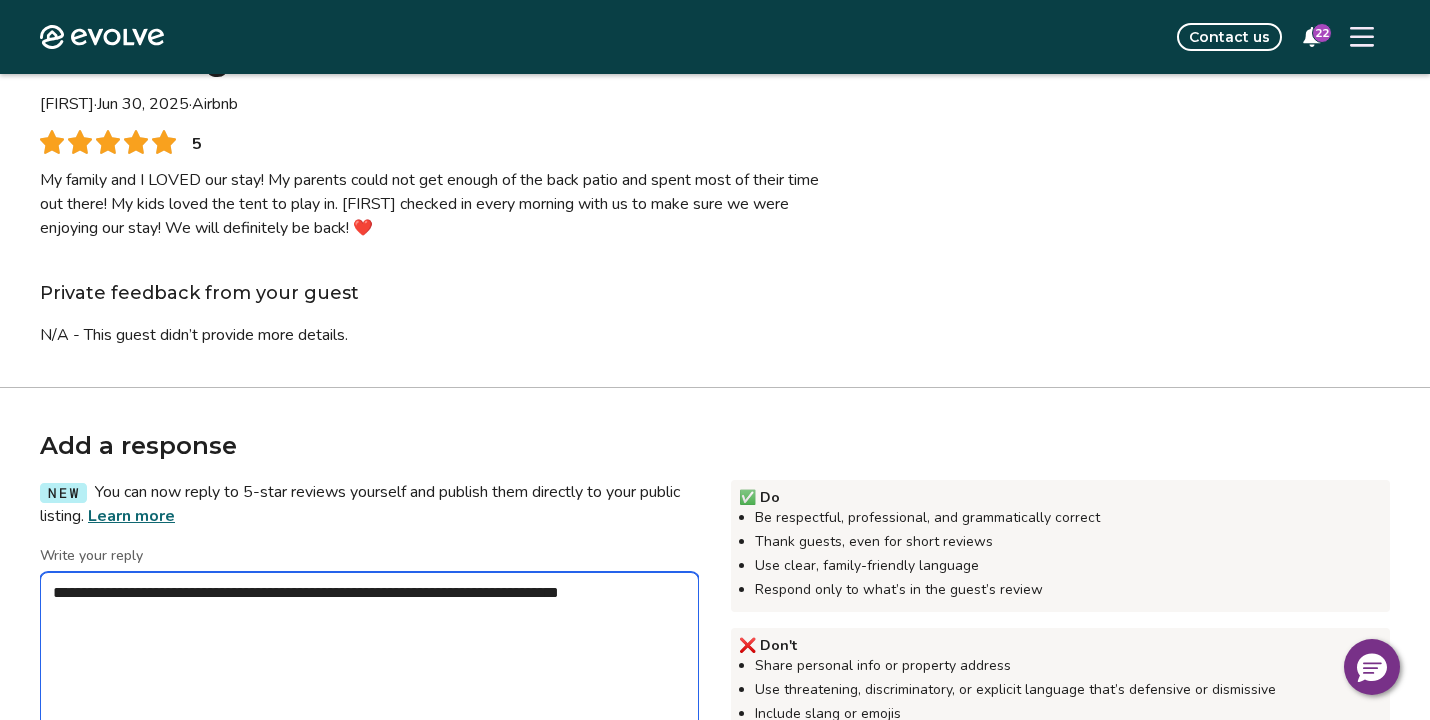 type on "*" 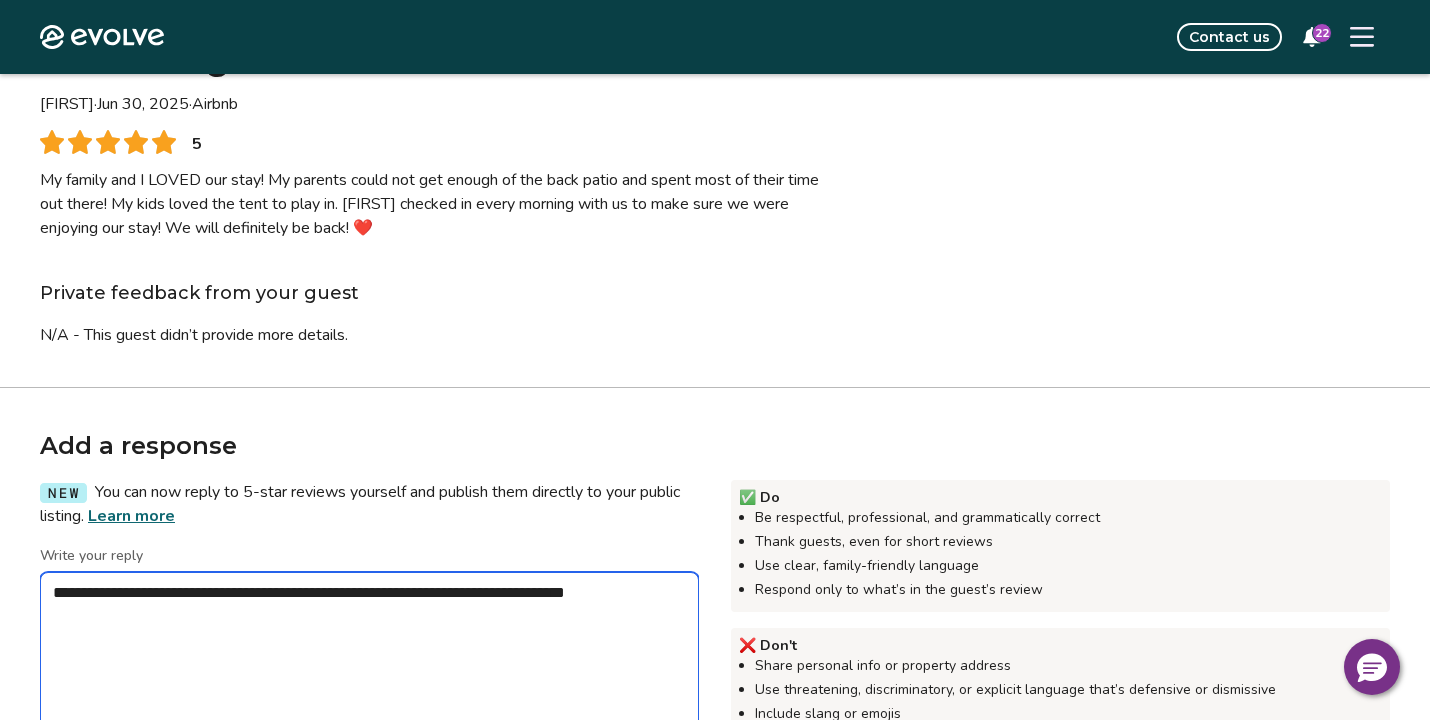 type on "*" 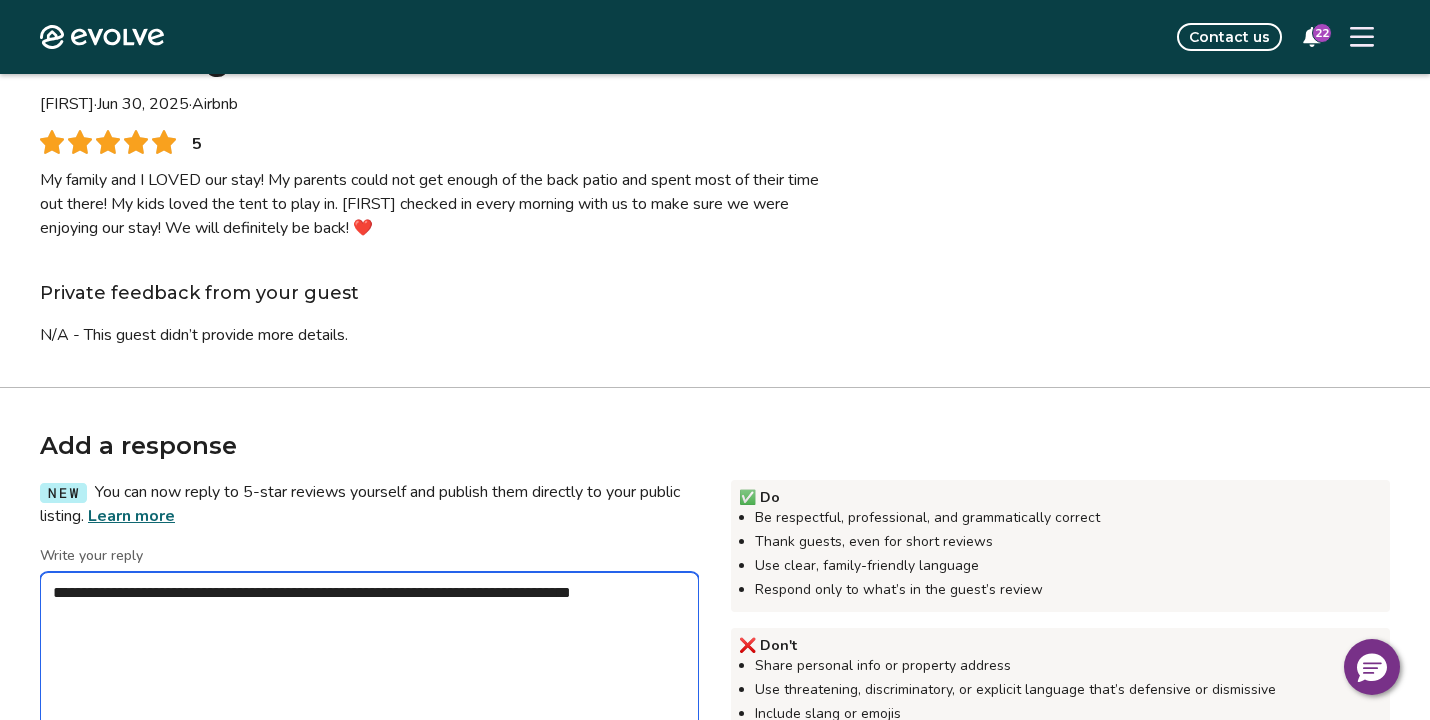 type on "*" 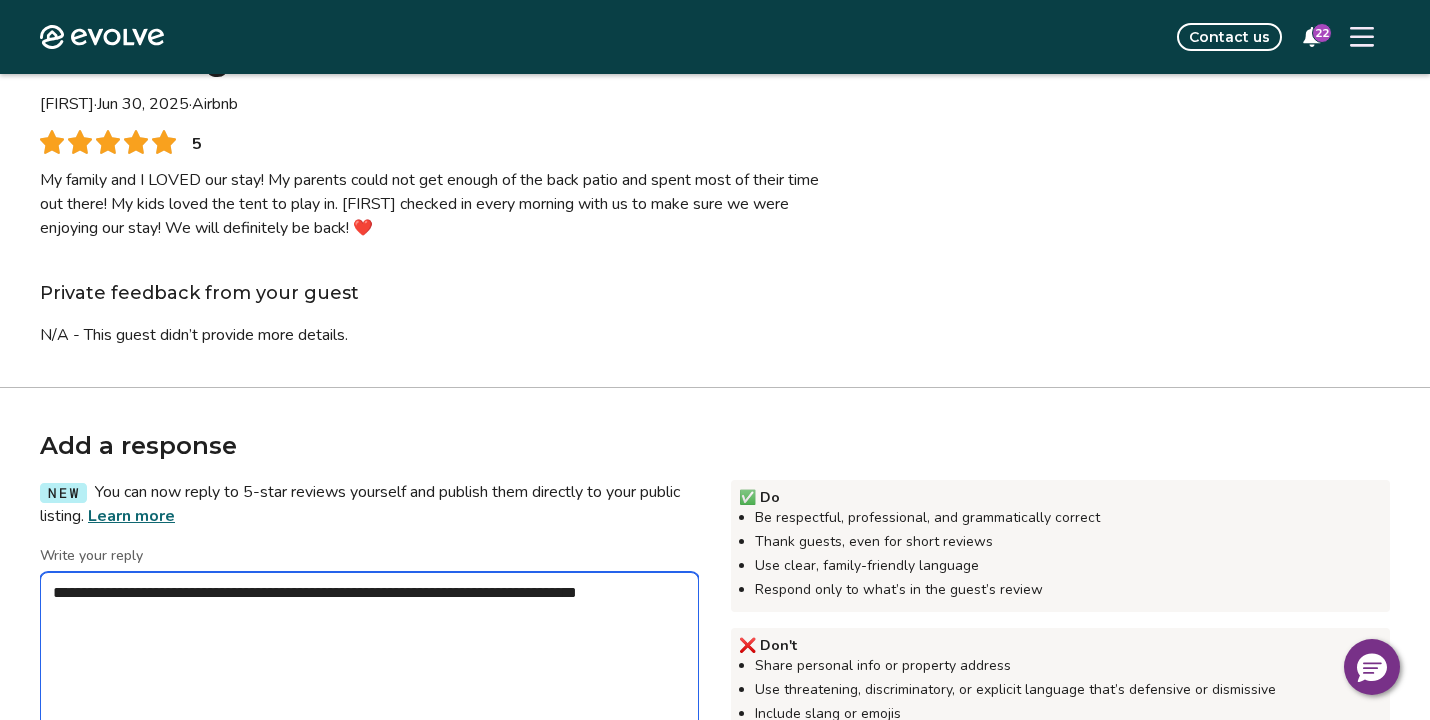 type on "*" 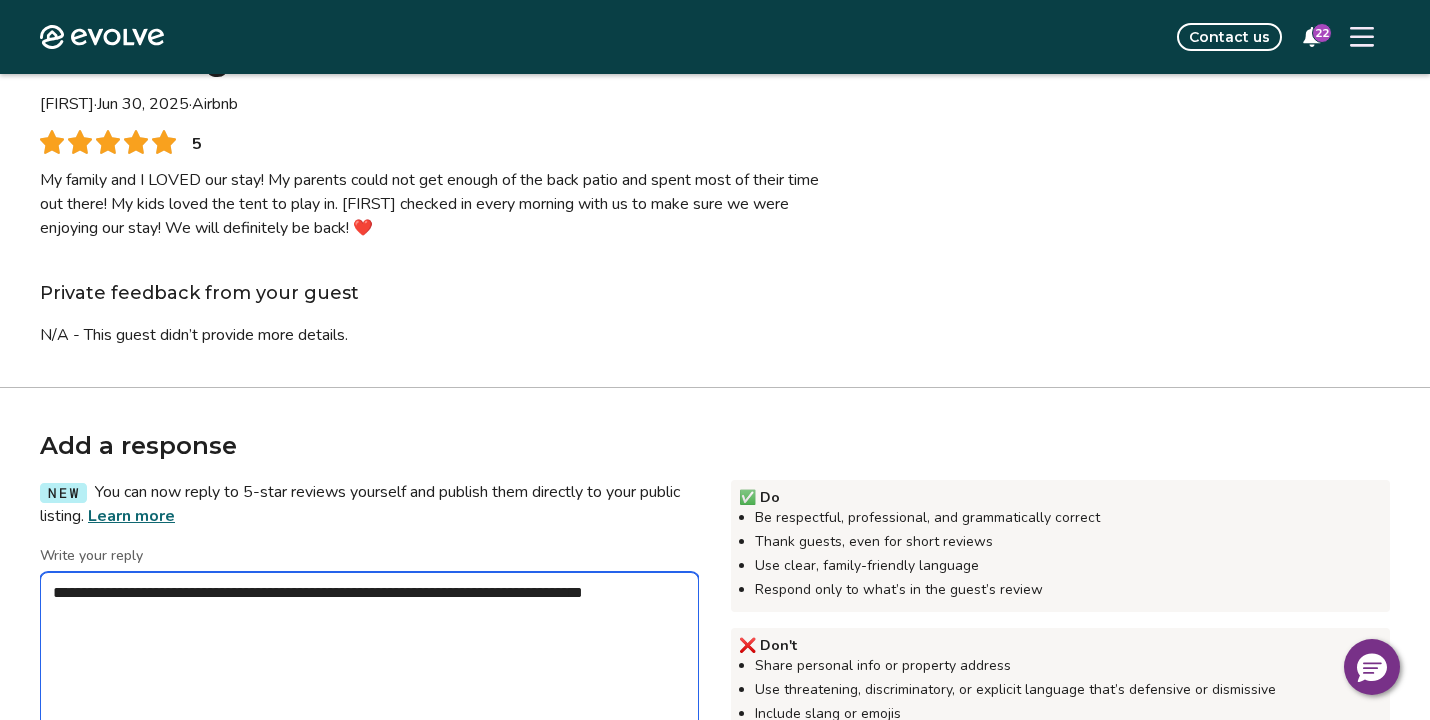 type on "*" 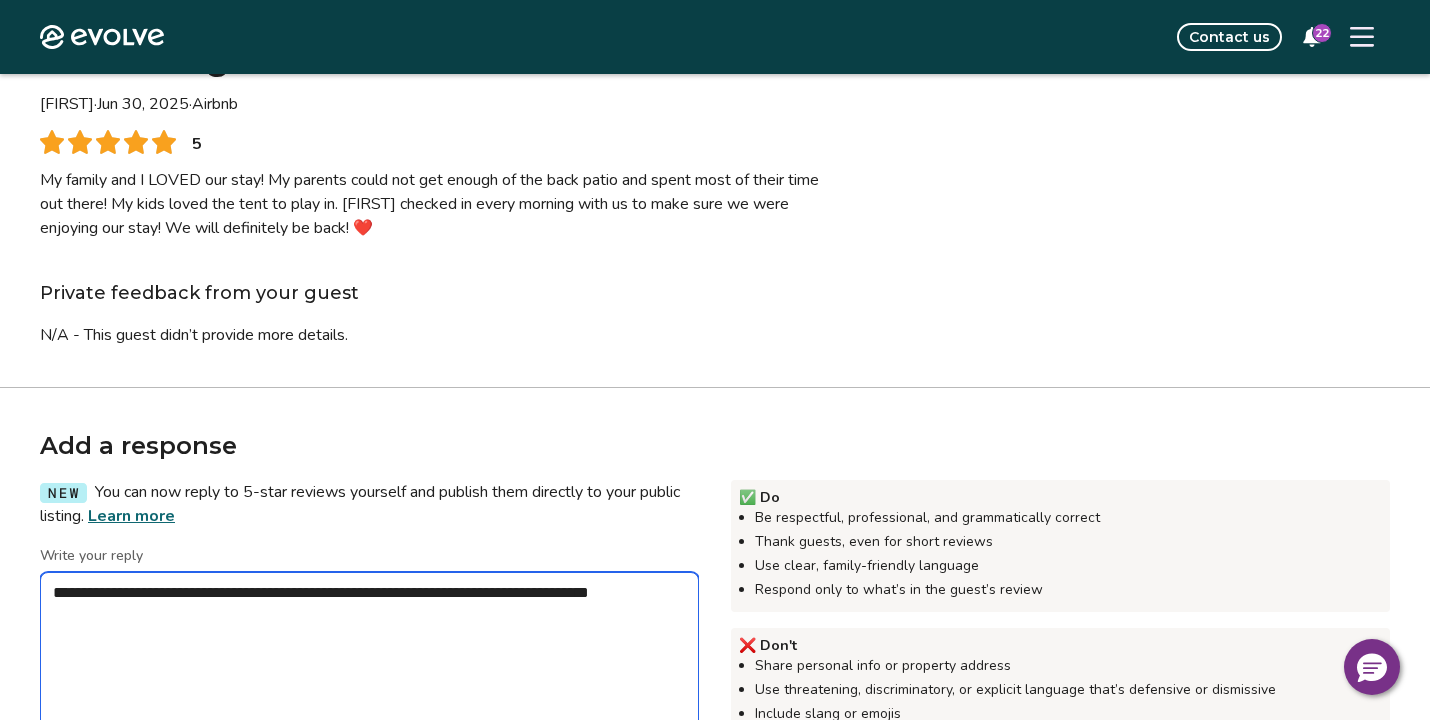 type on "*" 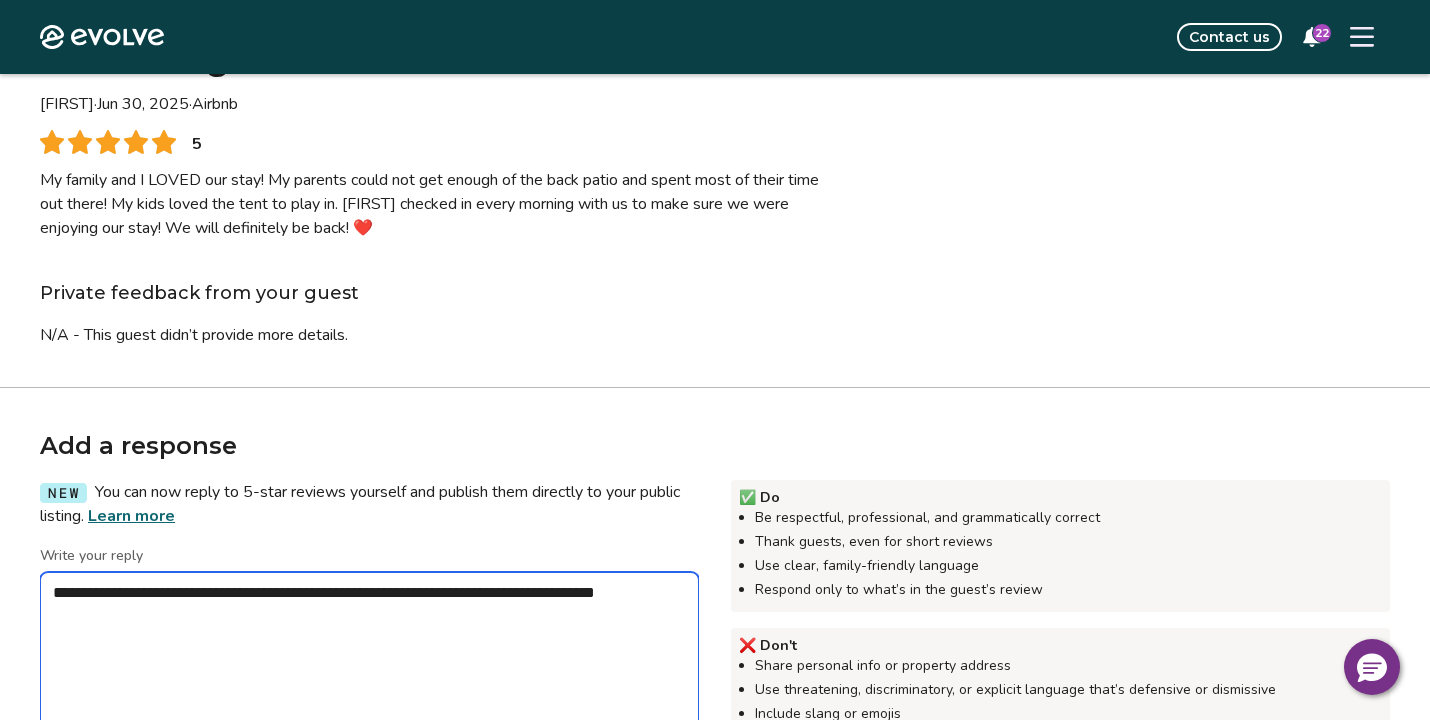 type on "*" 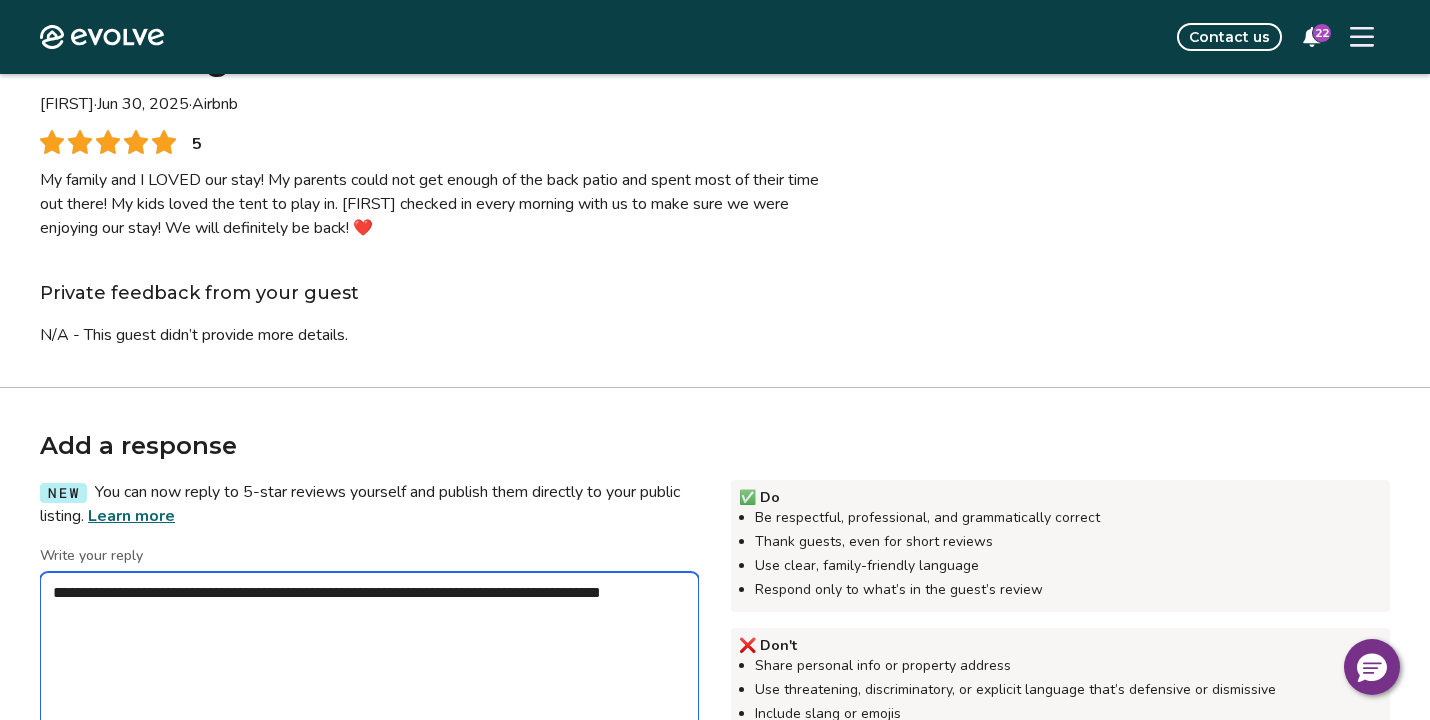 type on "*" 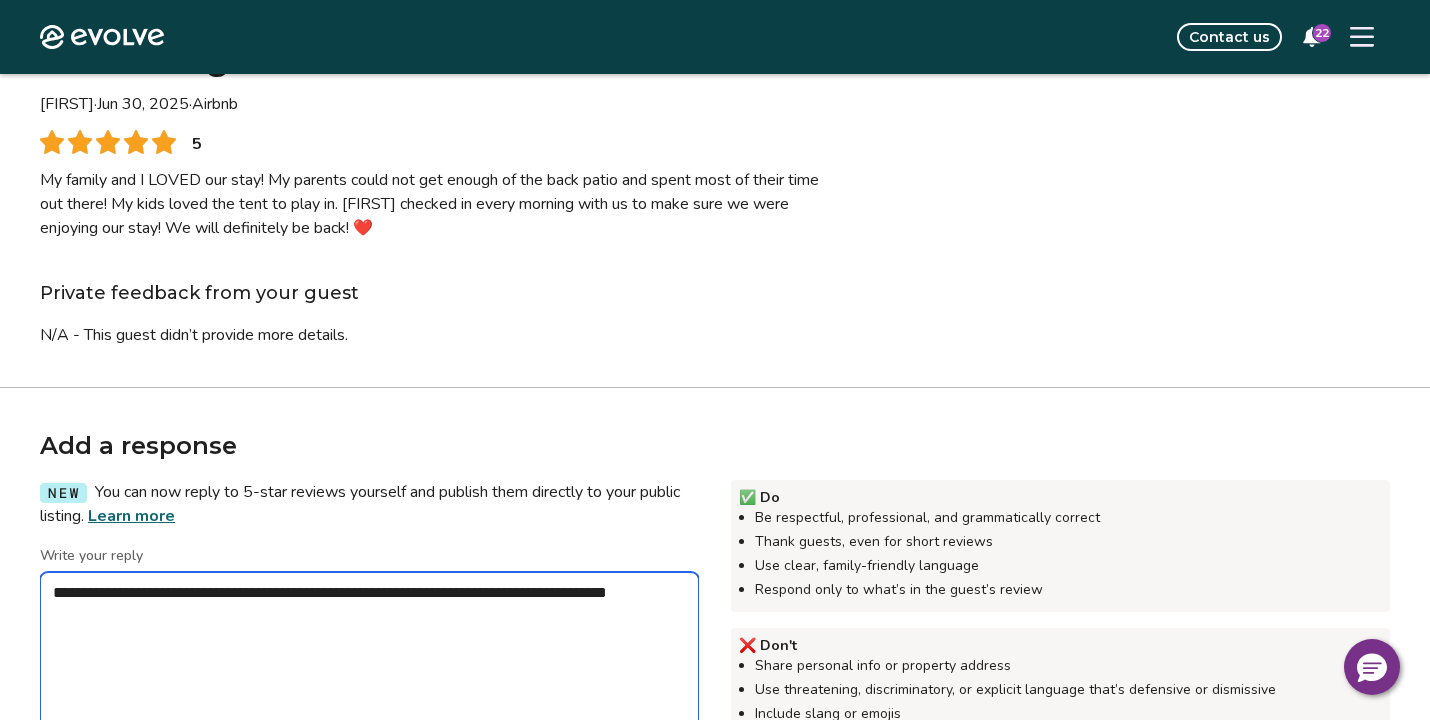type on "*" 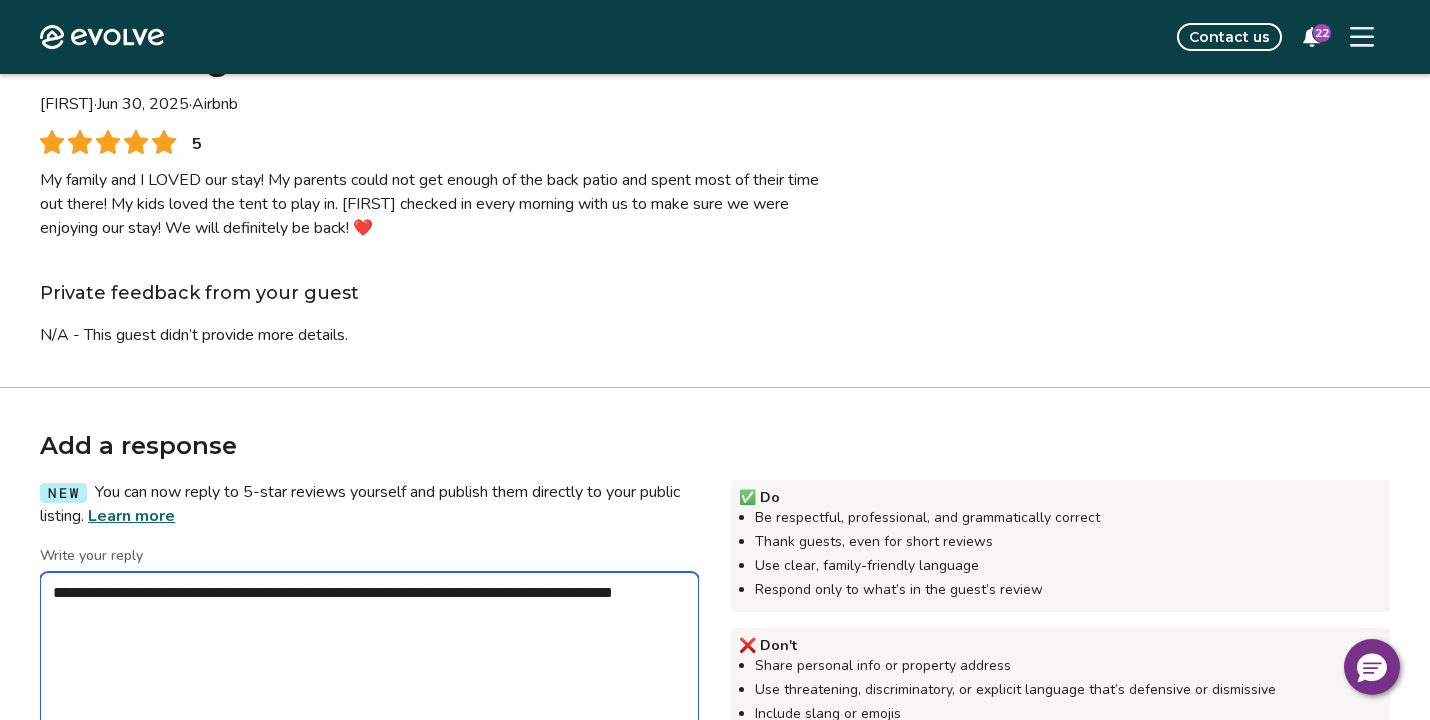 type on "*" 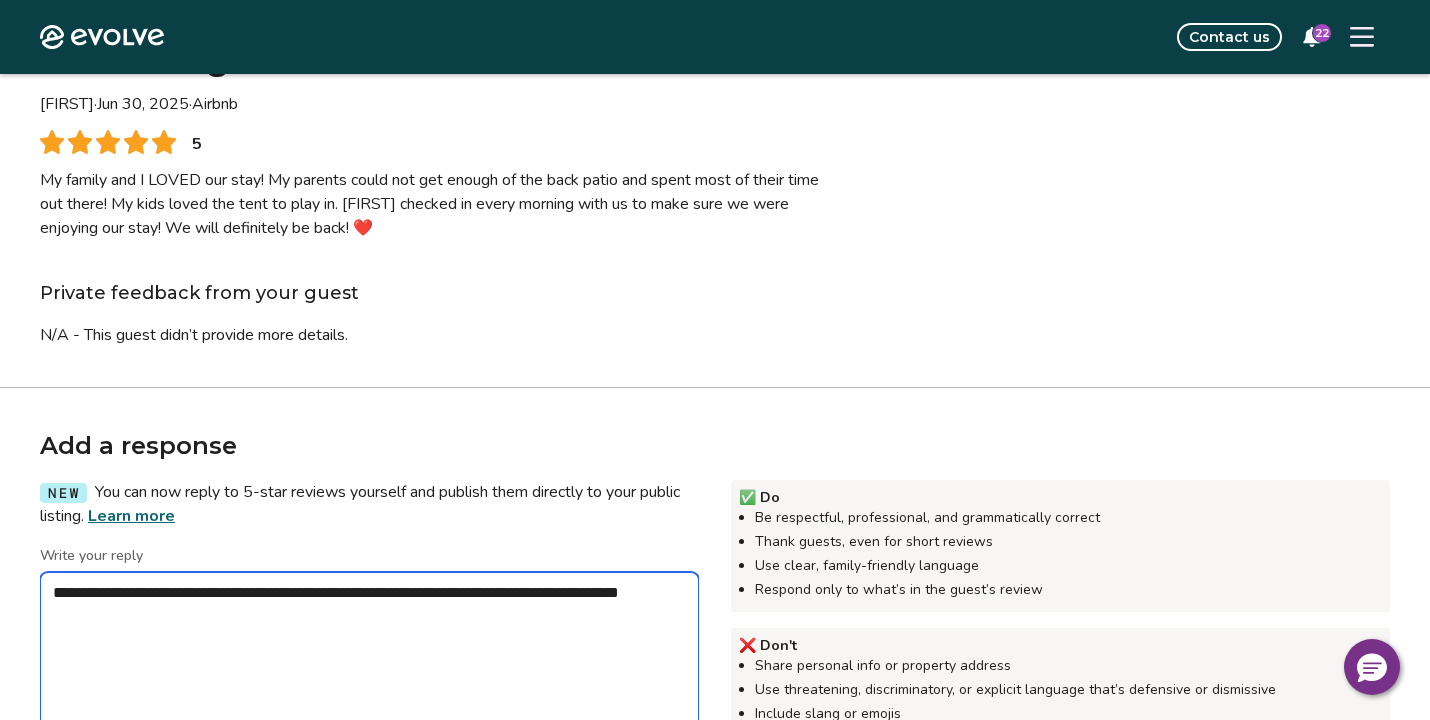 type on "*" 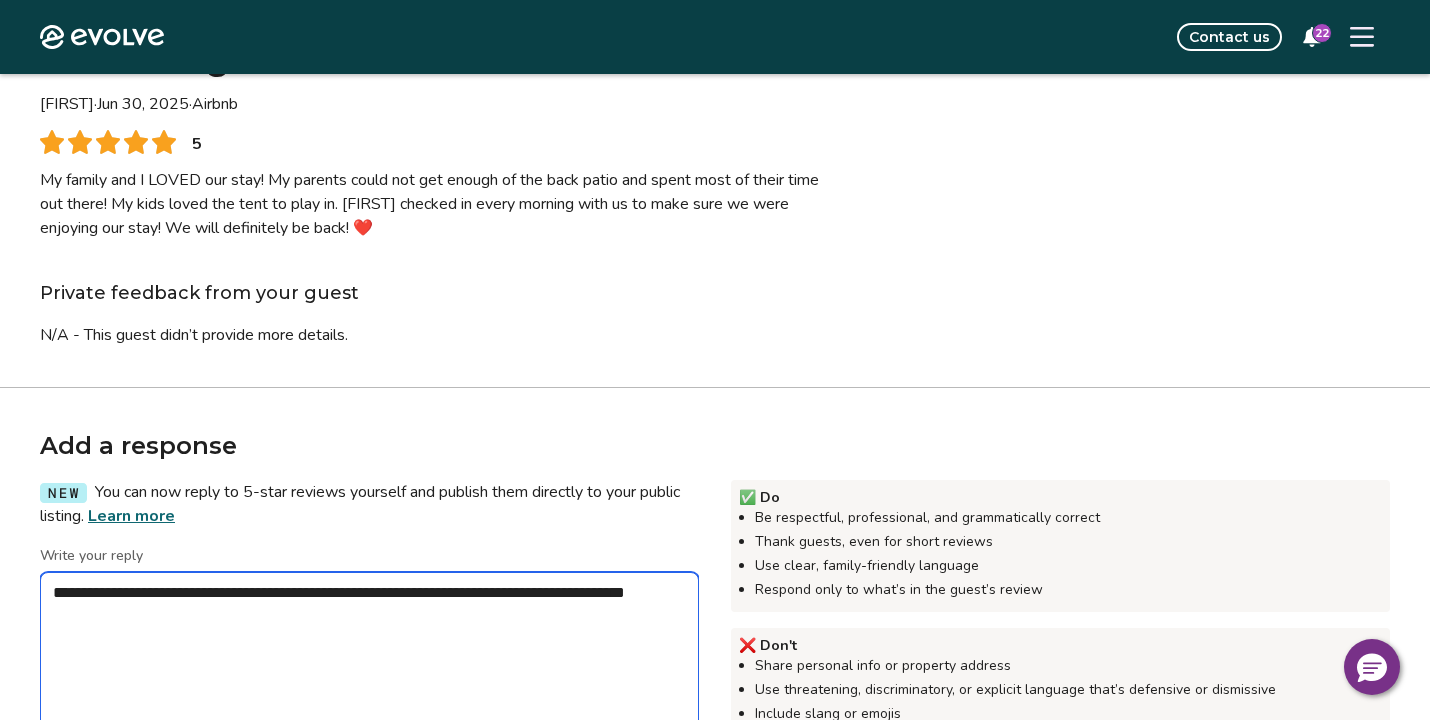 type on "*" 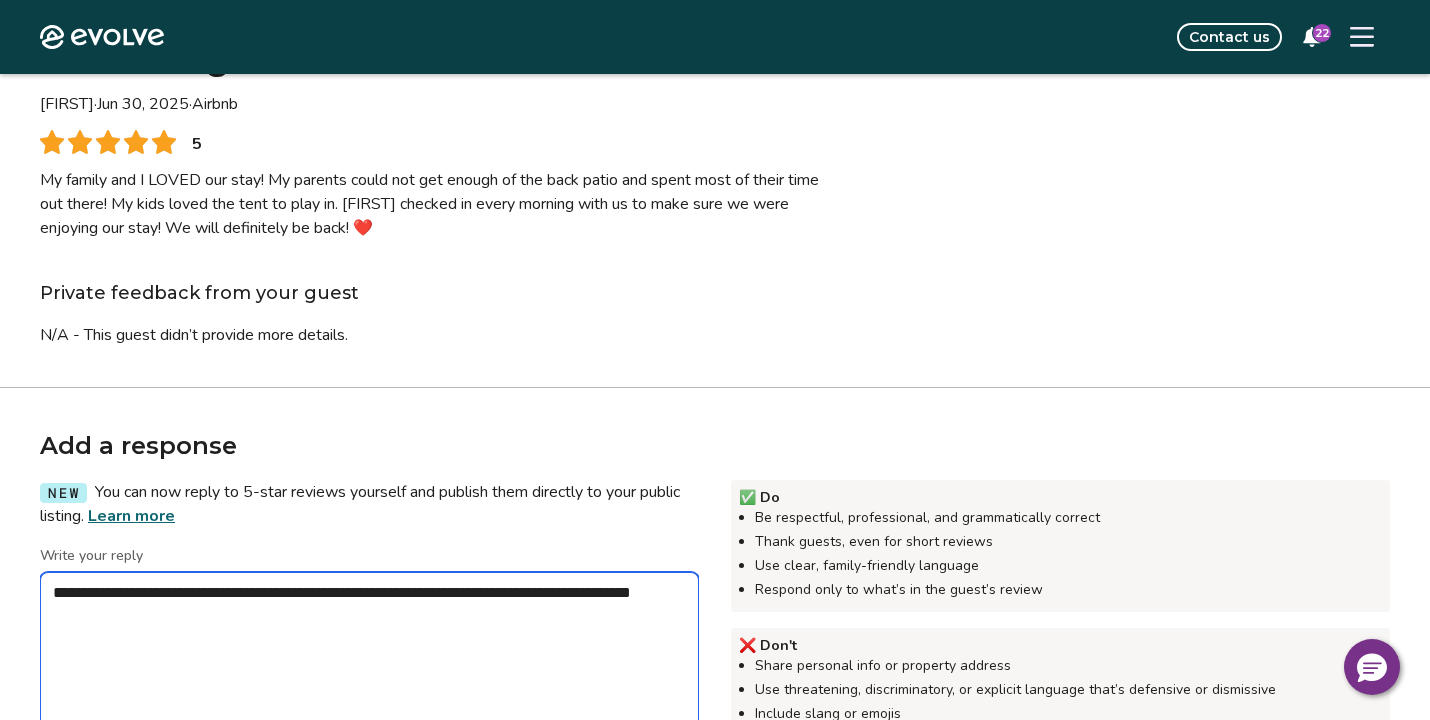 type on "*" 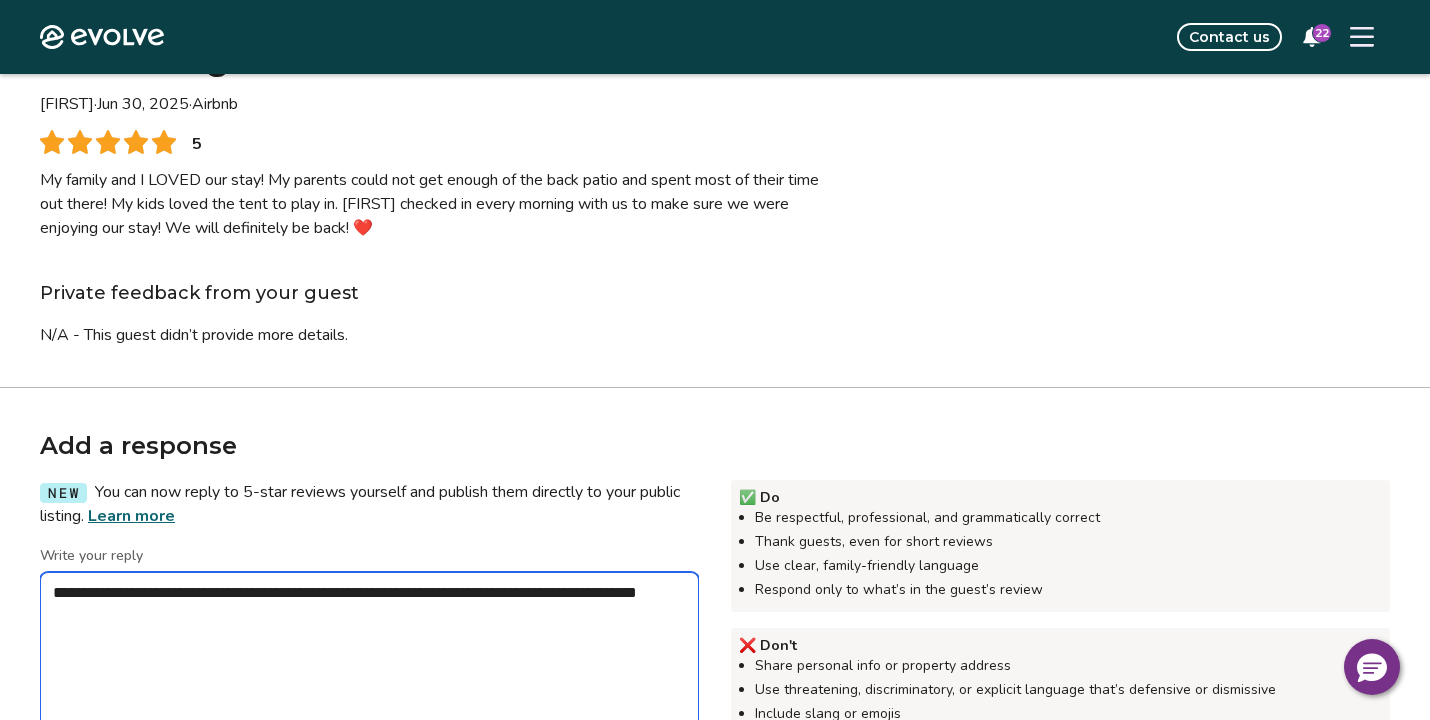 type on "*" 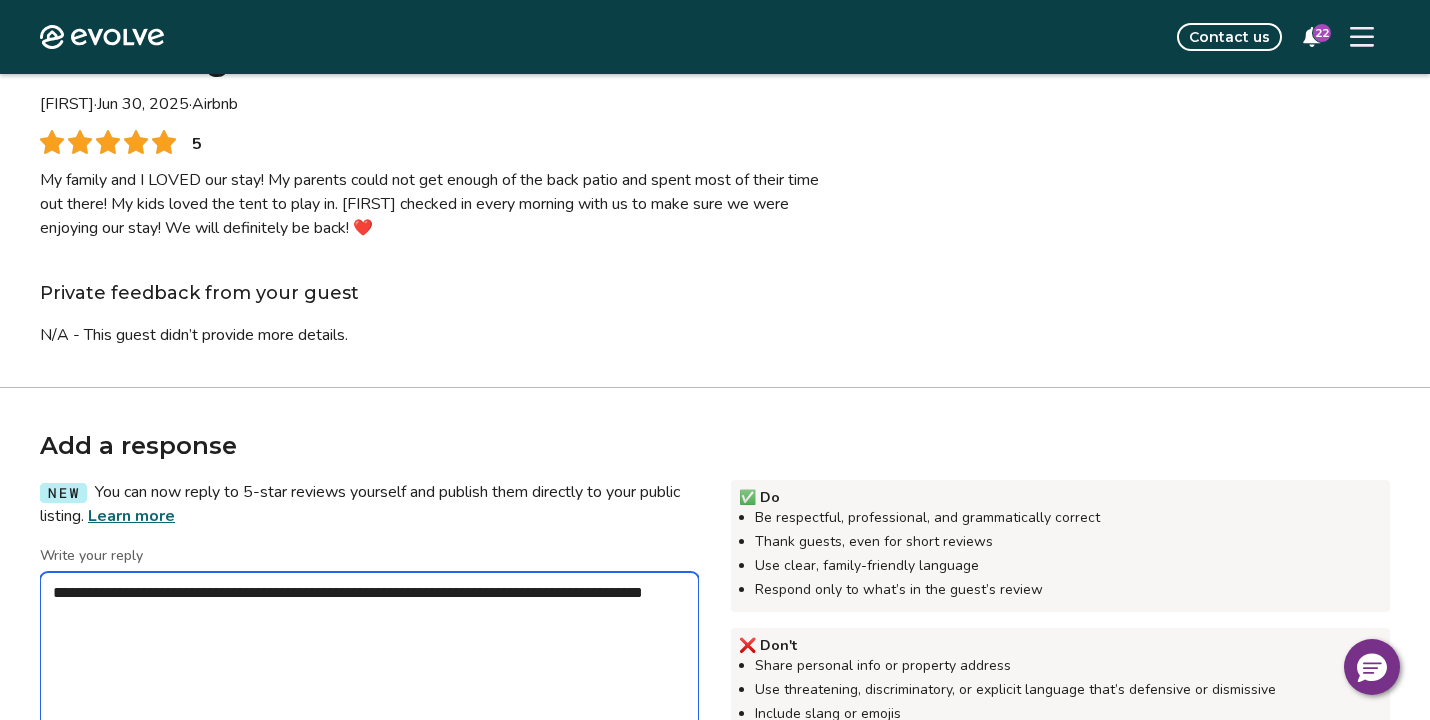 type 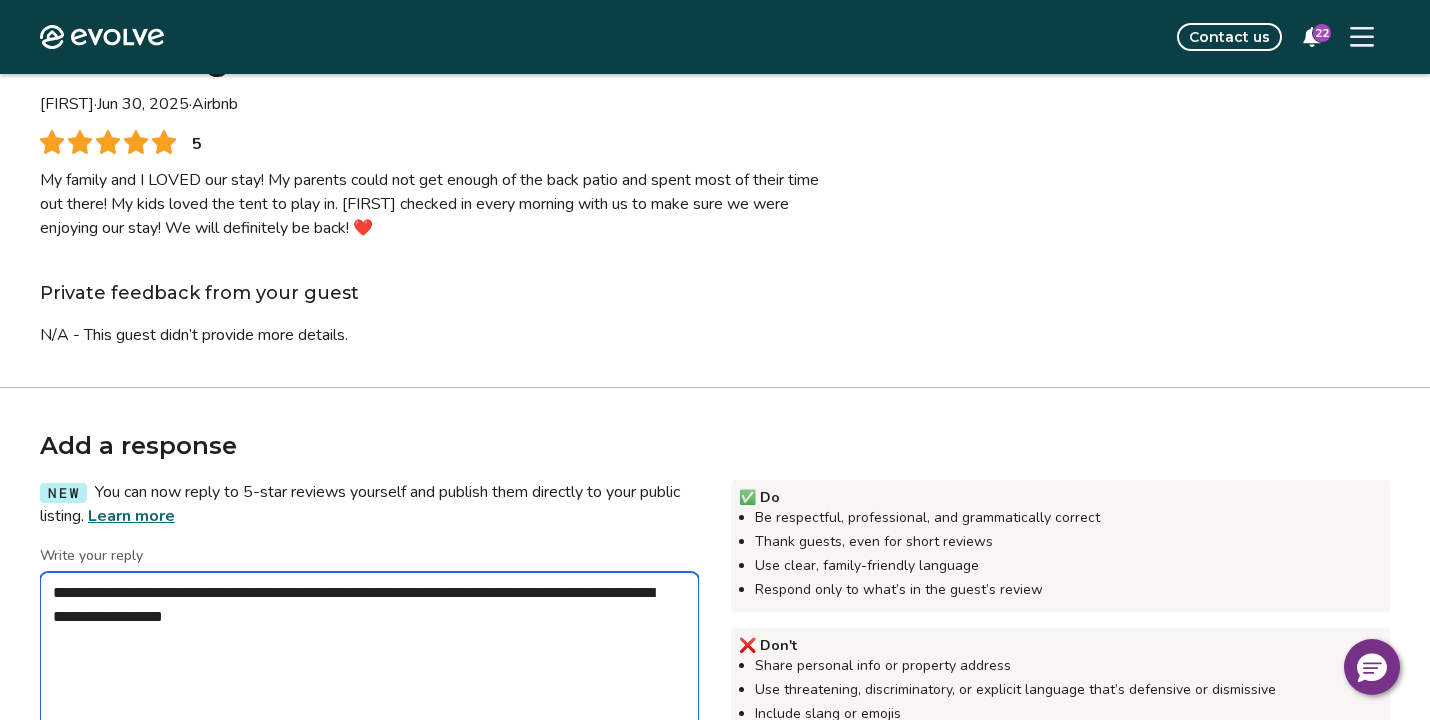 click on "**********" at bounding box center [369, 672] 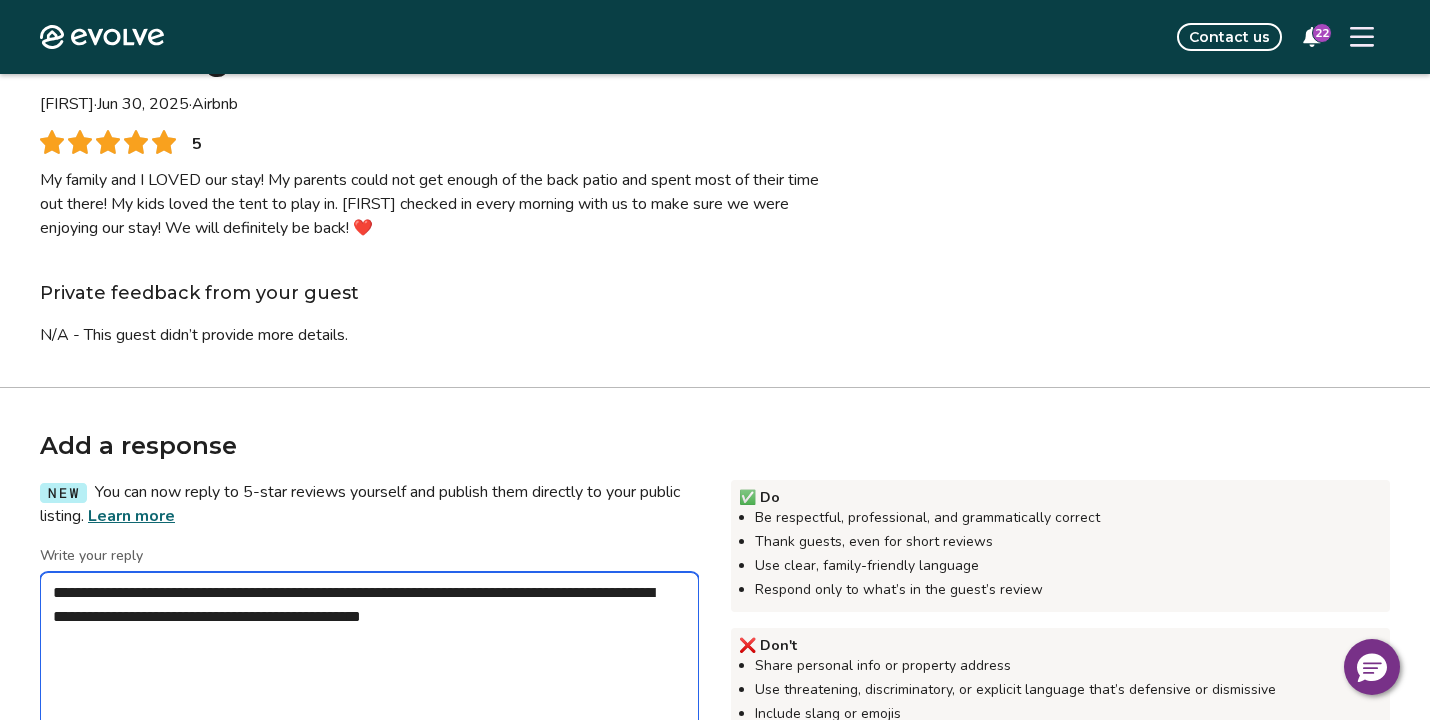 click on "**********" at bounding box center (369, 672) 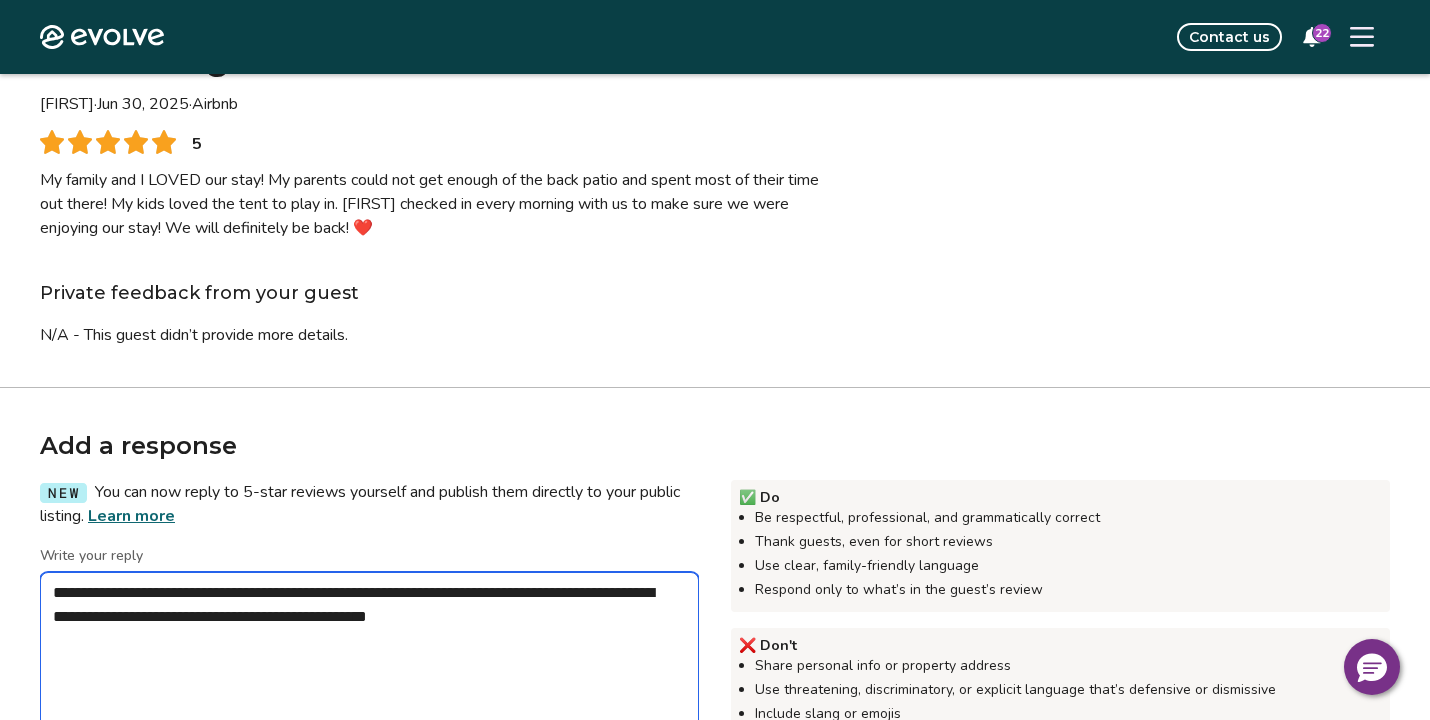 click on "**********" at bounding box center [369, 672] 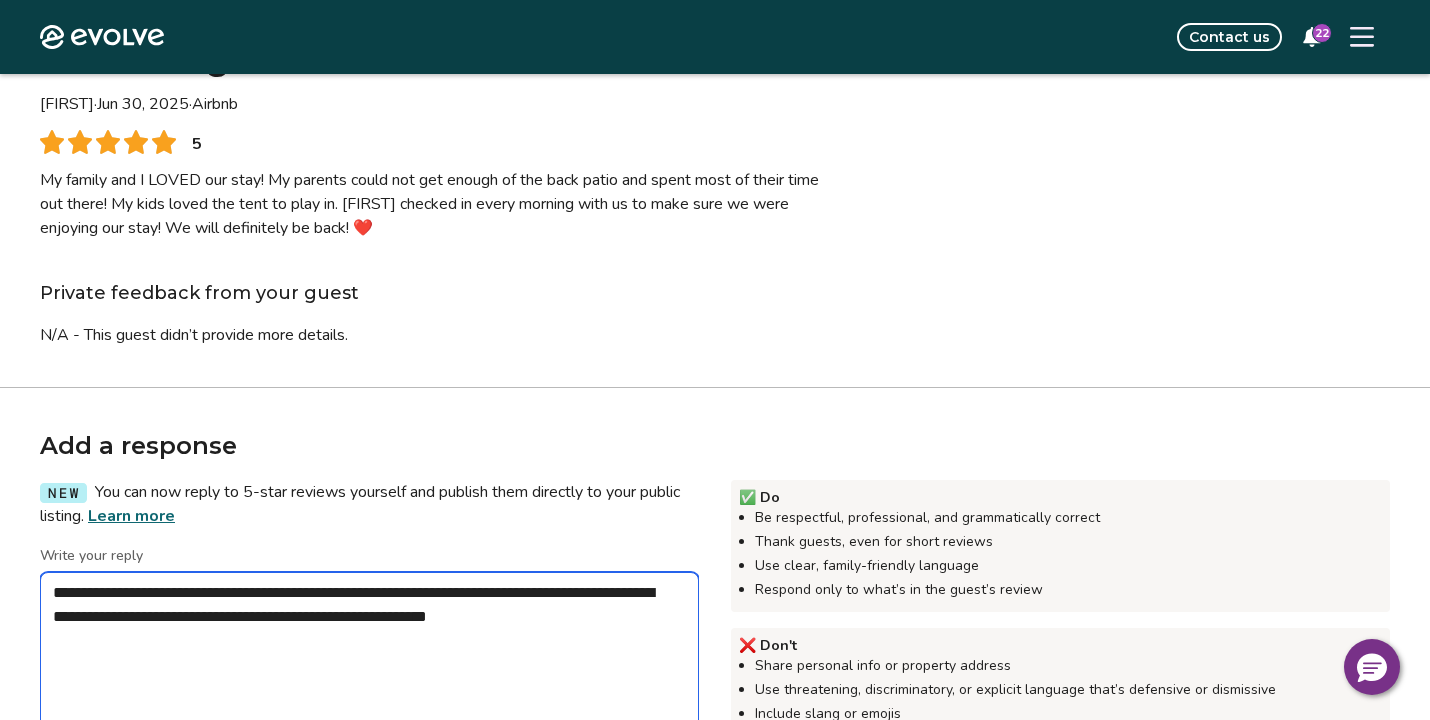 click on "**********" at bounding box center [369, 672] 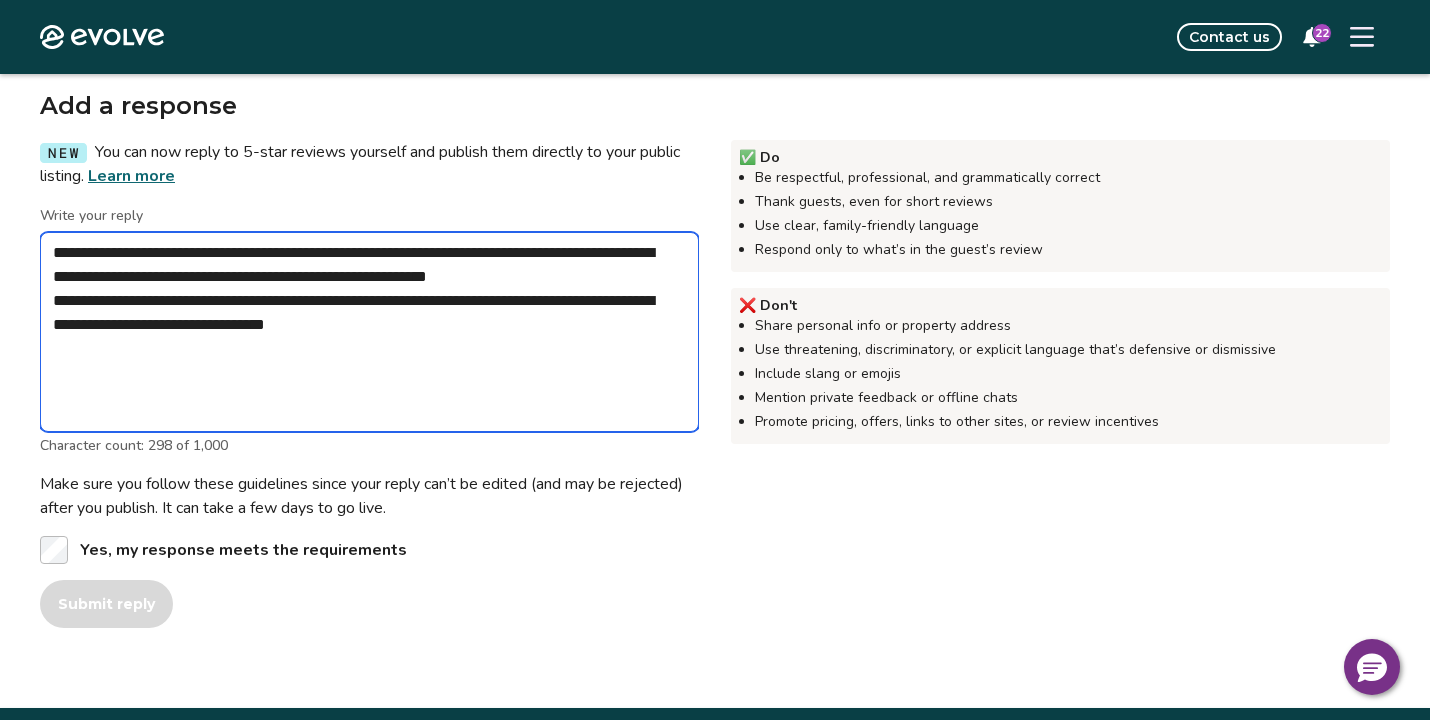 scroll, scrollTop: 521, scrollLeft: 0, axis: vertical 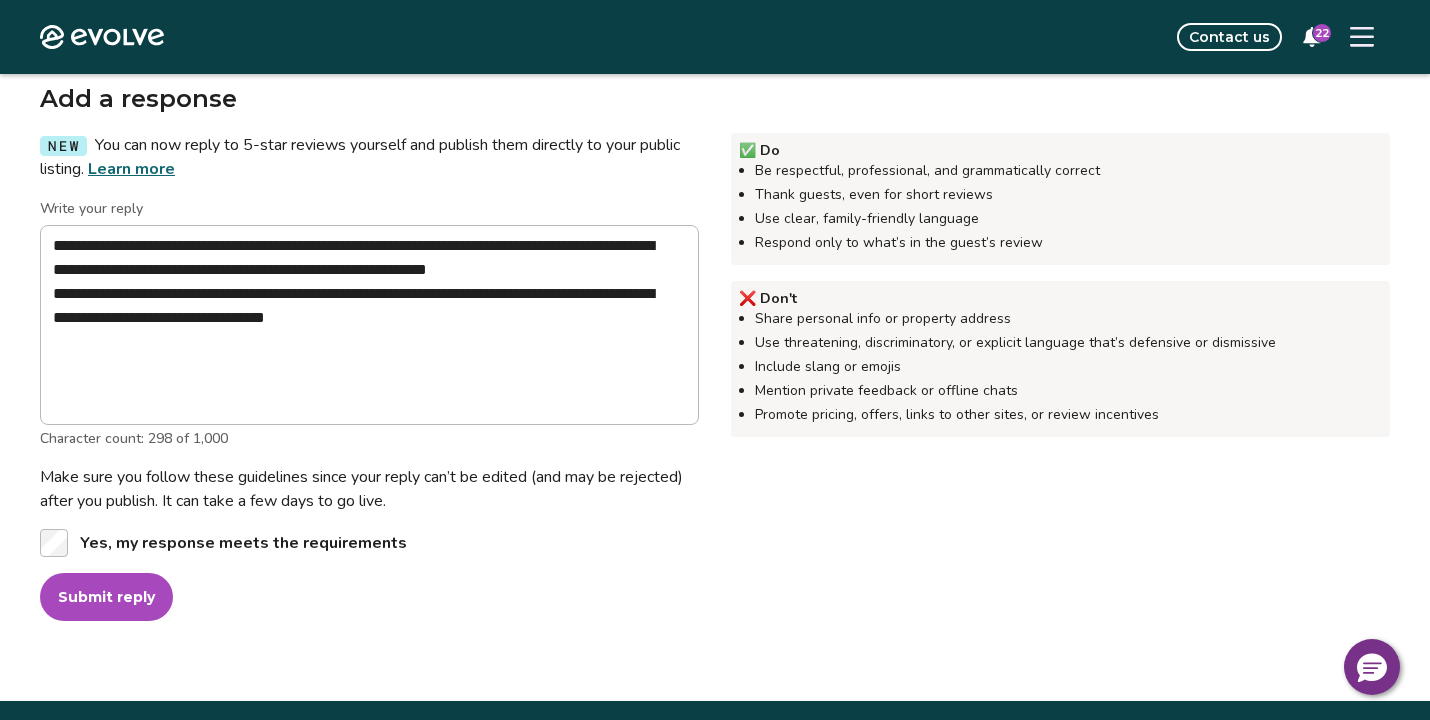 click on "Submit reply" at bounding box center (106, 597) 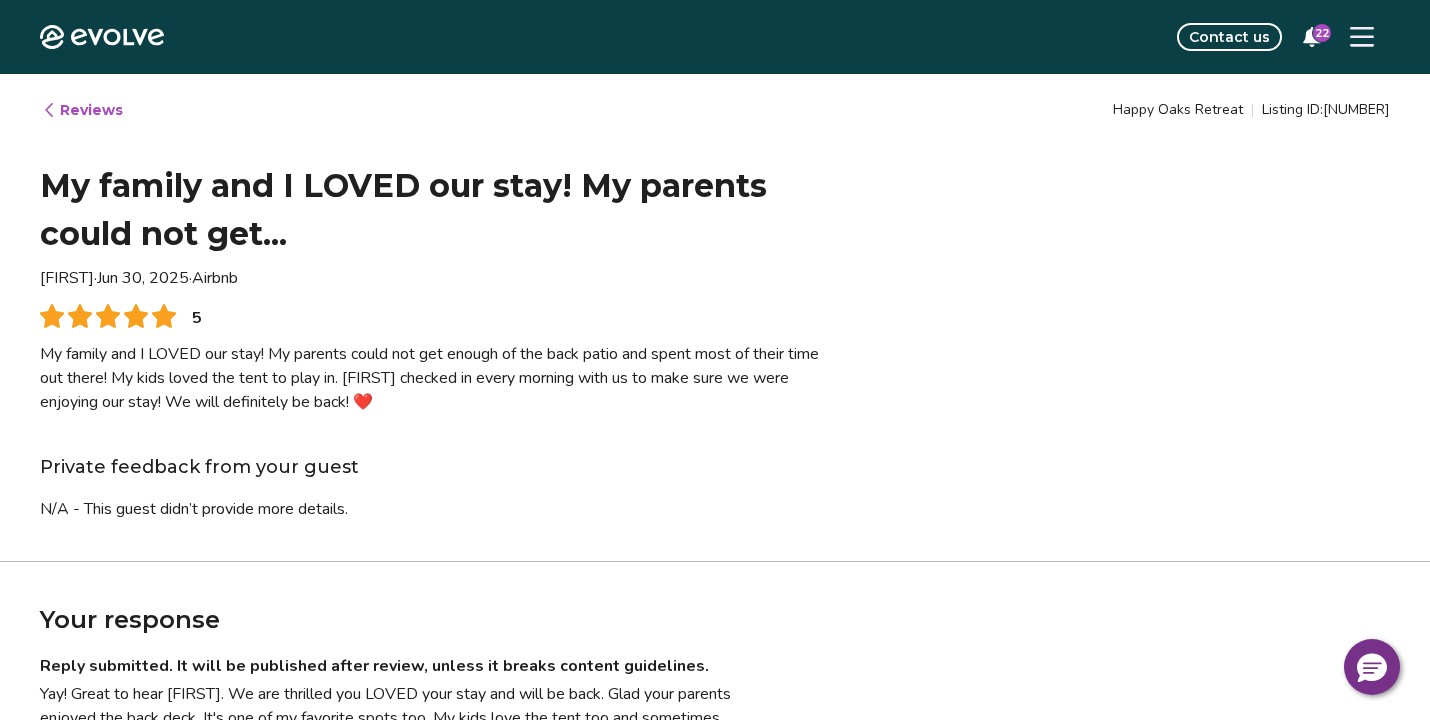 scroll, scrollTop: 0, scrollLeft: 0, axis: both 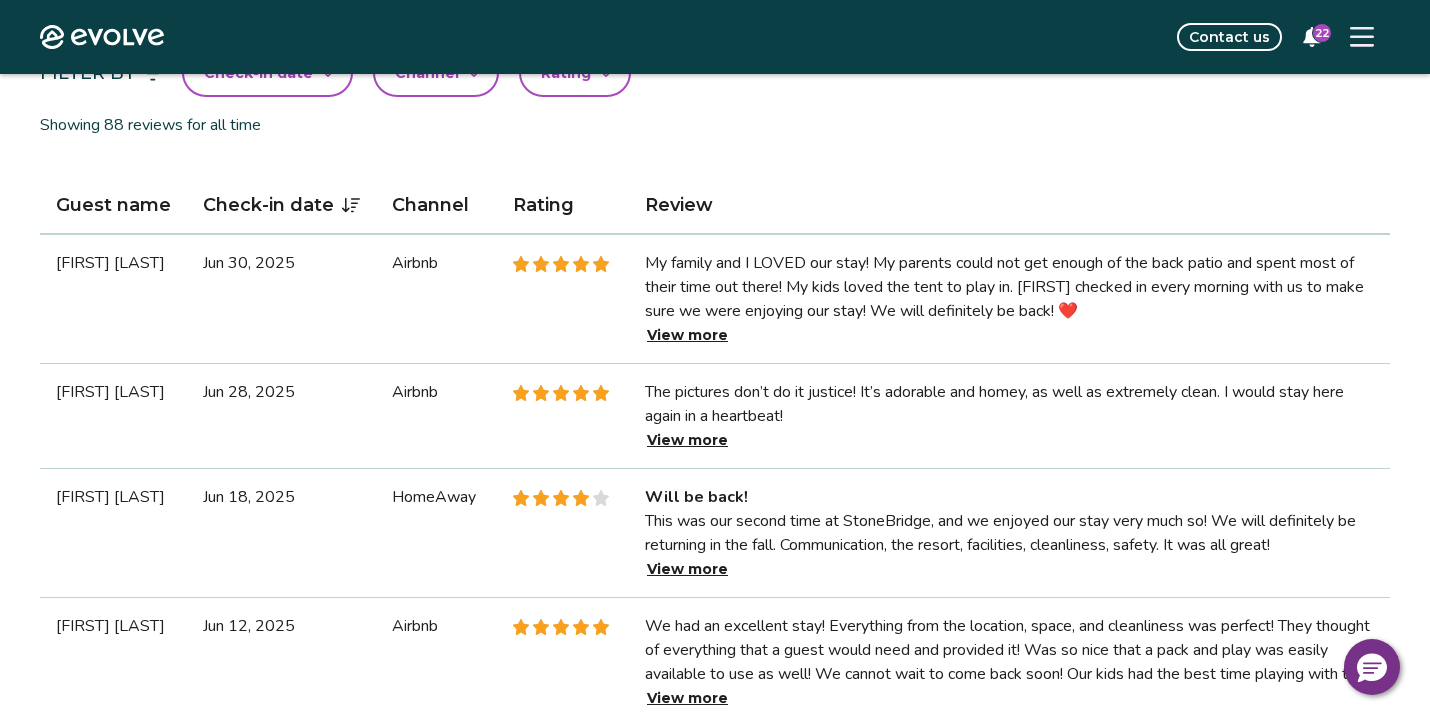 click on "View more" at bounding box center (687, 440) 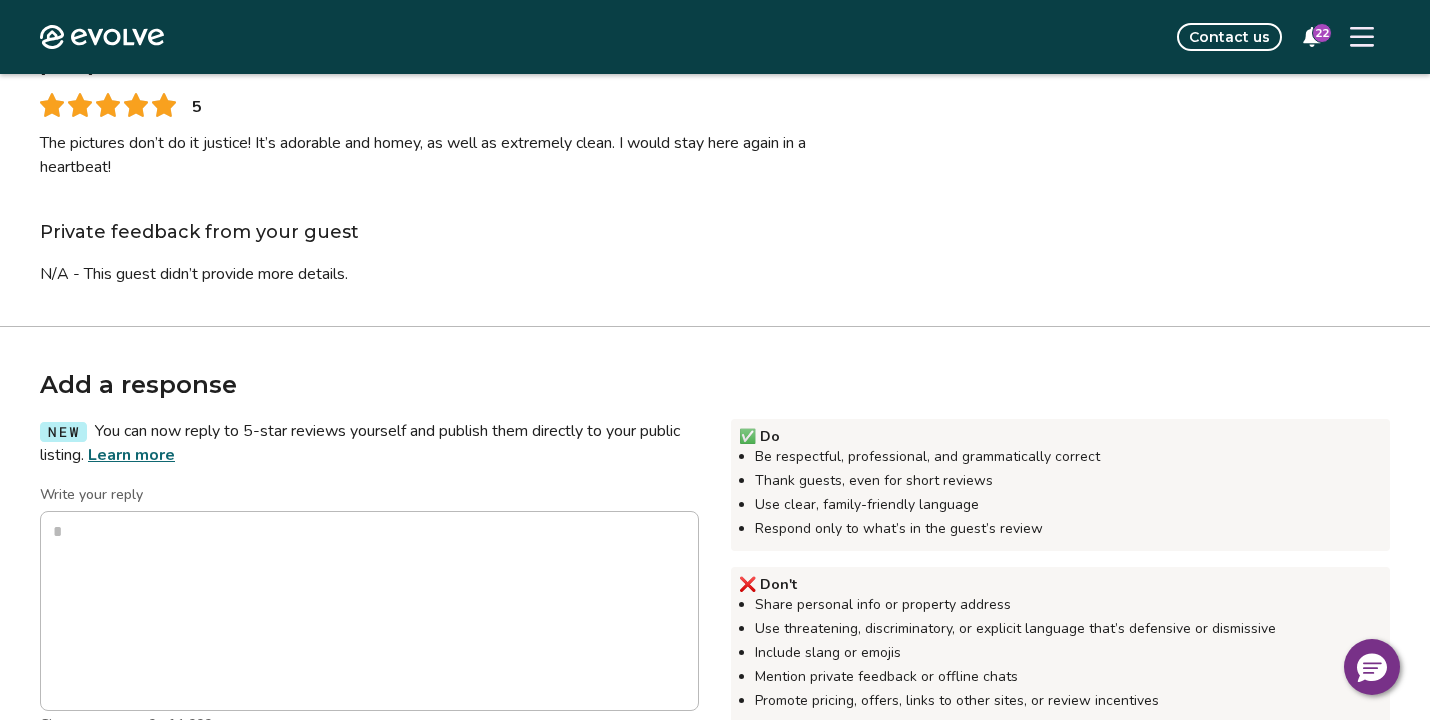 scroll, scrollTop: 225, scrollLeft: 0, axis: vertical 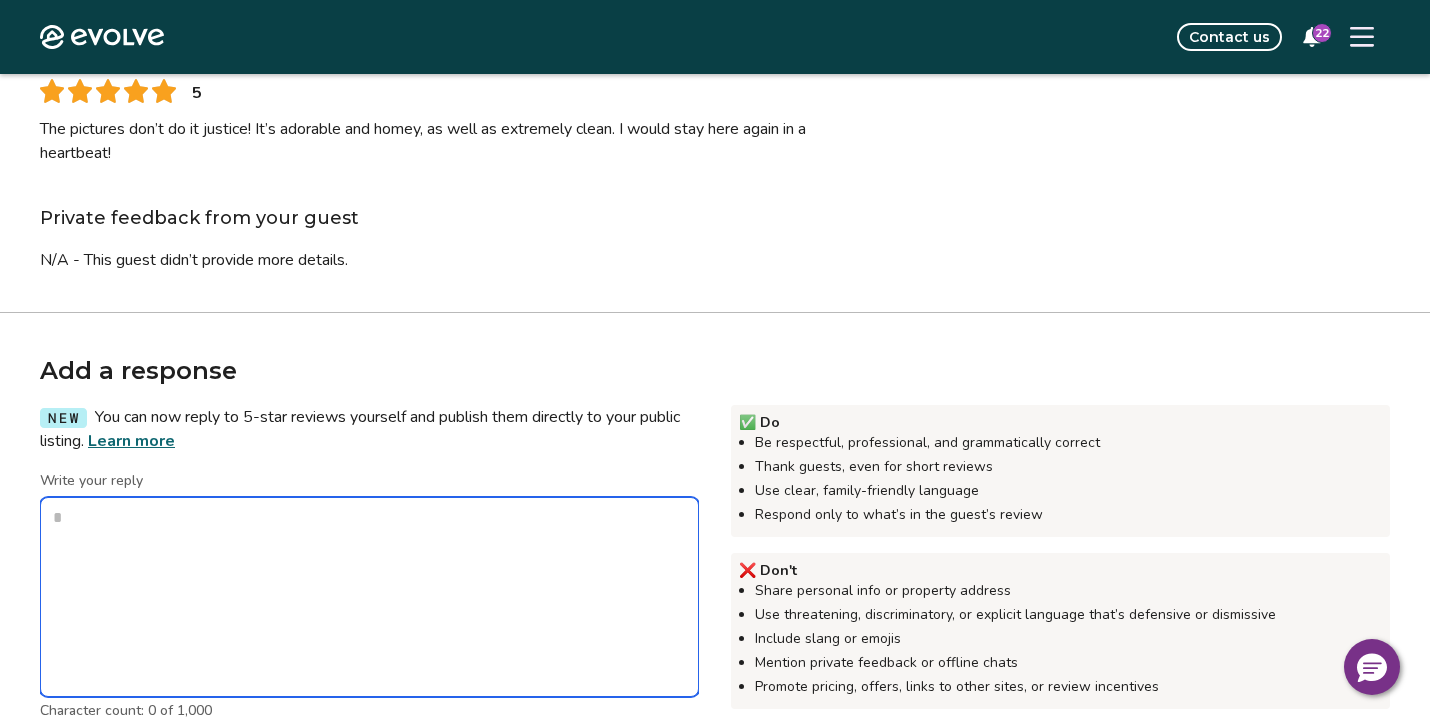 click on "Write your reply" at bounding box center [369, 597] 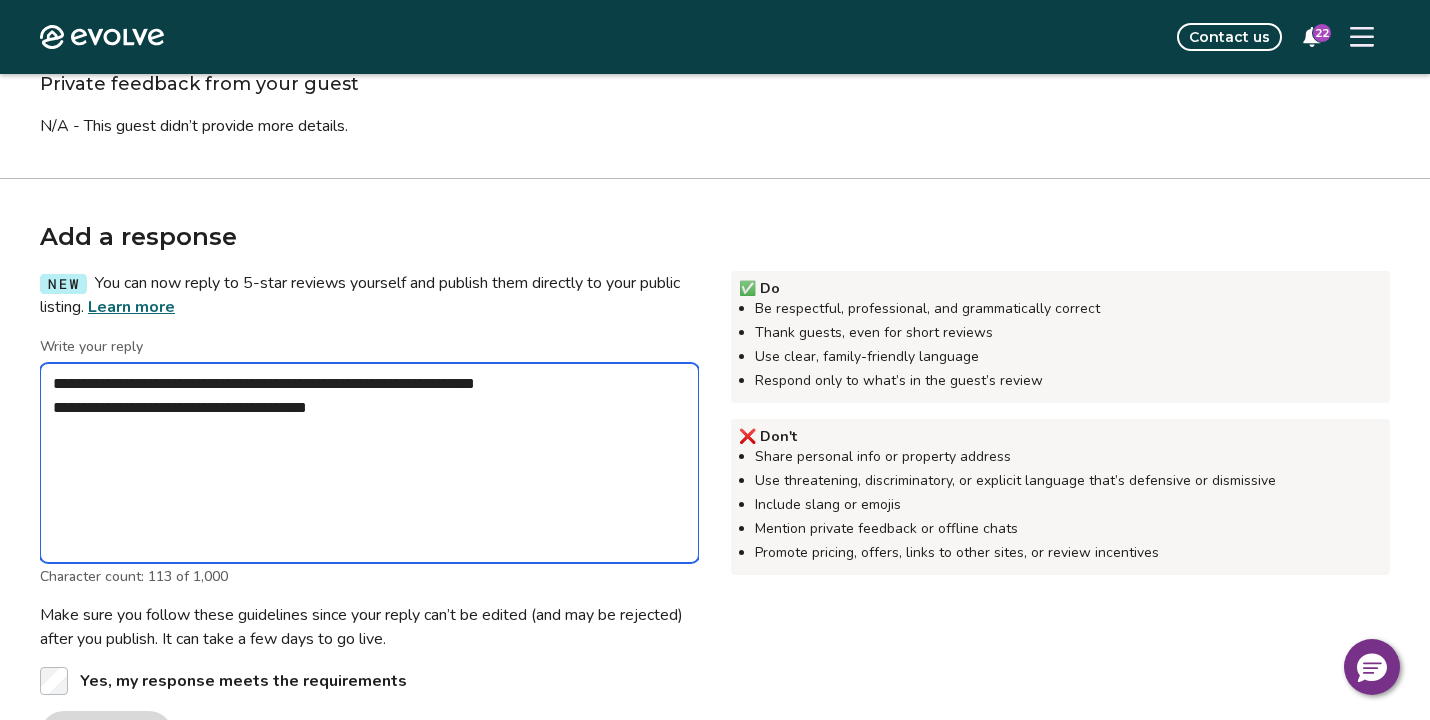 scroll, scrollTop: 360, scrollLeft: 0, axis: vertical 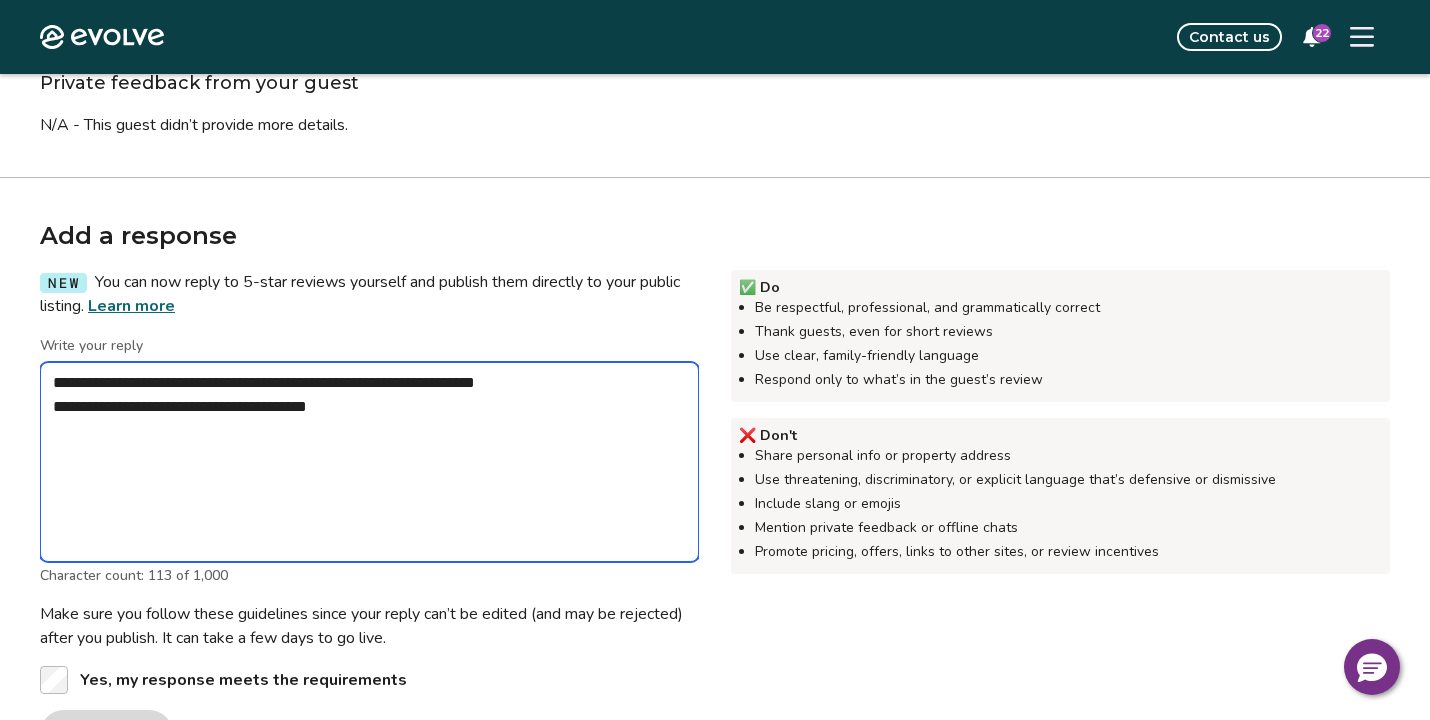 drag, startPoint x: 197, startPoint y: 408, endPoint x: 310, endPoint y: 410, distance: 113.0177 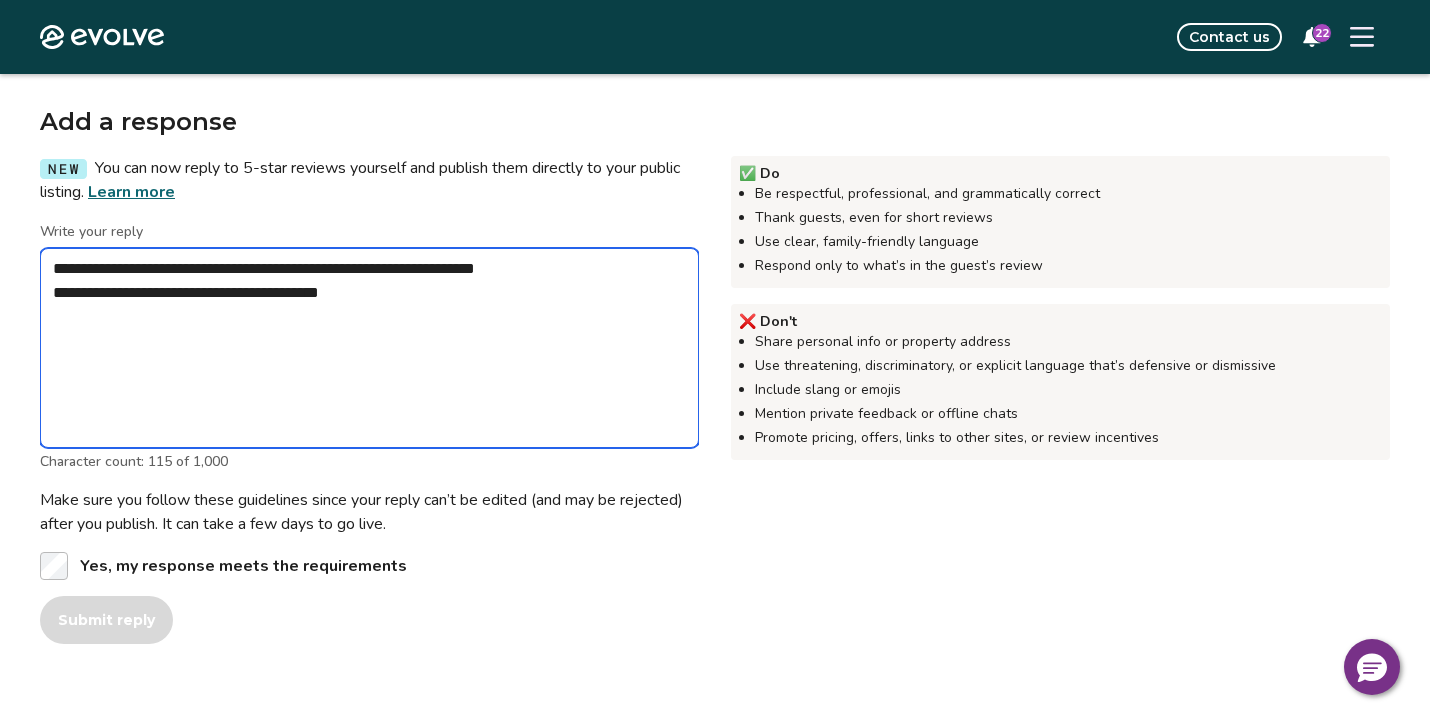 scroll, scrollTop: 519, scrollLeft: 0, axis: vertical 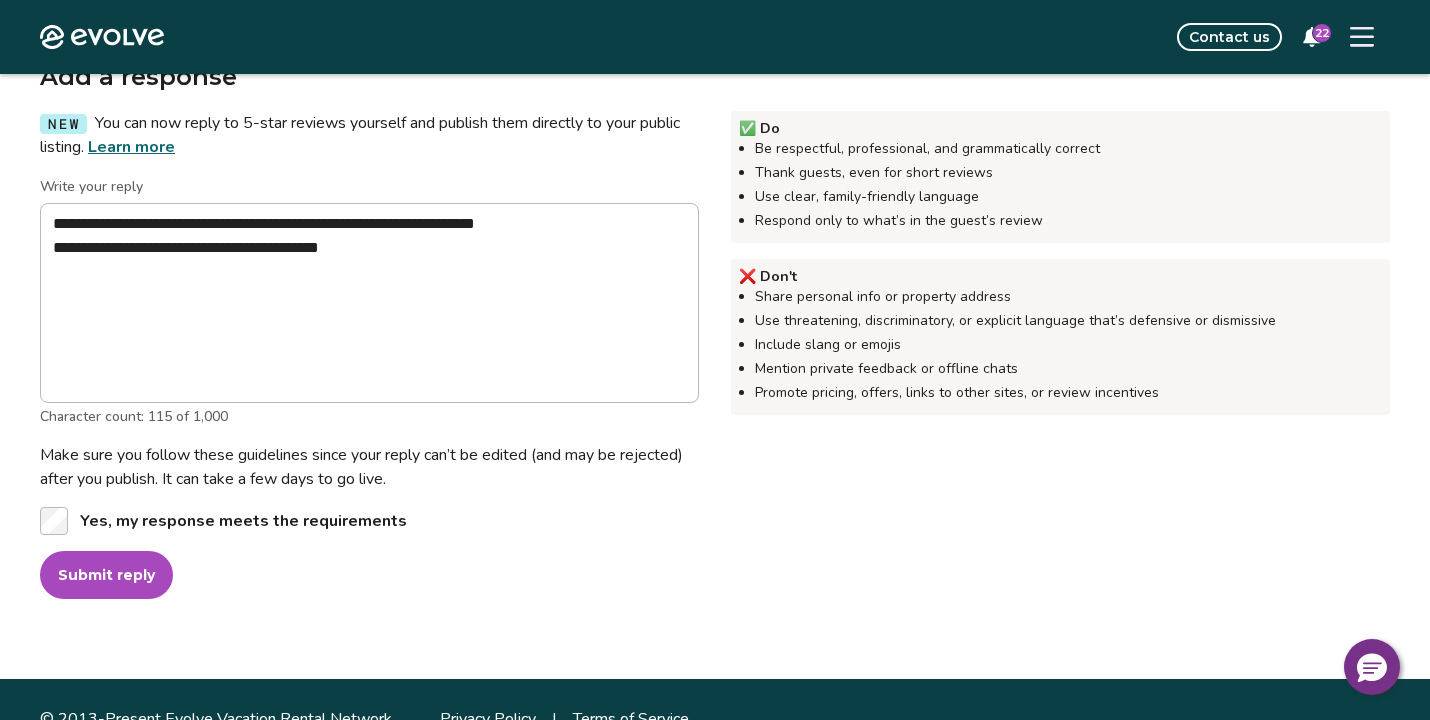 click on "Submit reply" at bounding box center (106, 575) 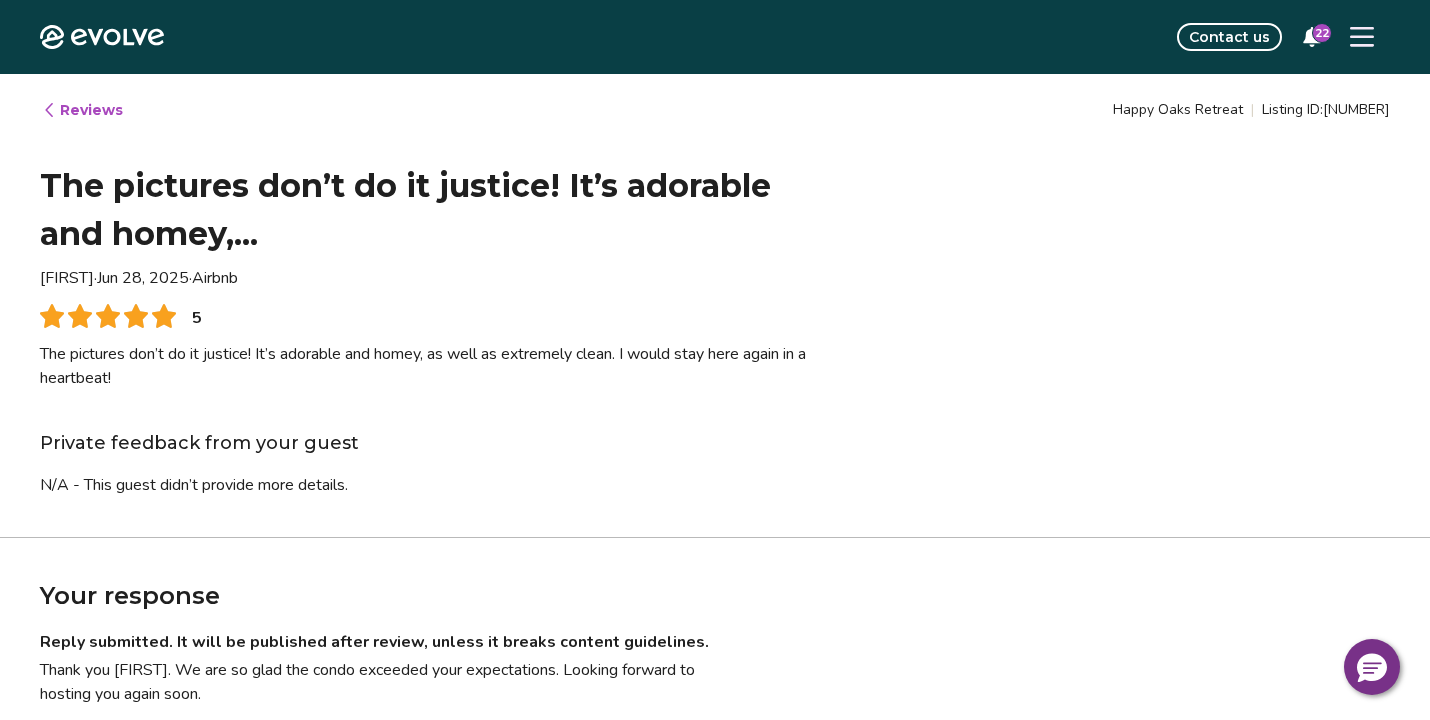 scroll, scrollTop: 0, scrollLeft: 0, axis: both 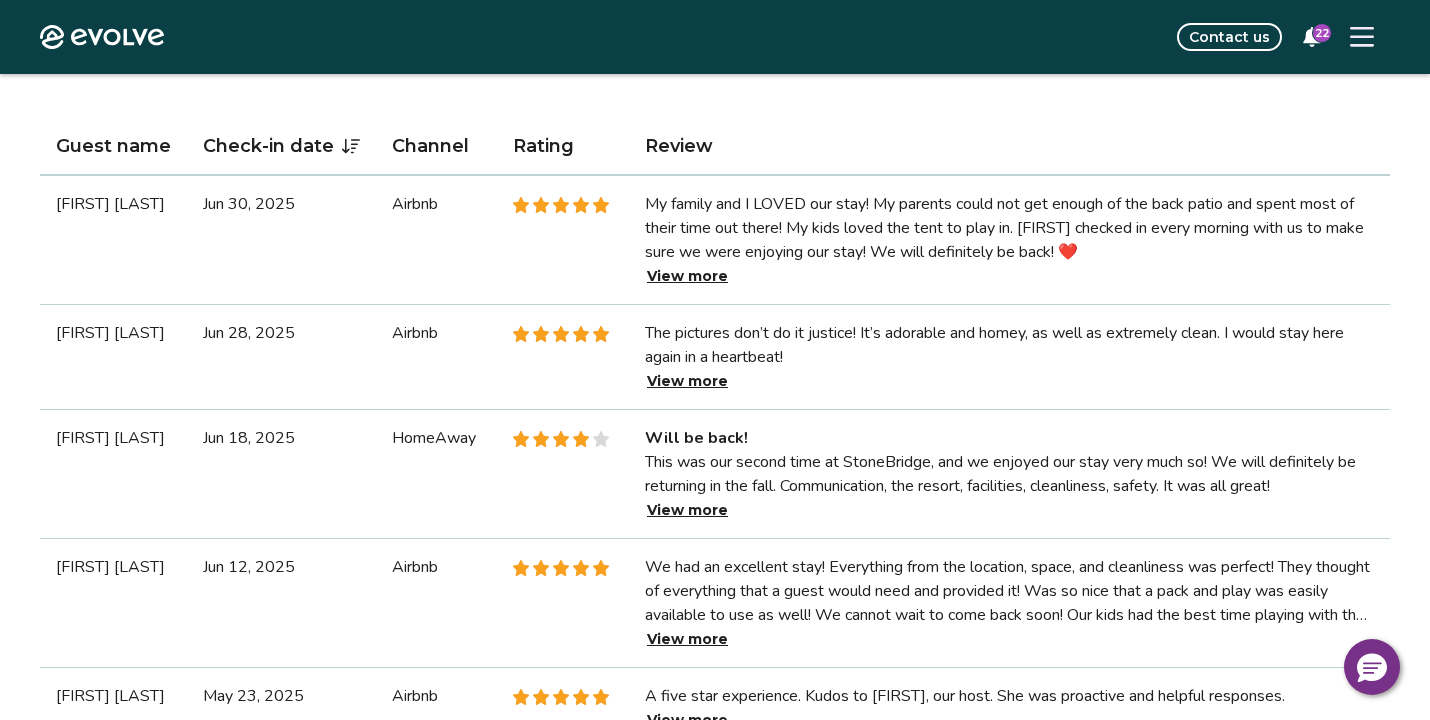 click on "View more" at bounding box center (687, 510) 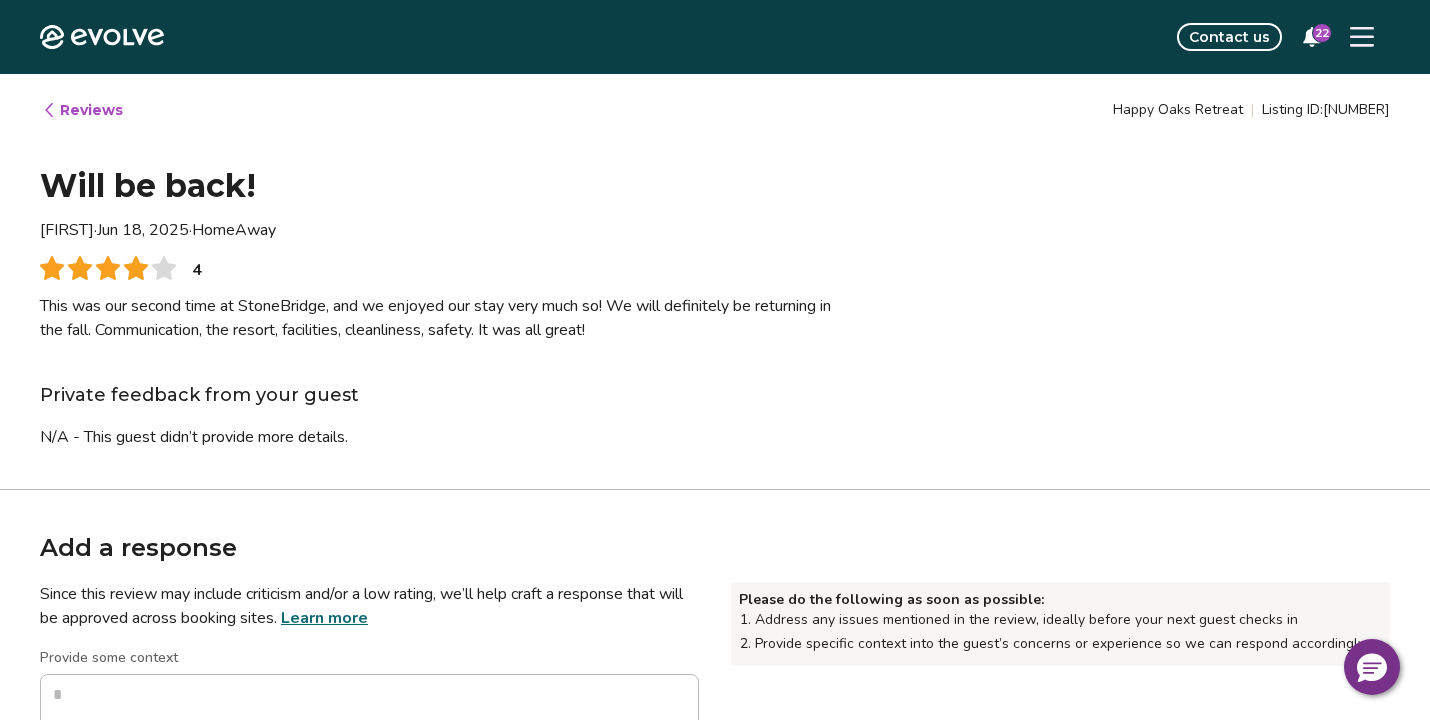 scroll, scrollTop: 0, scrollLeft: 0, axis: both 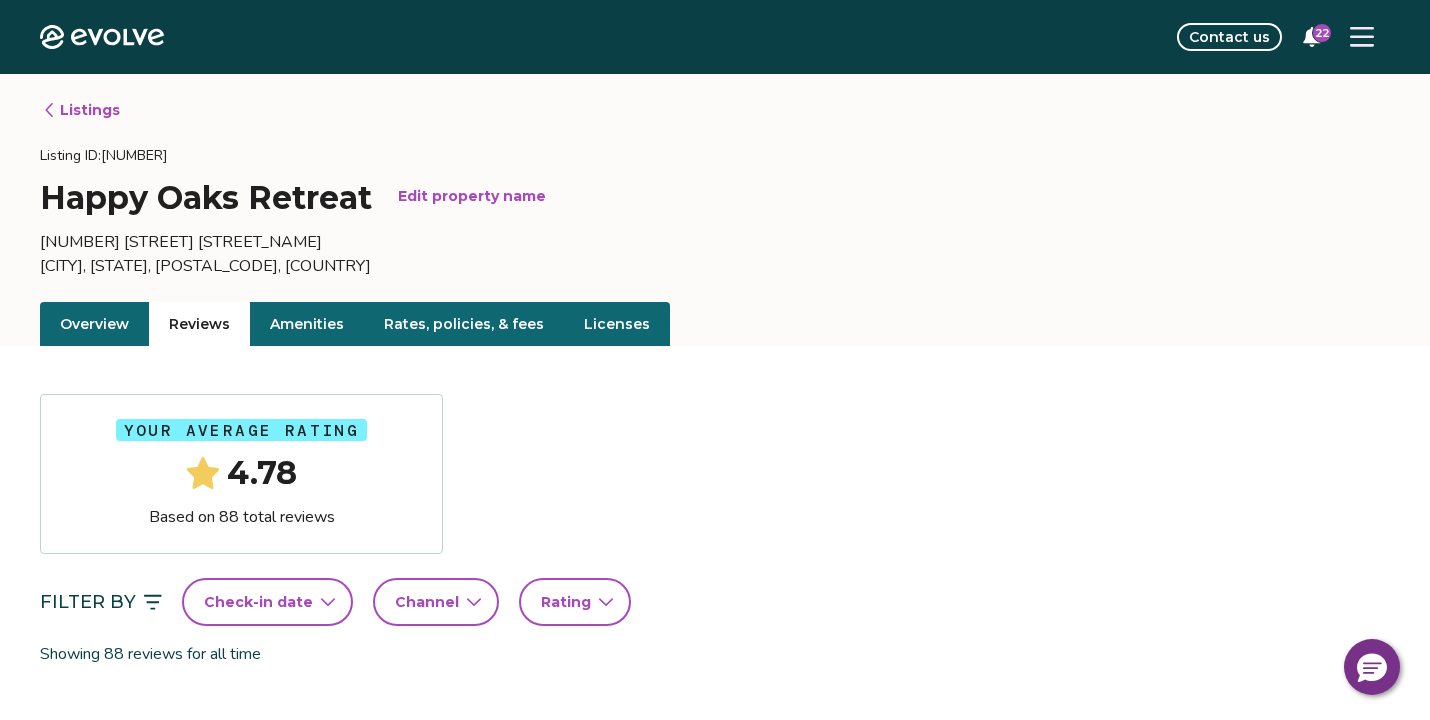click on "Reviews" at bounding box center [199, 324] 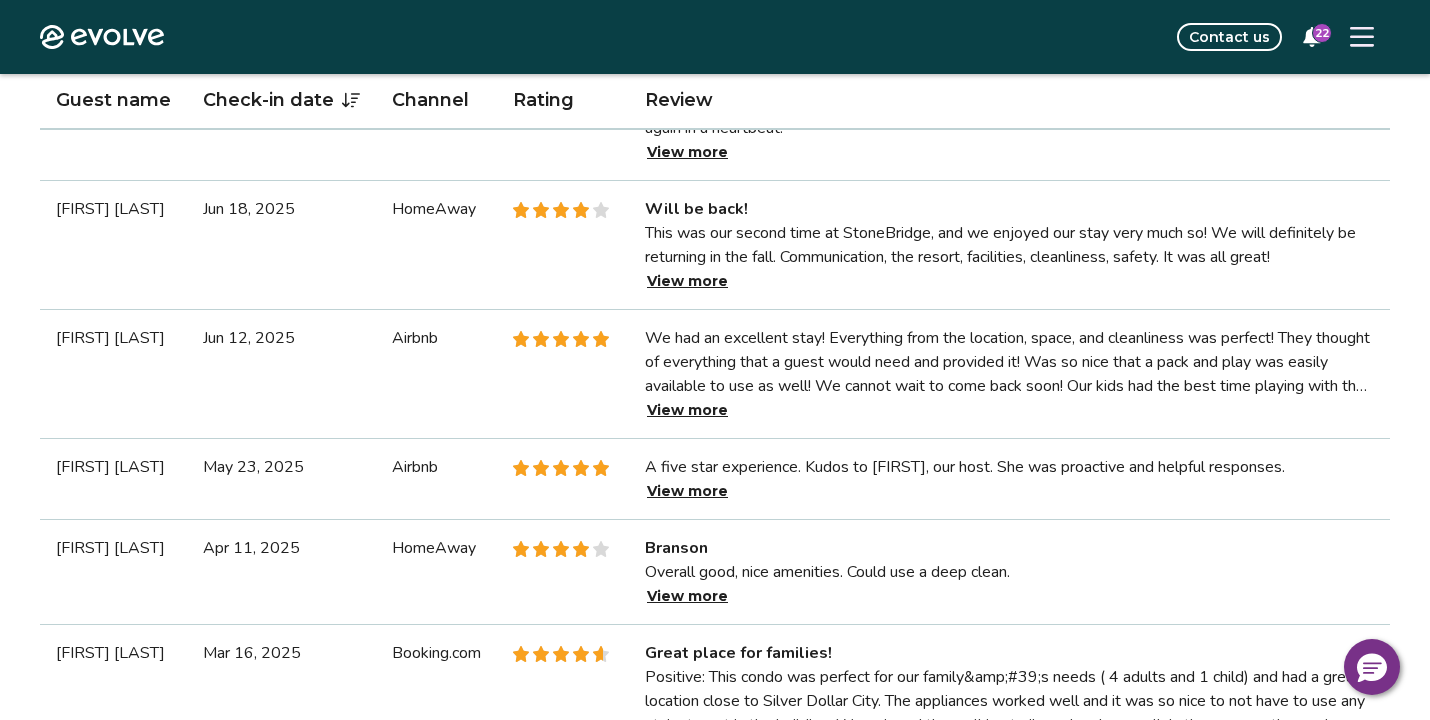 scroll, scrollTop: 818, scrollLeft: 0, axis: vertical 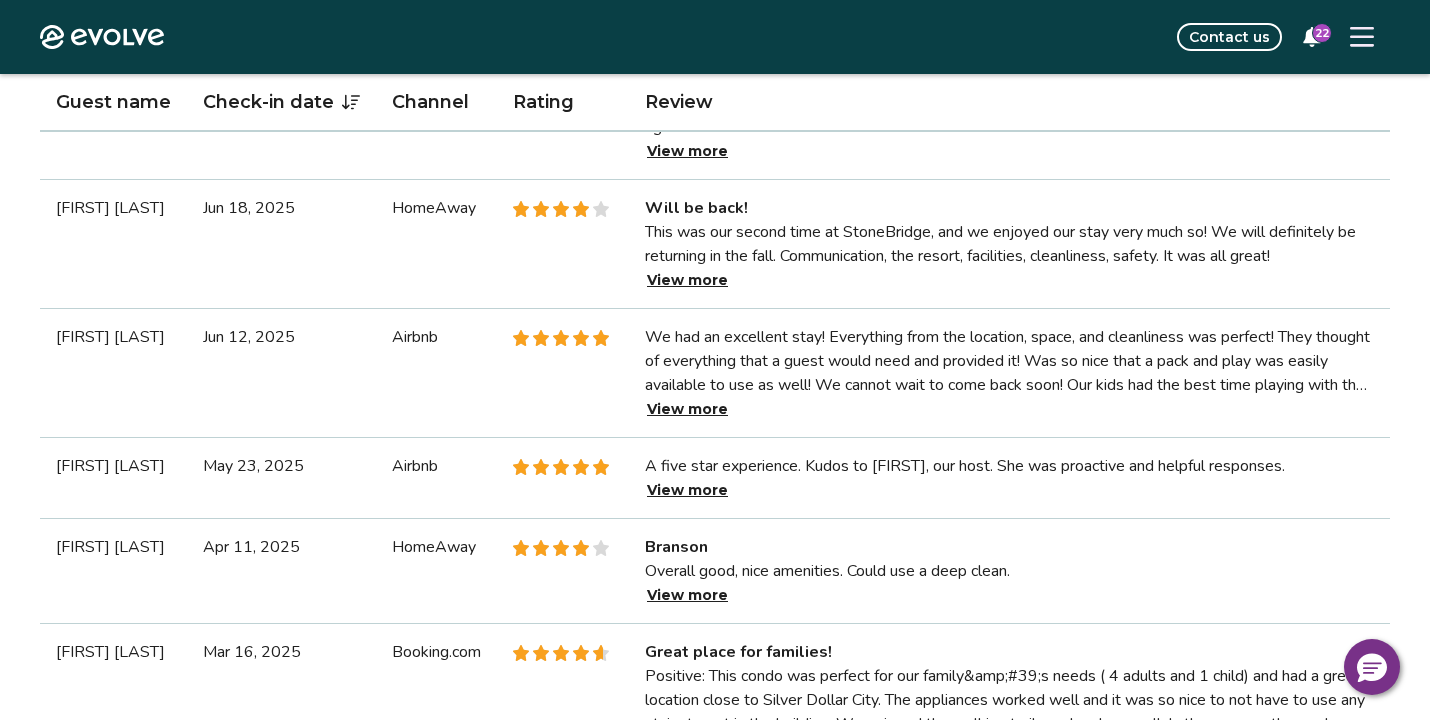 click on "View more" at bounding box center [687, 409] 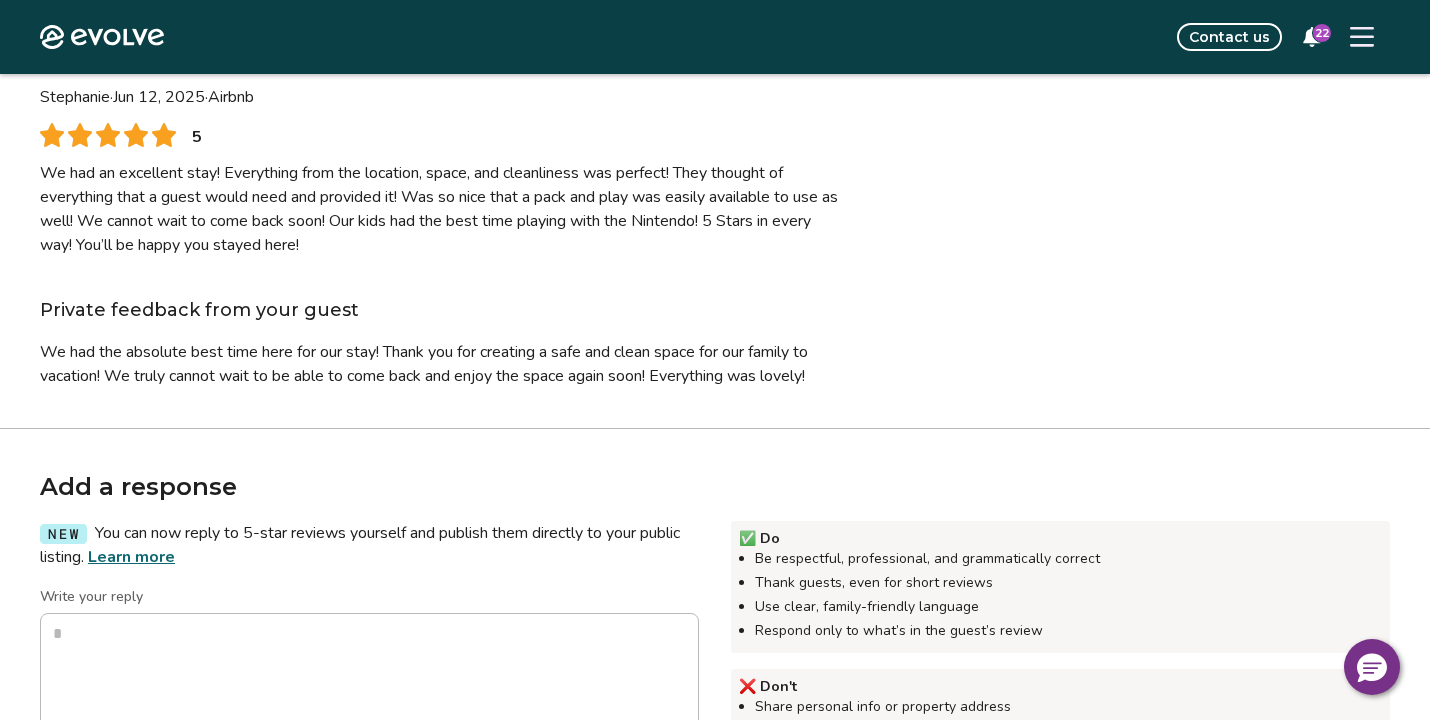 scroll, scrollTop: 180, scrollLeft: 0, axis: vertical 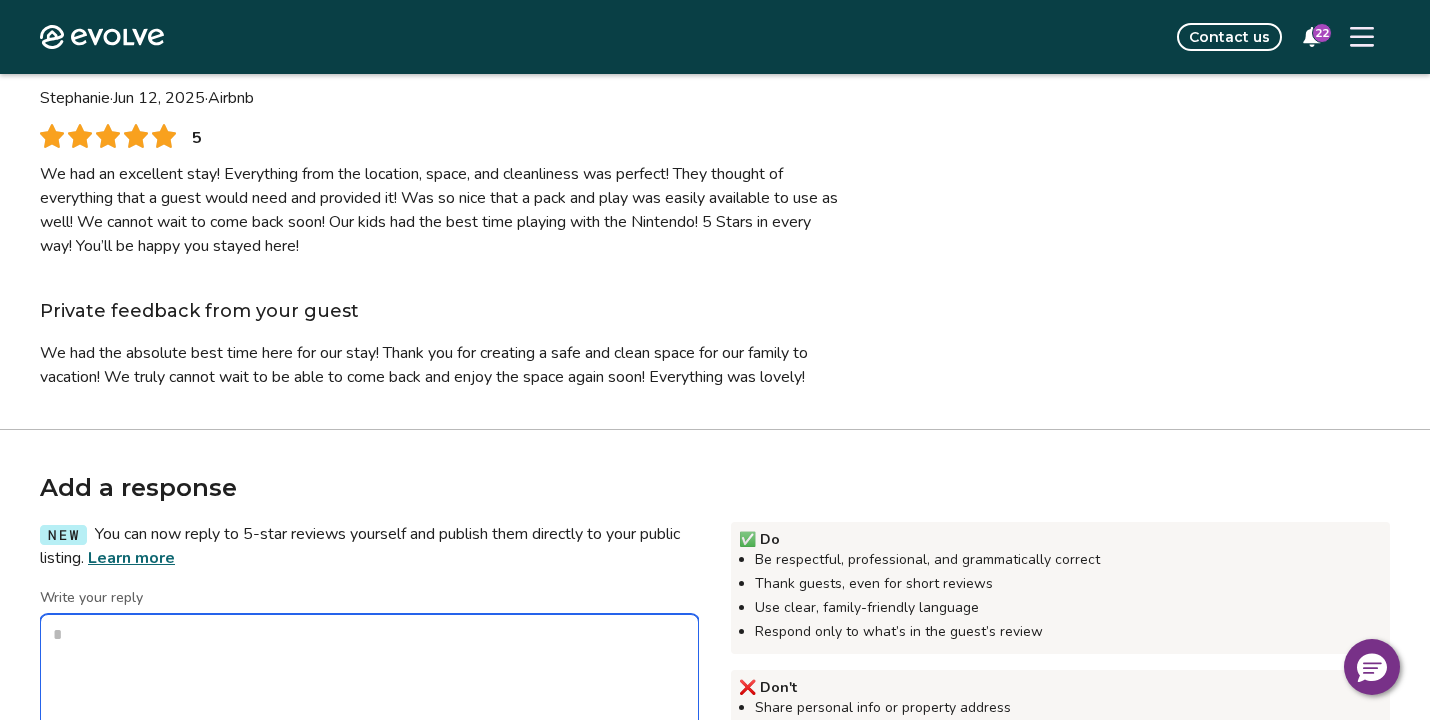 click on "Write your reply" at bounding box center (369, 714) 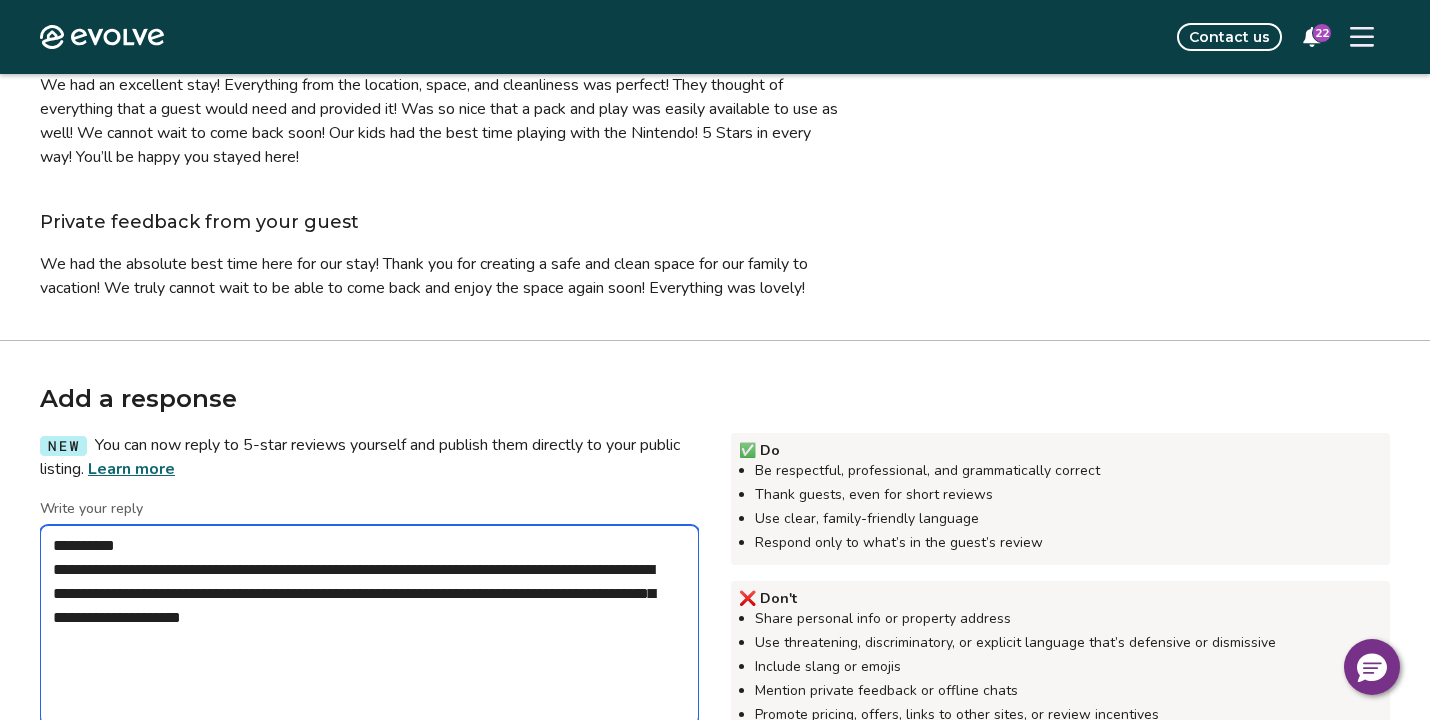 scroll, scrollTop: 271, scrollLeft: 0, axis: vertical 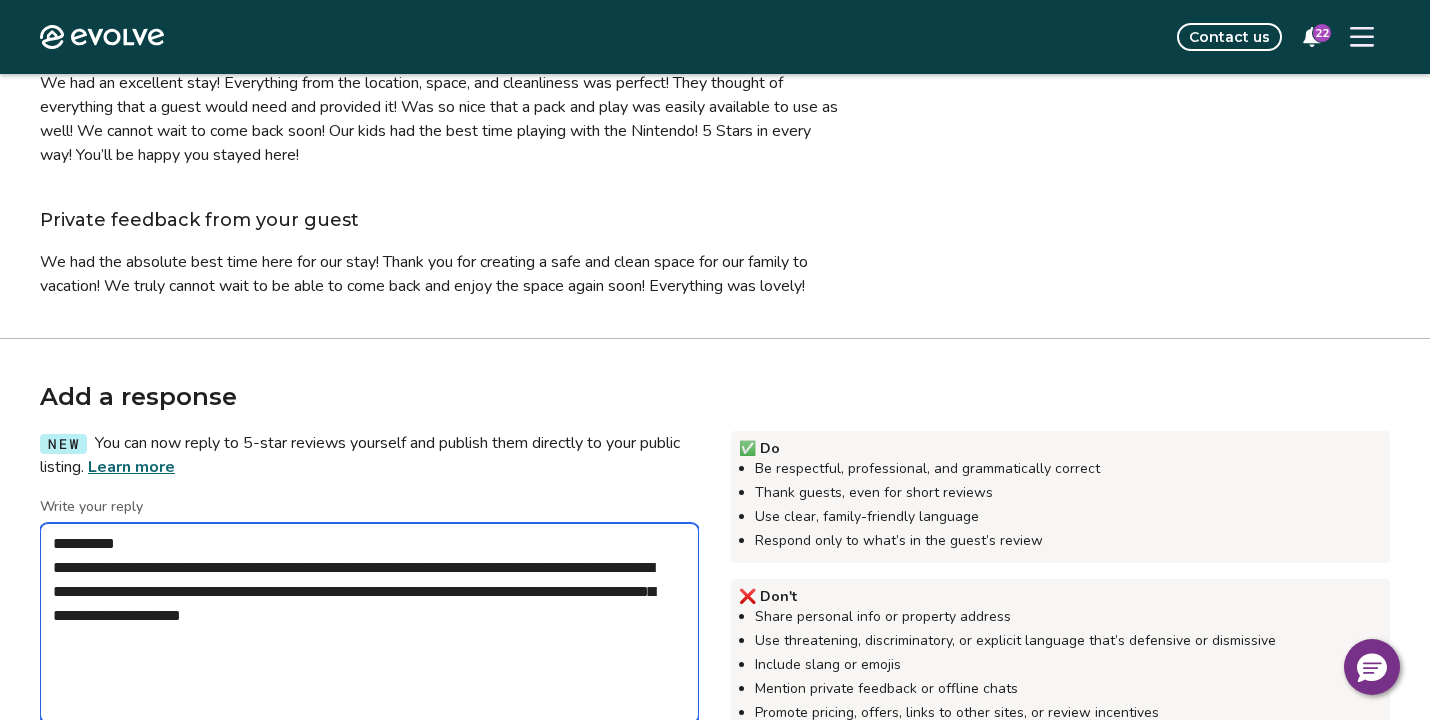 drag, startPoint x: 573, startPoint y: 595, endPoint x: 589, endPoint y: 598, distance: 16.27882 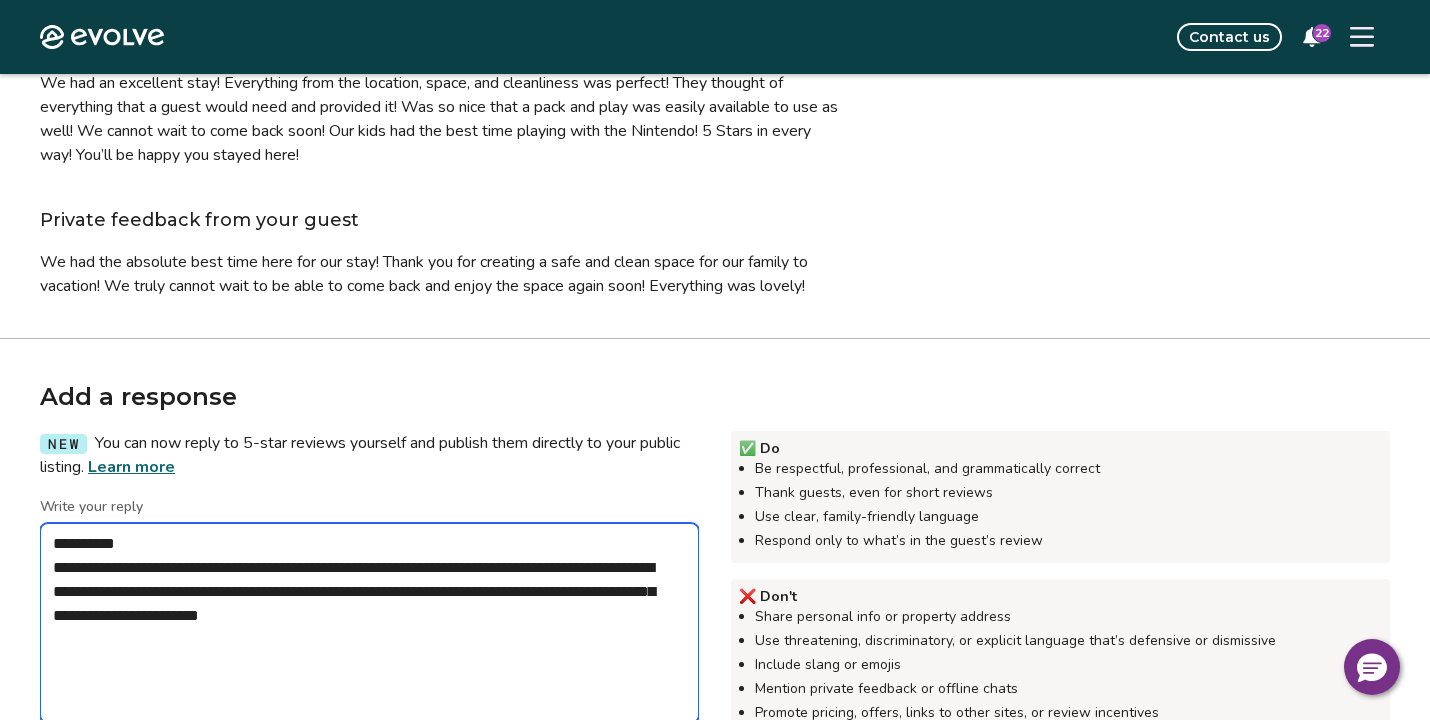 click on "**********" at bounding box center (369, 623) 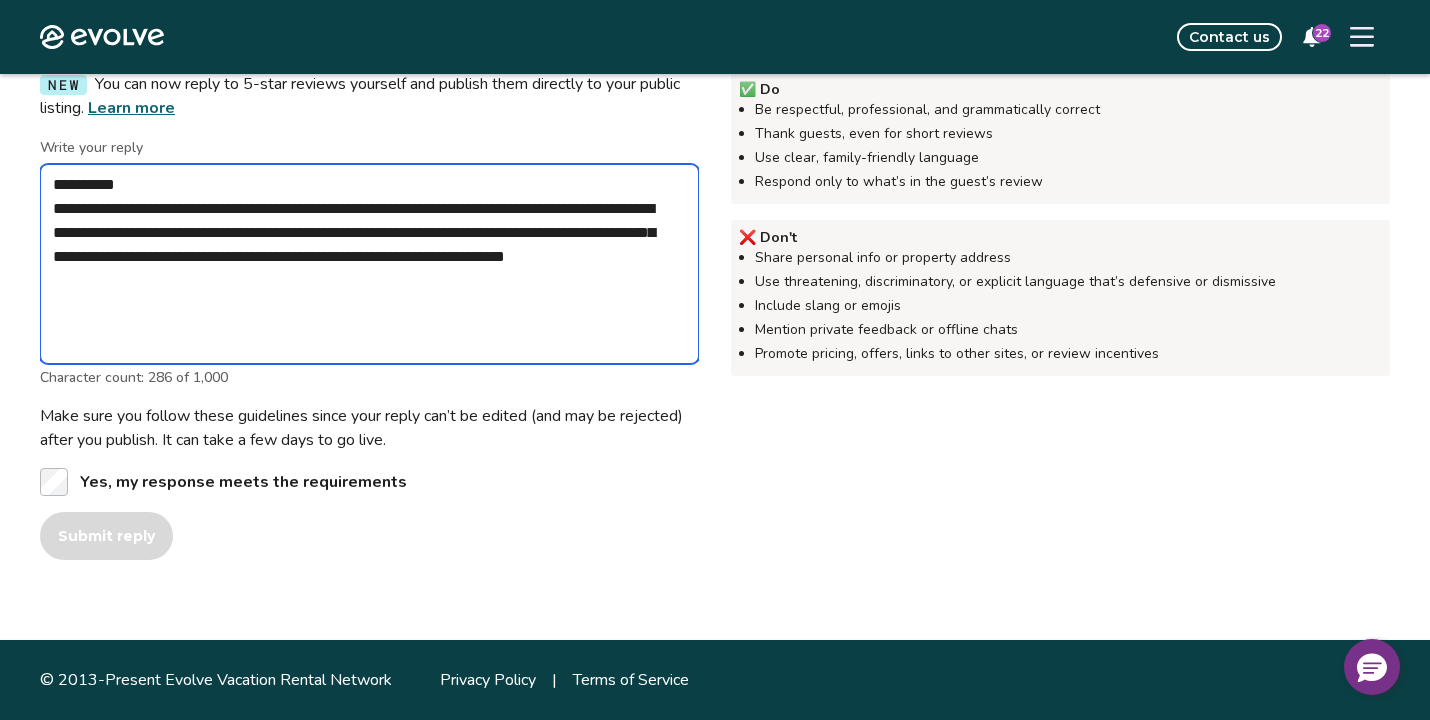 scroll, scrollTop: 630, scrollLeft: 0, axis: vertical 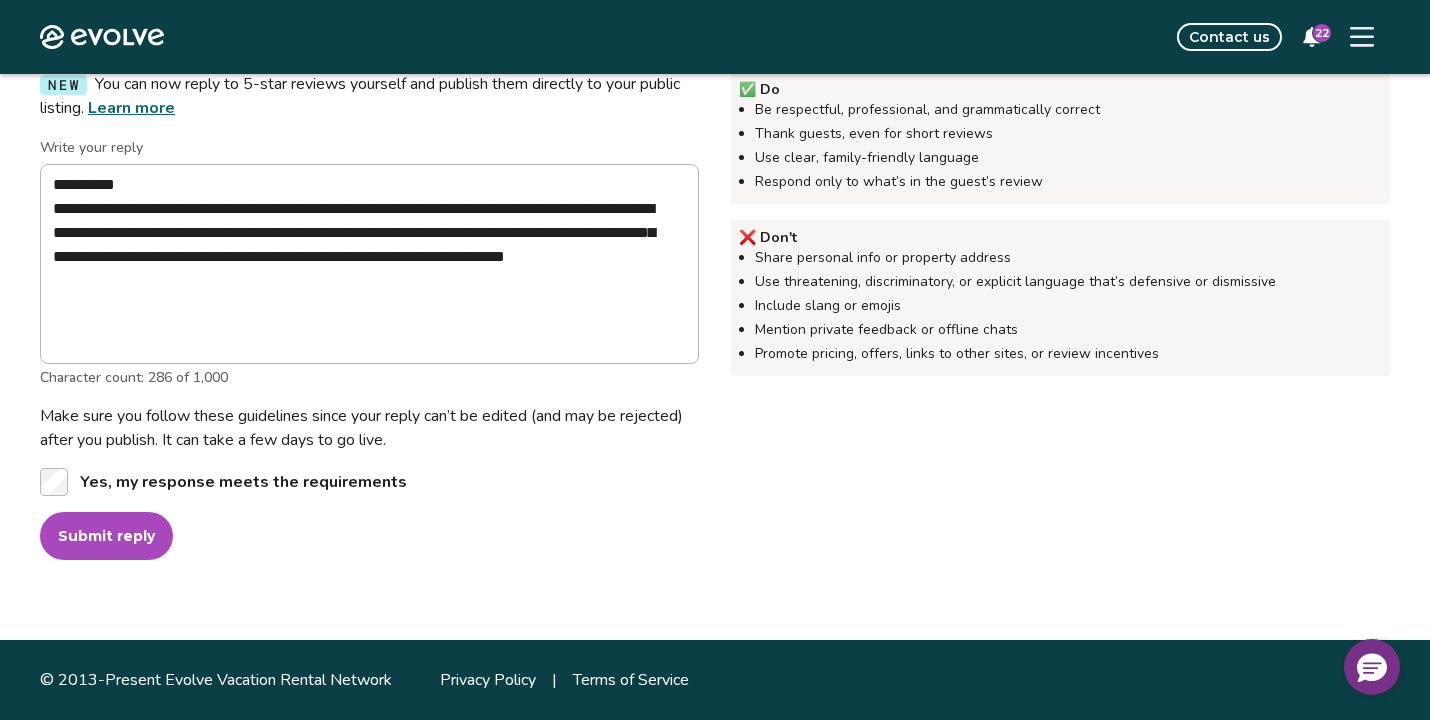 click on "Submit reply" at bounding box center (106, 536) 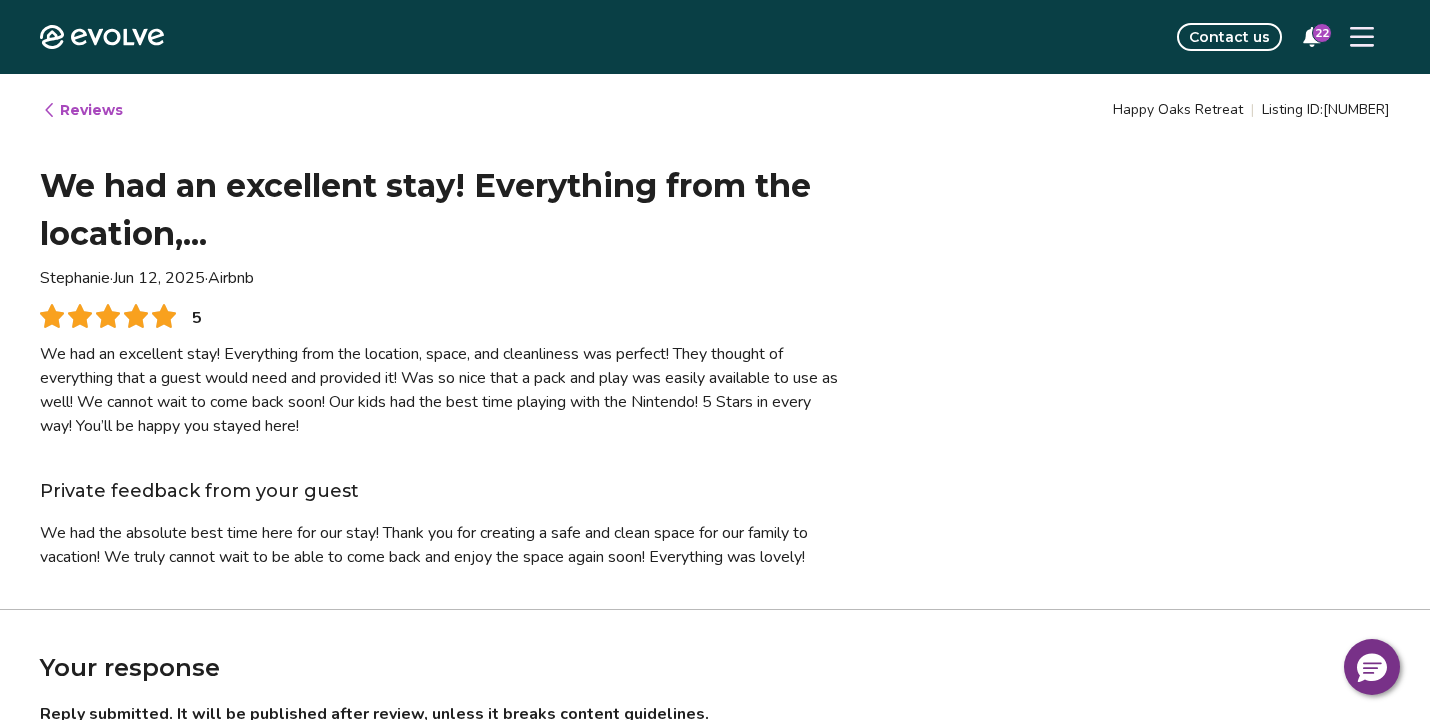 scroll, scrollTop: 0, scrollLeft: 0, axis: both 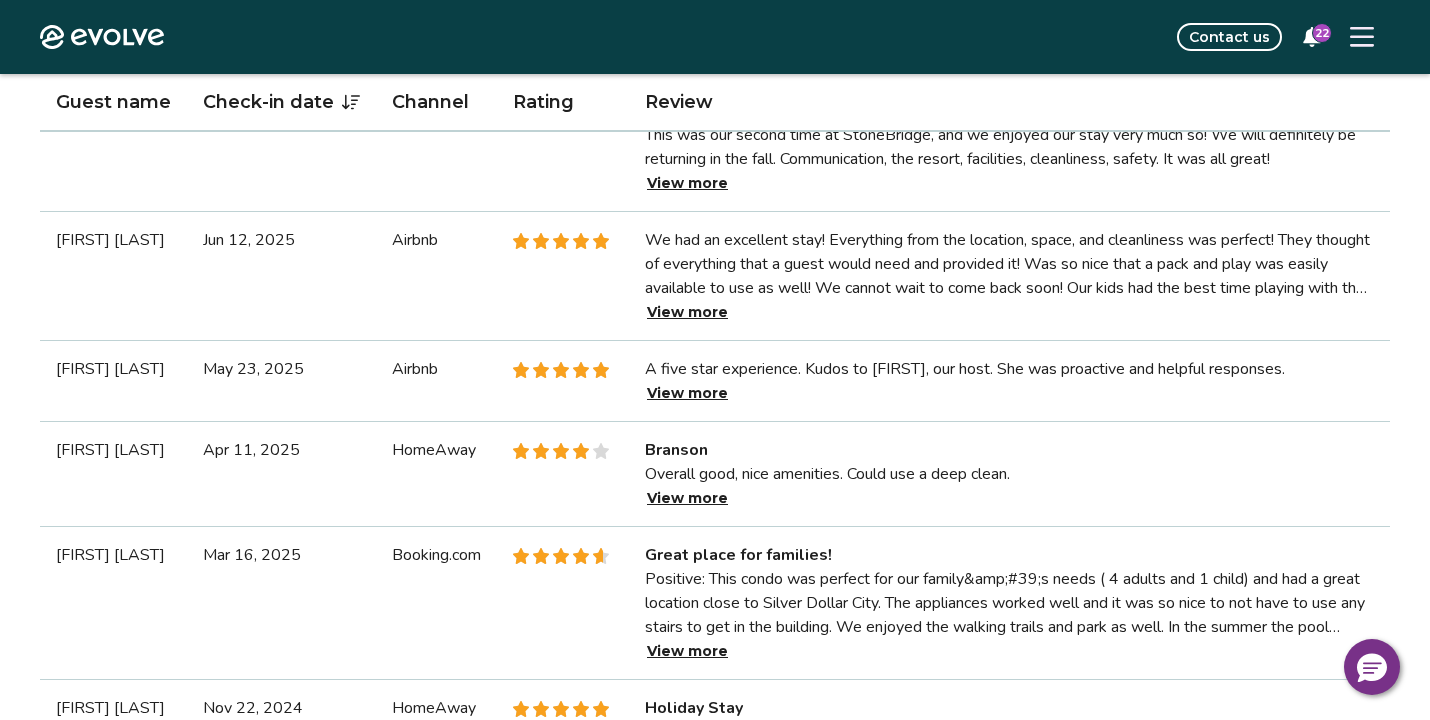 click on "View more" at bounding box center (687, 393) 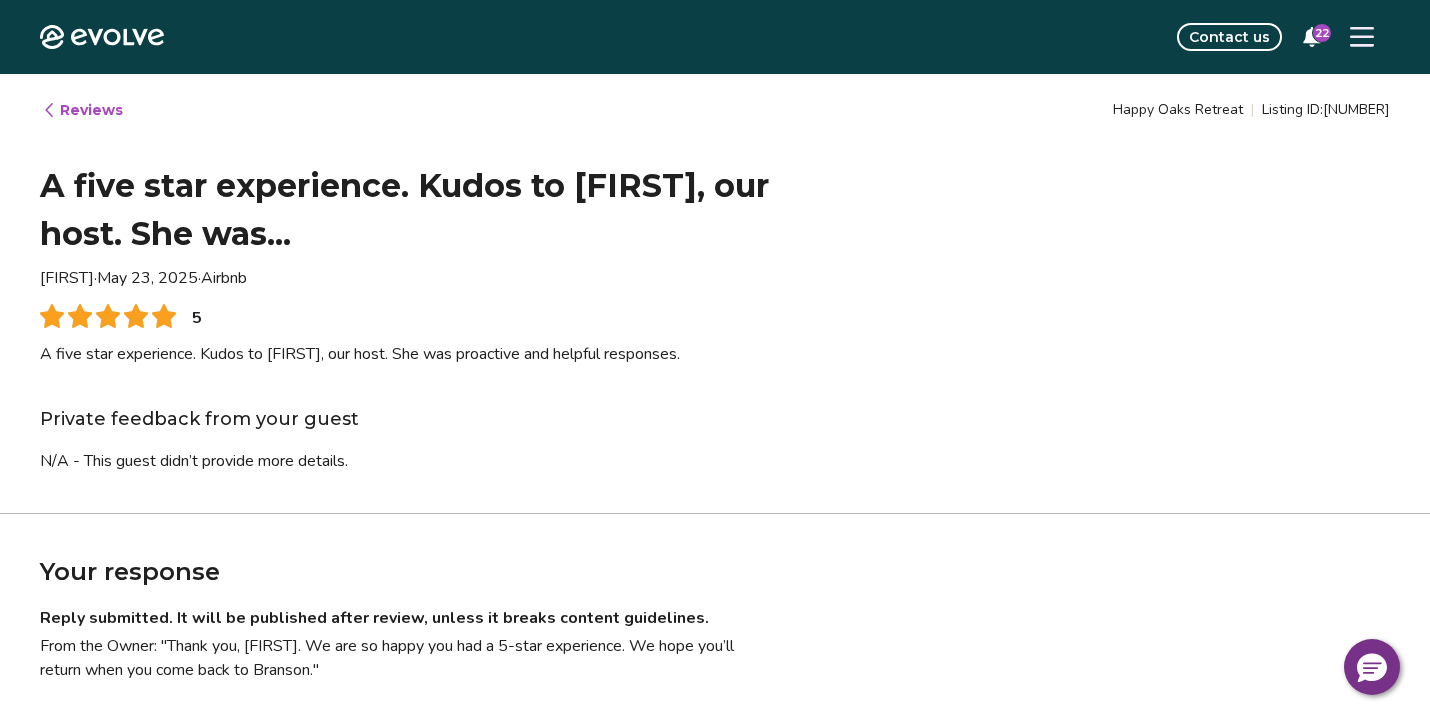 scroll, scrollTop: 0, scrollLeft: 0, axis: both 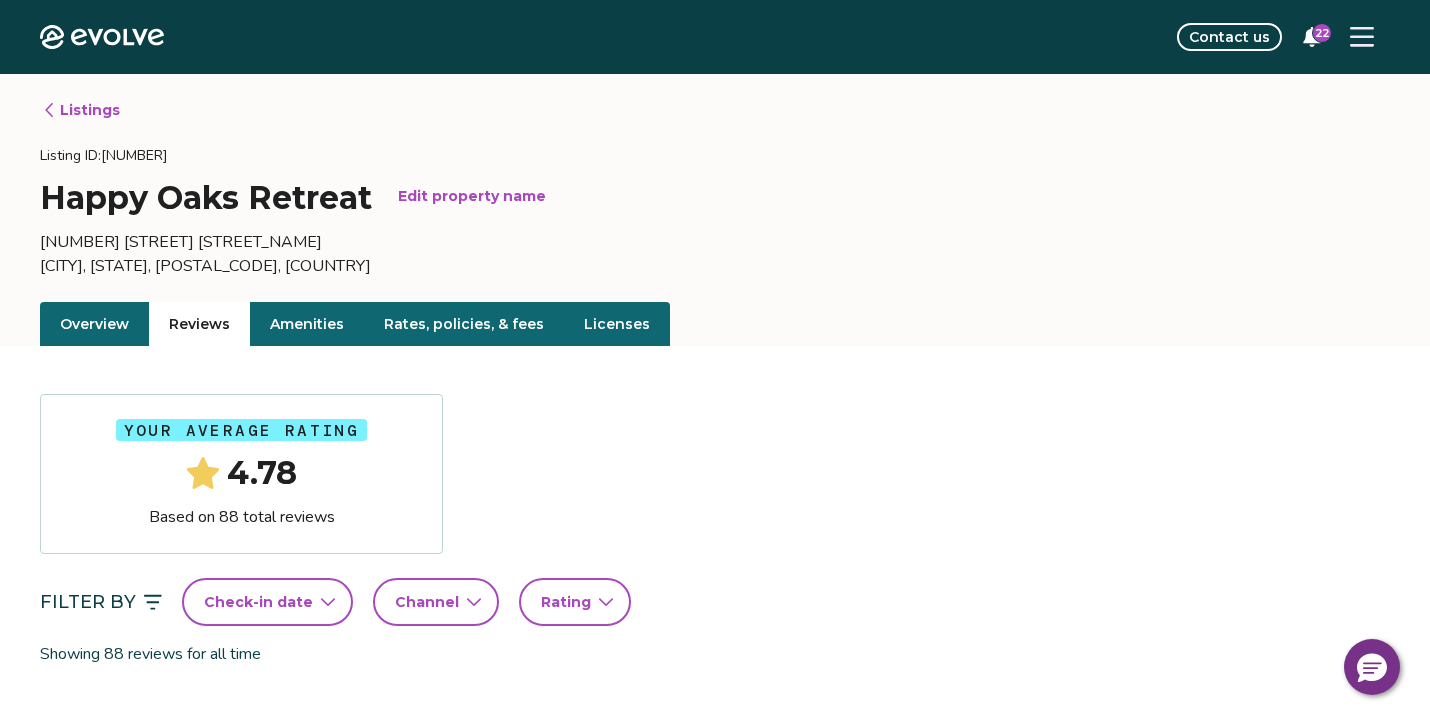 click on "Reviews" at bounding box center [199, 324] 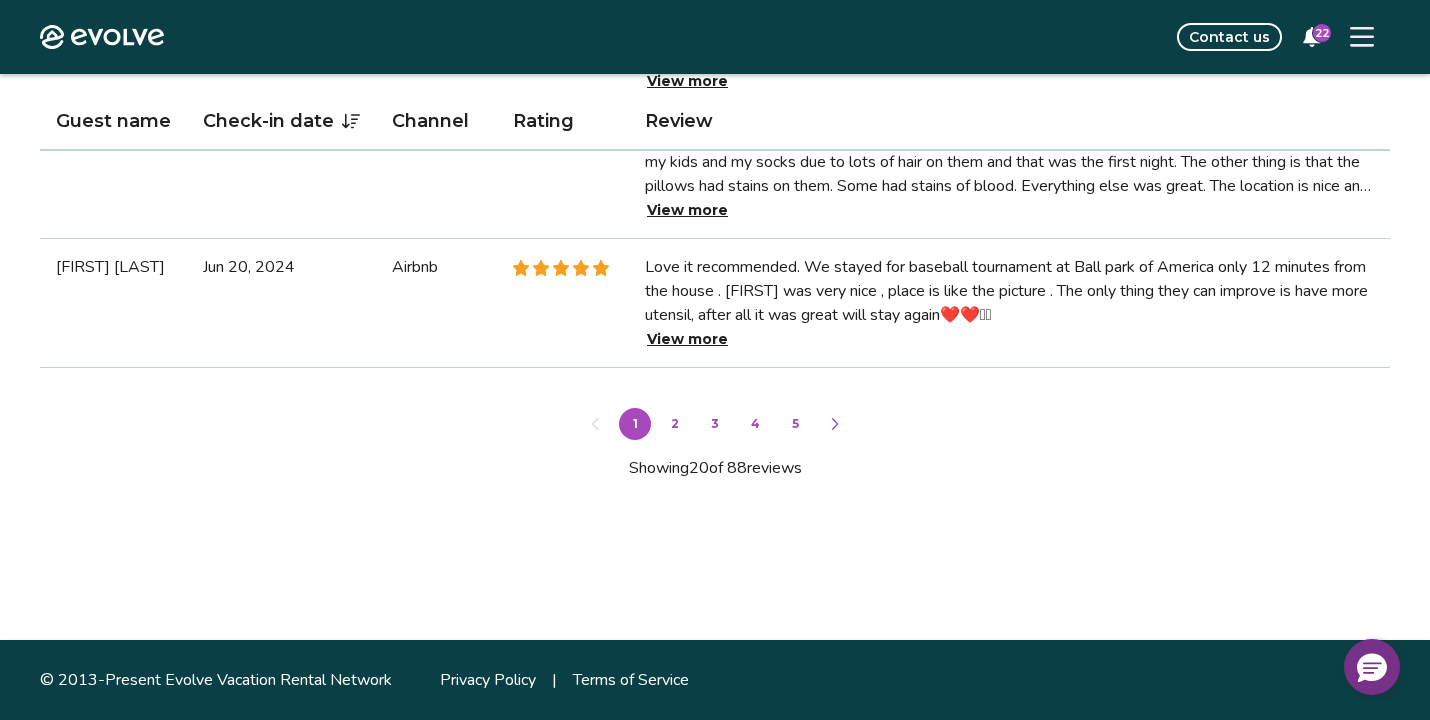 scroll, scrollTop: 2899, scrollLeft: 0, axis: vertical 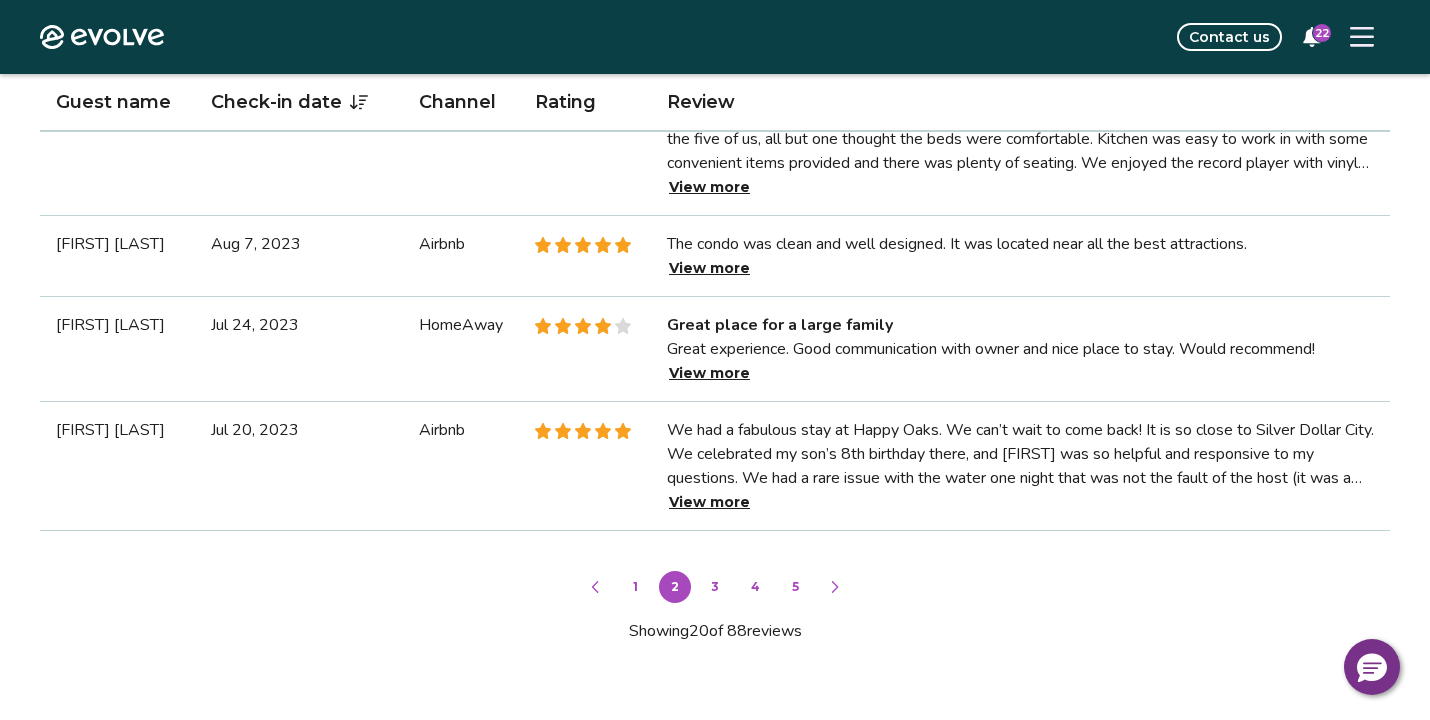 click on "3" at bounding box center [715, 587] 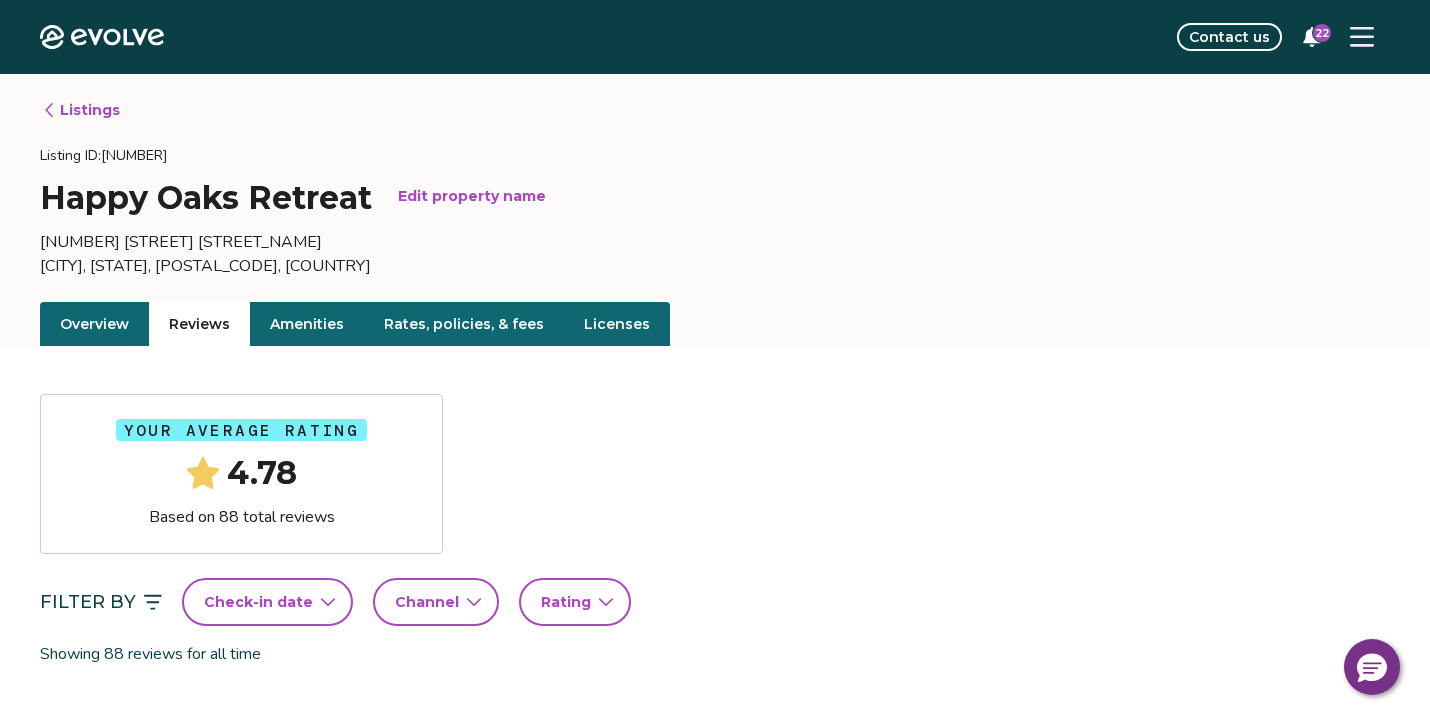 scroll, scrollTop: 0, scrollLeft: 0, axis: both 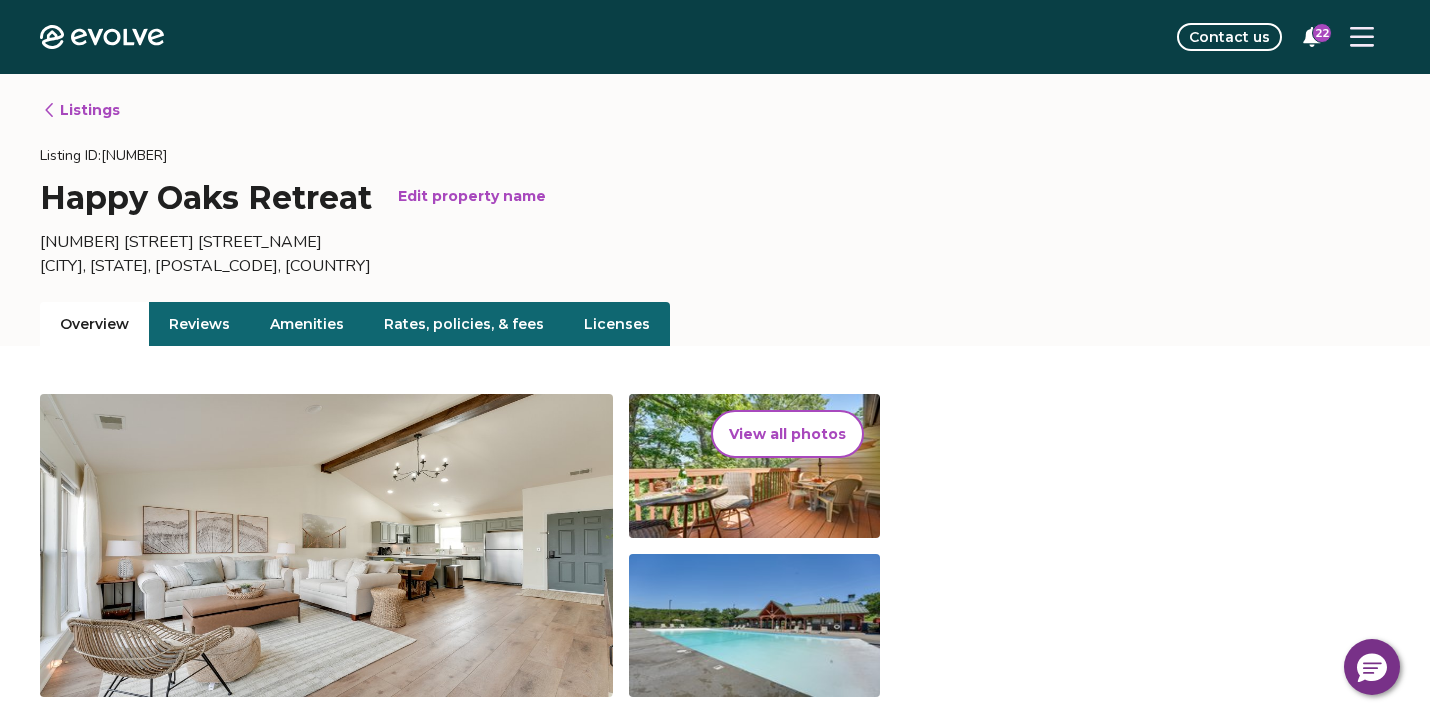 click on "Overview" at bounding box center (94, 324) 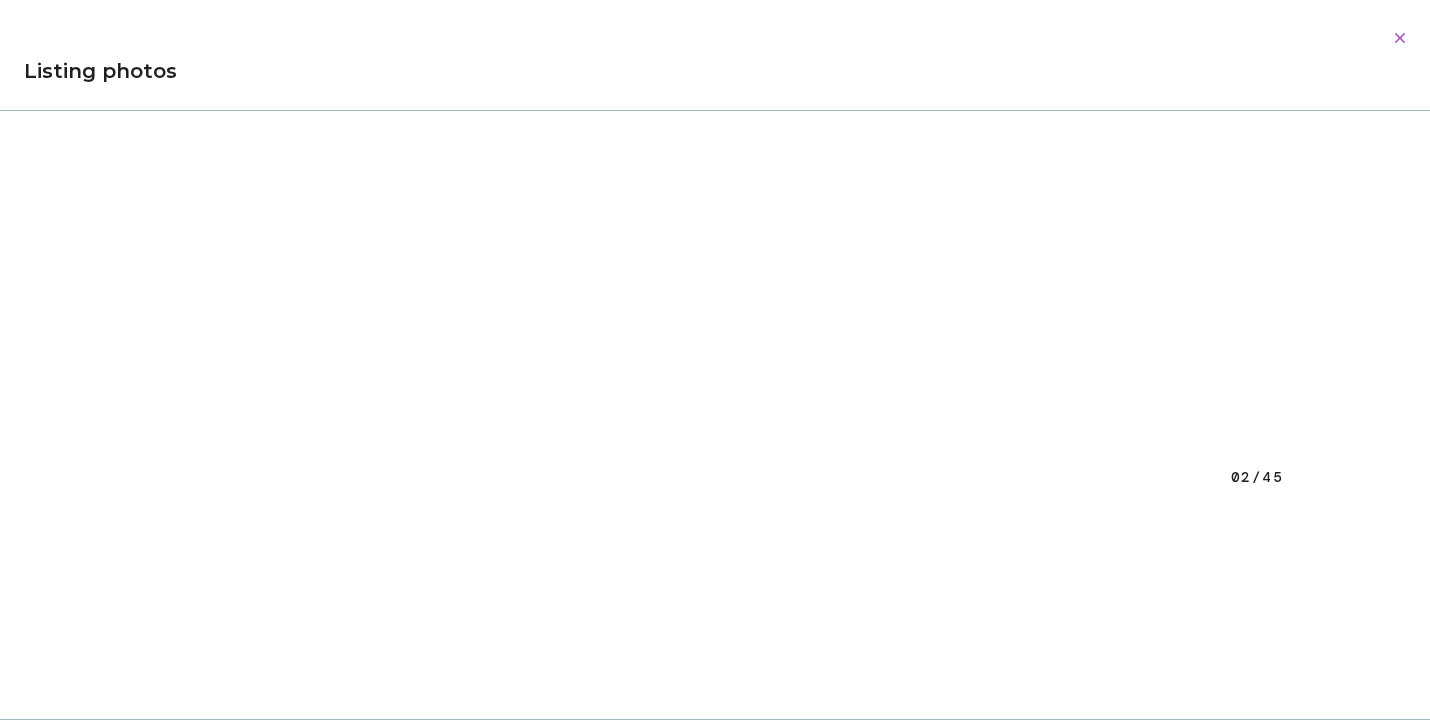 scroll, scrollTop: 1031, scrollLeft: 0, axis: vertical 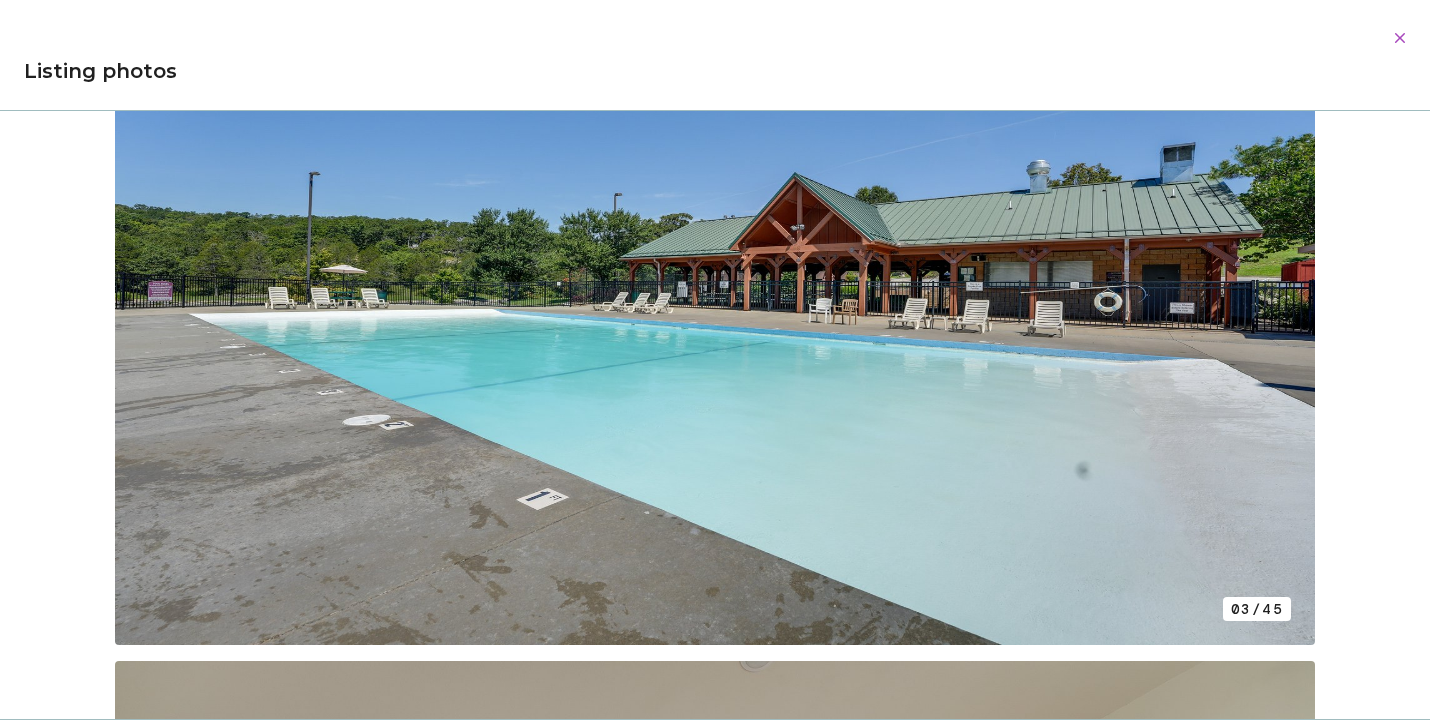 click at bounding box center [715, 296] 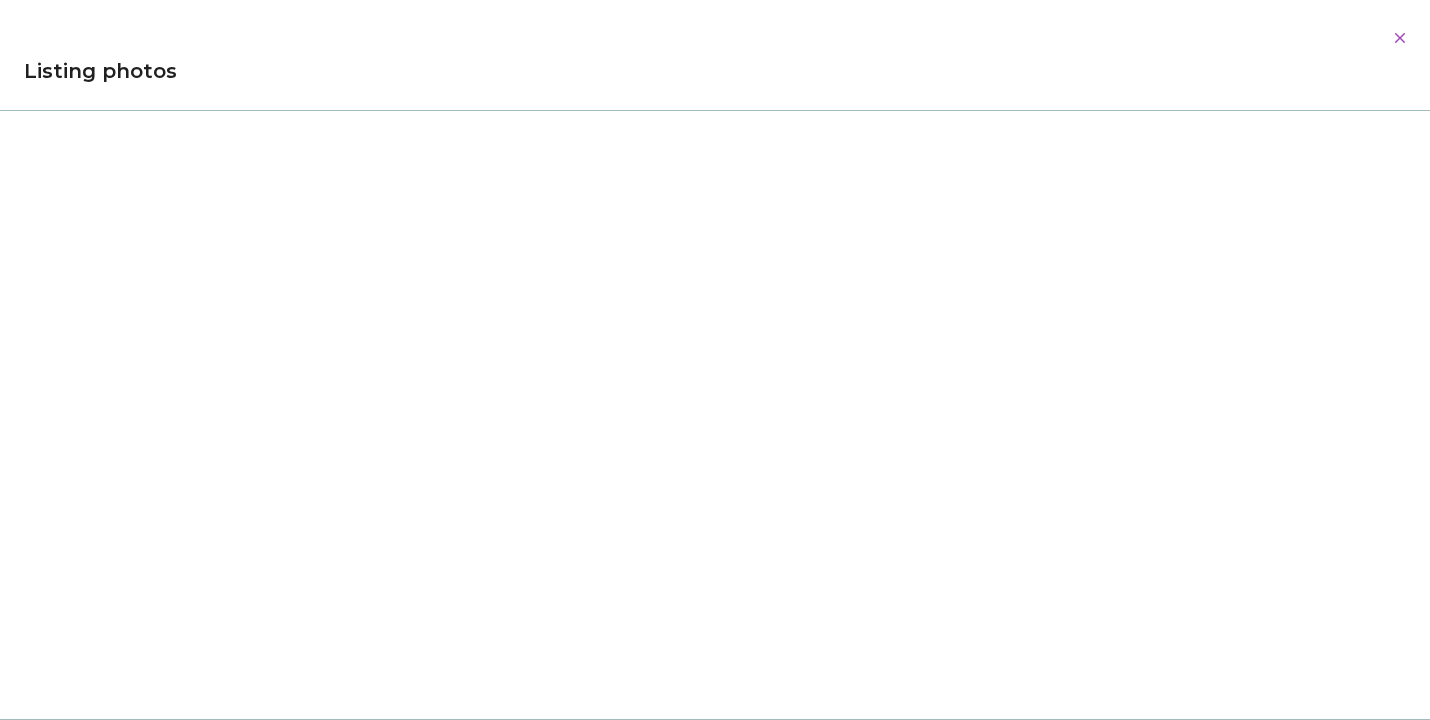 scroll, scrollTop: 0, scrollLeft: 0, axis: both 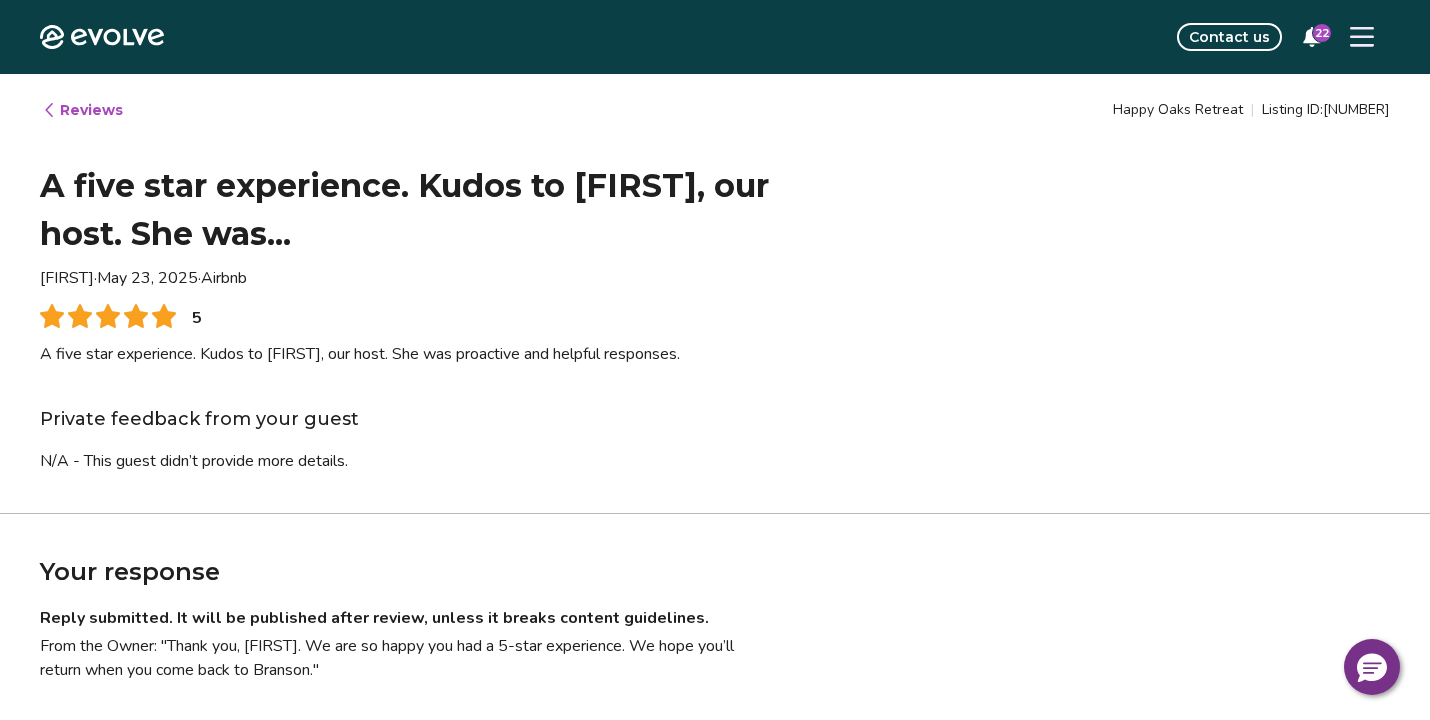 click on "Reviews" at bounding box center [82, 110] 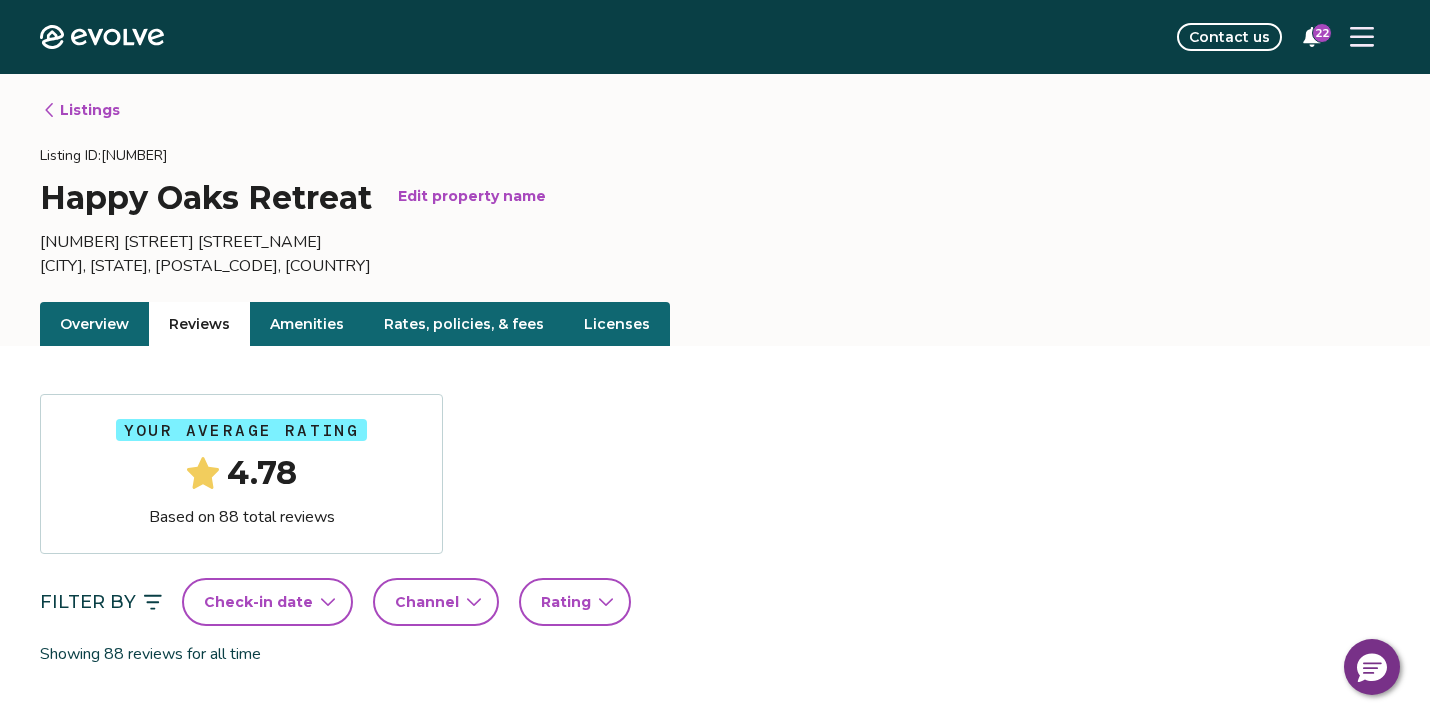 scroll, scrollTop: 0, scrollLeft: 0, axis: both 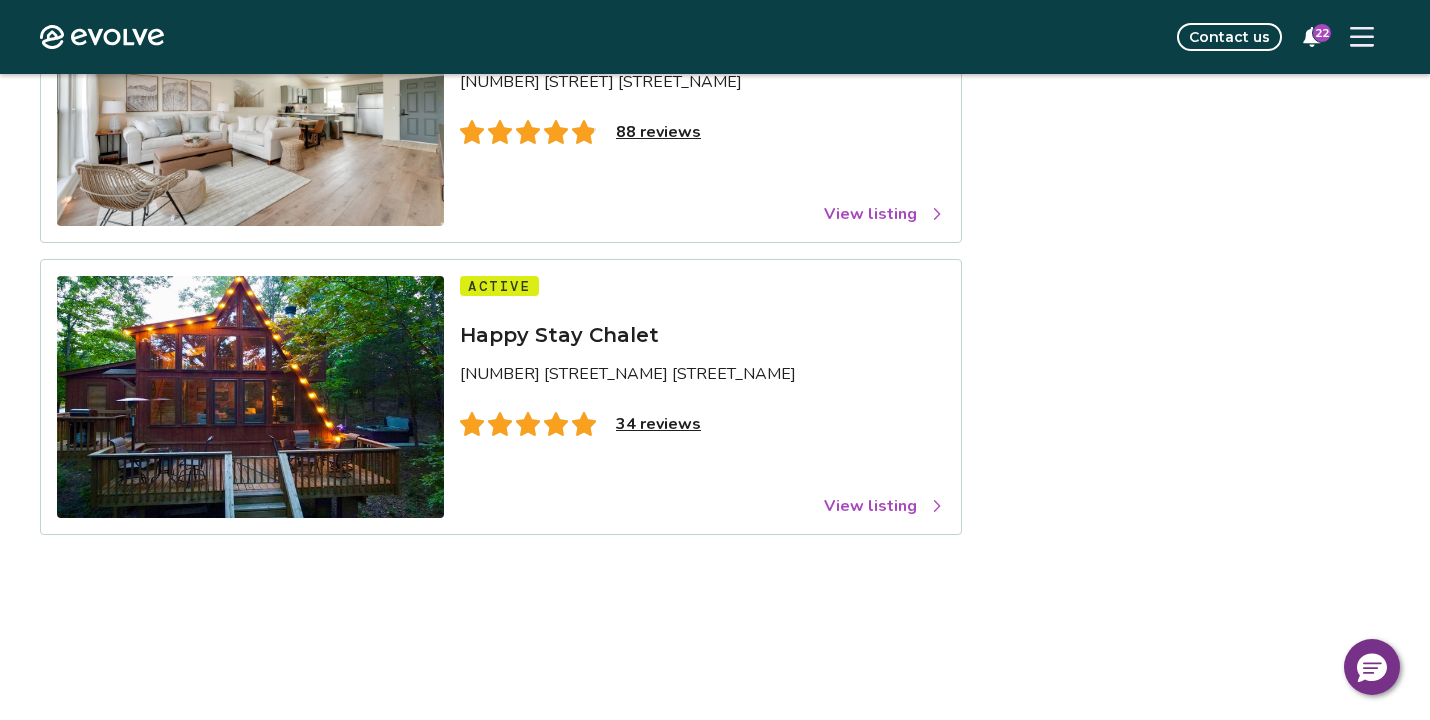 click on "34 reviews" at bounding box center [658, 424] 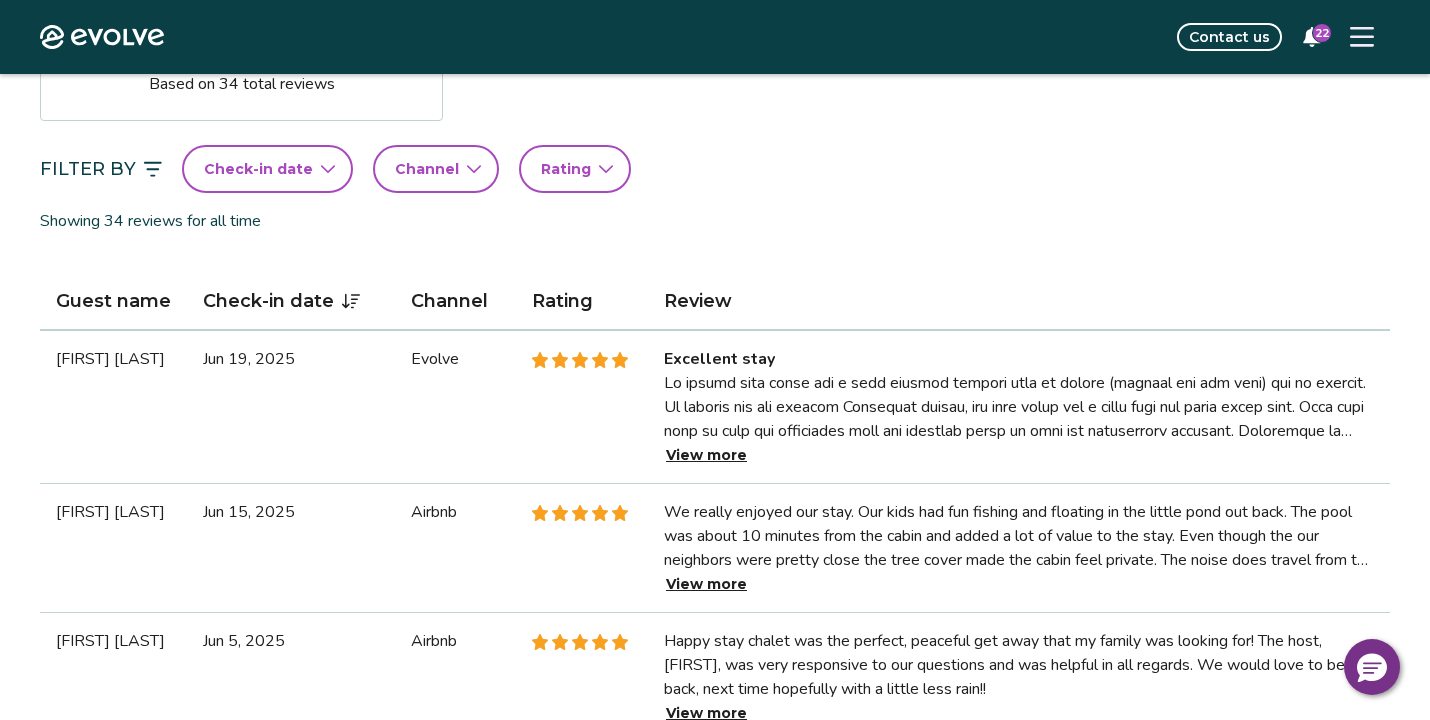 scroll, scrollTop: 434, scrollLeft: 0, axis: vertical 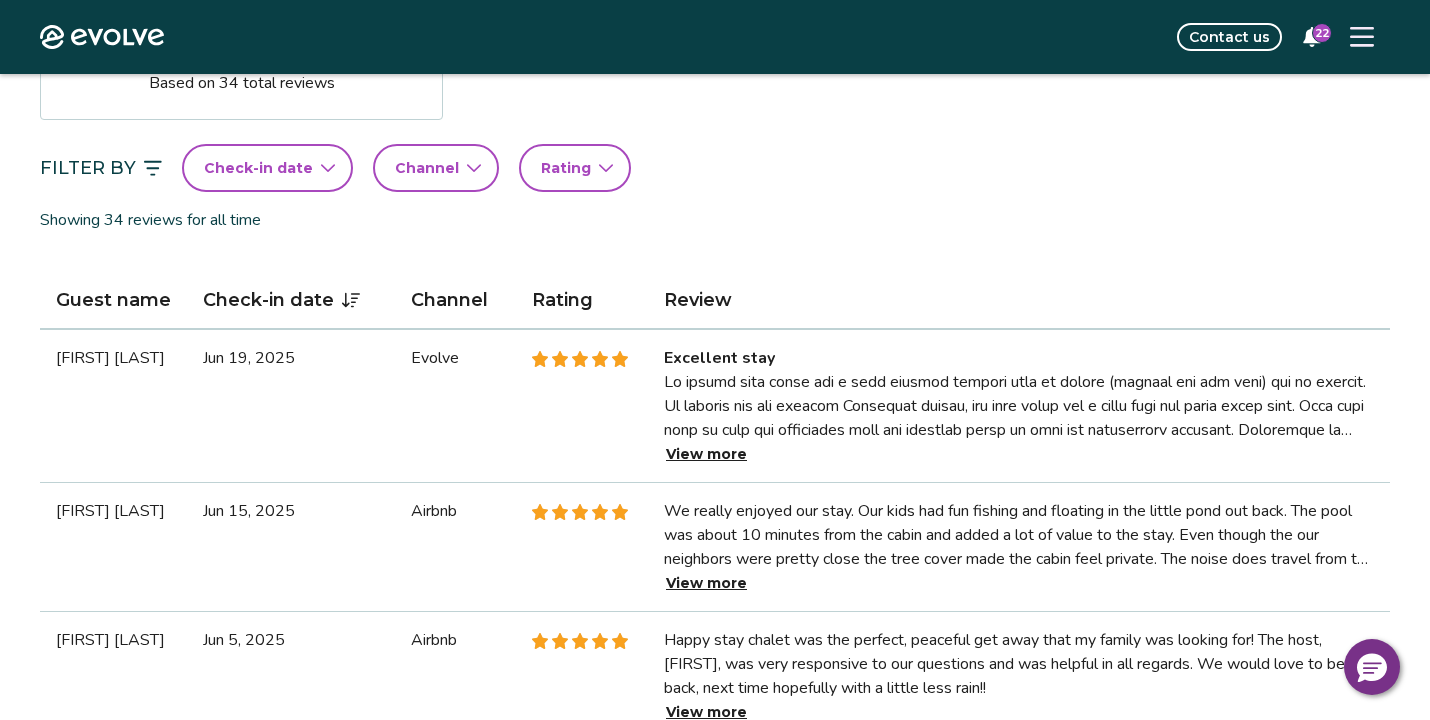 click on "View more" at bounding box center (706, 454) 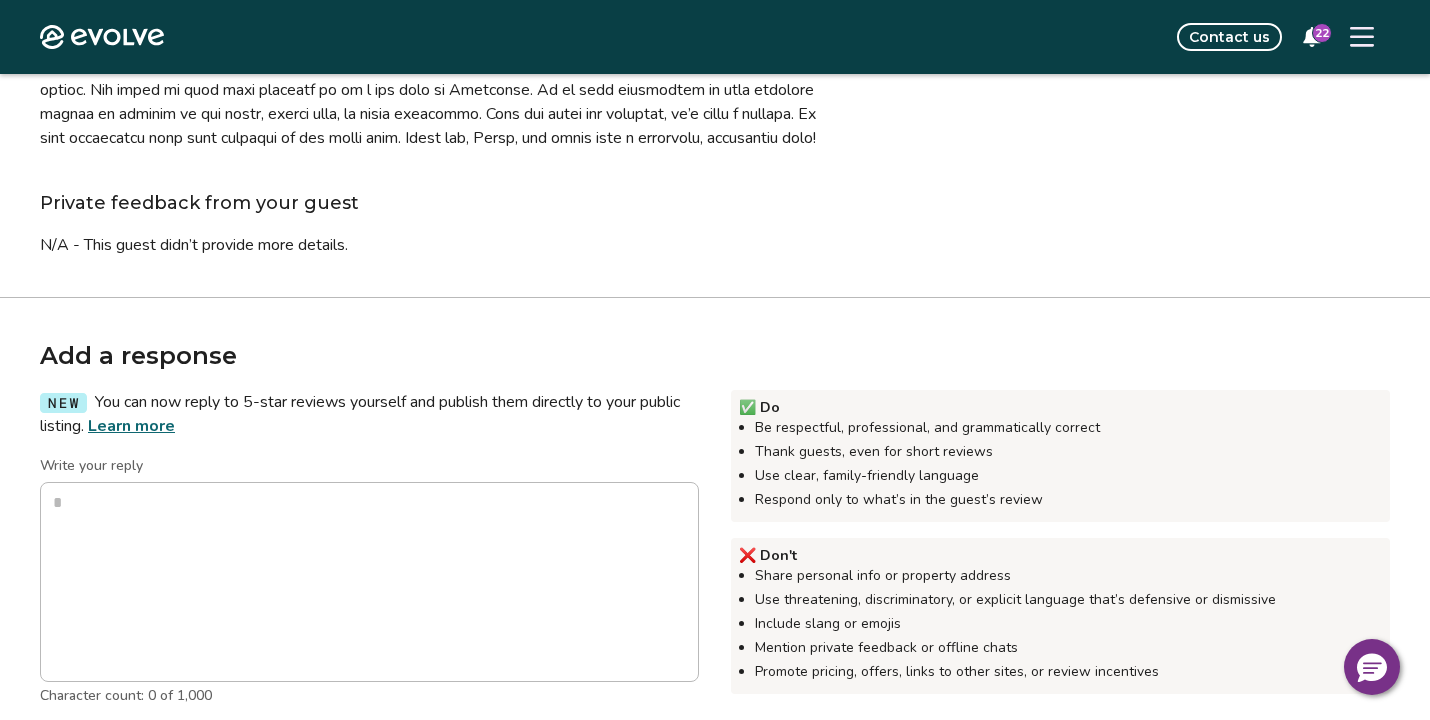 scroll, scrollTop: 403, scrollLeft: 0, axis: vertical 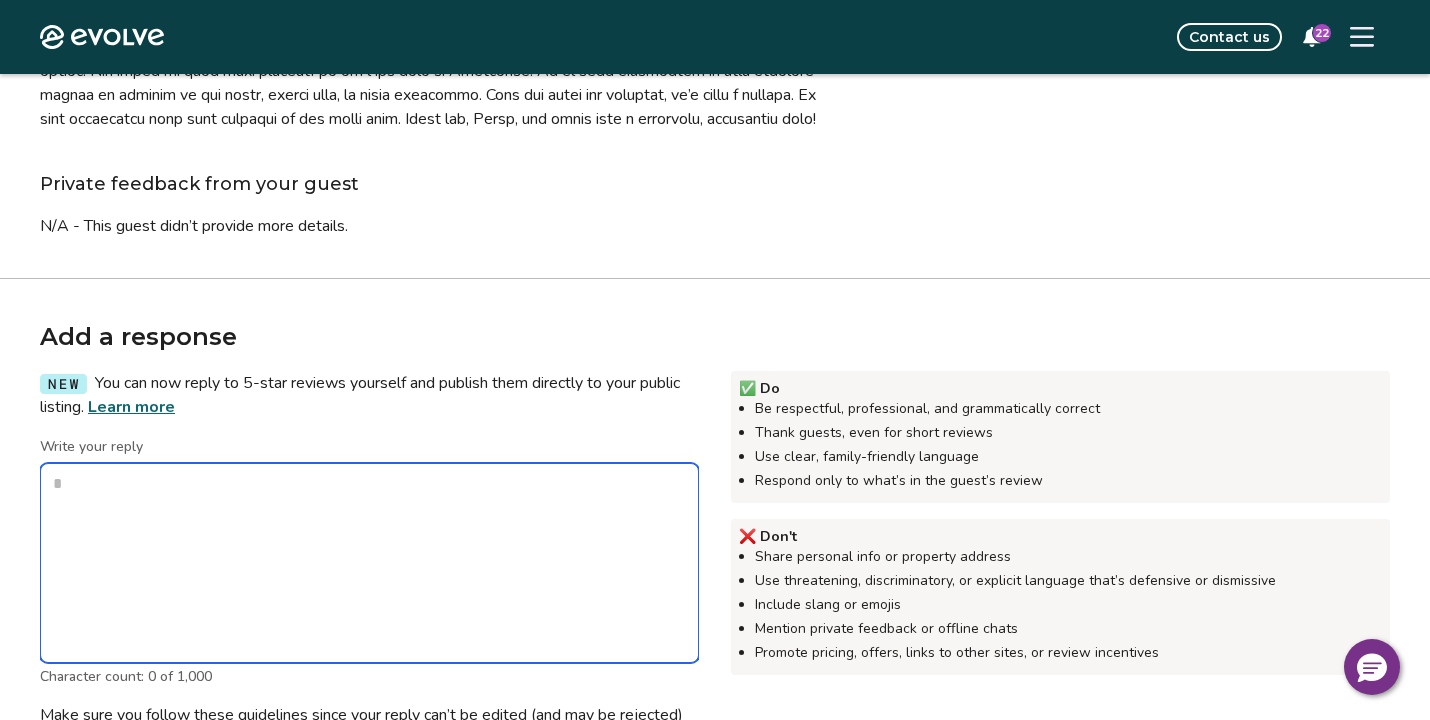 click on "Write your reply" at bounding box center [369, 563] 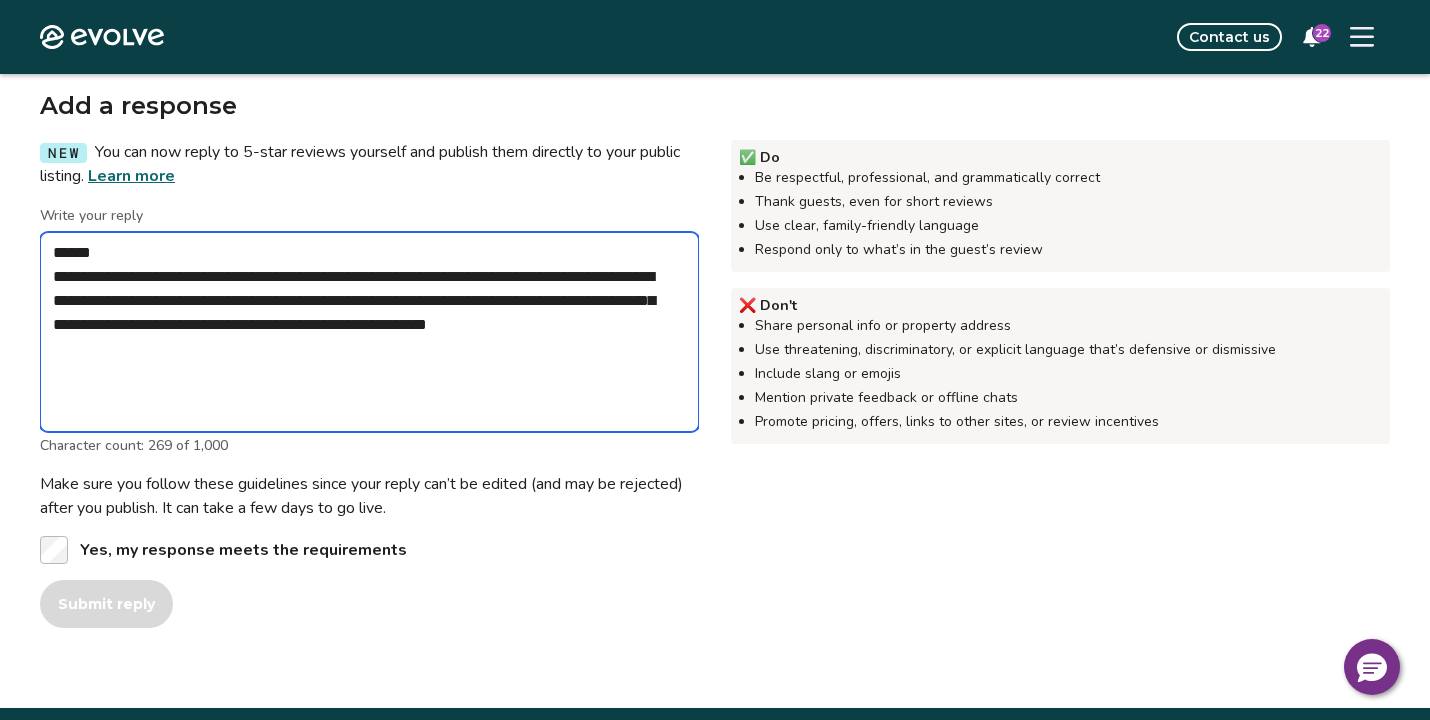 scroll, scrollTop: 663, scrollLeft: 0, axis: vertical 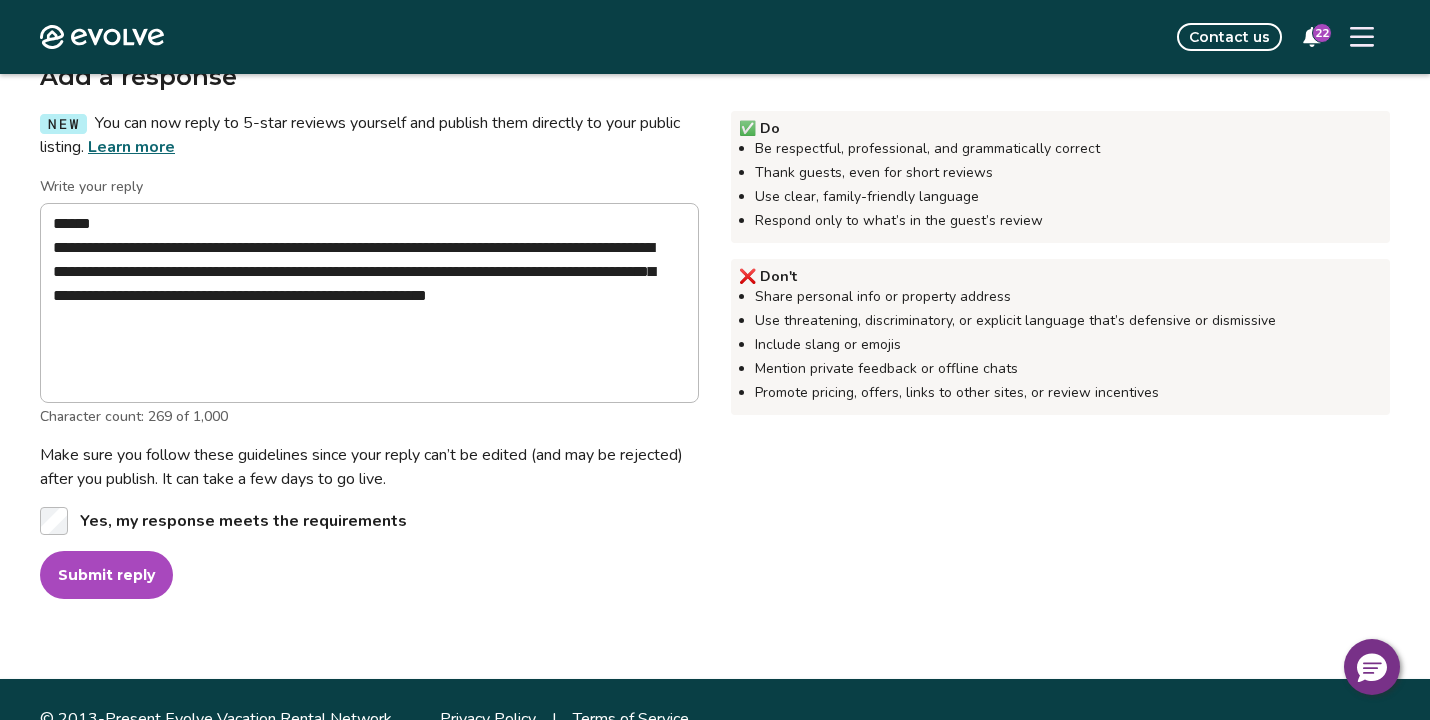click on "Submit reply" at bounding box center (106, 575) 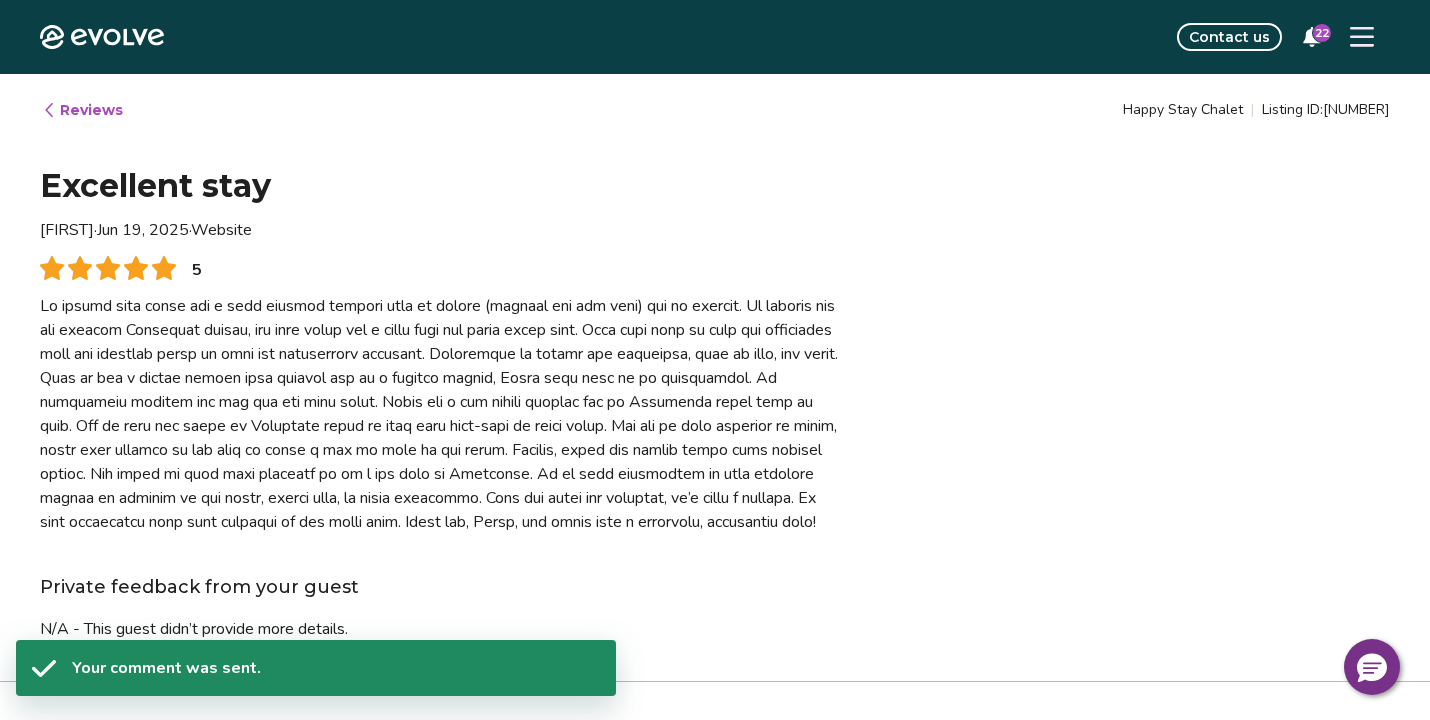 scroll, scrollTop: 0, scrollLeft: 0, axis: both 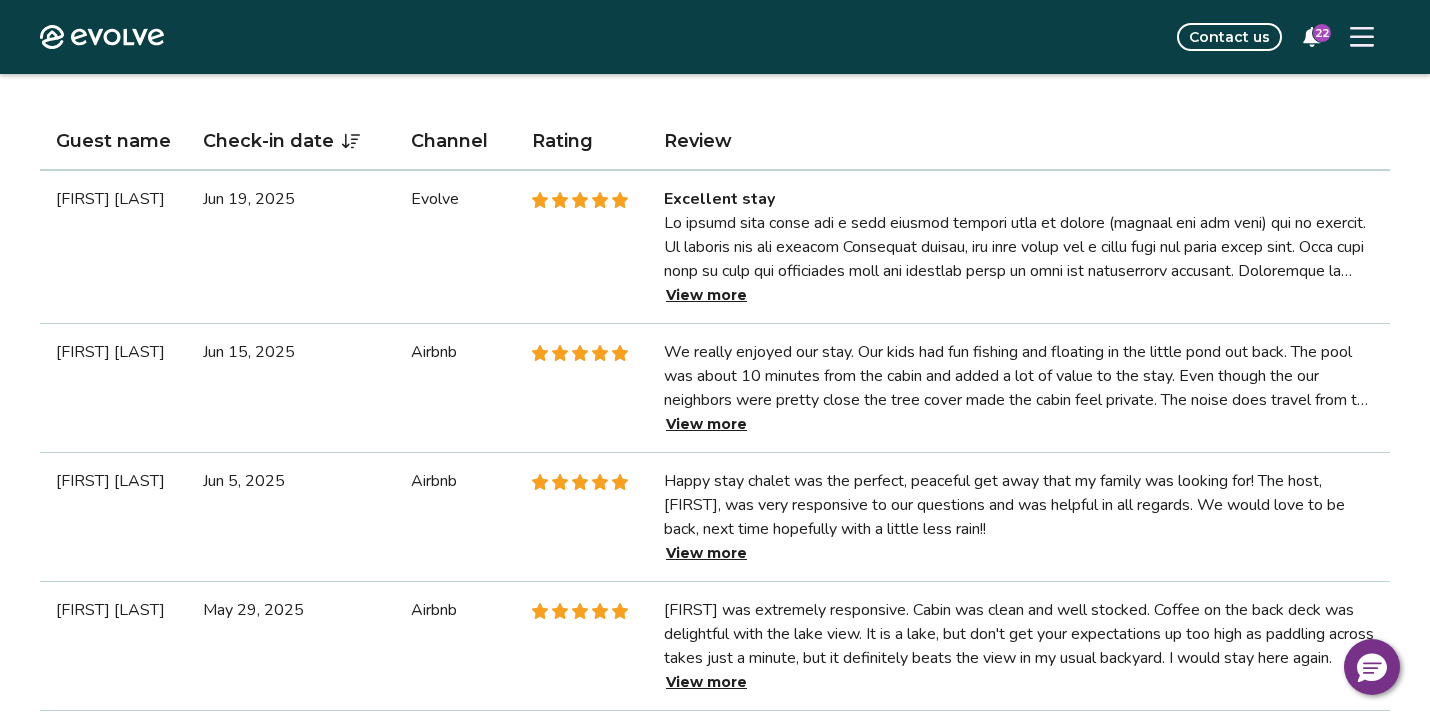 click on "View more" at bounding box center [706, 424] 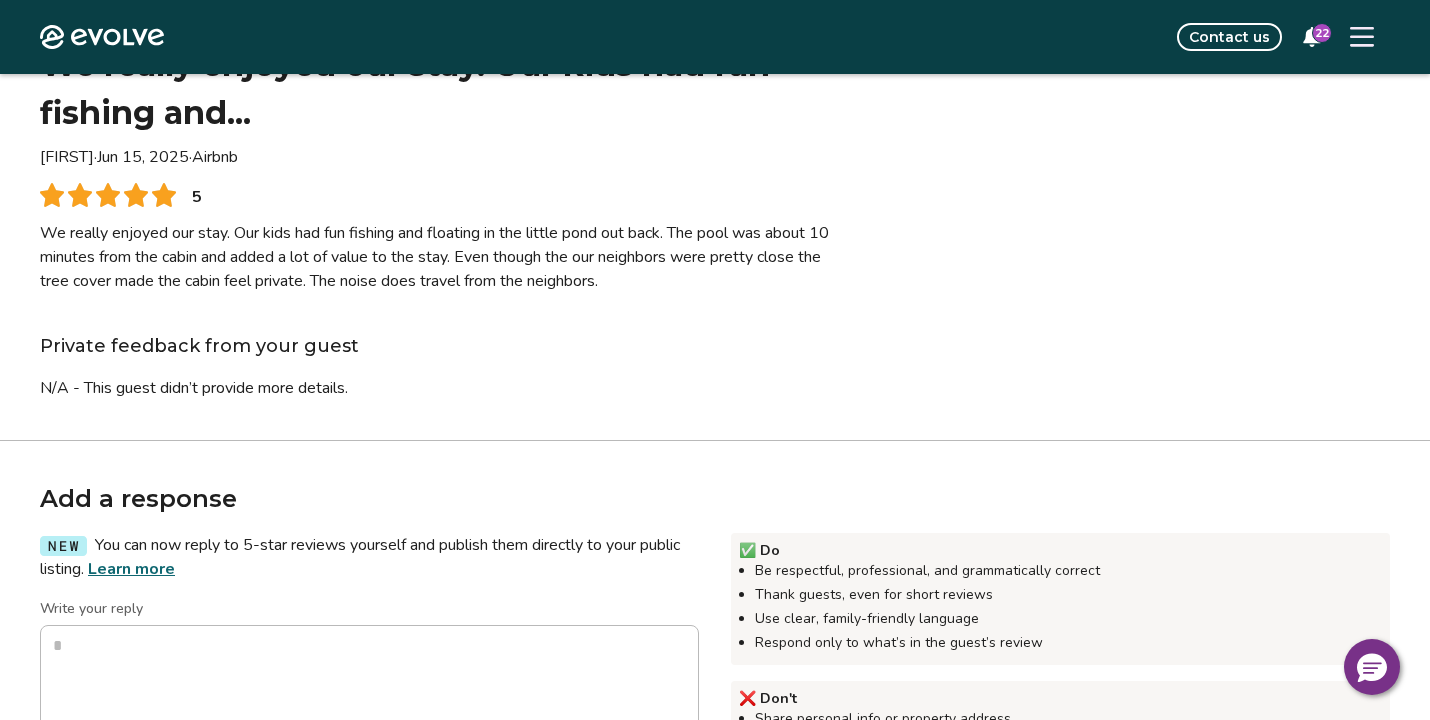 scroll, scrollTop: 118, scrollLeft: 0, axis: vertical 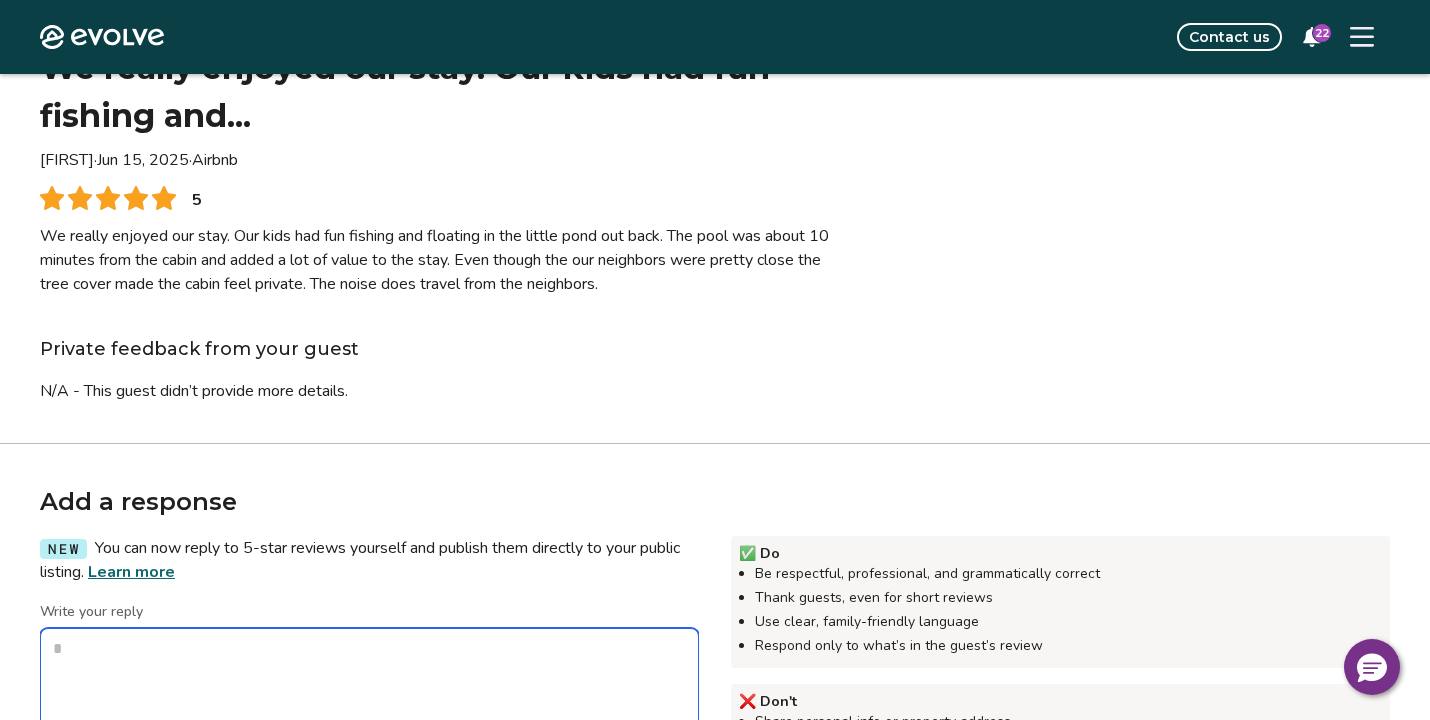 click on "Write your reply" at bounding box center [369, 728] 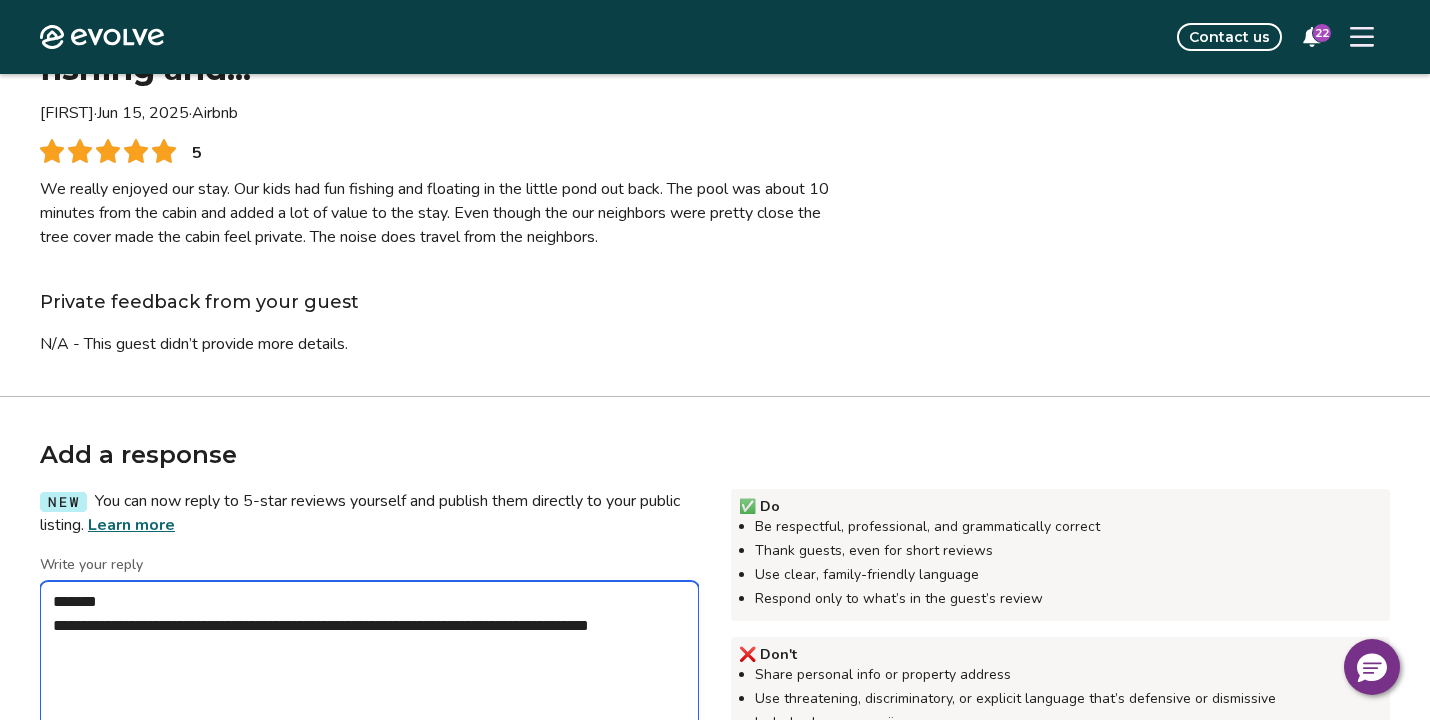 scroll, scrollTop: 164, scrollLeft: 0, axis: vertical 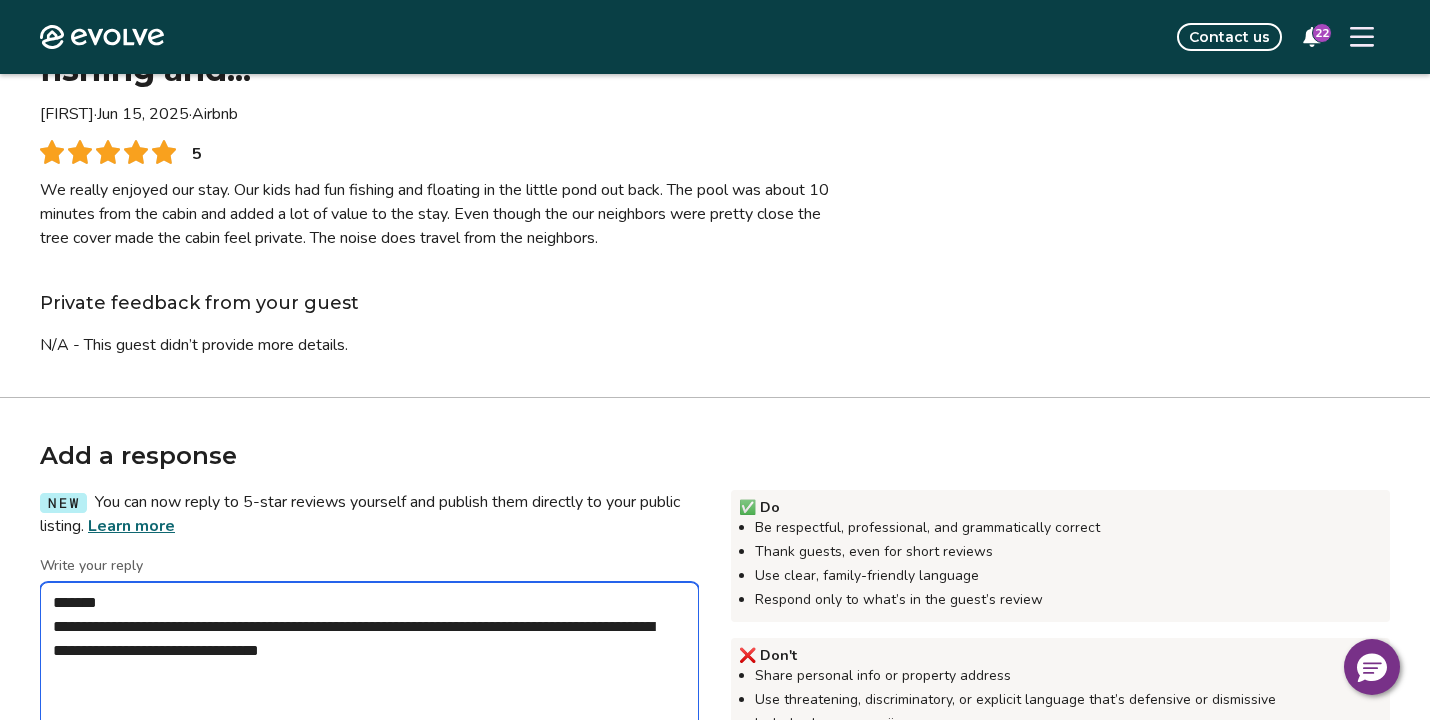 click on "**********" at bounding box center (369, 682) 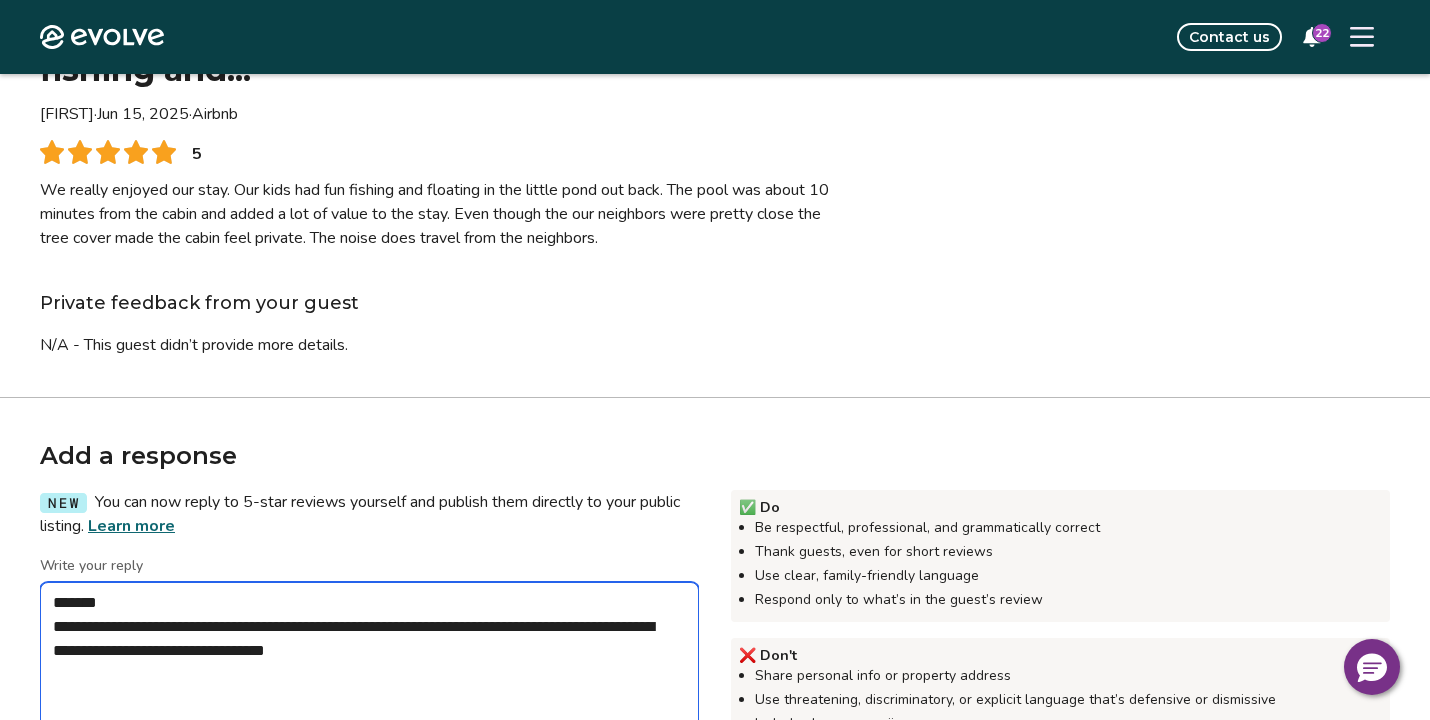 drag, startPoint x: 184, startPoint y: 652, endPoint x: 253, endPoint y: 655, distance: 69.065186 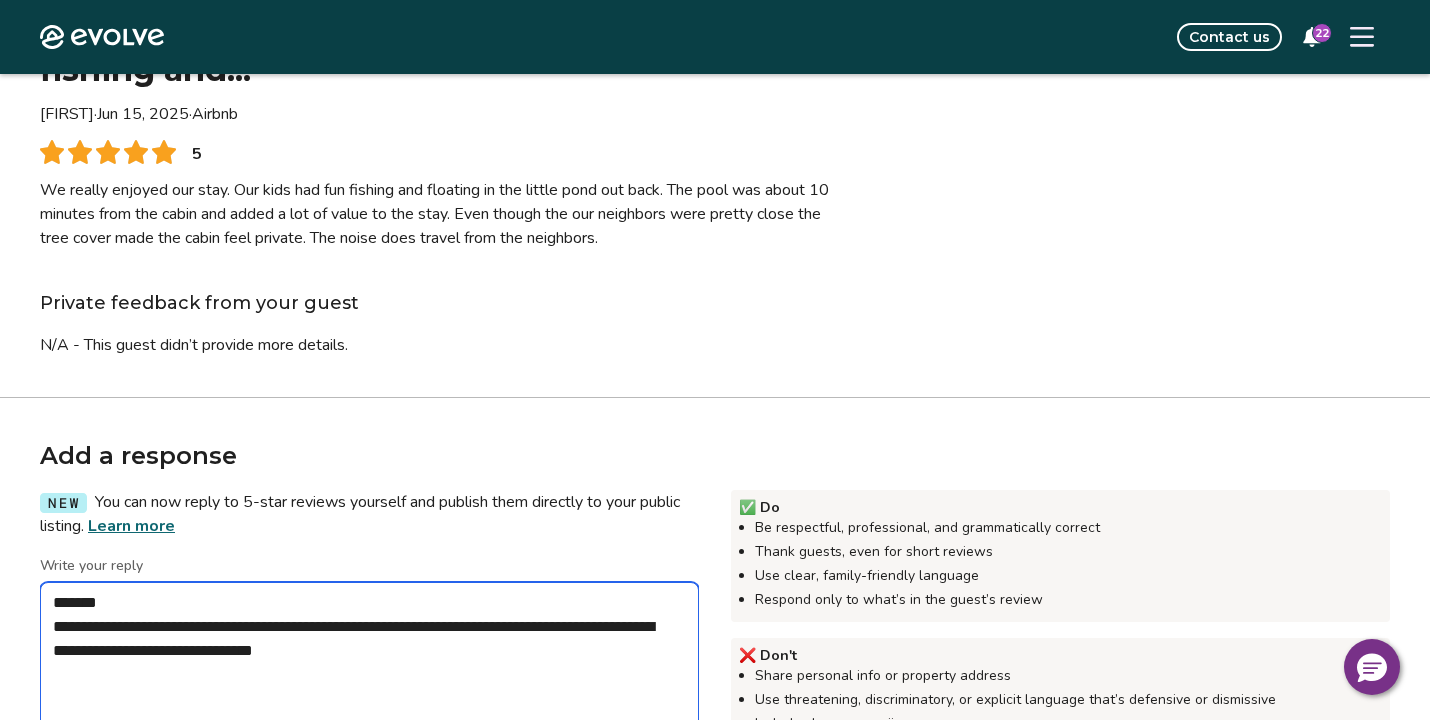 click on "**********" at bounding box center (369, 682) 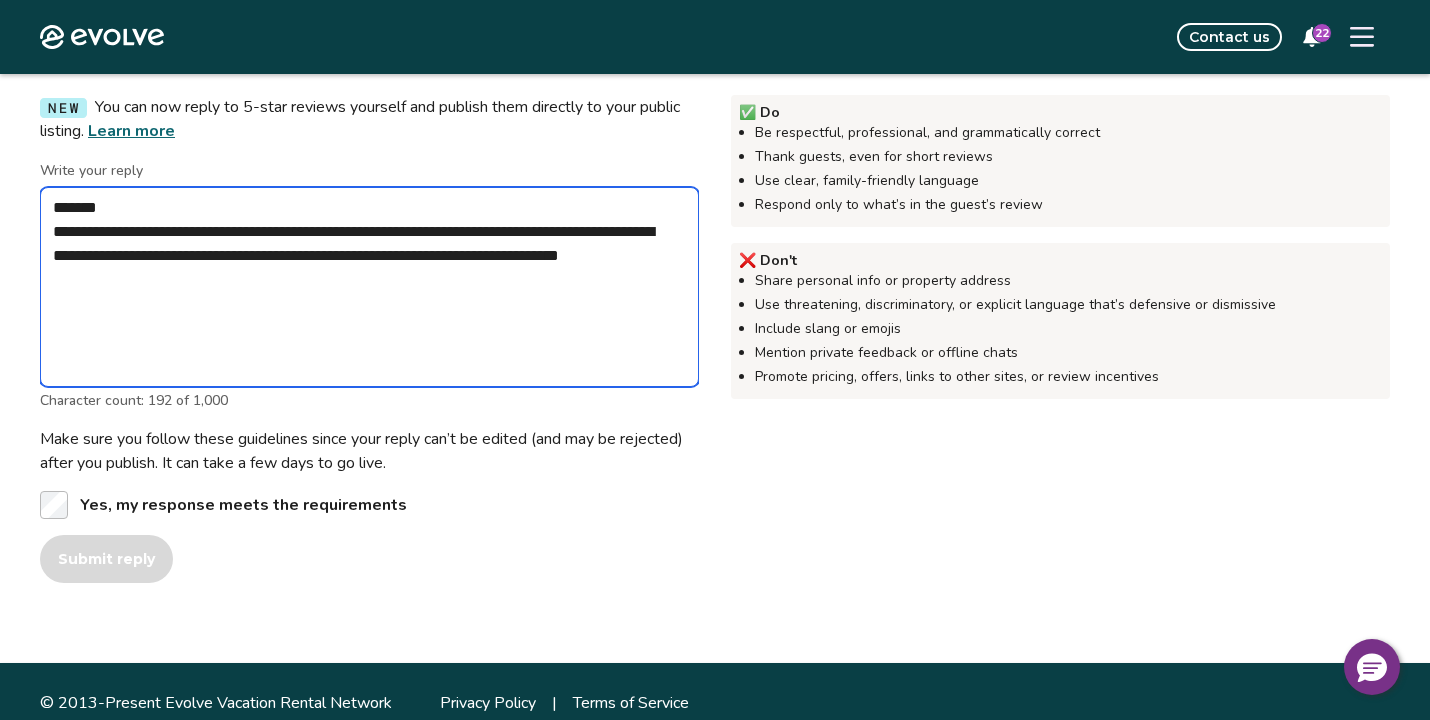 scroll, scrollTop: 560, scrollLeft: 0, axis: vertical 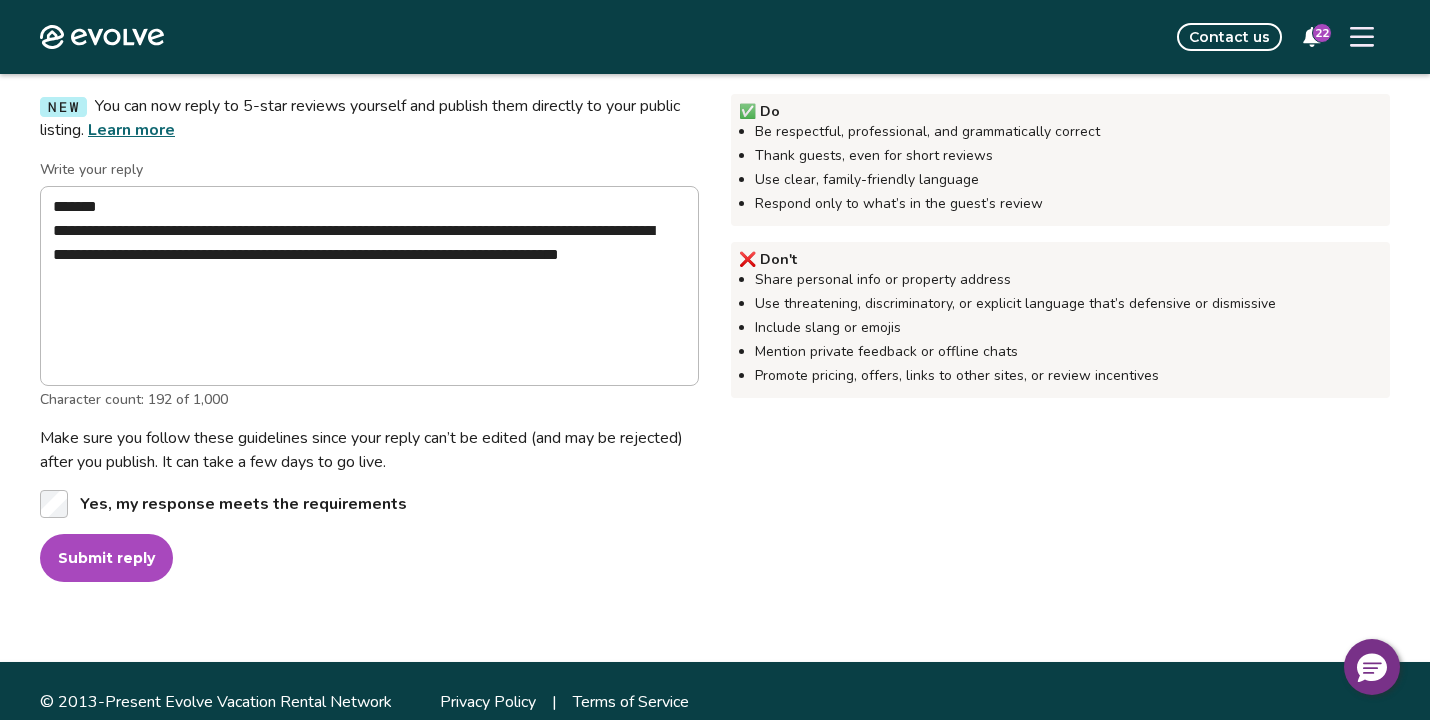 click on "Submit reply" at bounding box center [106, 558] 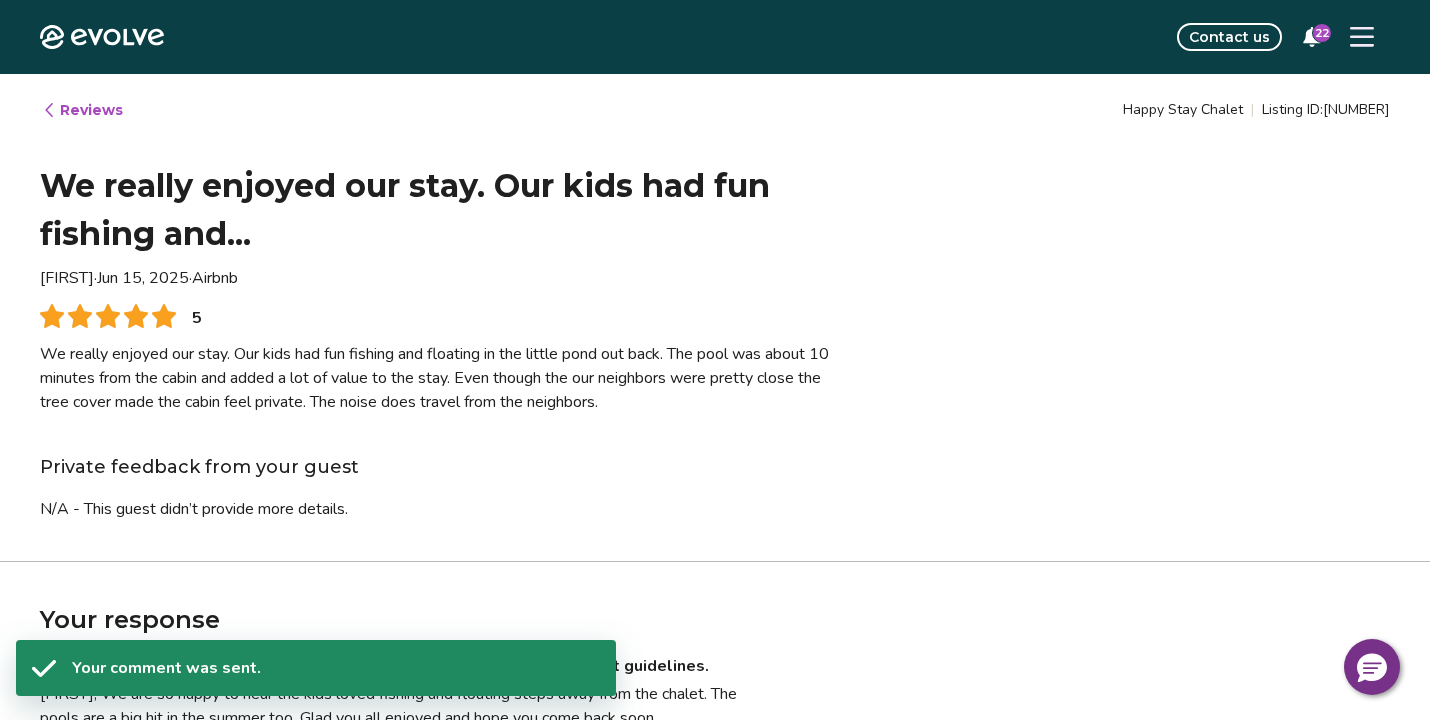 scroll, scrollTop: 0, scrollLeft: 0, axis: both 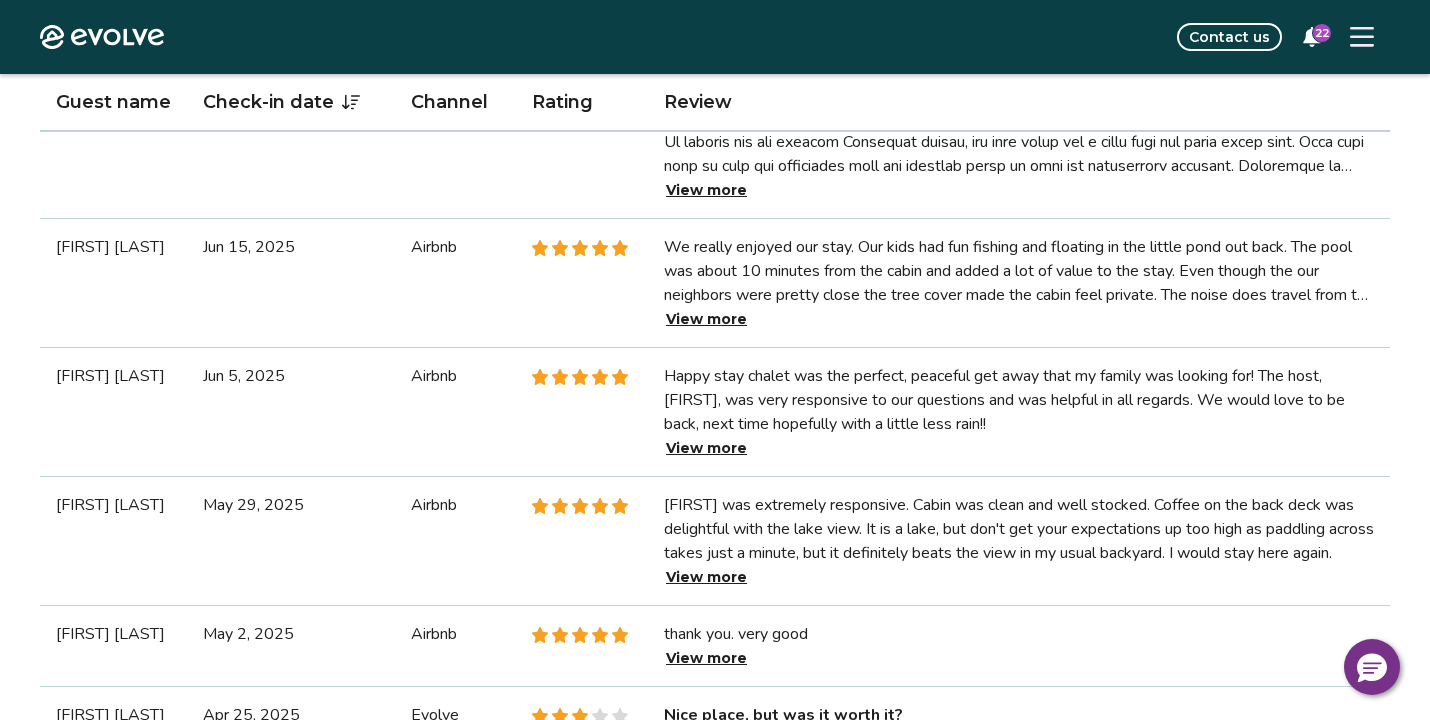click on "View more" at bounding box center [706, 448] 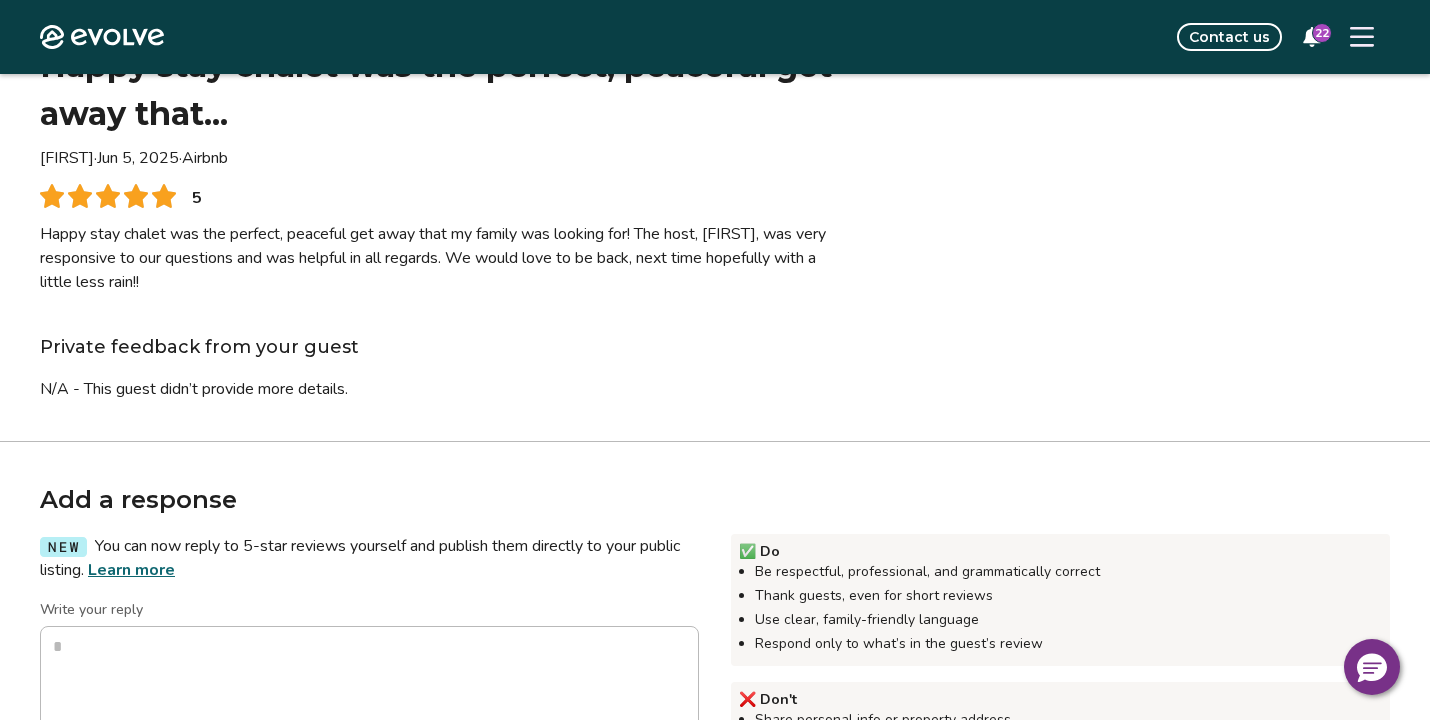 scroll, scrollTop: 120, scrollLeft: 0, axis: vertical 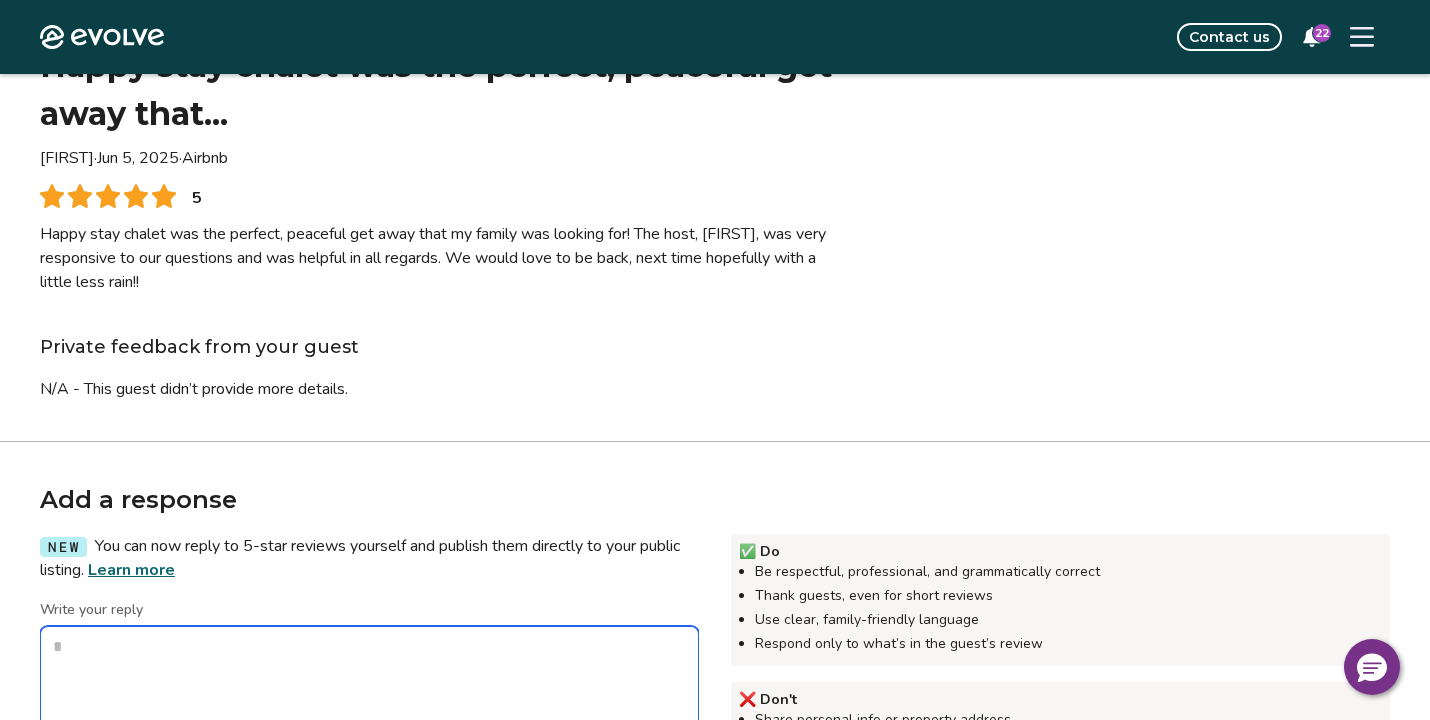 click on "Write your reply" at bounding box center (369, 726) 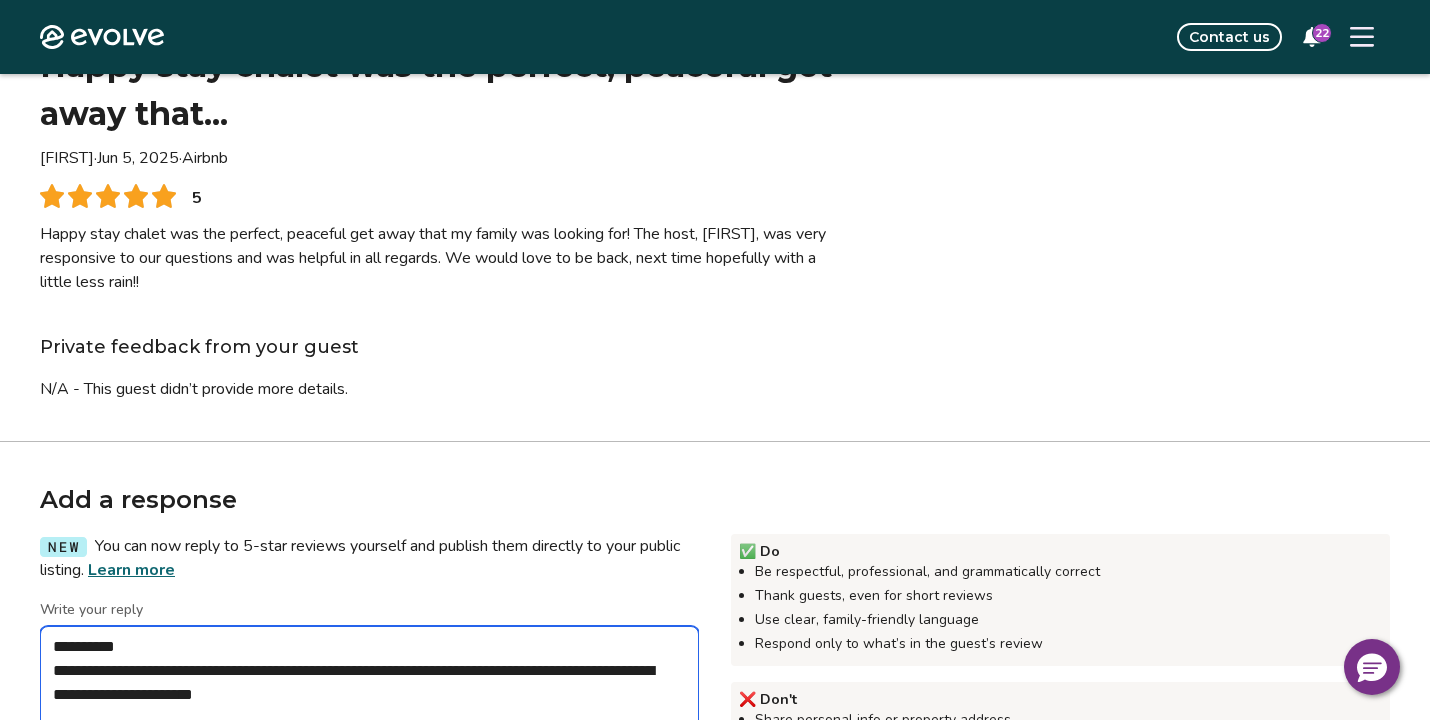 click on "**********" at bounding box center [369, 726] 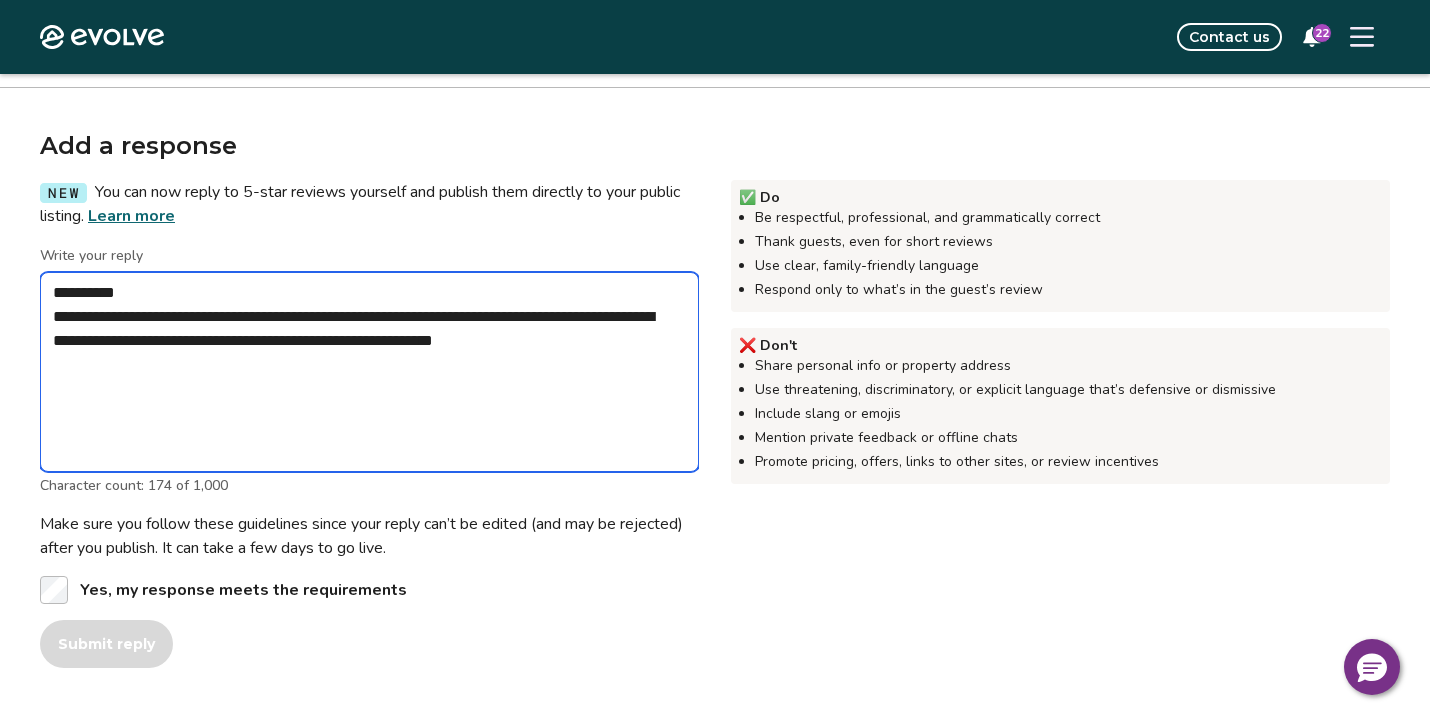 scroll, scrollTop: 476, scrollLeft: 0, axis: vertical 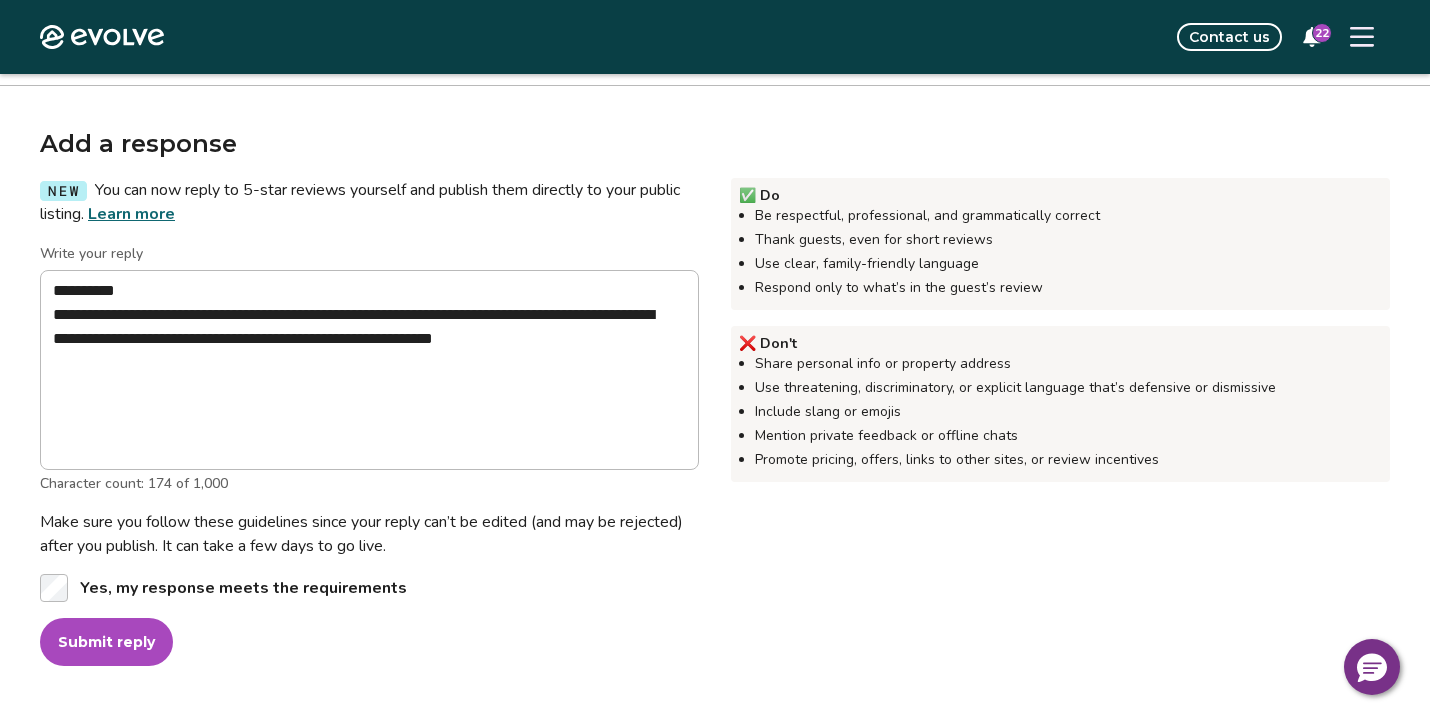 click on "Submit reply" at bounding box center [106, 642] 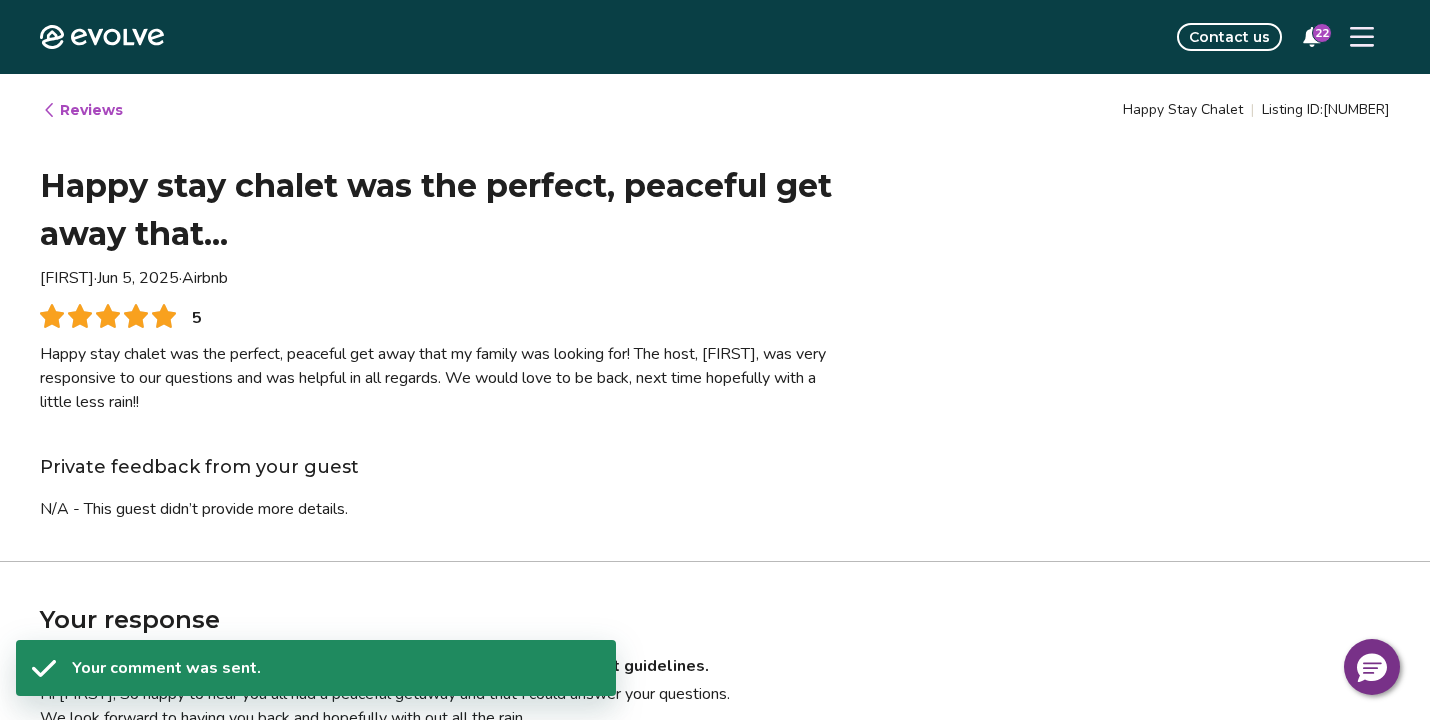 scroll, scrollTop: 0, scrollLeft: 0, axis: both 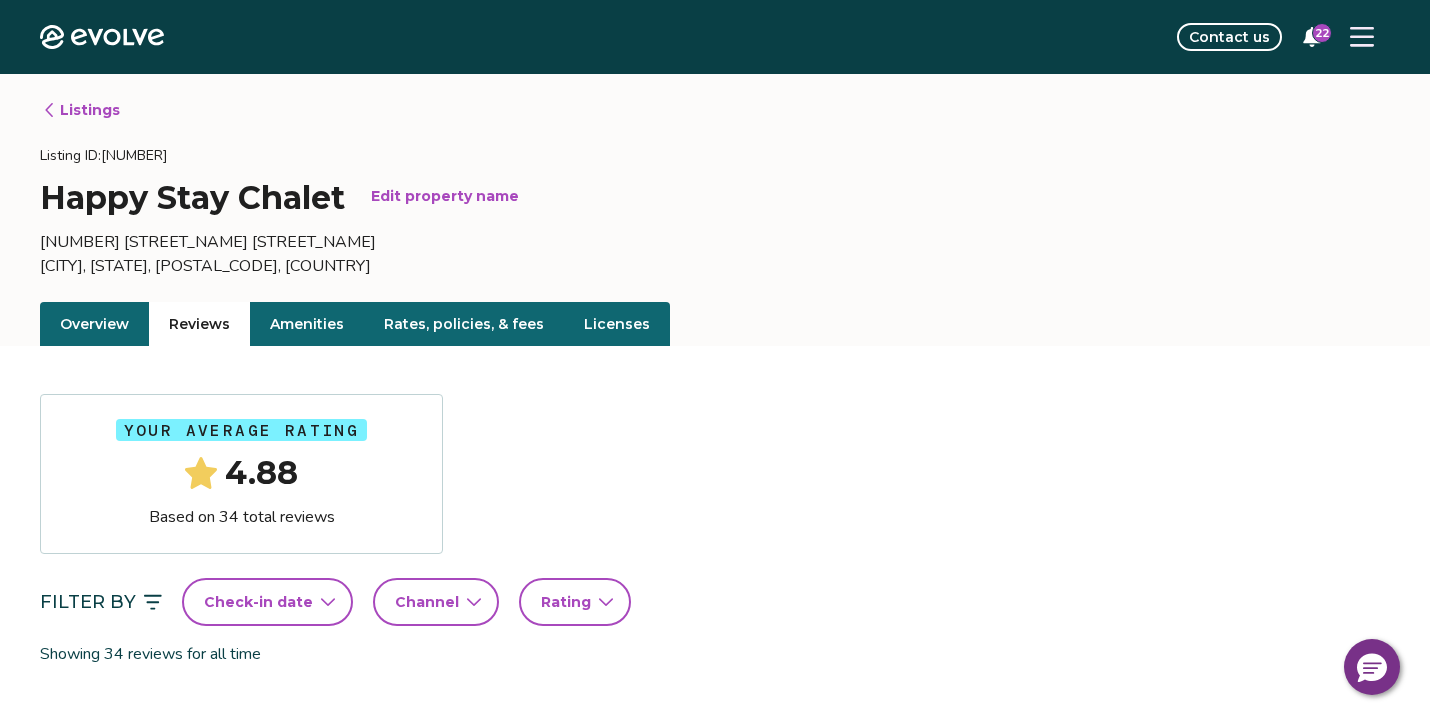click on "Listings" at bounding box center (81, 110) 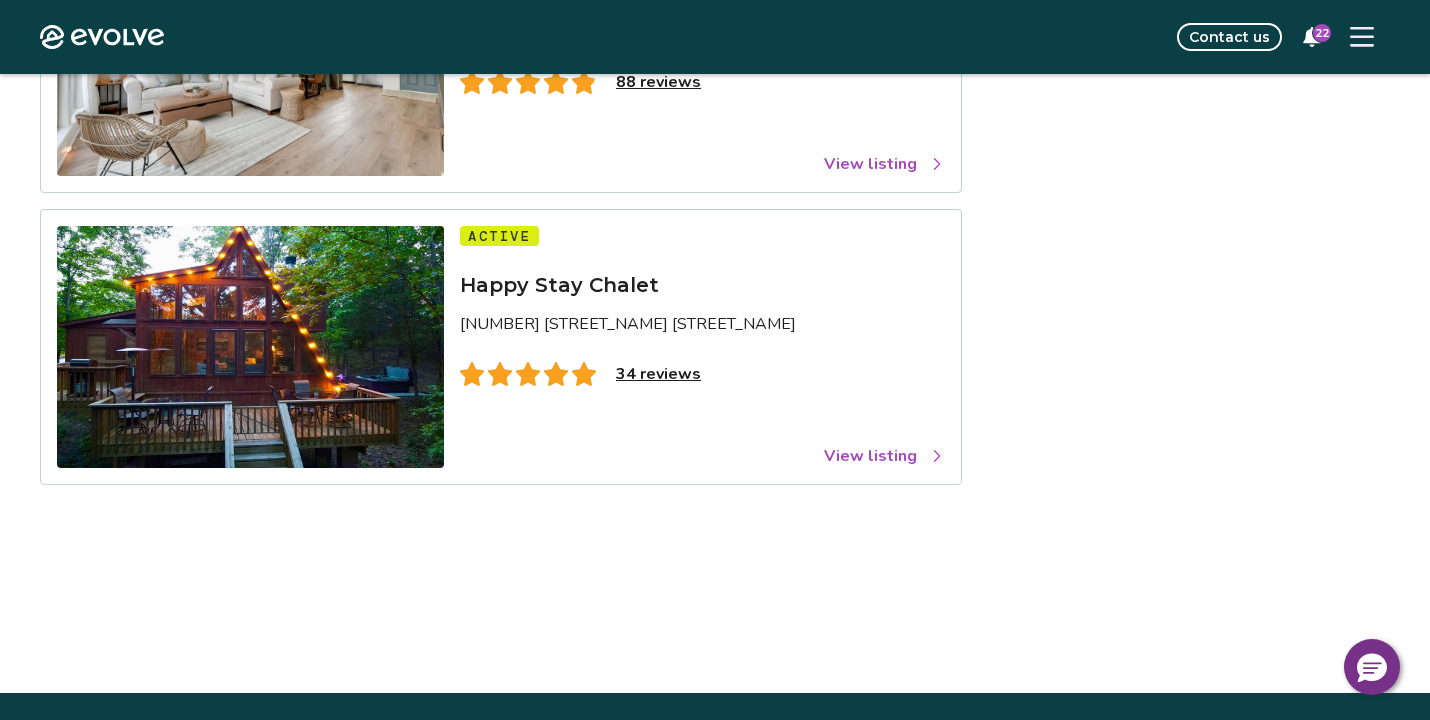 scroll, scrollTop: 340, scrollLeft: 0, axis: vertical 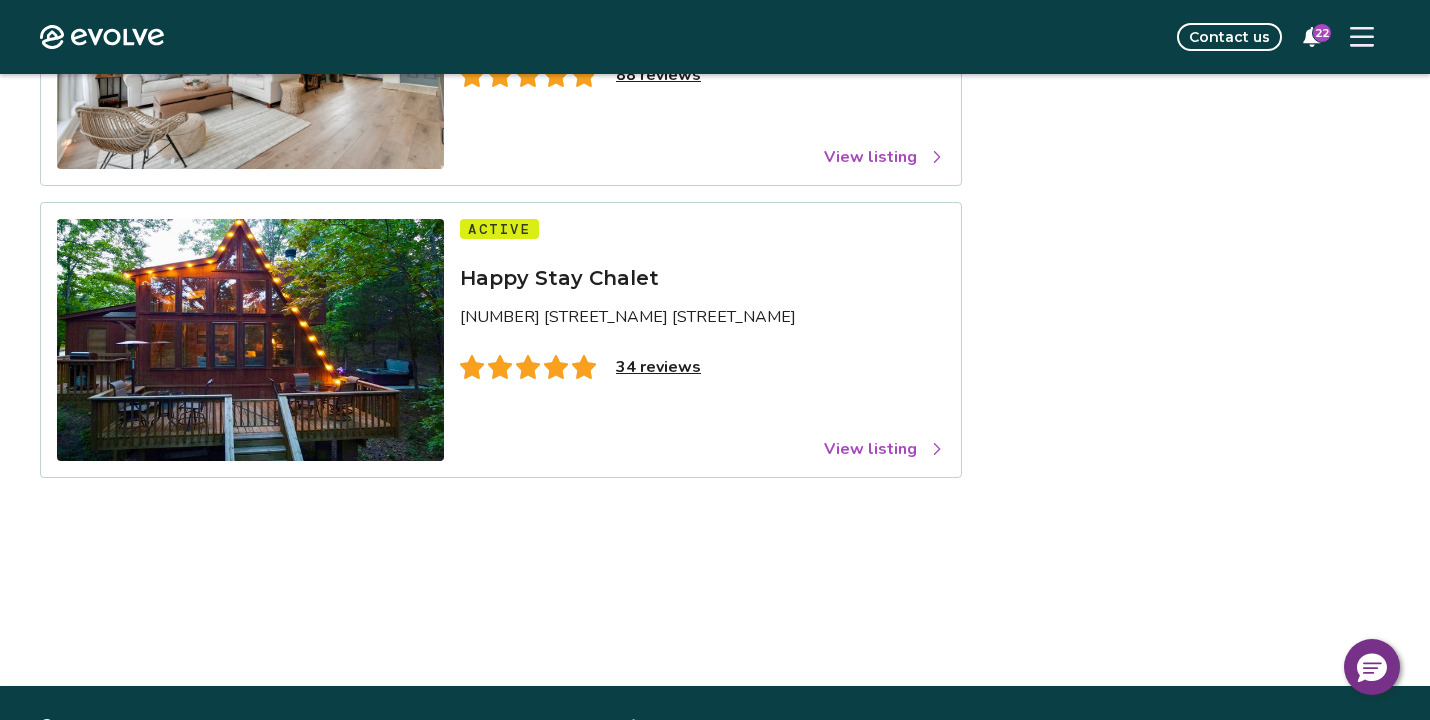click on "View listing" at bounding box center (884, 449) 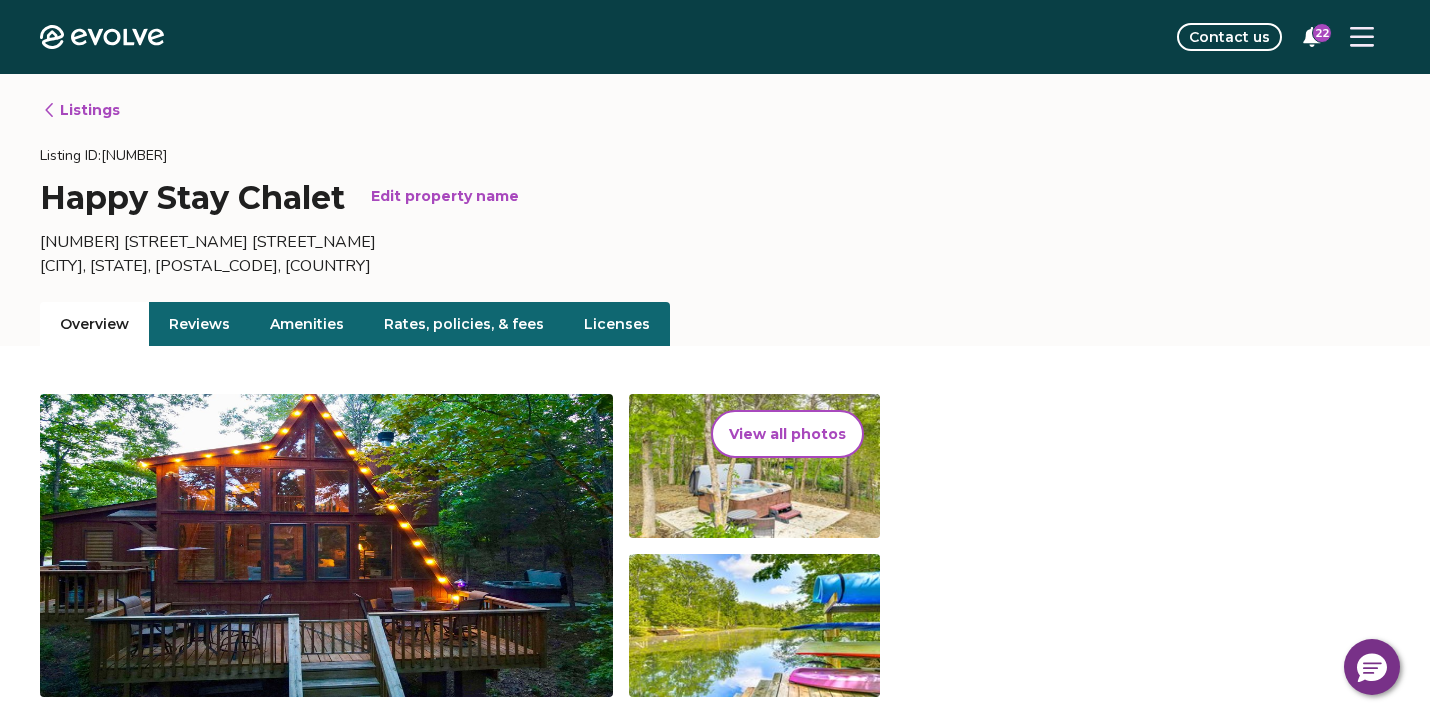 scroll, scrollTop: 0, scrollLeft: 0, axis: both 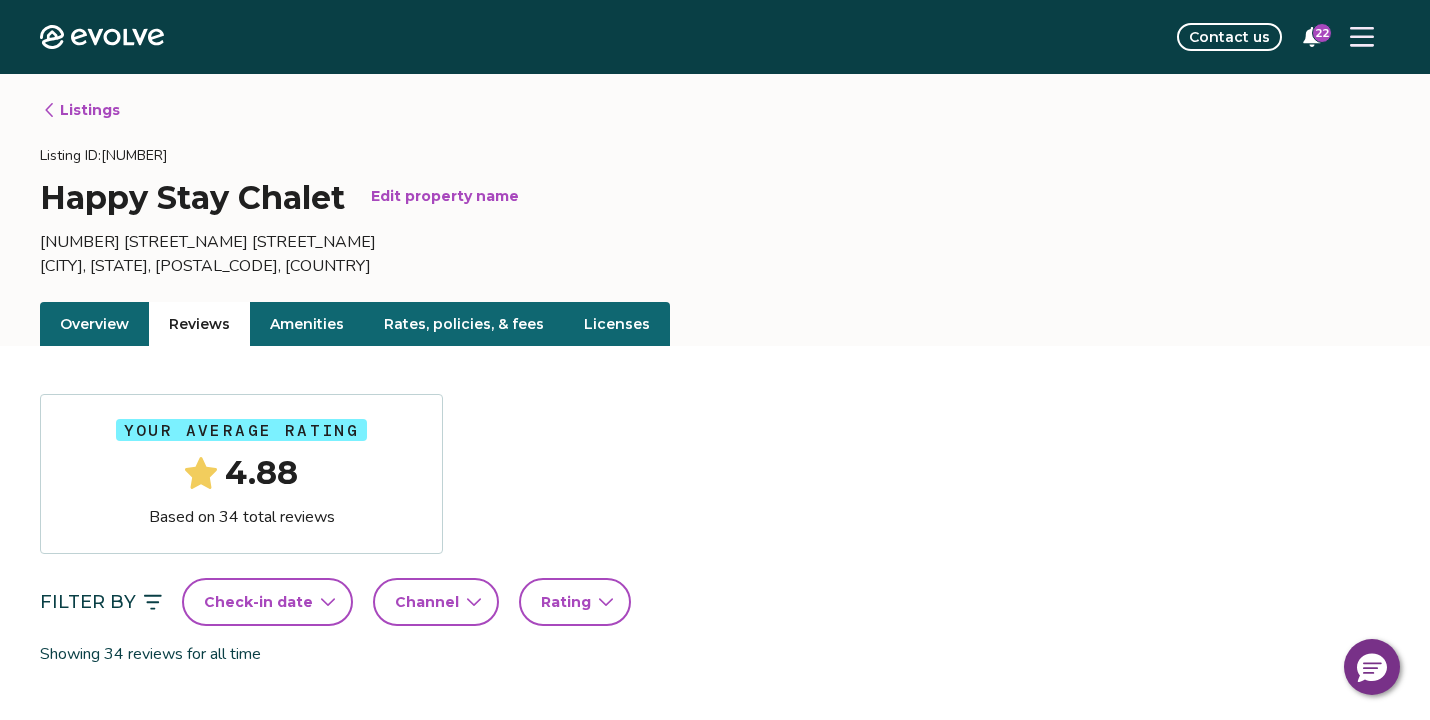 click on "Reviews" at bounding box center [199, 324] 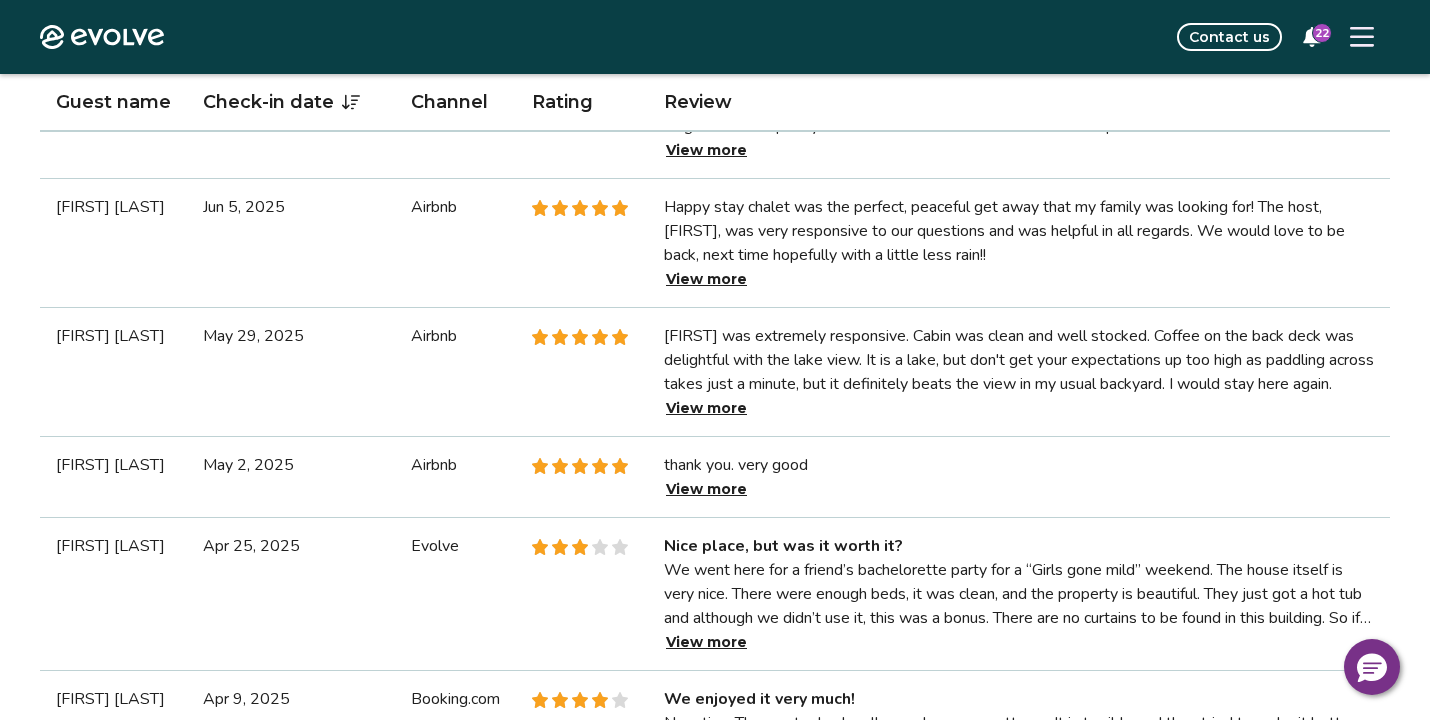 scroll, scrollTop: 870, scrollLeft: 0, axis: vertical 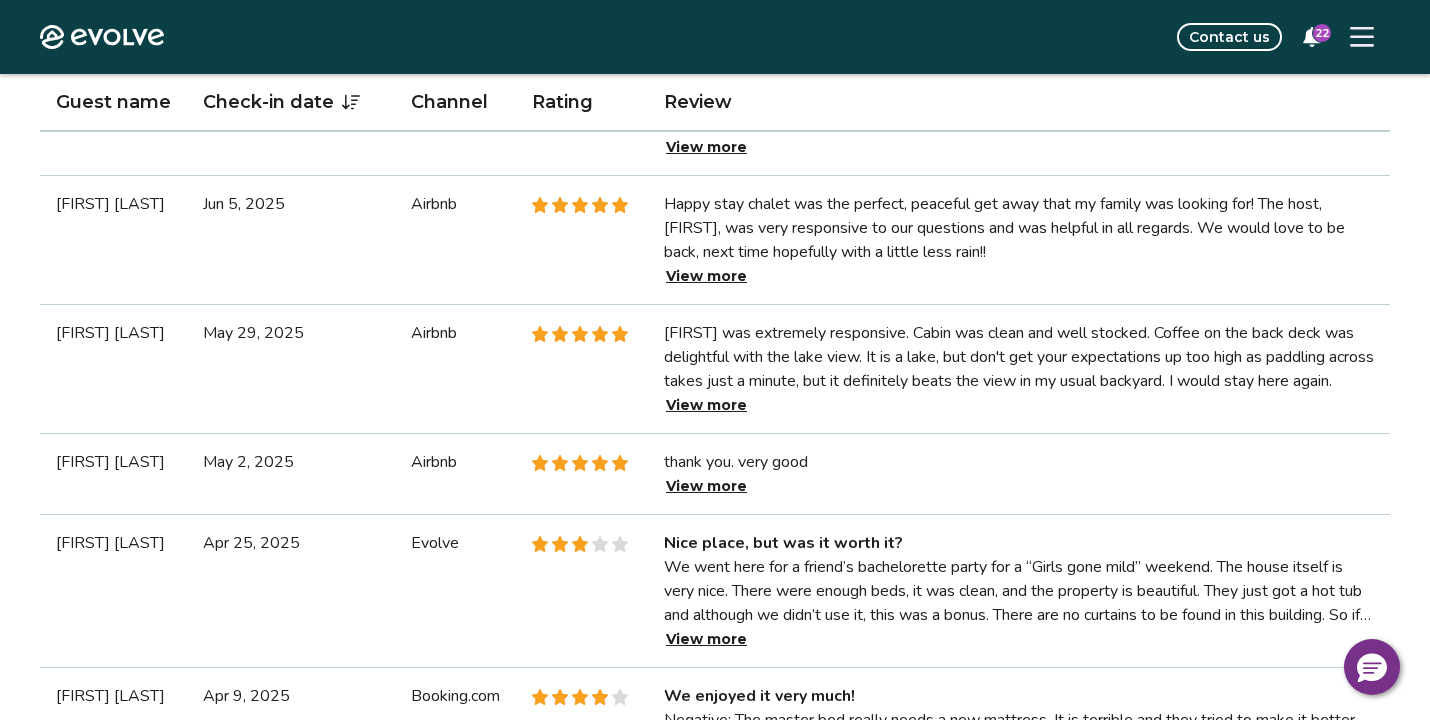 click on "View more" at bounding box center [706, 405] 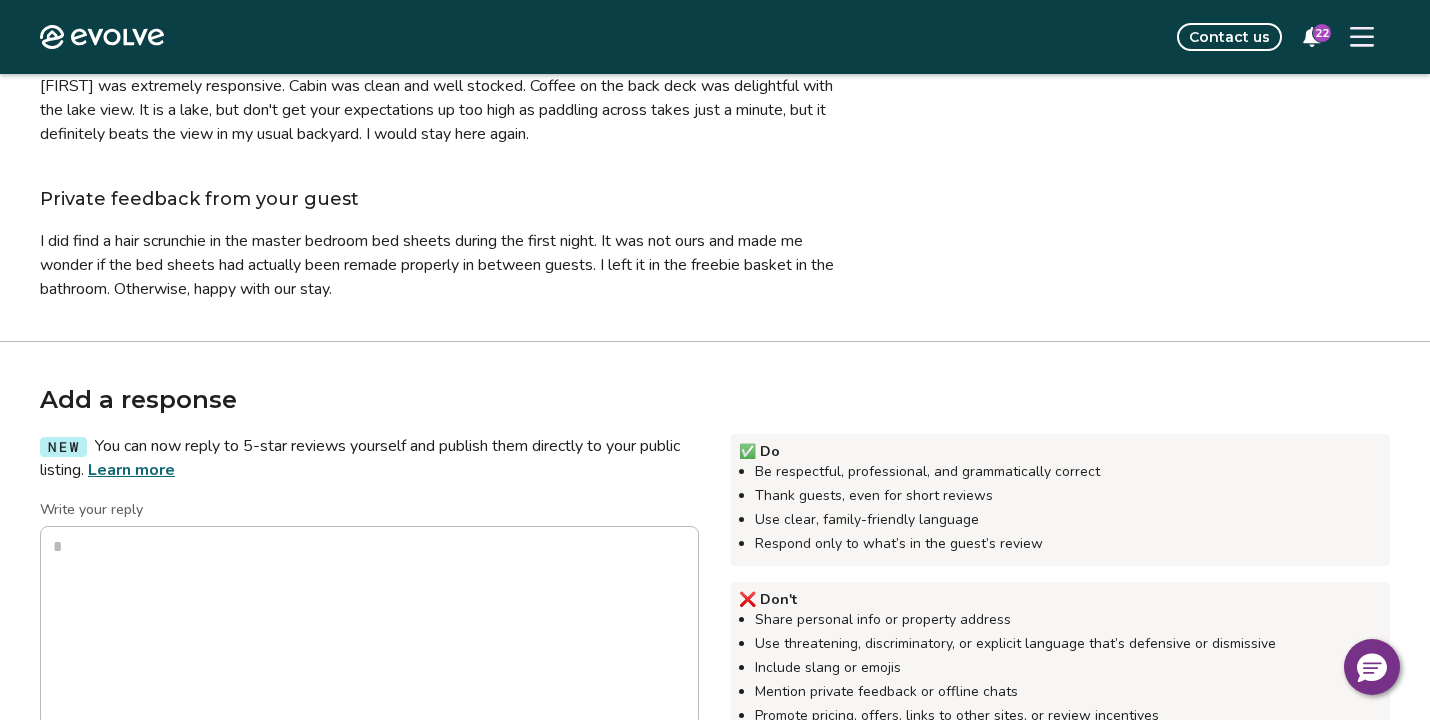 scroll, scrollTop: 281, scrollLeft: 0, axis: vertical 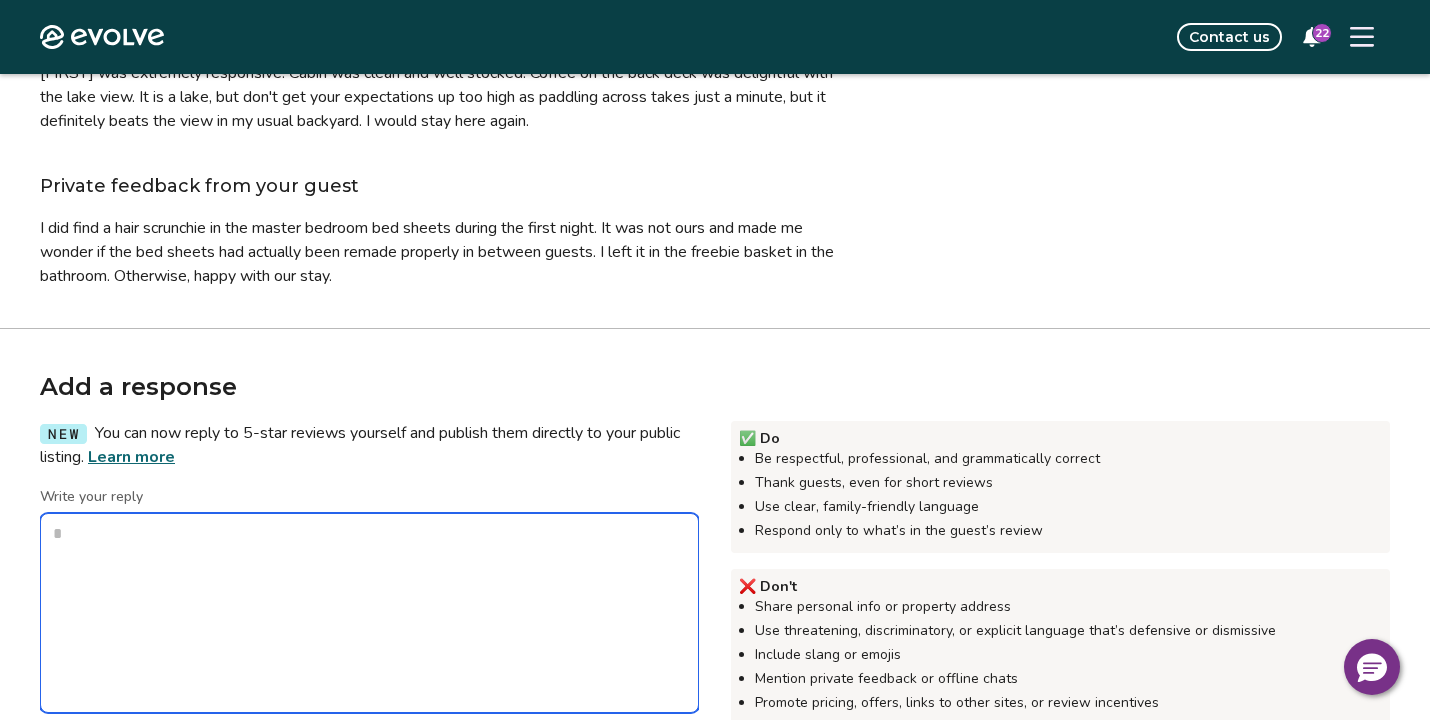 click on "Write your reply" at bounding box center (369, 613) 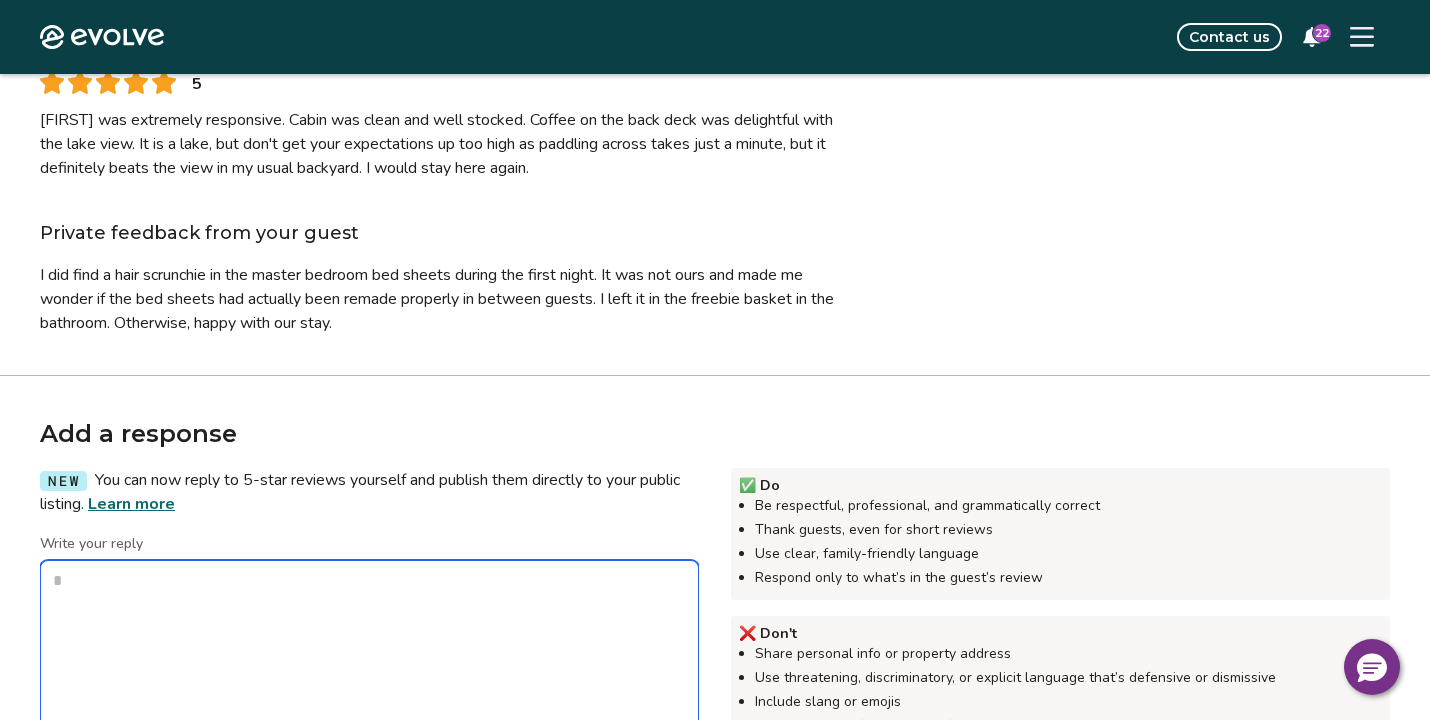 scroll, scrollTop: 233, scrollLeft: 0, axis: vertical 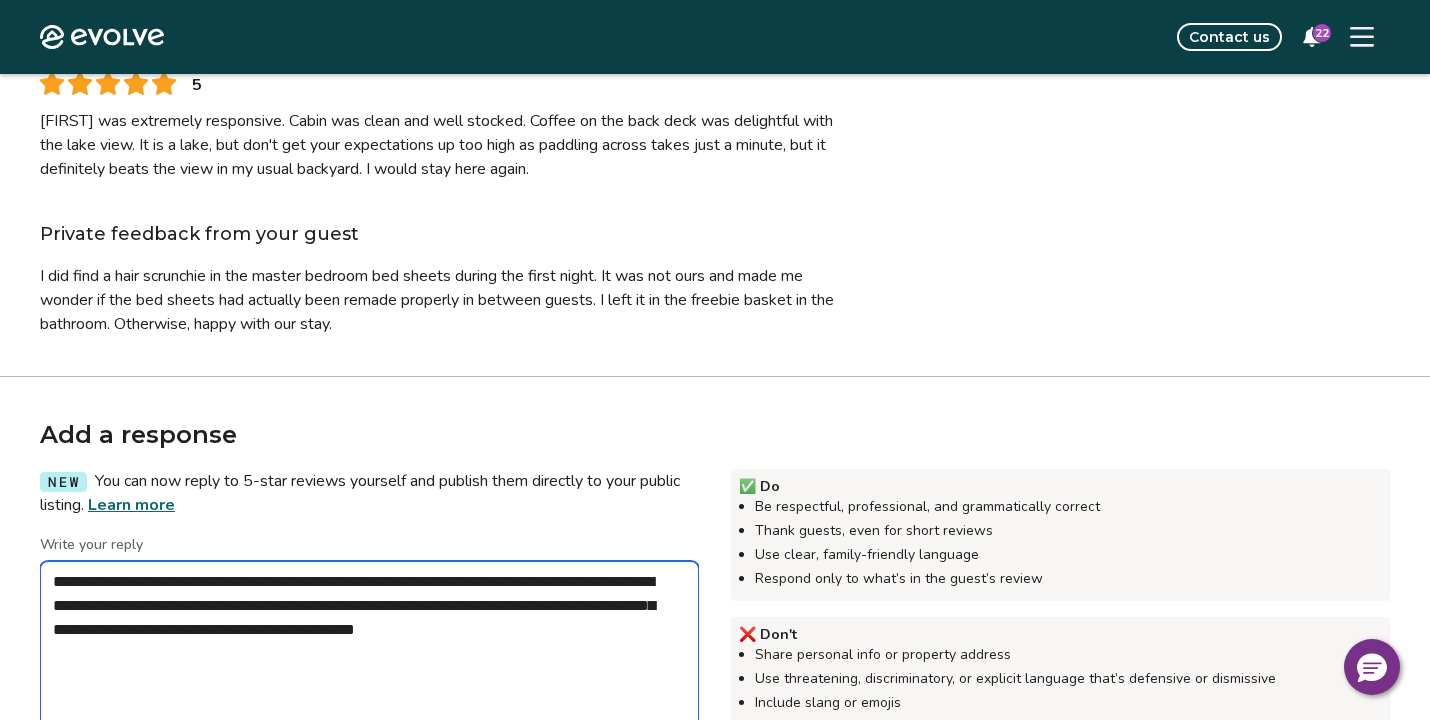 drag, startPoint x: 547, startPoint y: 608, endPoint x: 589, endPoint y: 611, distance: 42.107006 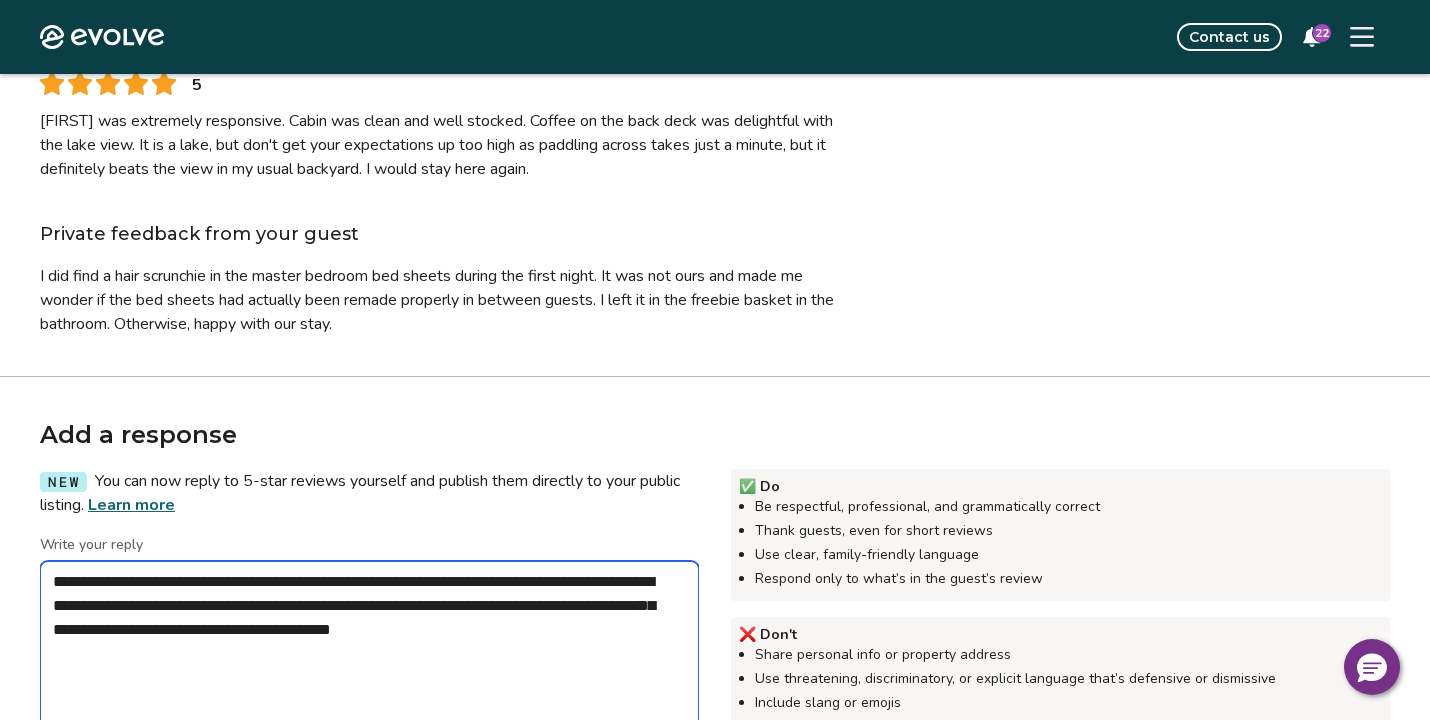 click on "**********" at bounding box center (369, 661) 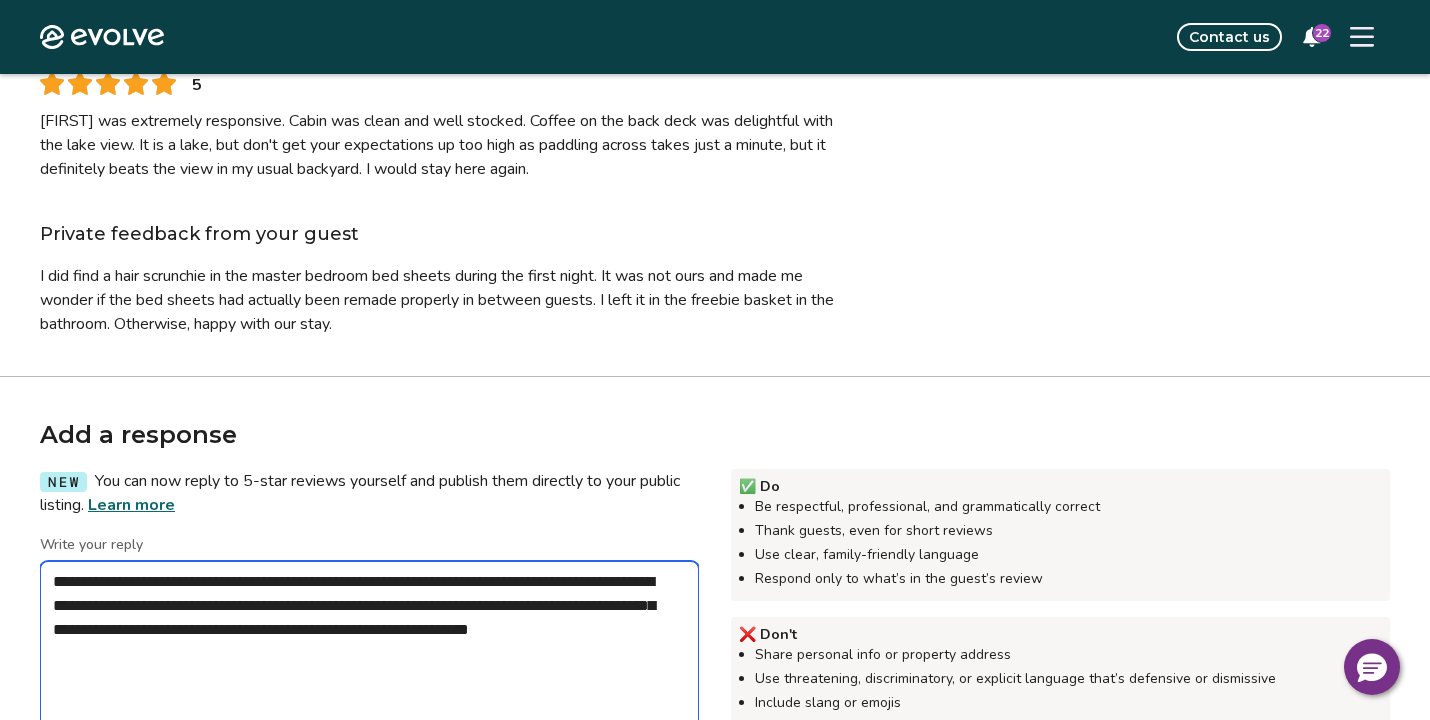 click on "**********" at bounding box center [369, 661] 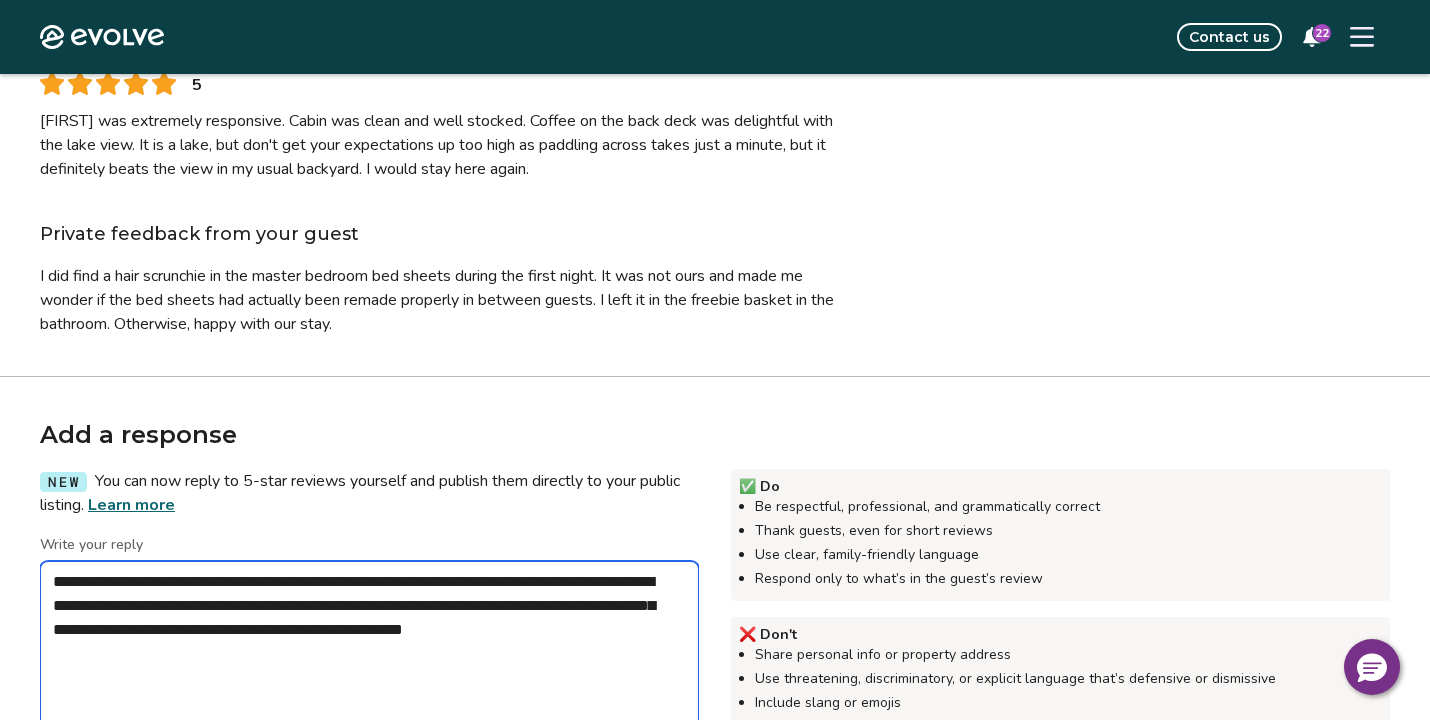 click on "**********" at bounding box center [369, 661] 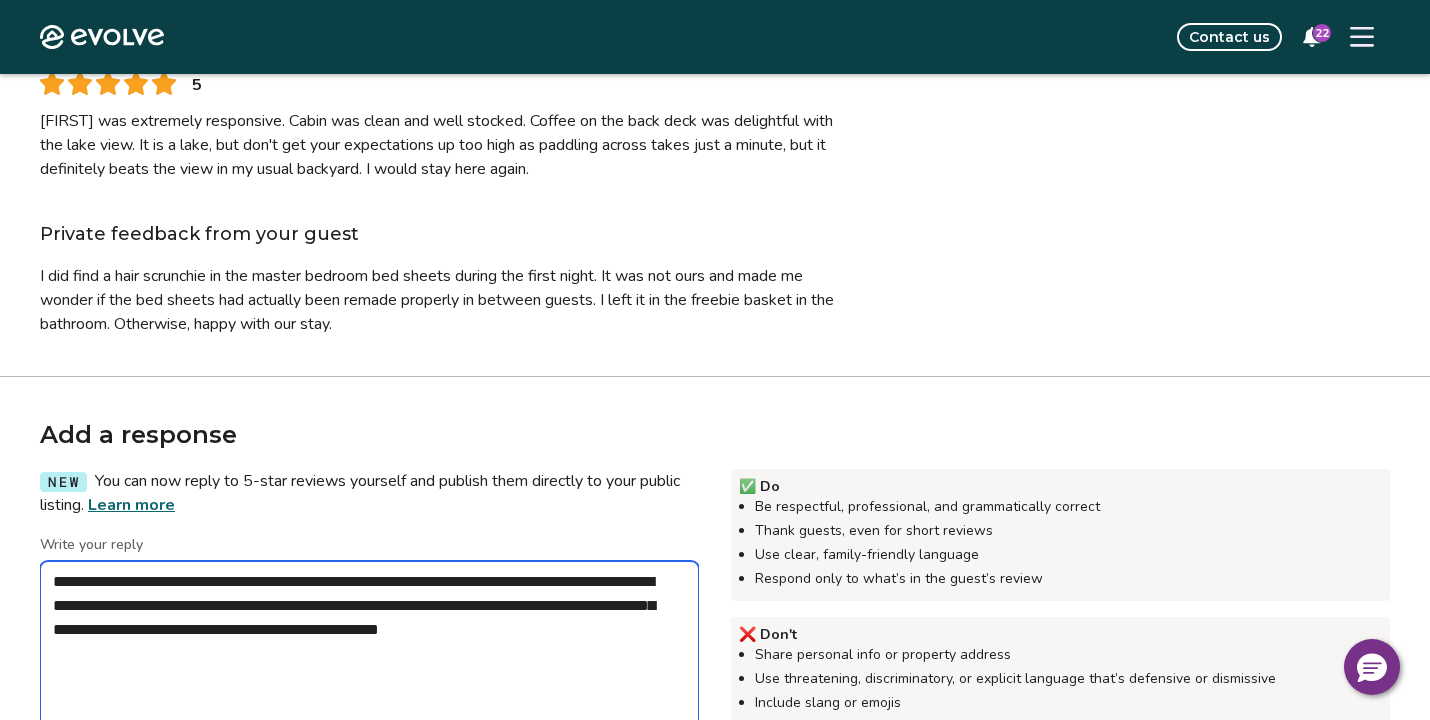 click on "**********" at bounding box center [369, 661] 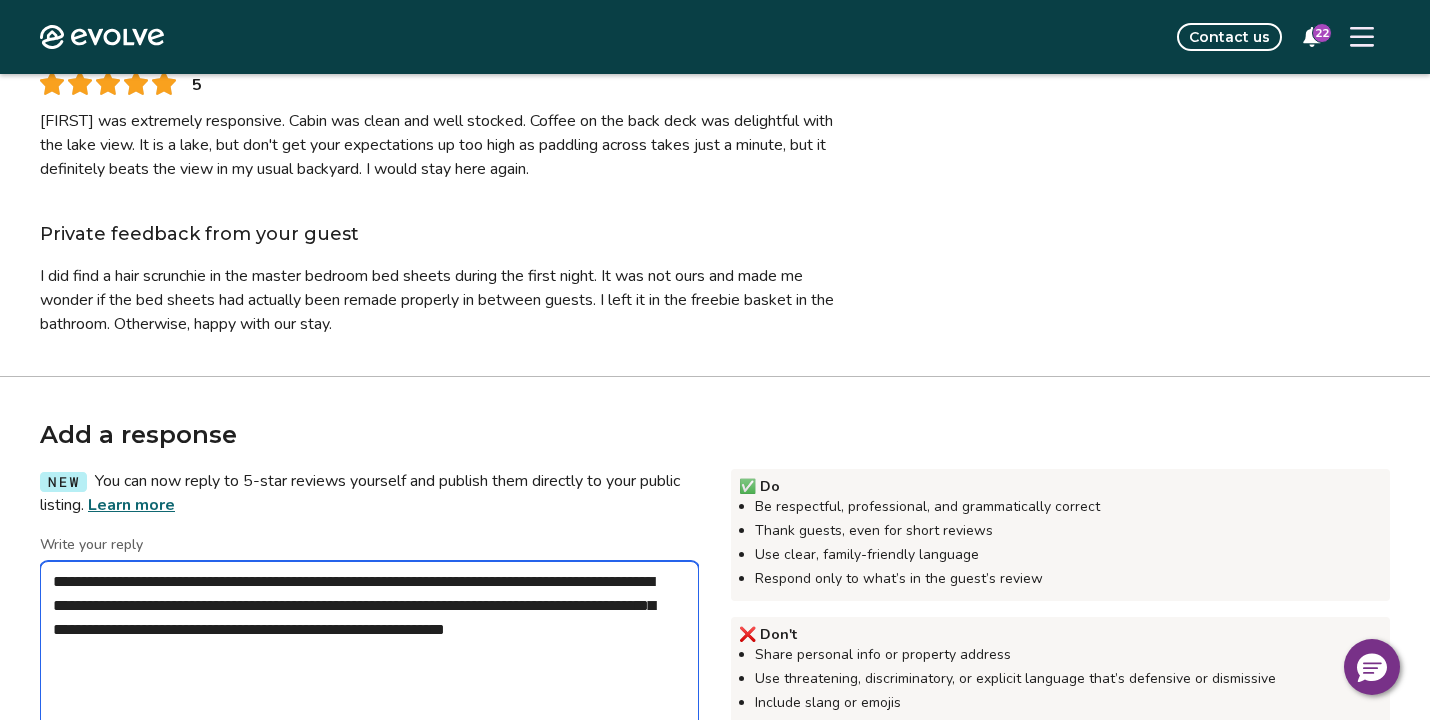 click on "**********" at bounding box center [369, 661] 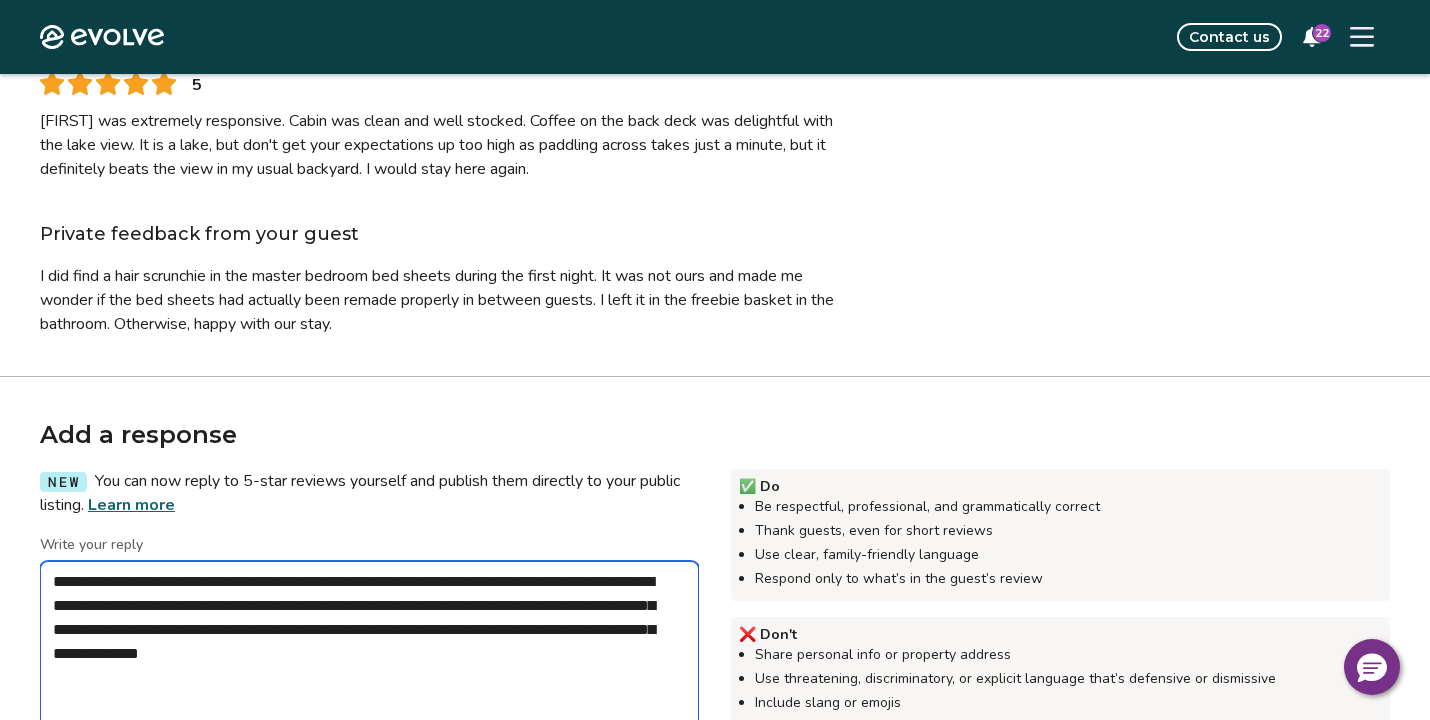 click on "**********" at bounding box center (369, 661) 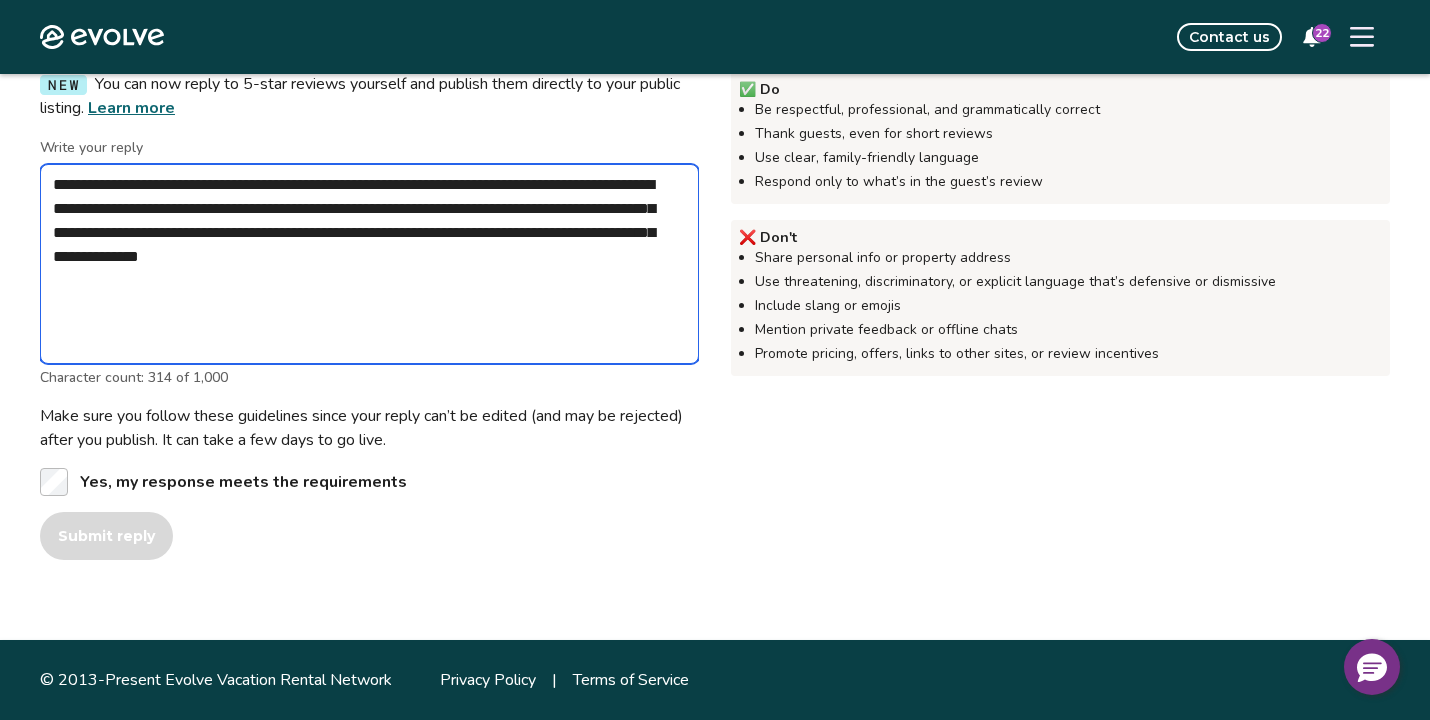 scroll, scrollTop: 630, scrollLeft: 0, axis: vertical 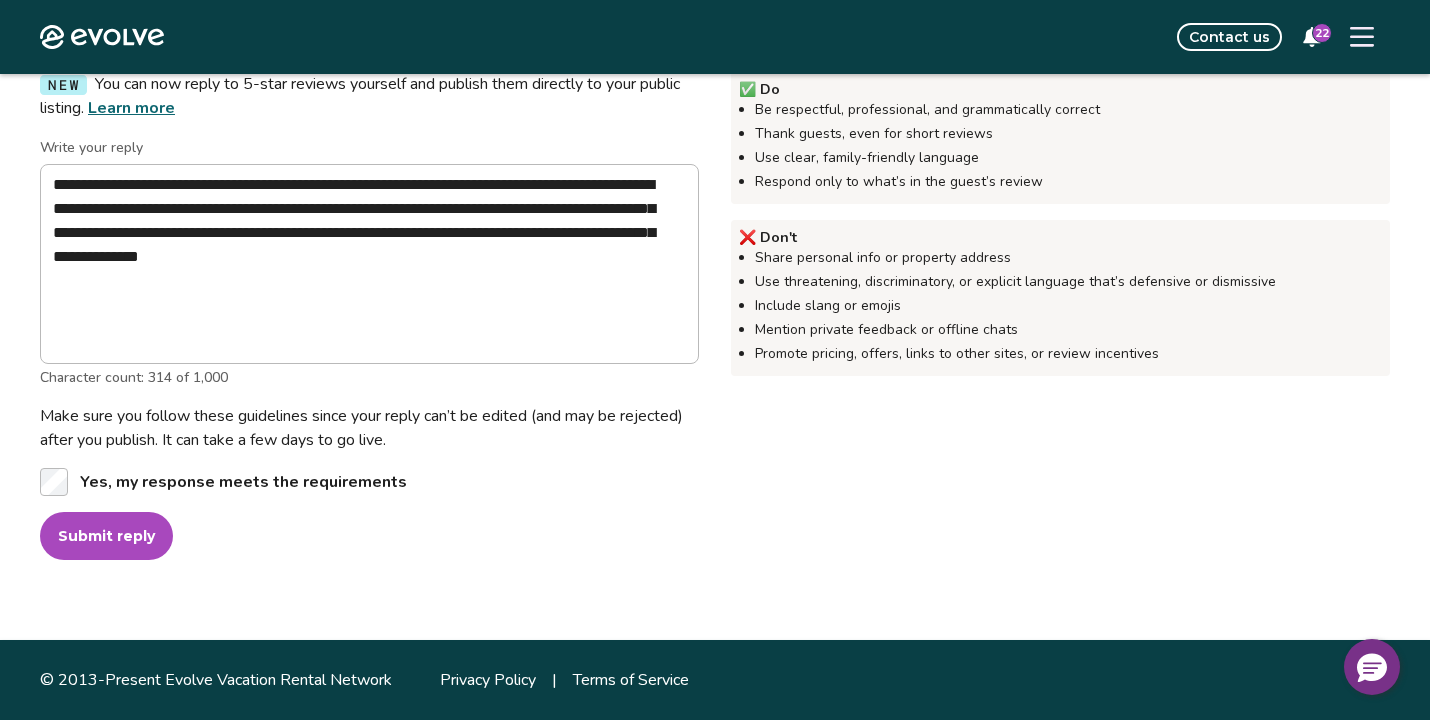 click on "Submit reply" at bounding box center (106, 536) 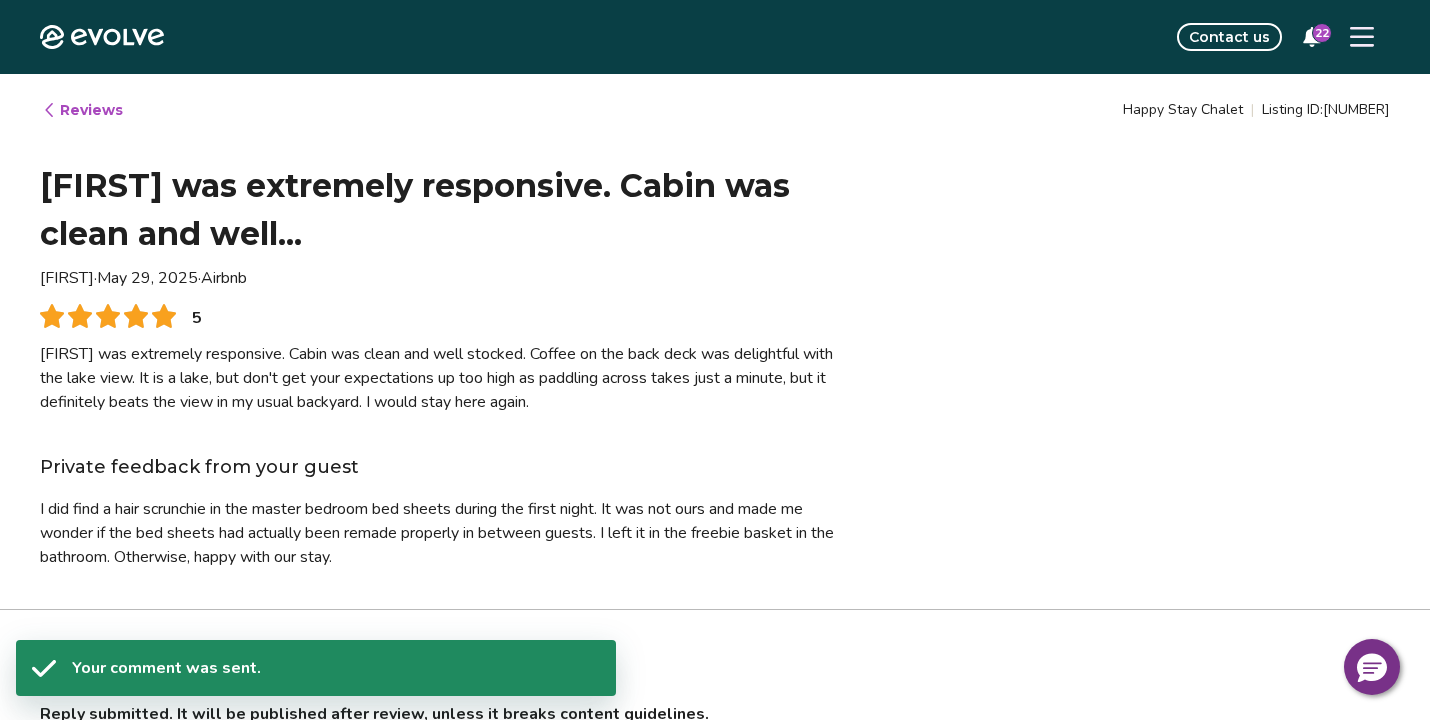 scroll, scrollTop: 0, scrollLeft: 0, axis: both 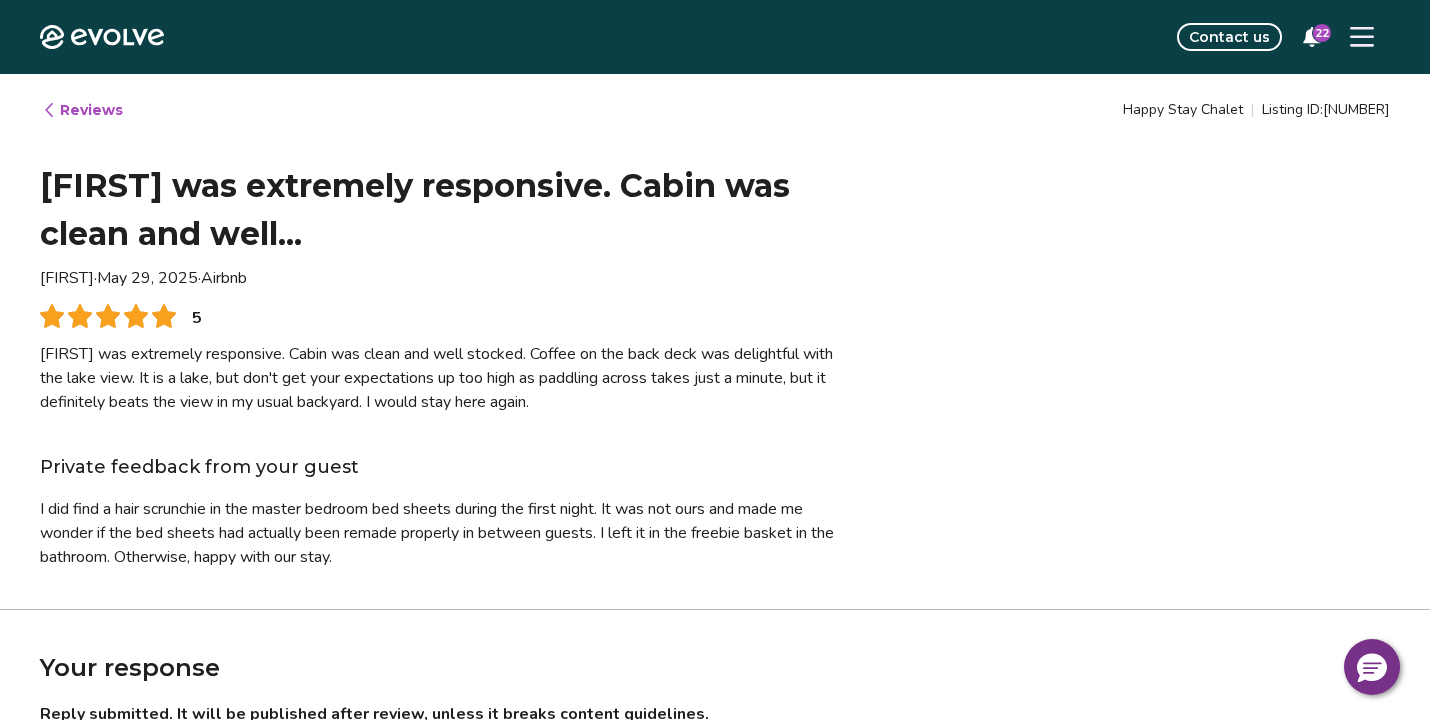 click on "Reviews" at bounding box center [82, 110] 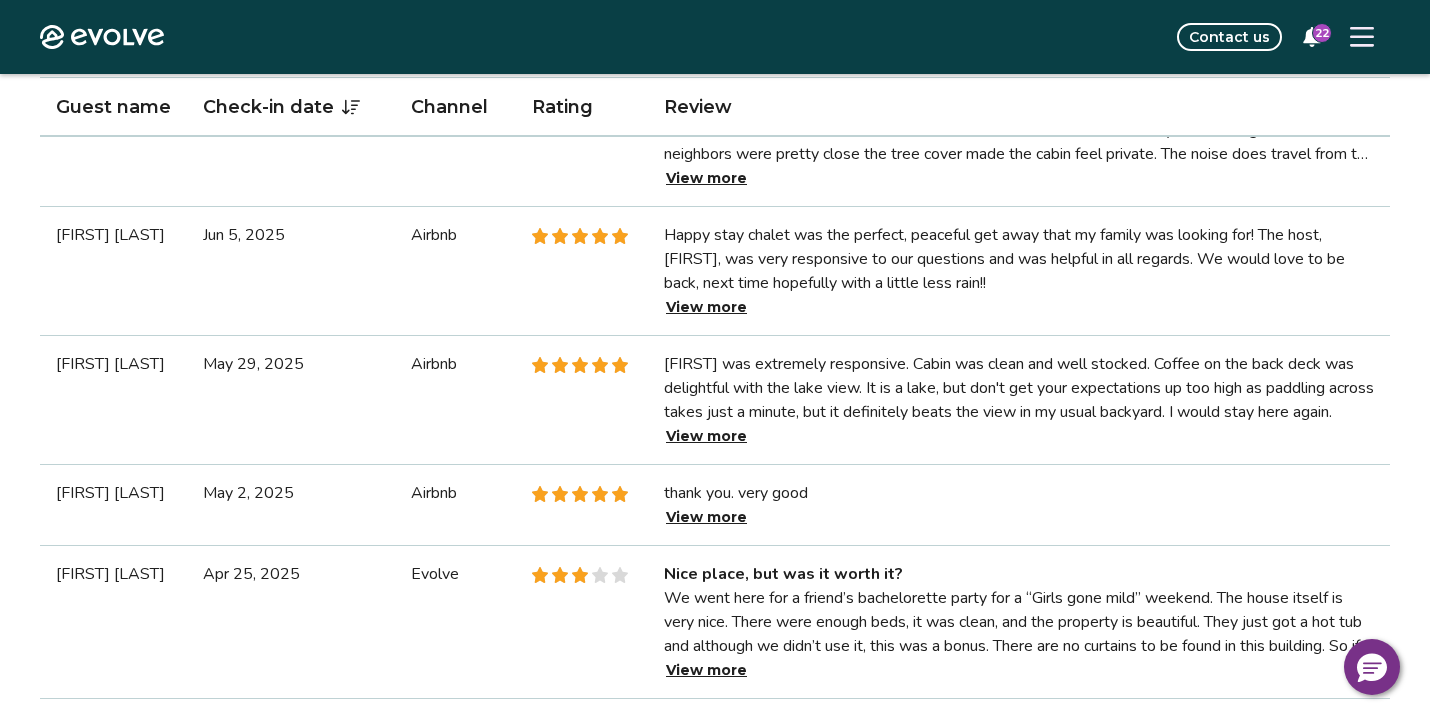 scroll, scrollTop: 844, scrollLeft: 0, axis: vertical 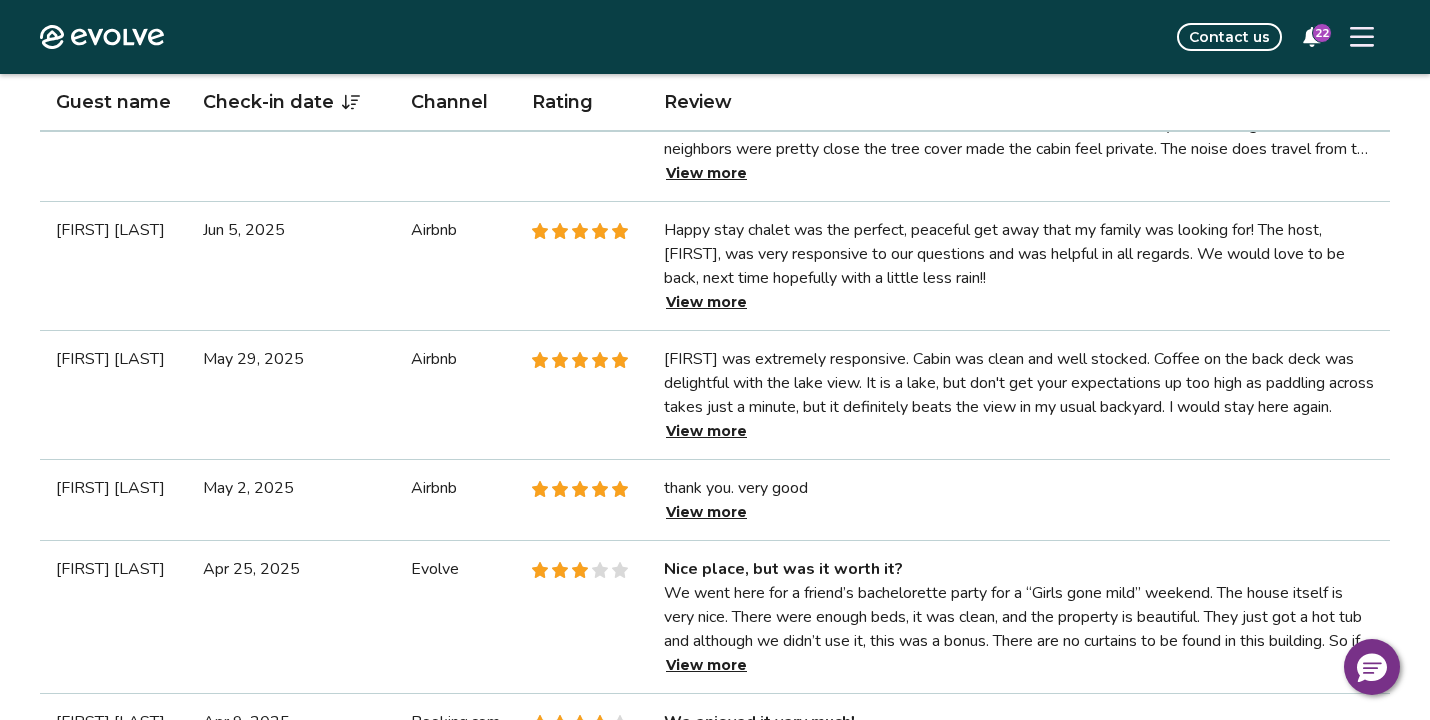 click on "View more" at bounding box center [706, 512] 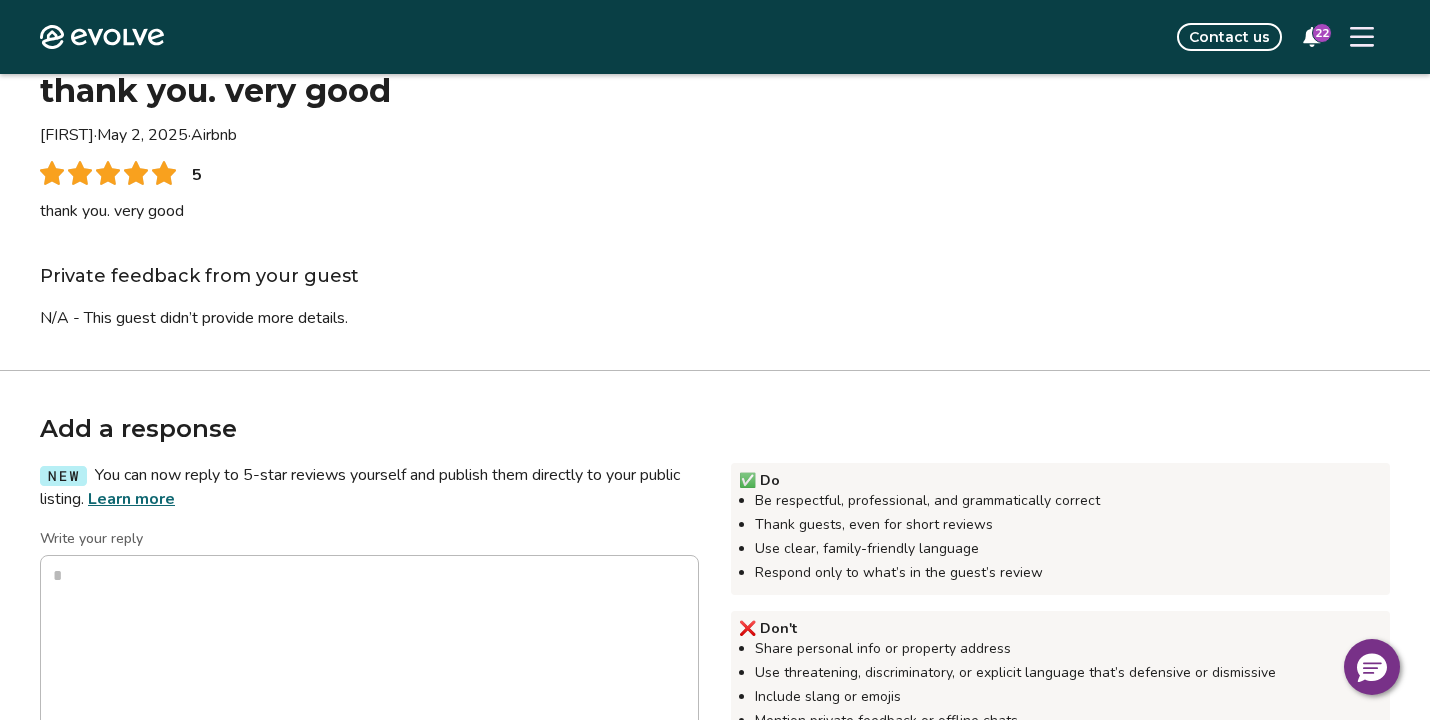 scroll, scrollTop: 95, scrollLeft: 0, axis: vertical 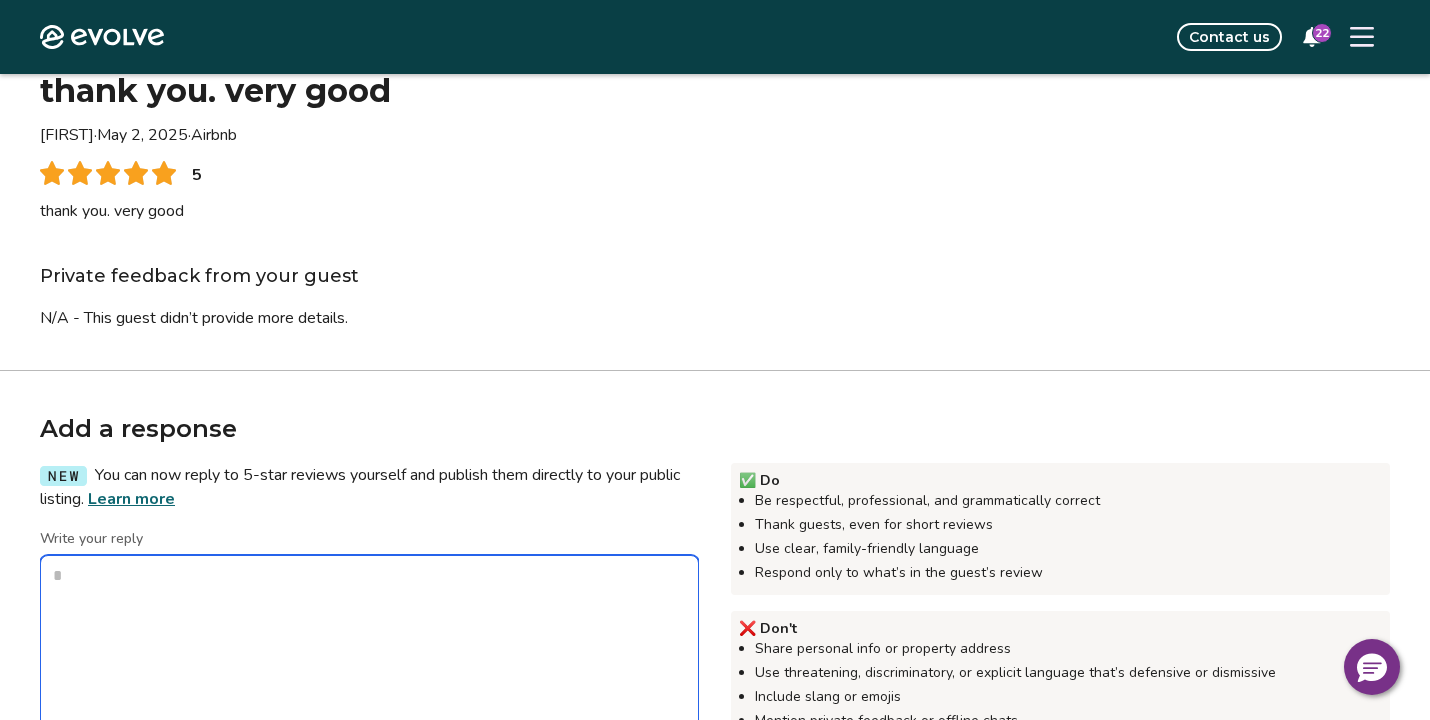 click on "Write your reply" at bounding box center (369, 655) 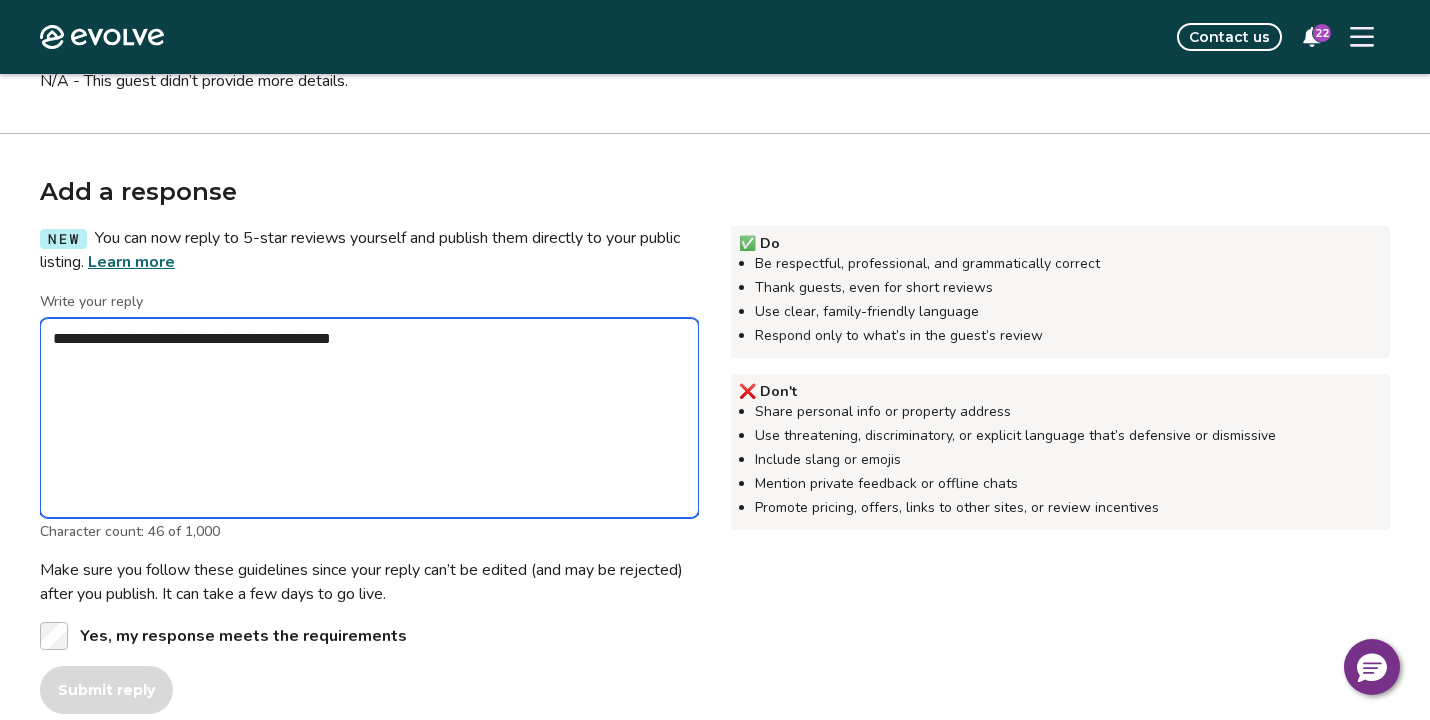 scroll, scrollTop: 333, scrollLeft: 0, axis: vertical 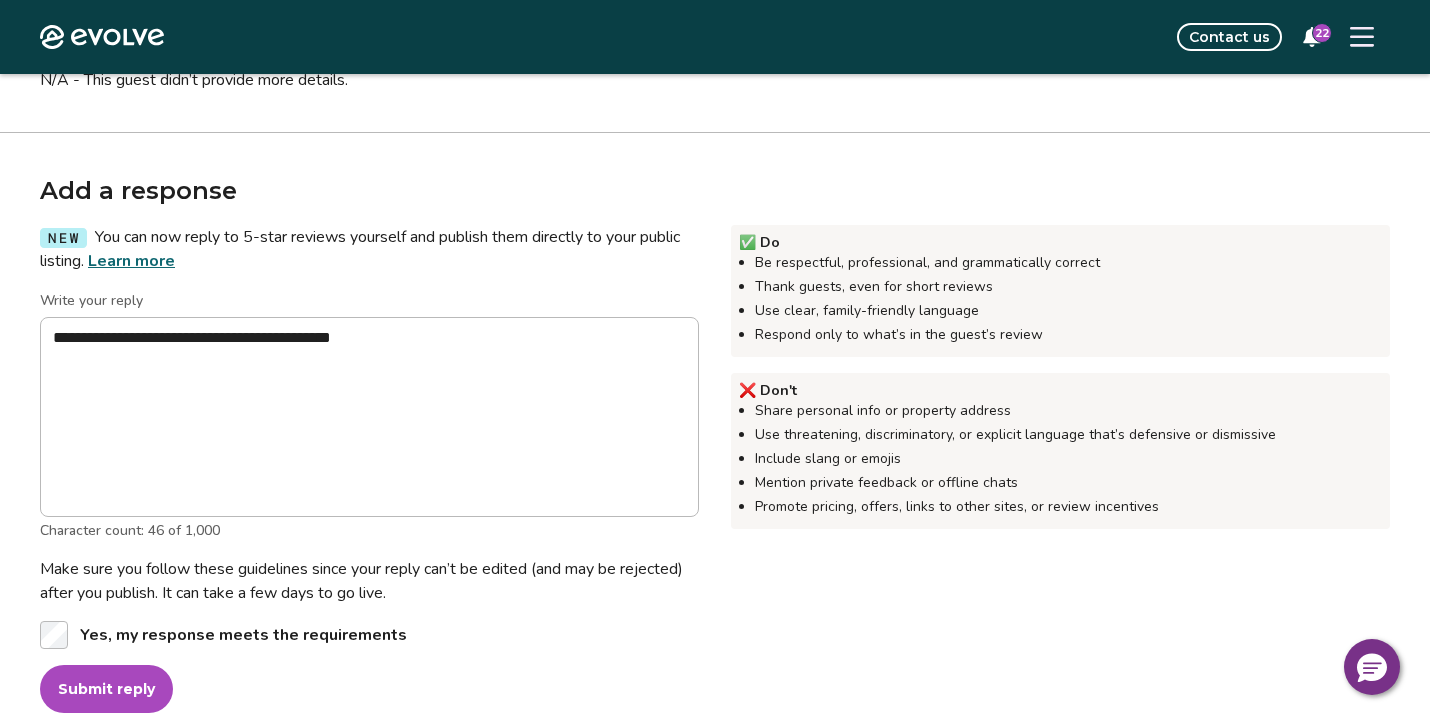 click on "Submit reply" at bounding box center [106, 689] 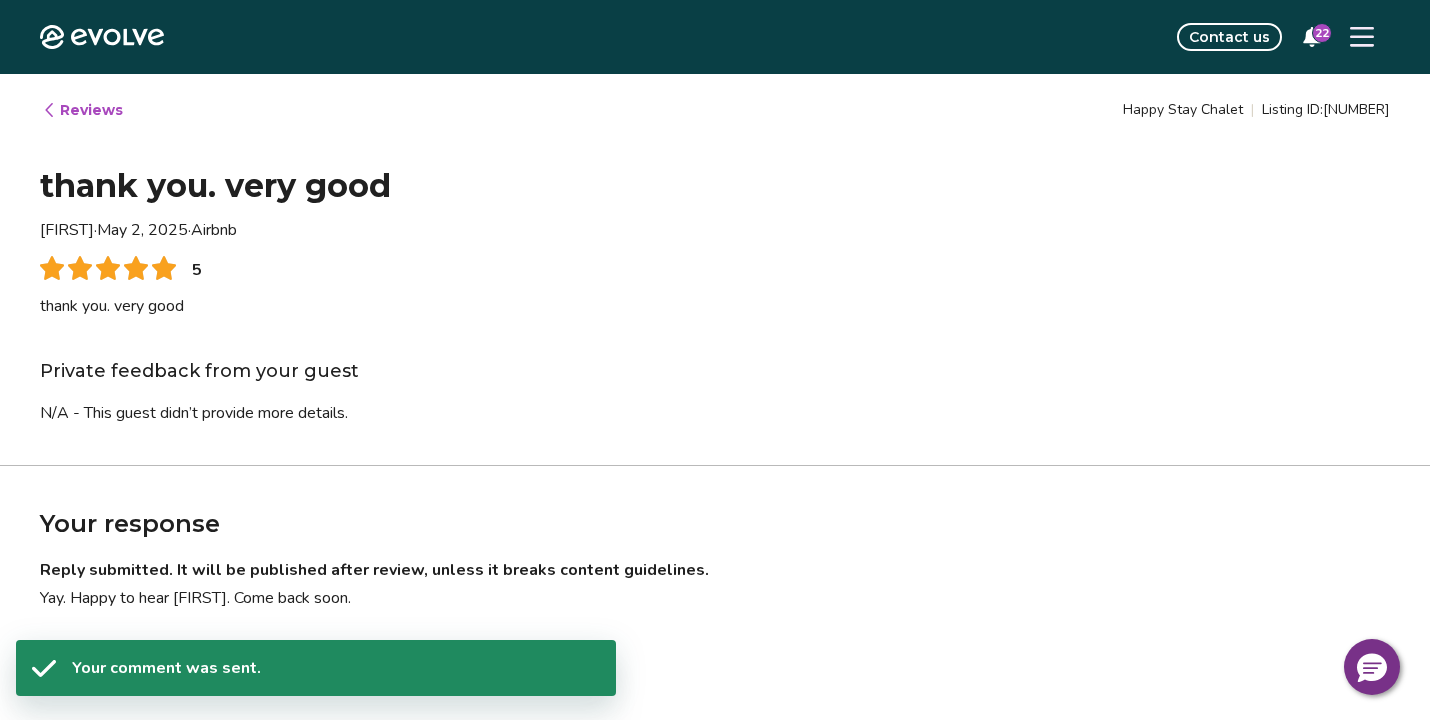 scroll, scrollTop: 0, scrollLeft: 0, axis: both 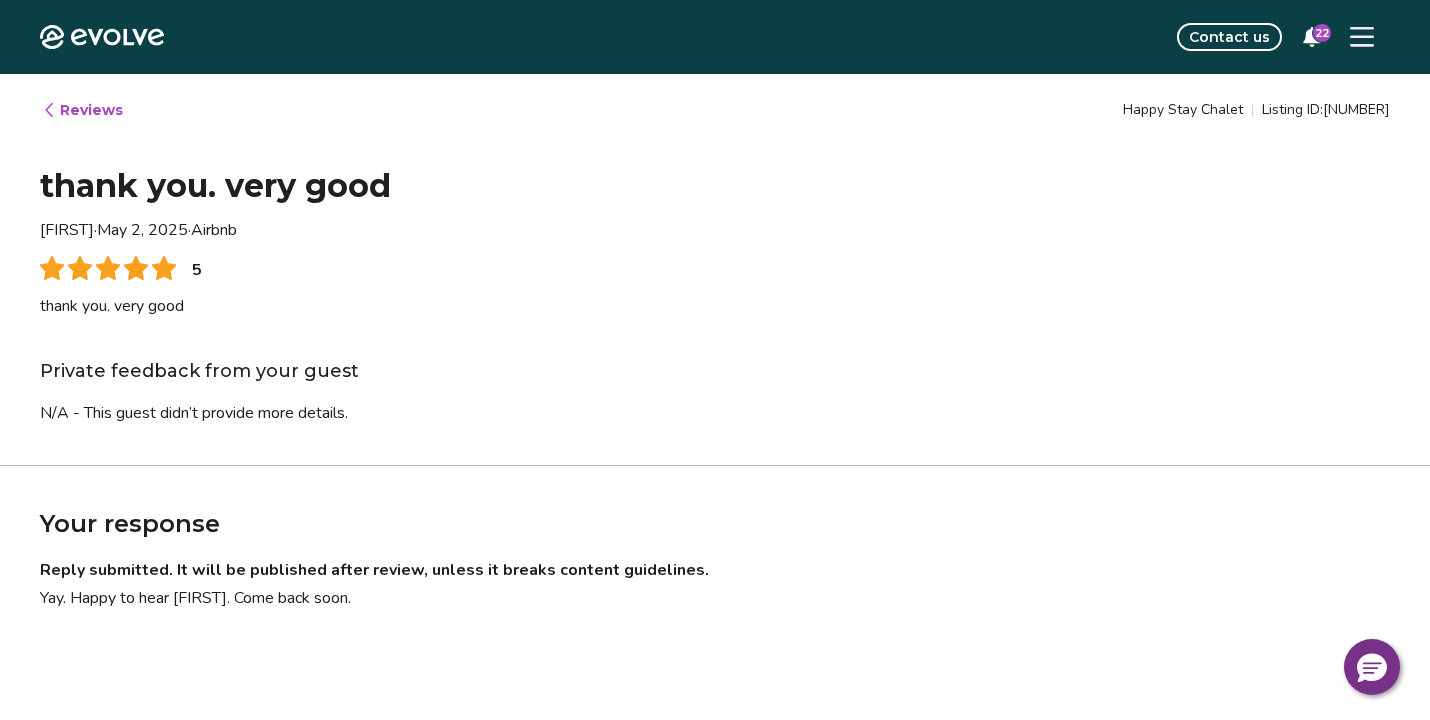 click on "Reviews" at bounding box center [82, 110] 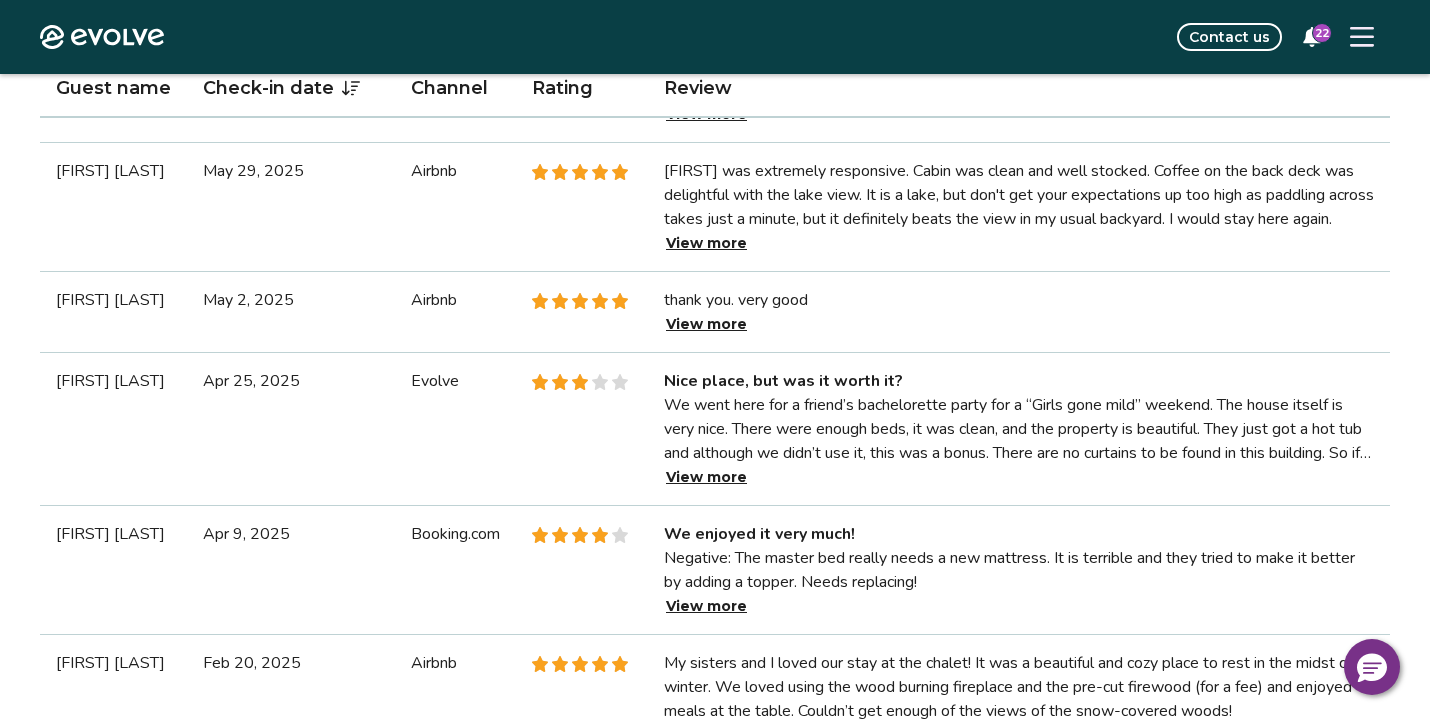 scroll, scrollTop: 1033, scrollLeft: 0, axis: vertical 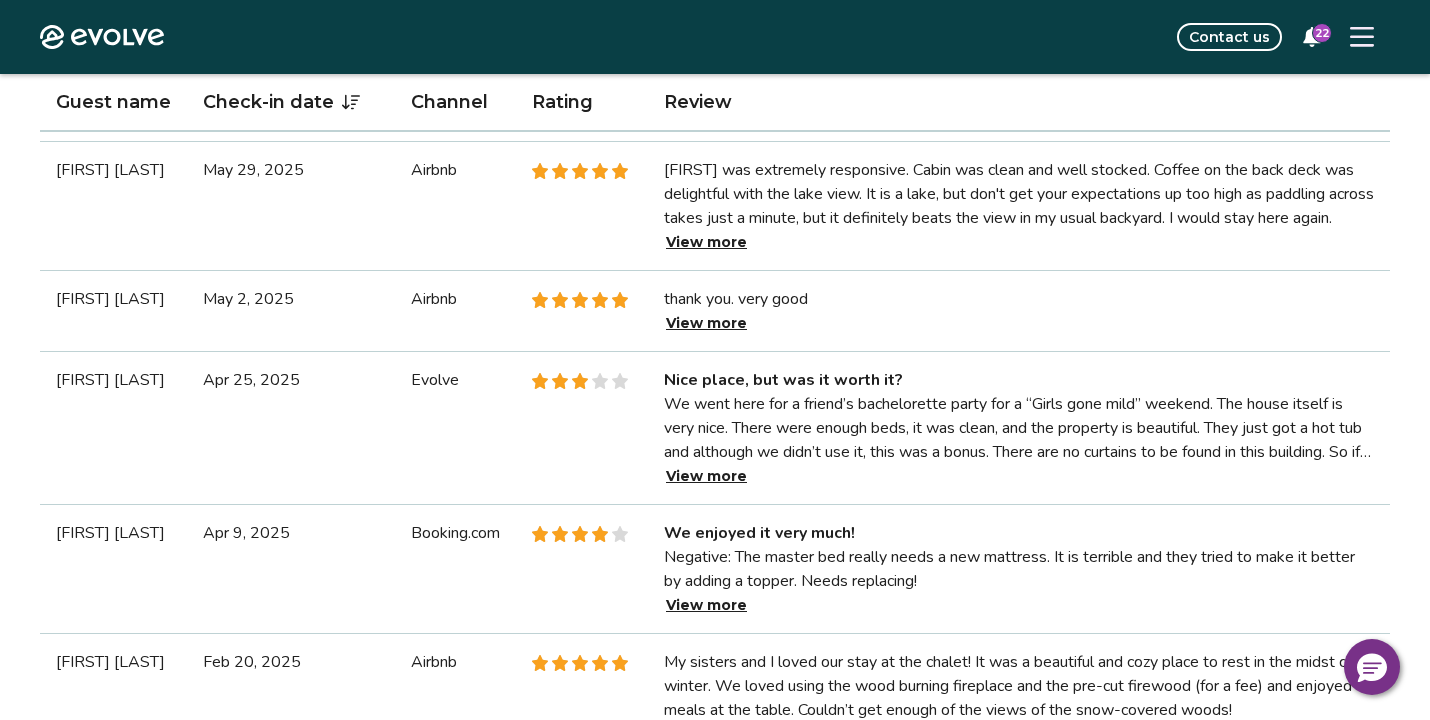 click on "View more" at bounding box center (706, 476) 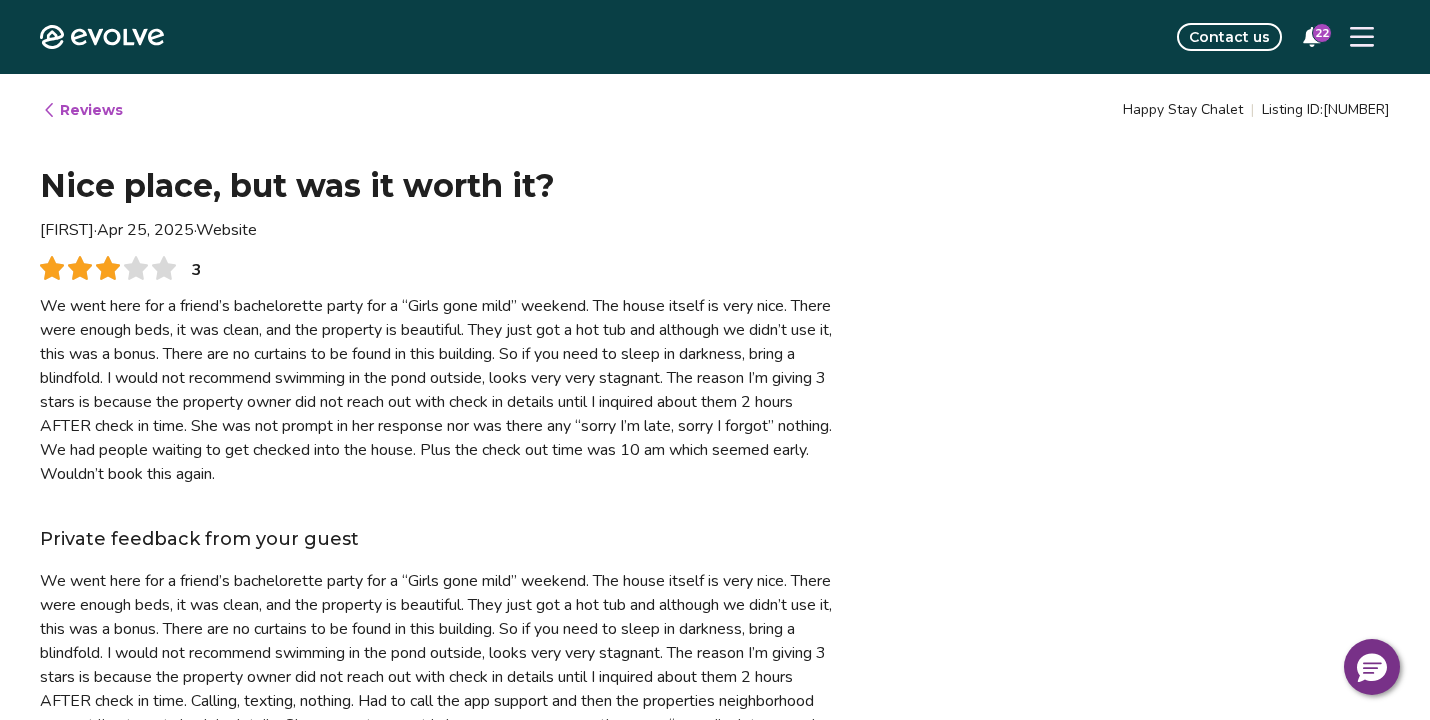scroll, scrollTop: 0, scrollLeft: 0, axis: both 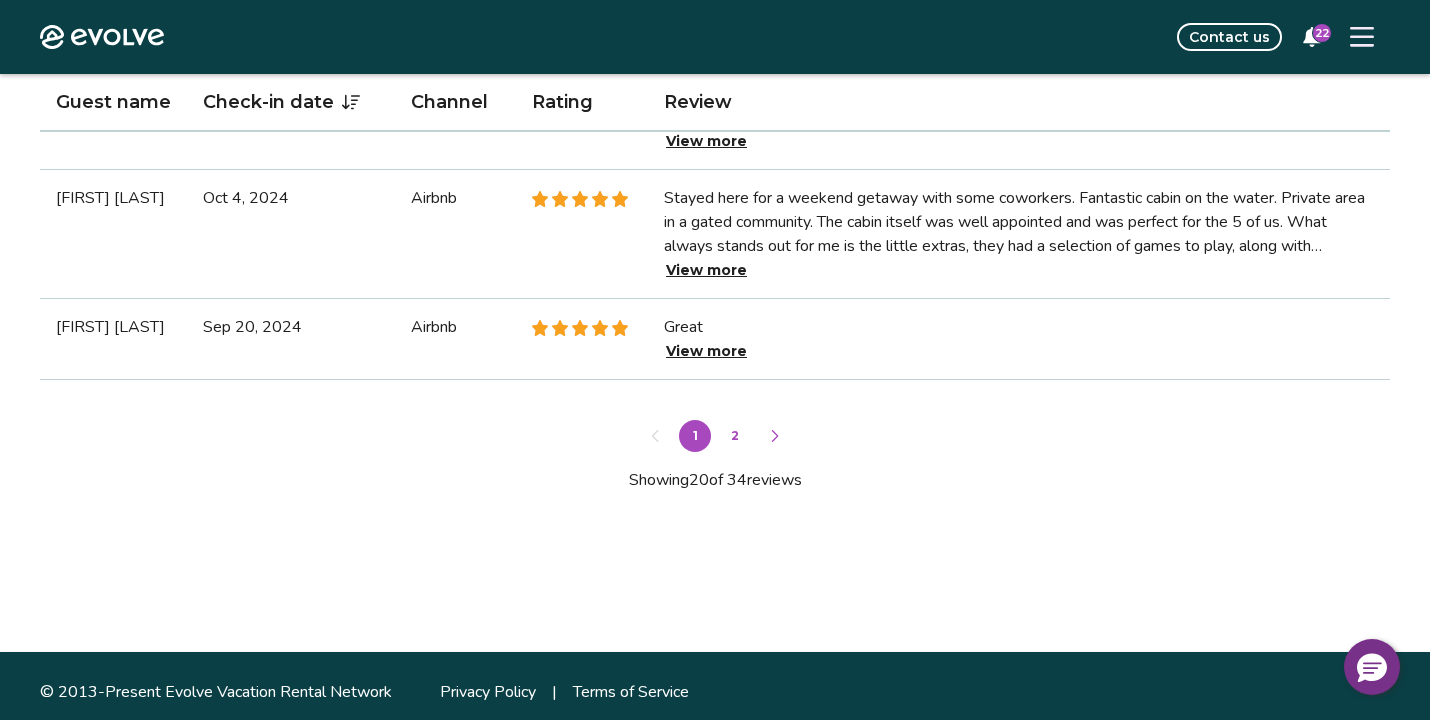 click on "2" at bounding box center (735, 436) 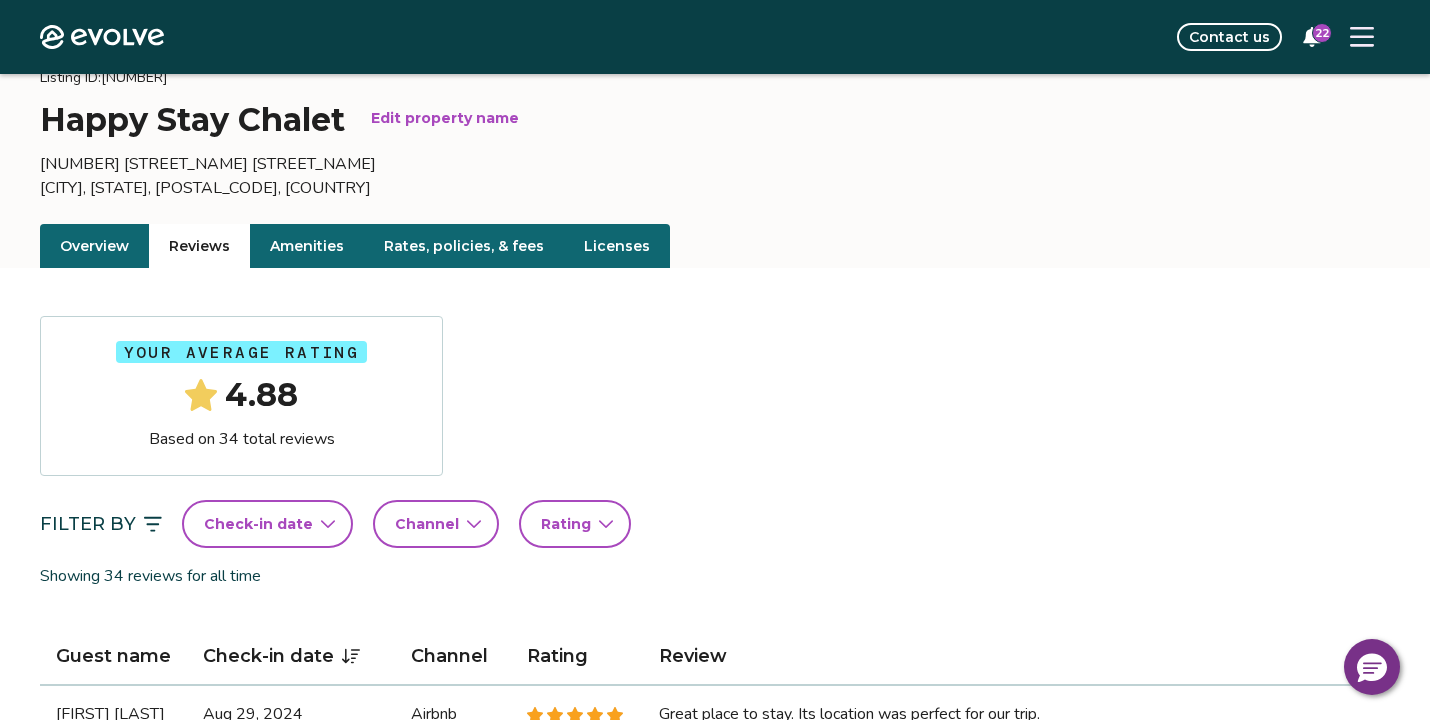 scroll, scrollTop: 76, scrollLeft: 0, axis: vertical 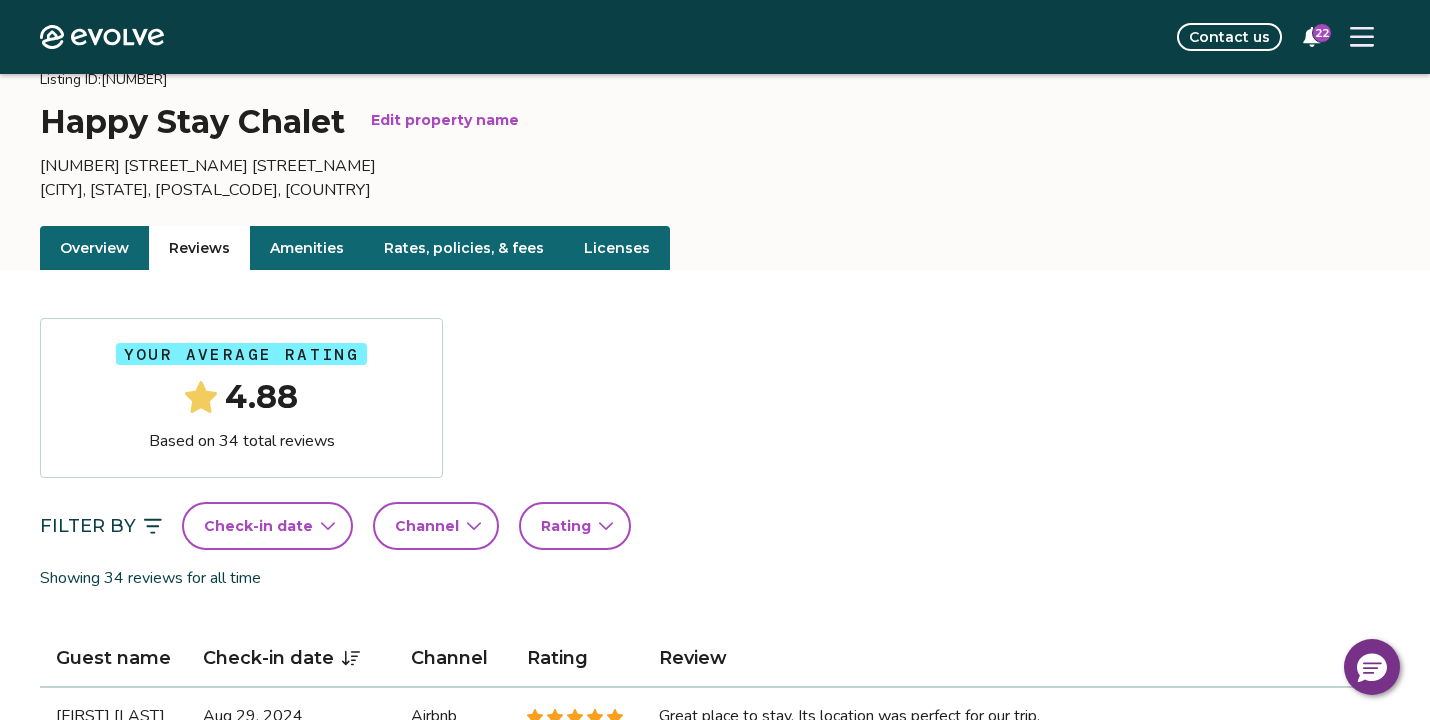 click on "Amenities" at bounding box center (307, 248) 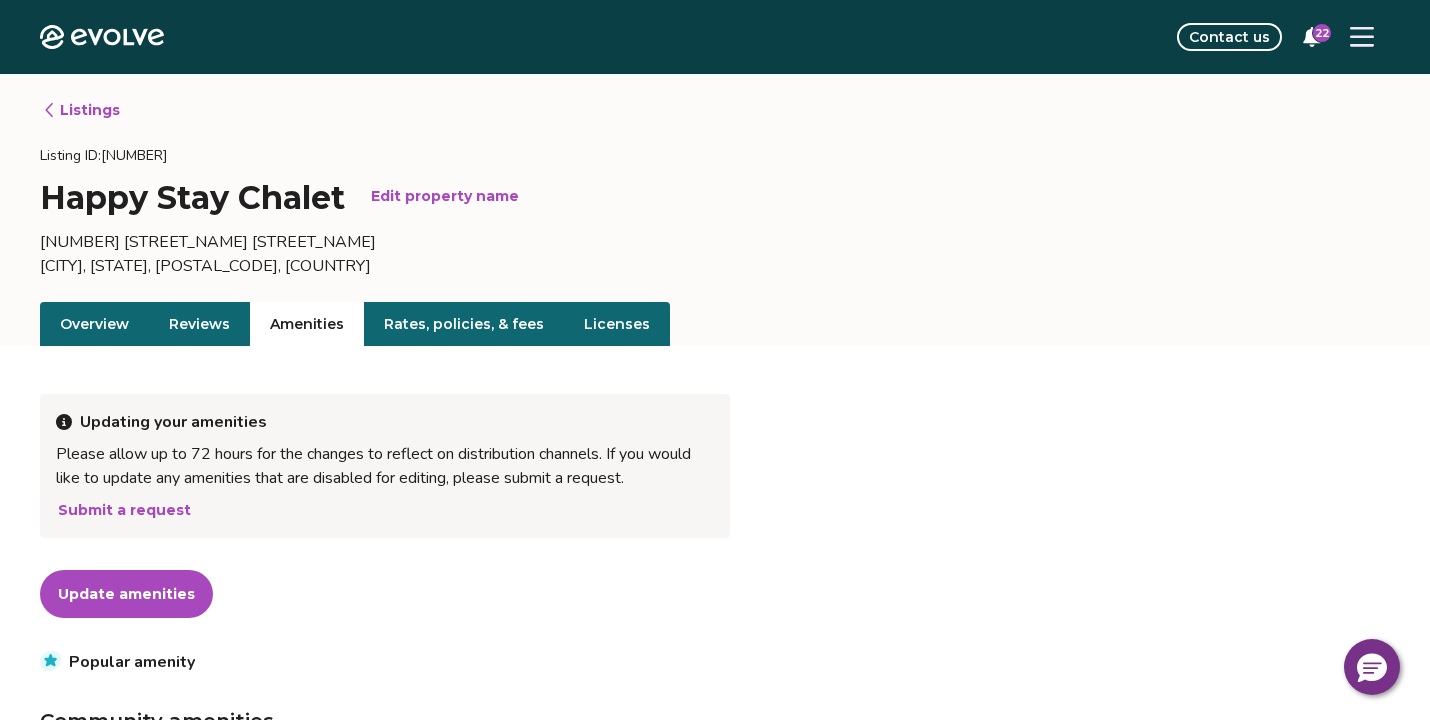 scroll, scrollTop: 0, scrollLeft: 0, axis: both 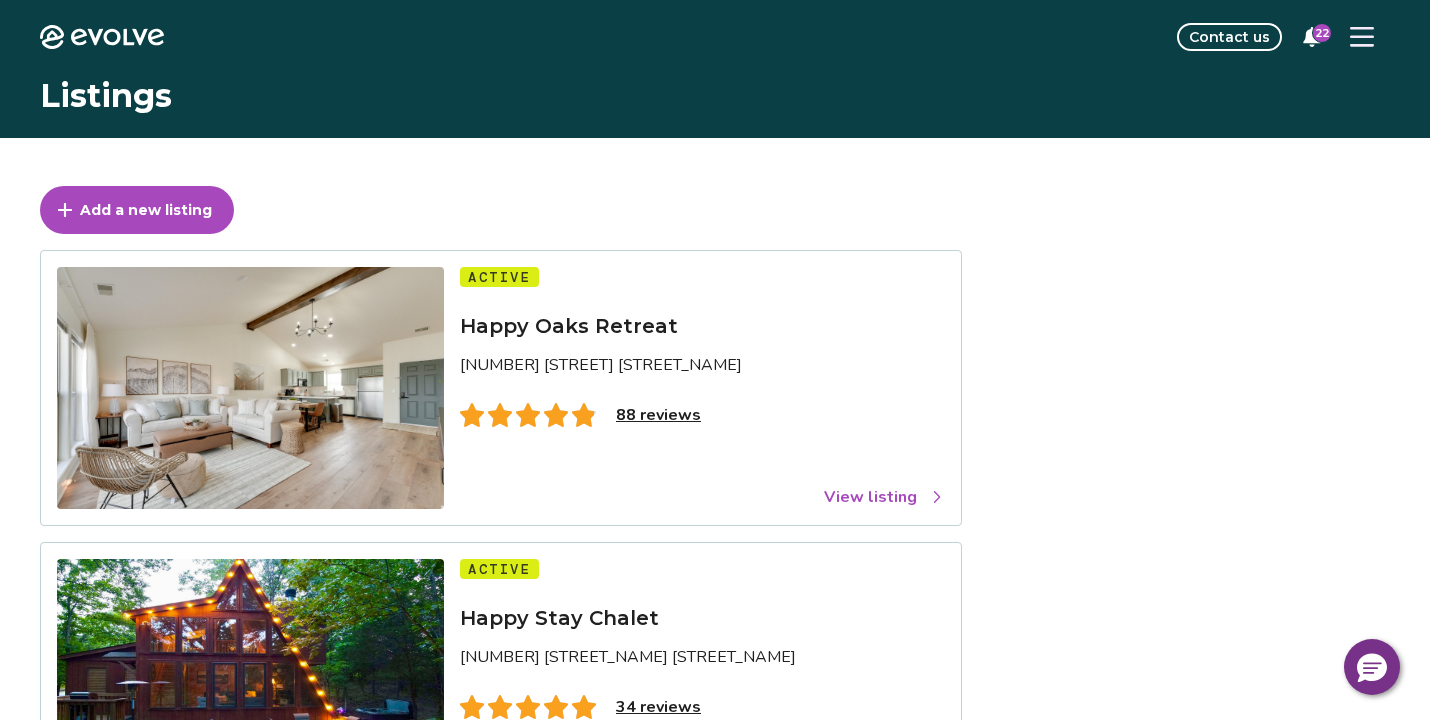 click 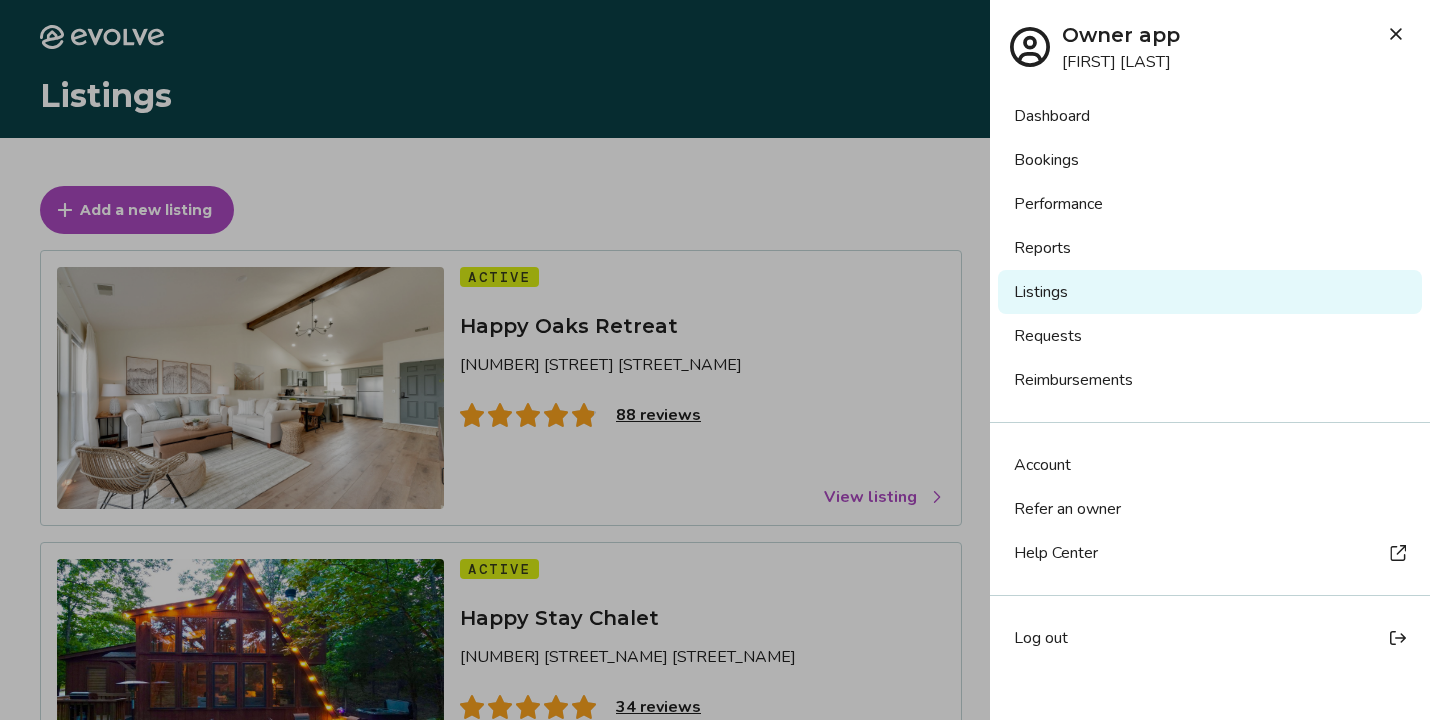 click on "Dashboard" at bounding box center (1210, 116) 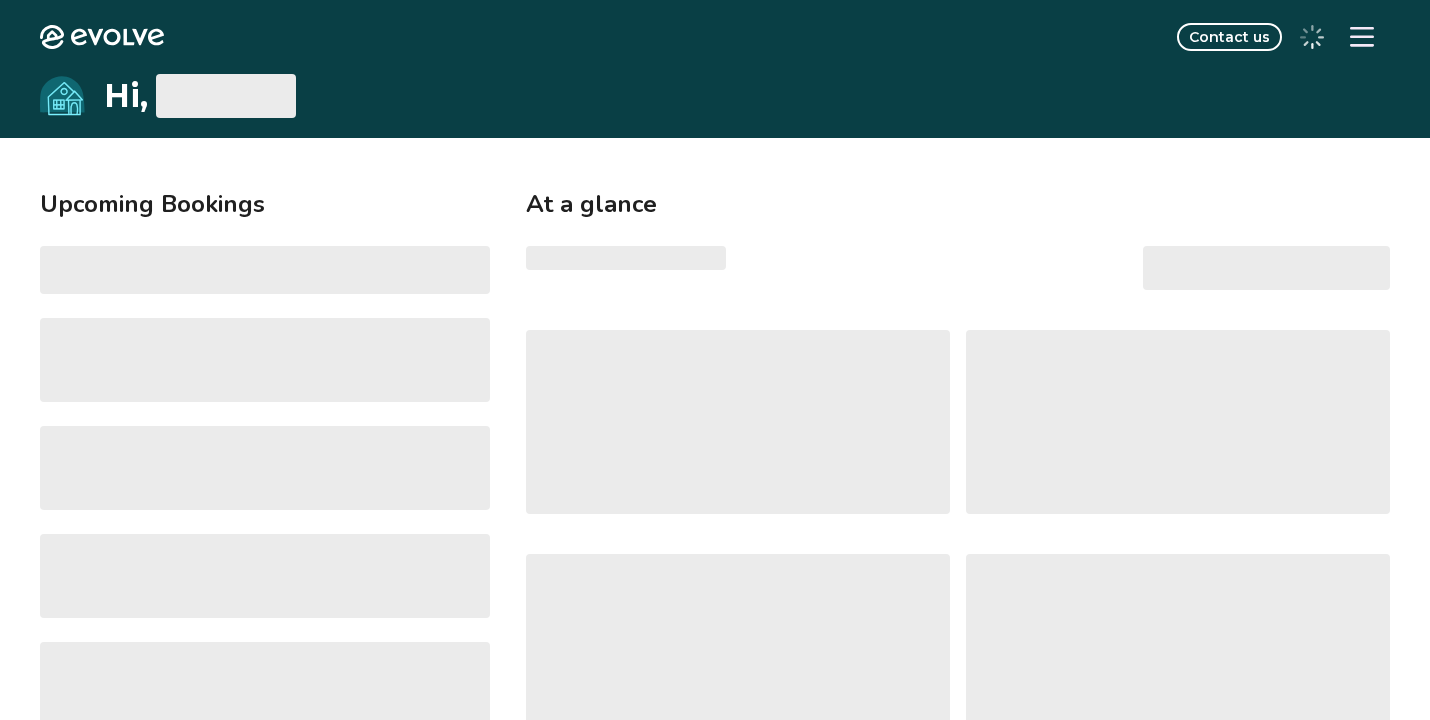 scroll, scrollTop: 0, scrollLeft: 0, axis: both 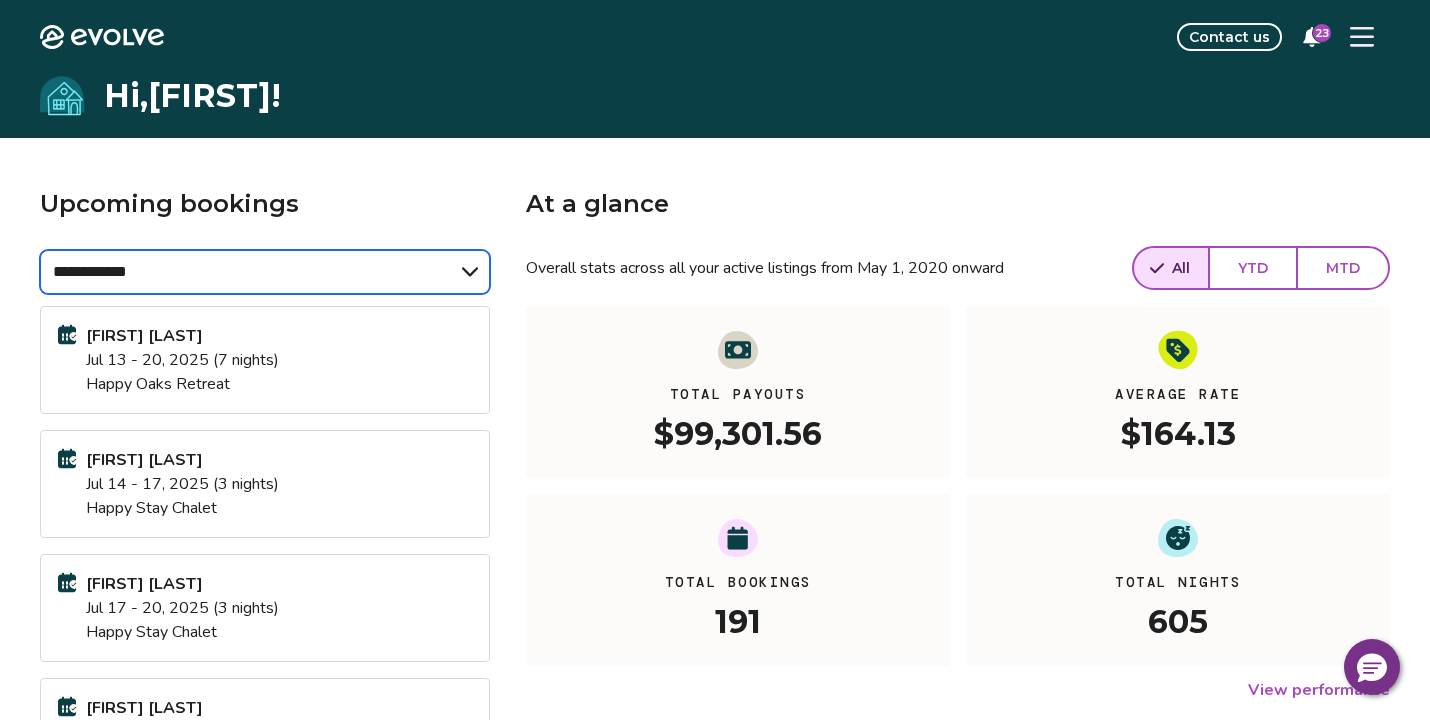 select on "******" 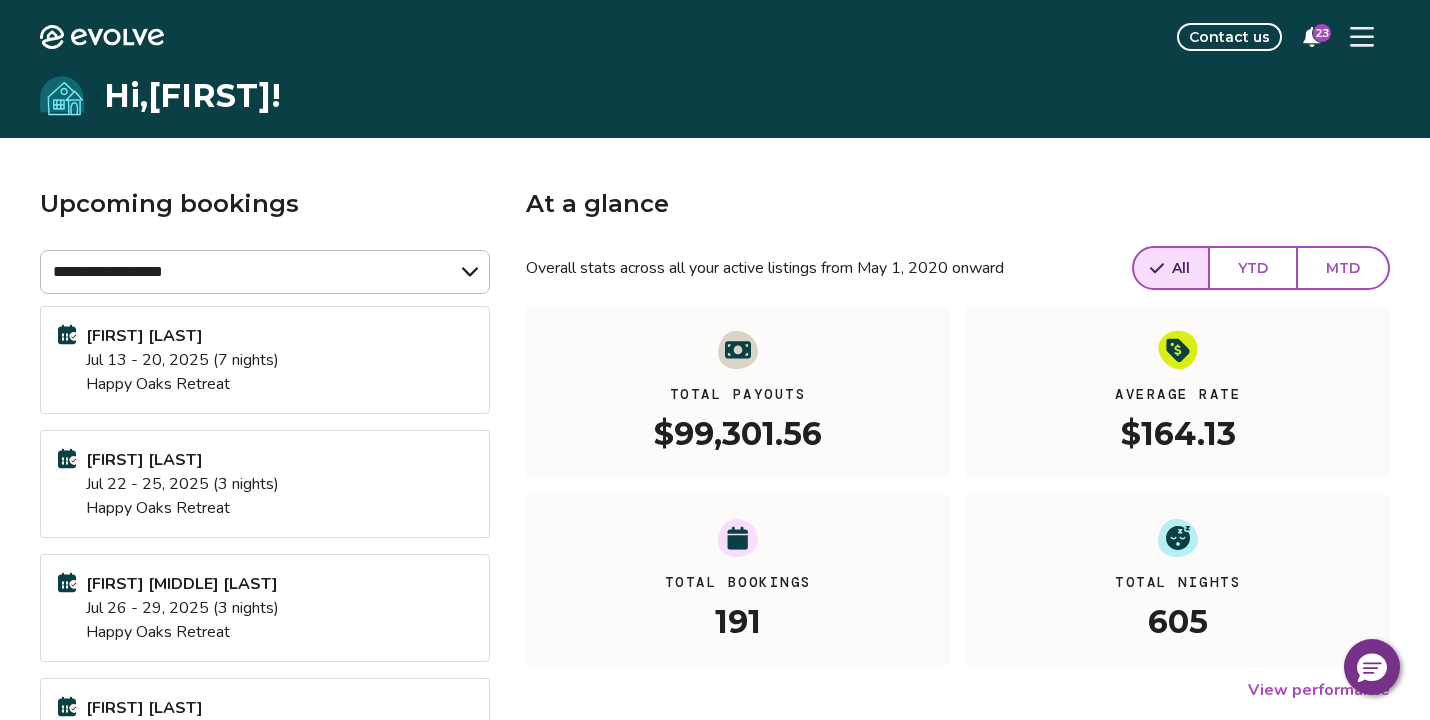 click on "YTD" at bounding box center (1253, 268) 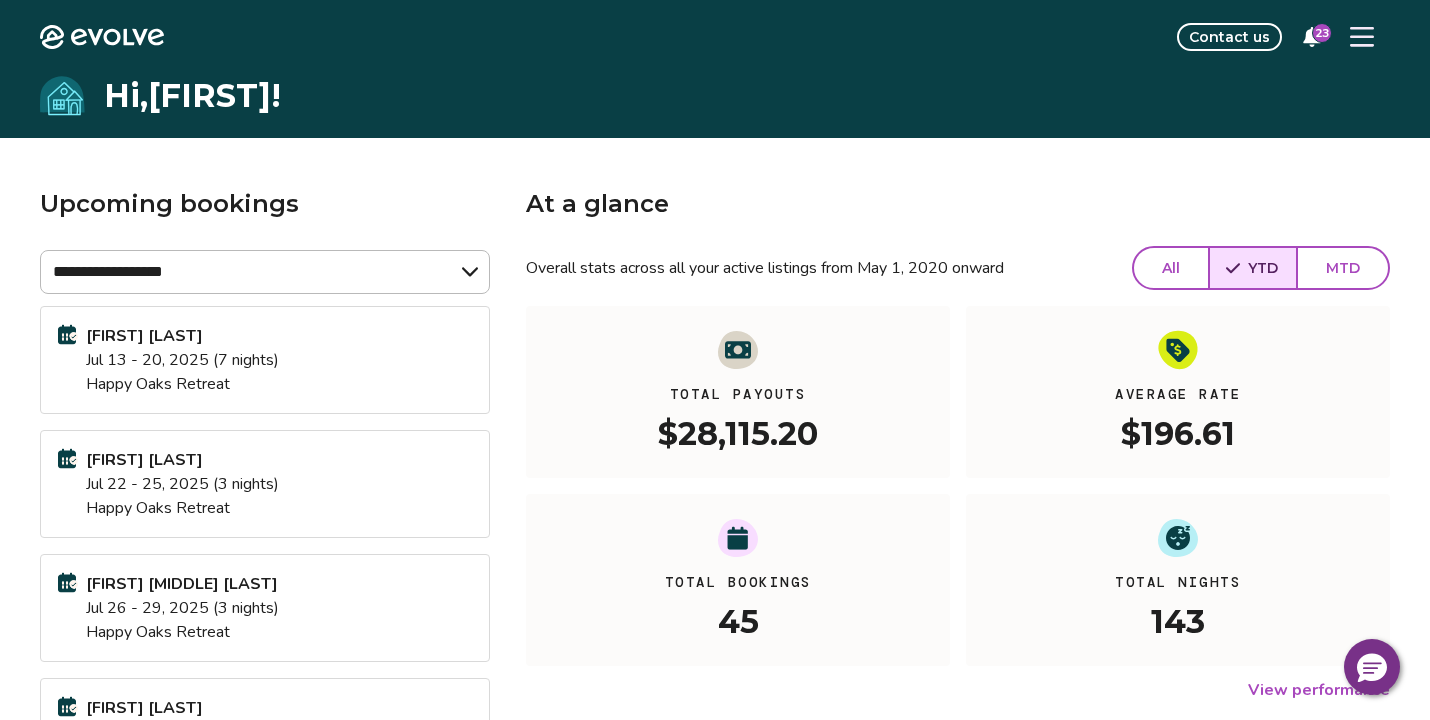 scroll, scrollTop: 0, scrollLeft: 0, axis: both 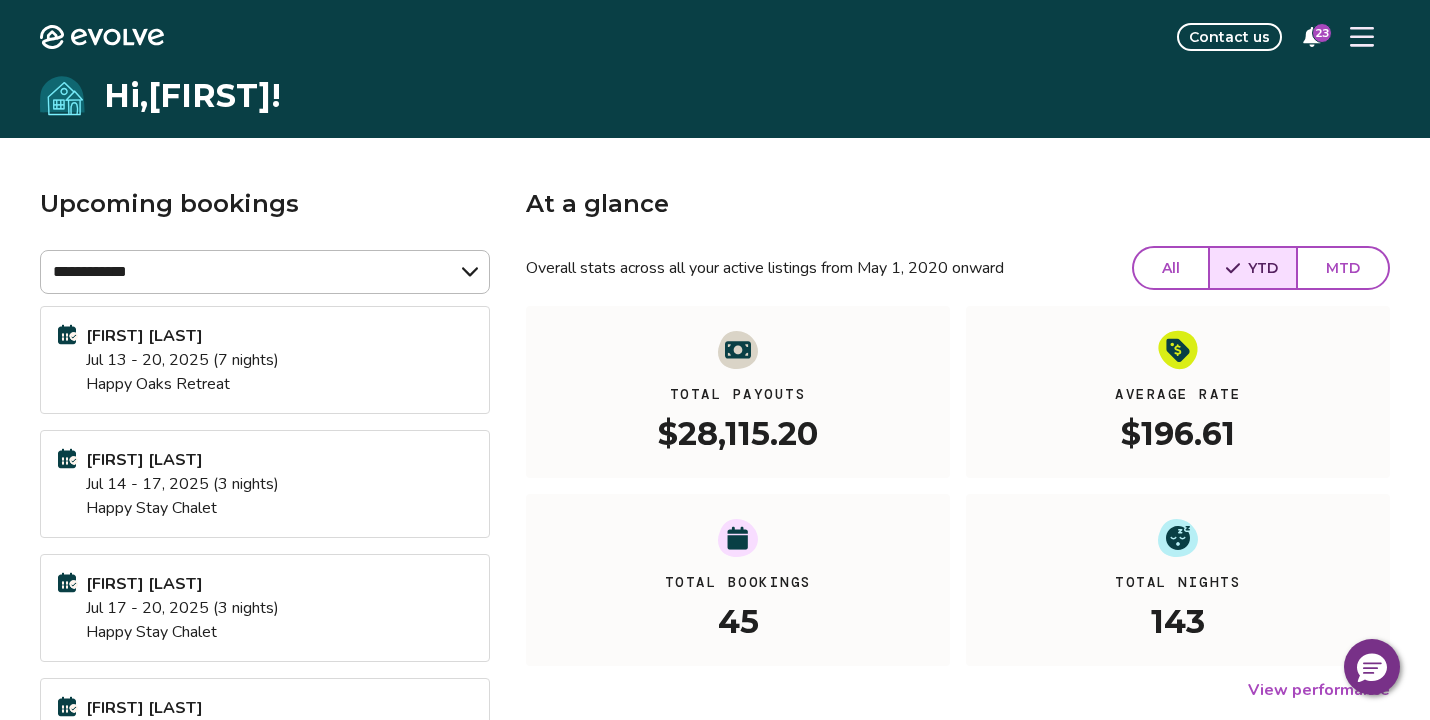 click on "YTD" at bounding box center [1263, 268] 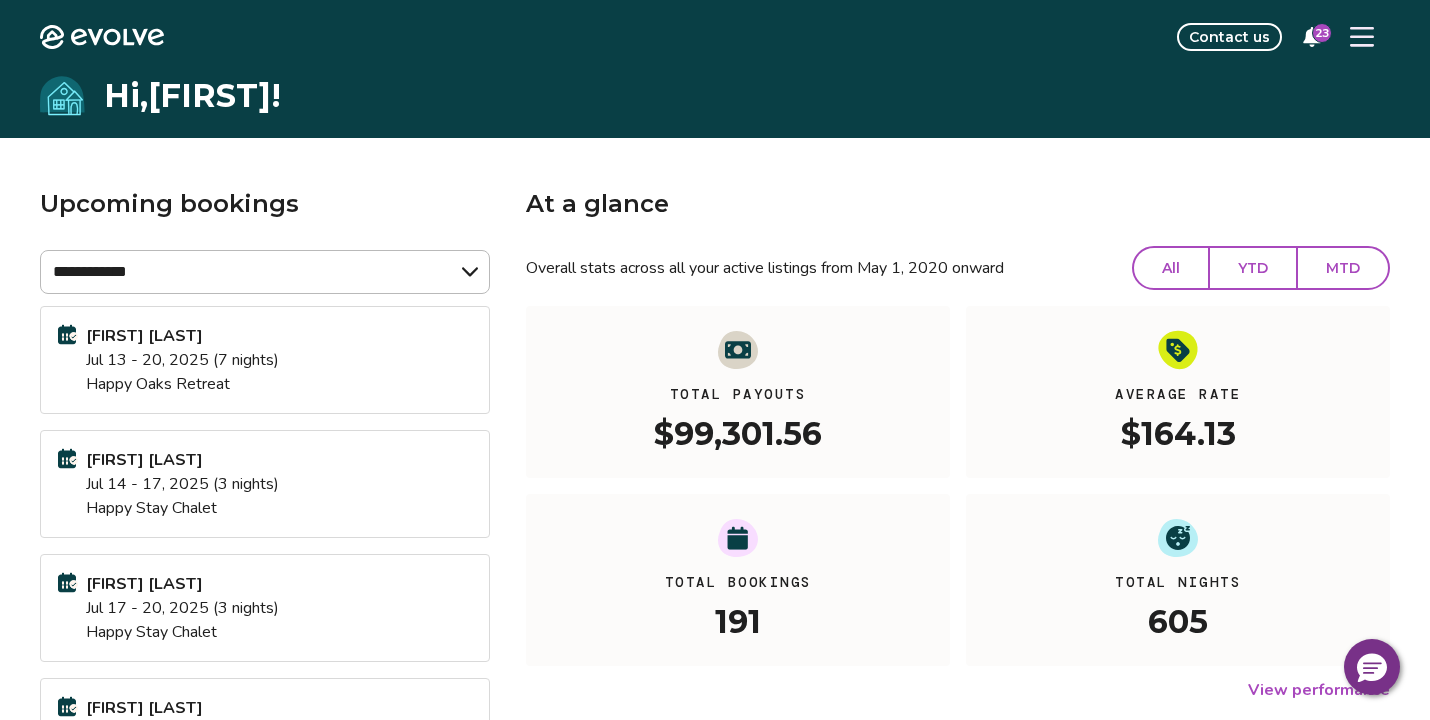 click on "YTD" at bounding box center [1253, 268] 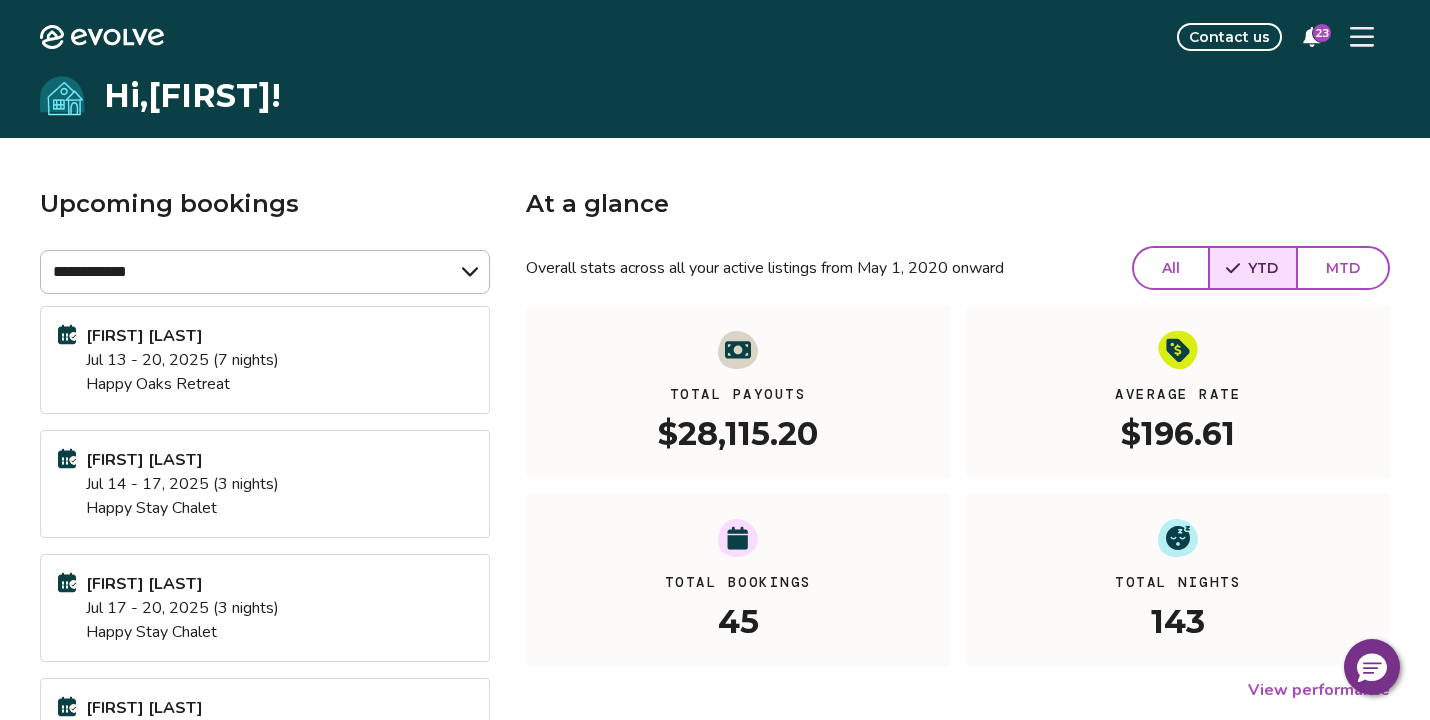 click on "All" at bounding box center [1171, 268] 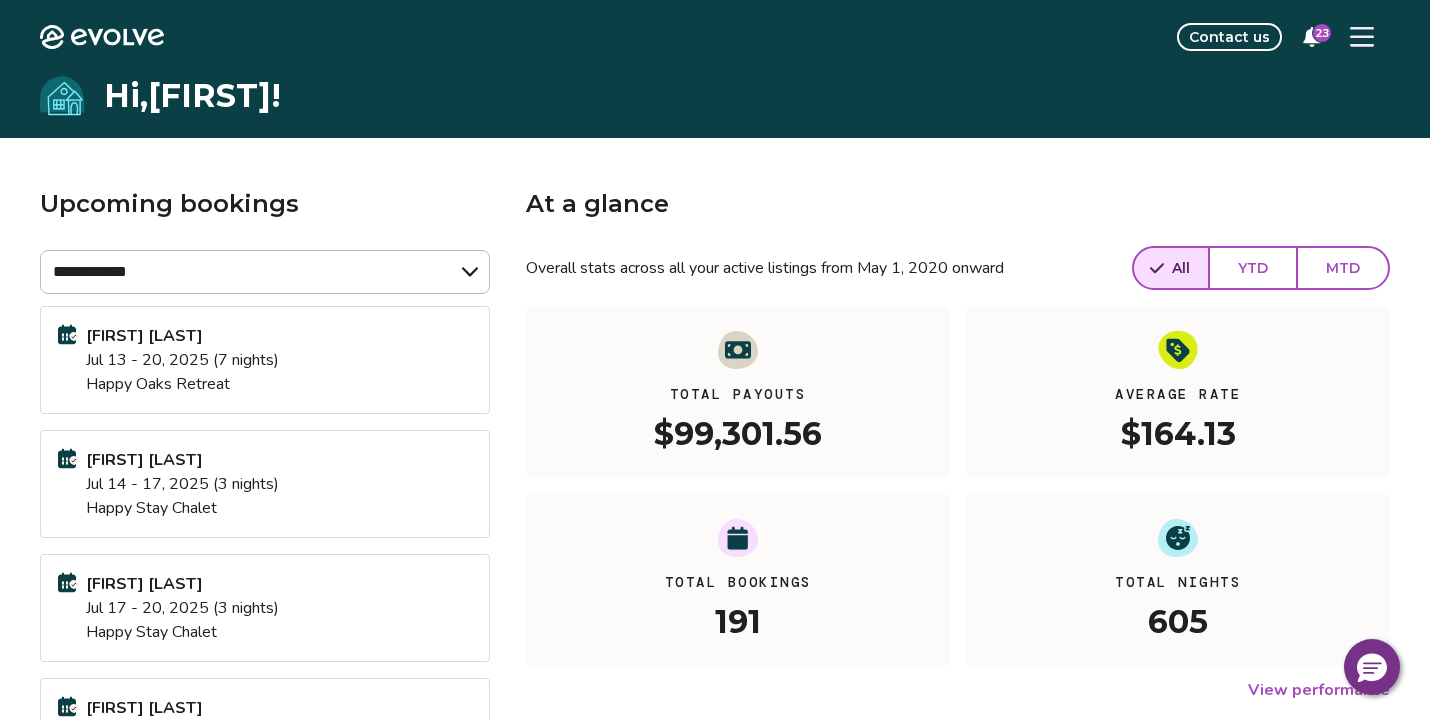 click on "YTD" at bounding box center [1253, 268] 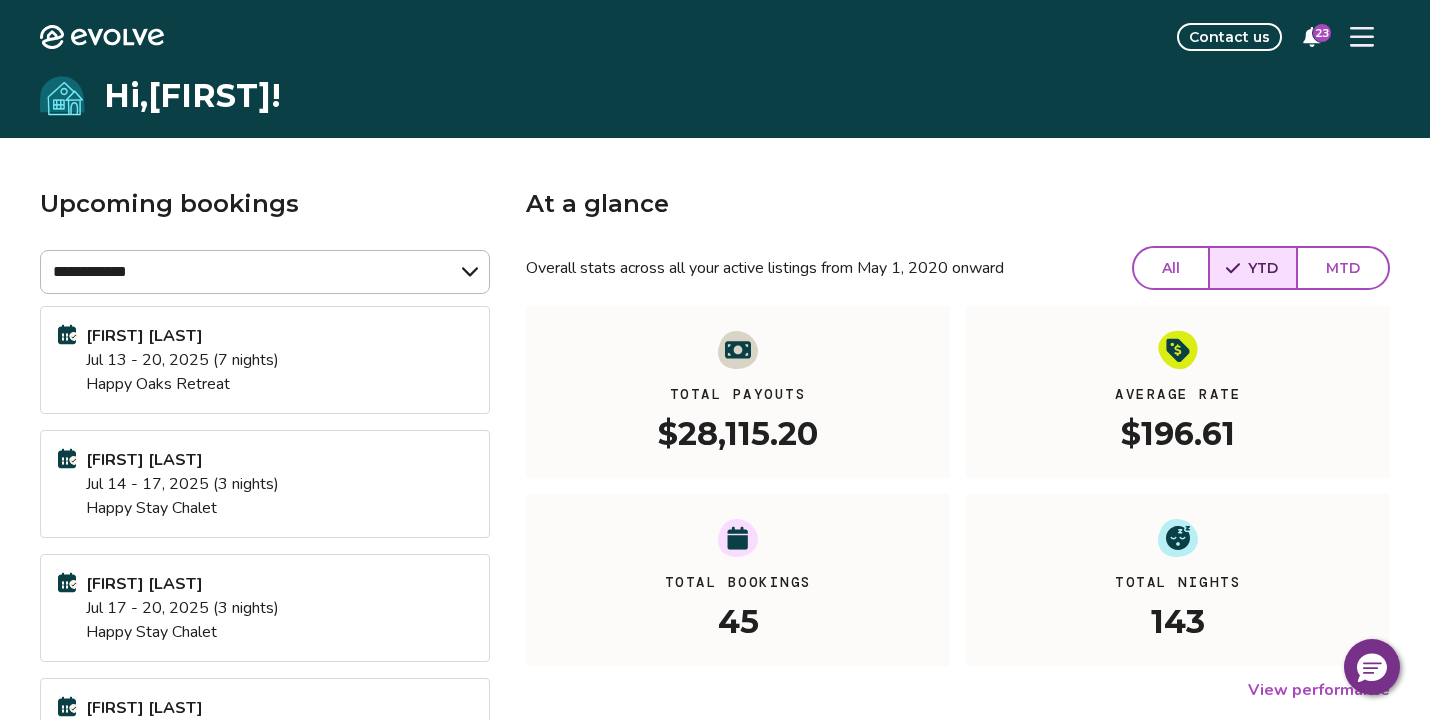 click on "MTD" at bounding box center (1343, 268) 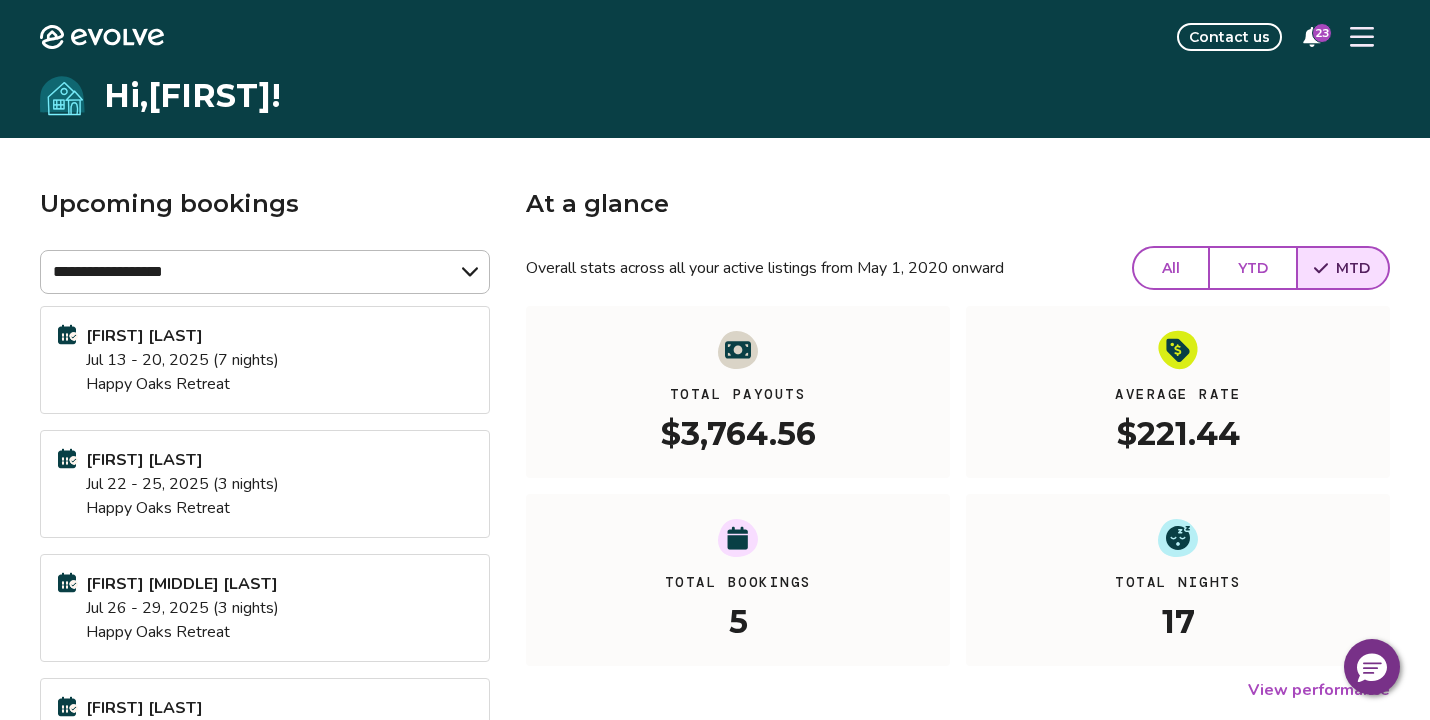 click on "YTD" at bounding box center (1253, 268) 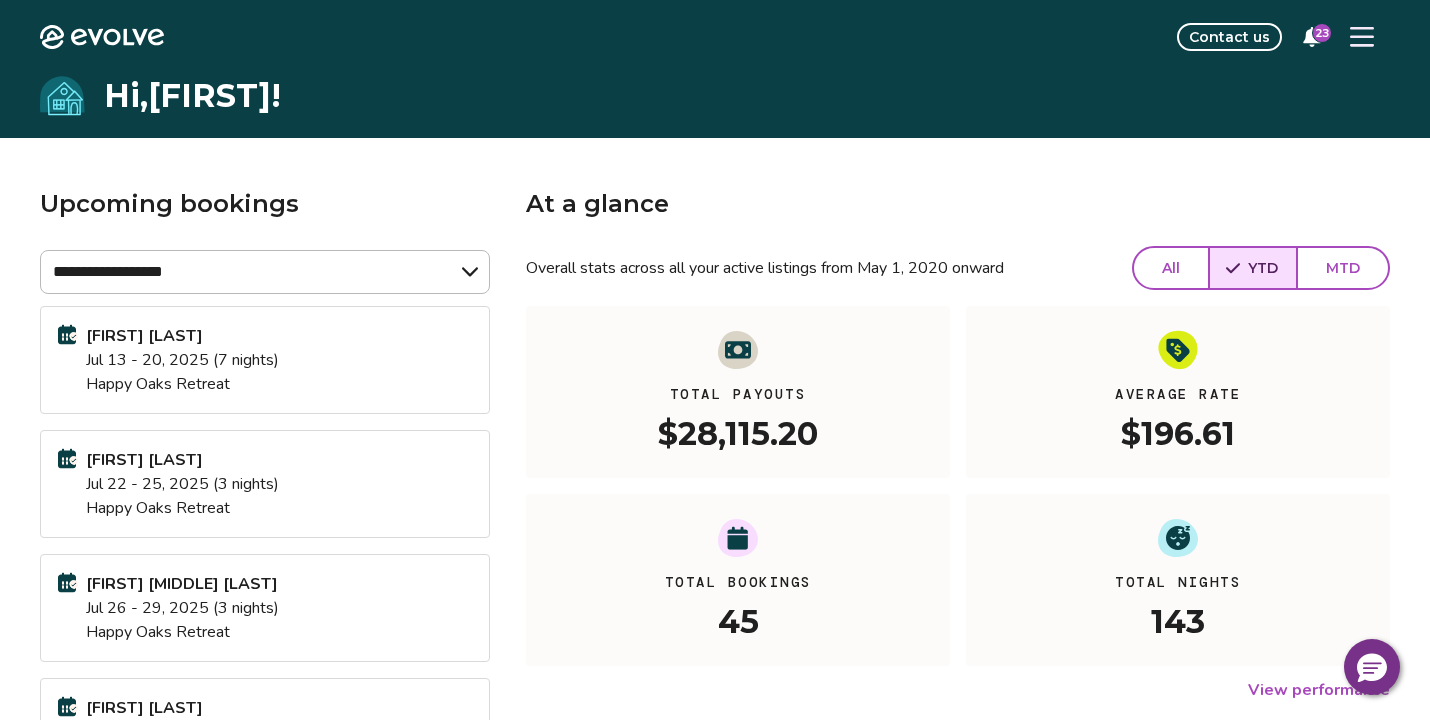 click on "All" at bounding box center [1171, 268] 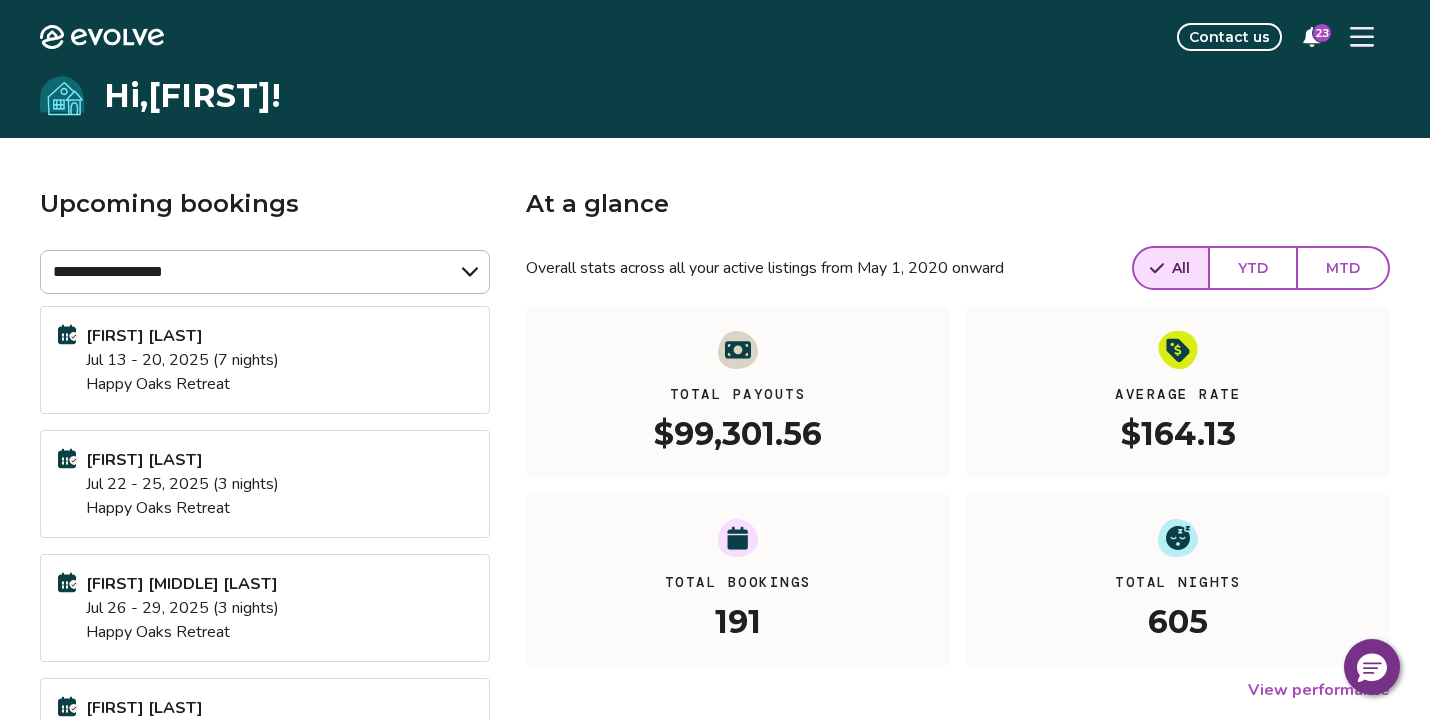 click on "MTD" at bounding box center [1343, 268] 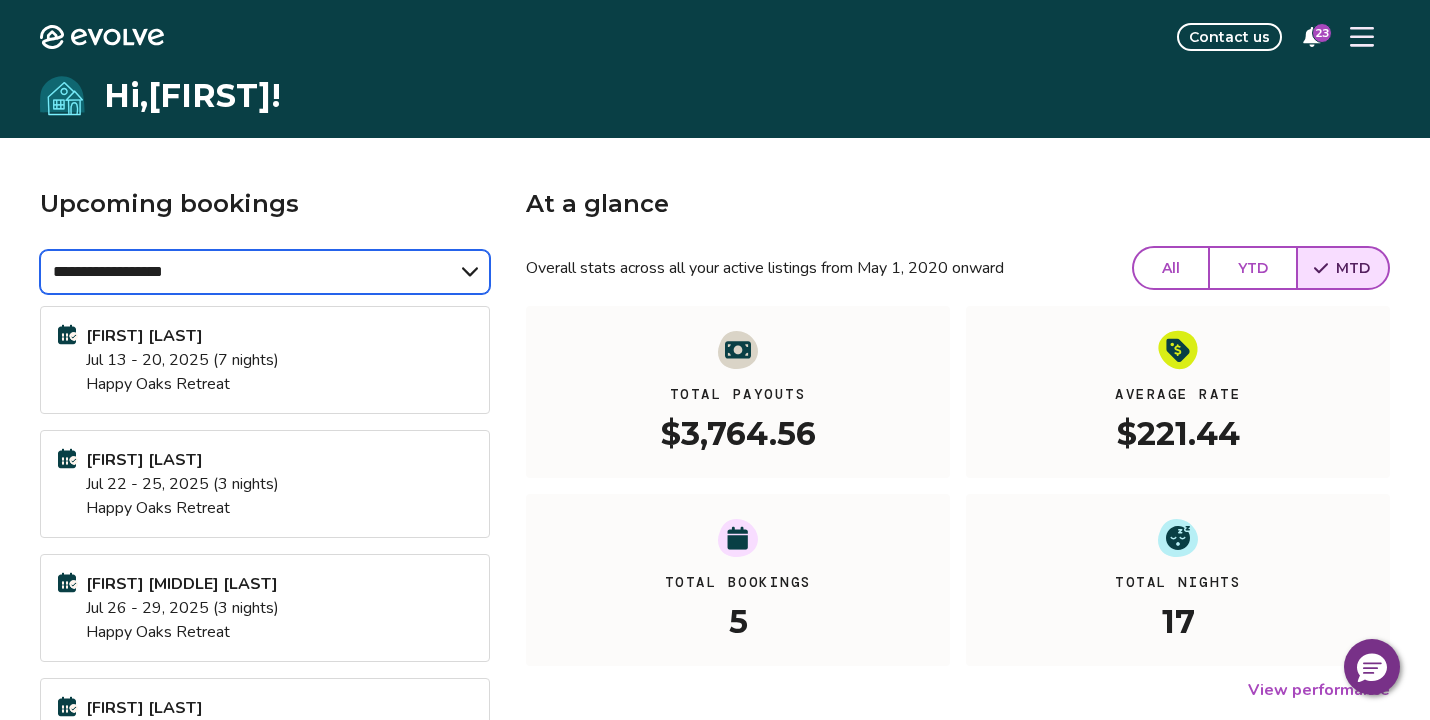 select on "******" 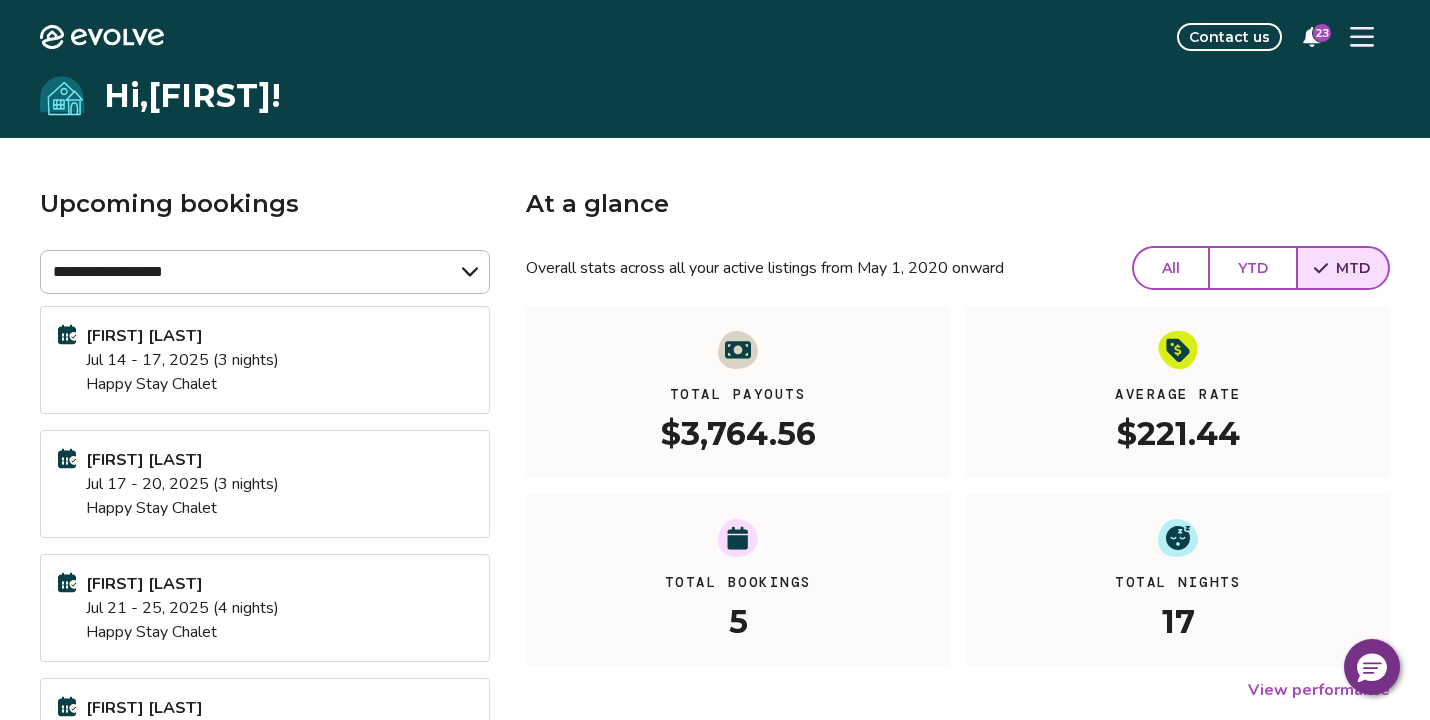 click on "All" at bounding box center [1171, 268] 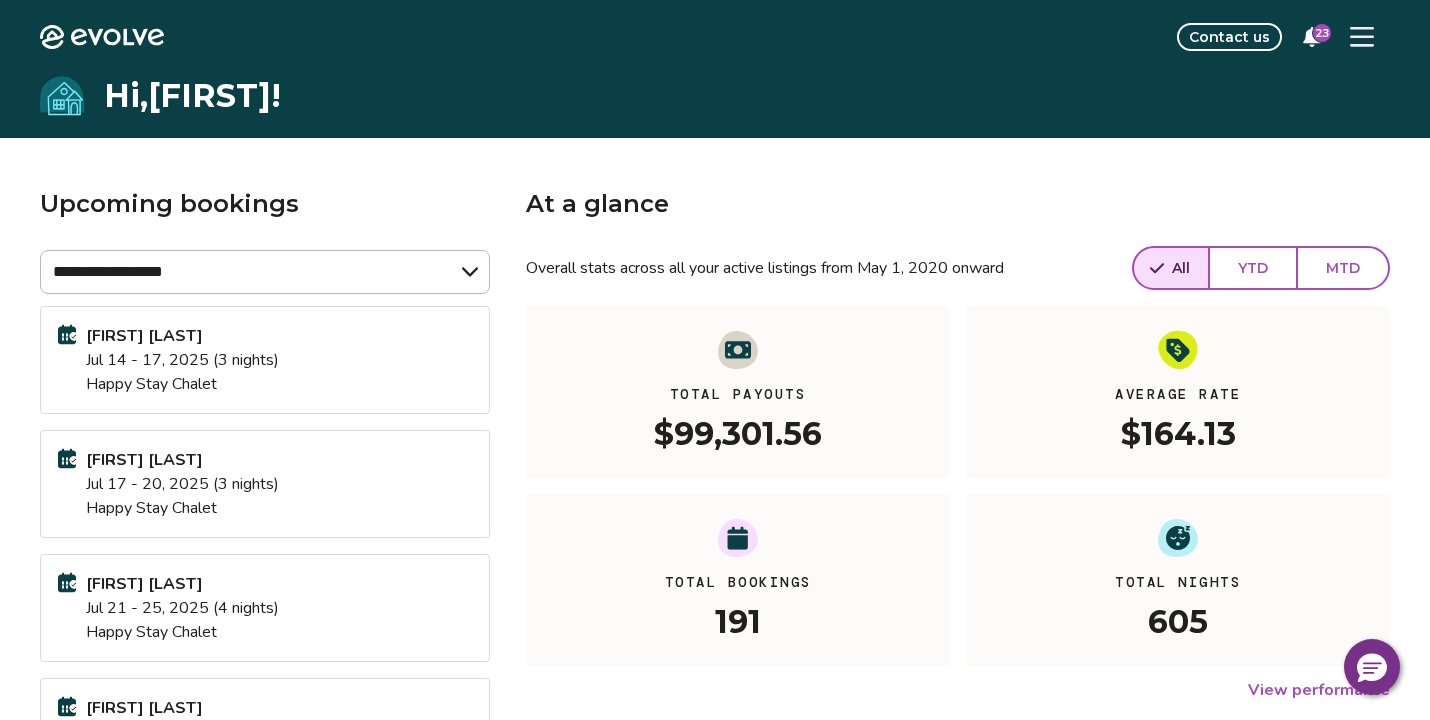 click on "YTD" at bounding box center (1253, 268) 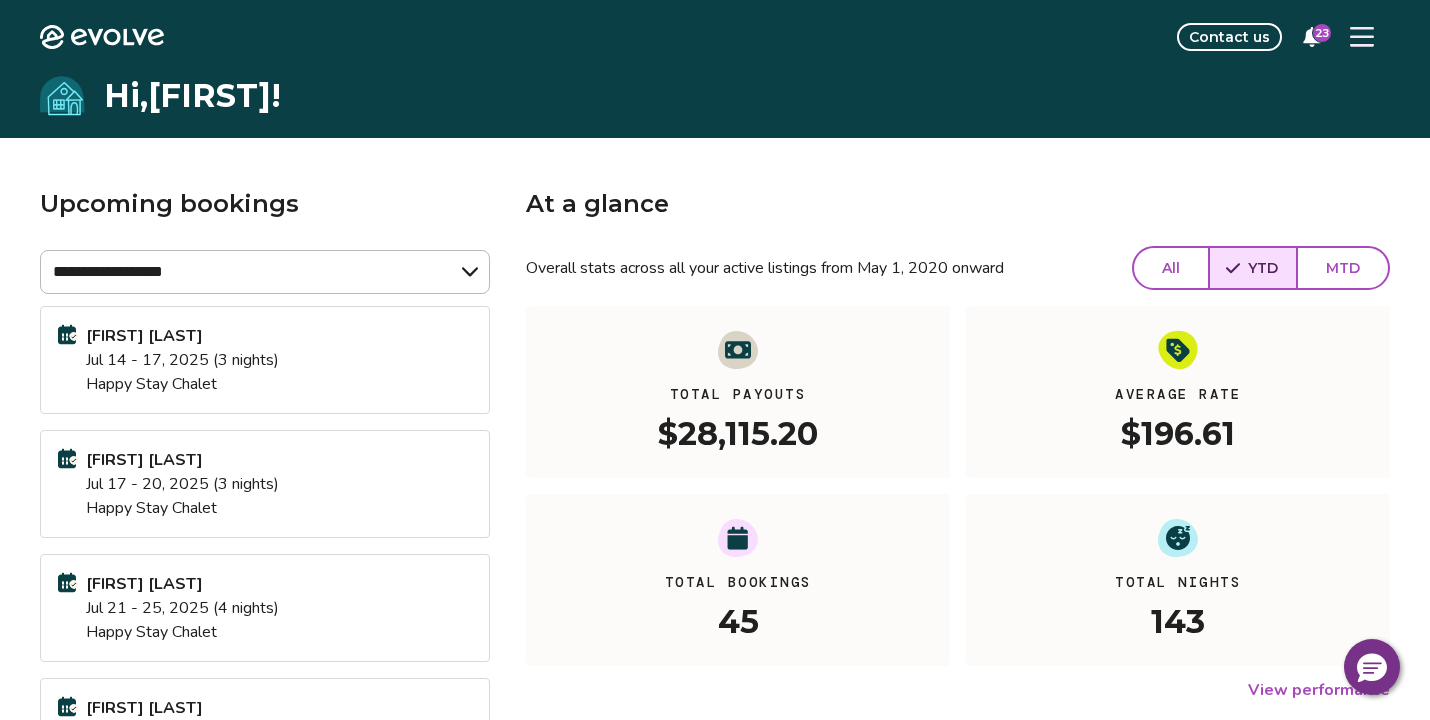 click on "$196.61" at bounding box center (1178, 432) 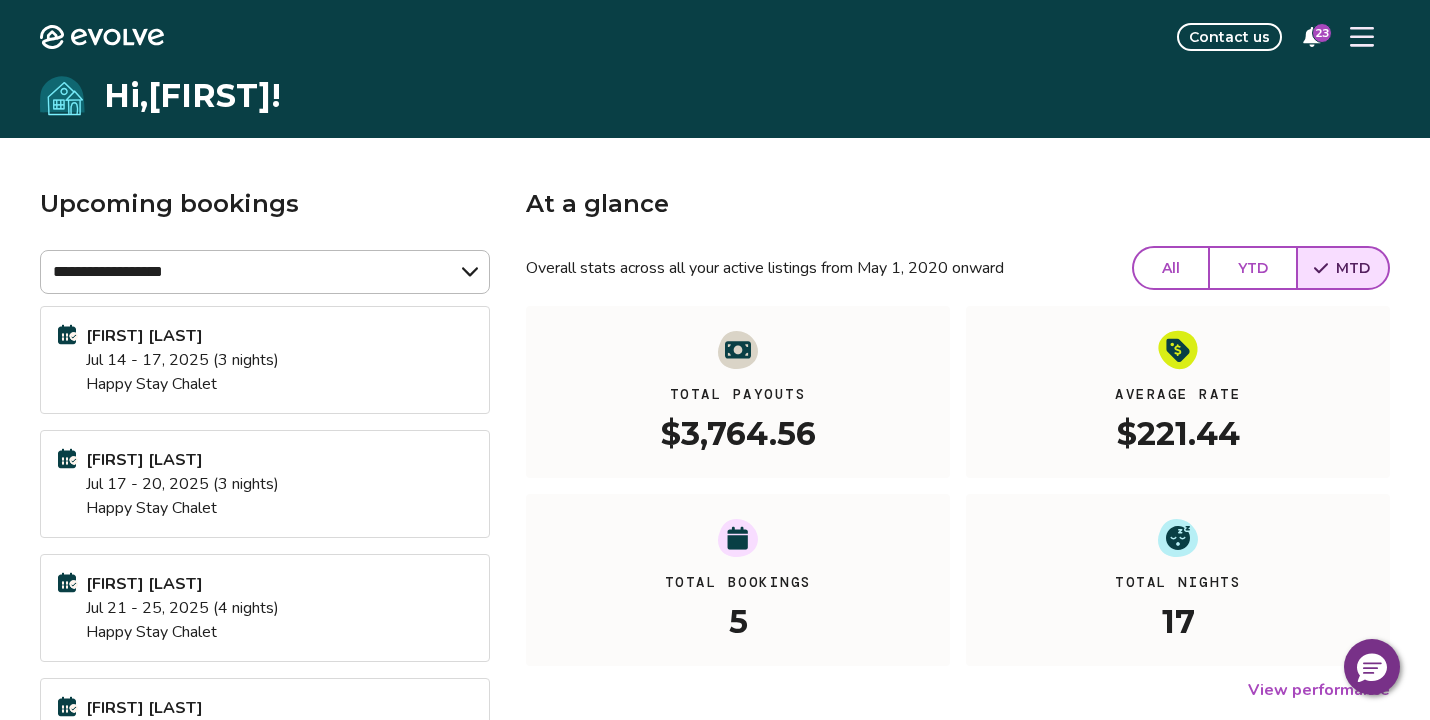 click on "YTD" at bounding box center [1253, 268] 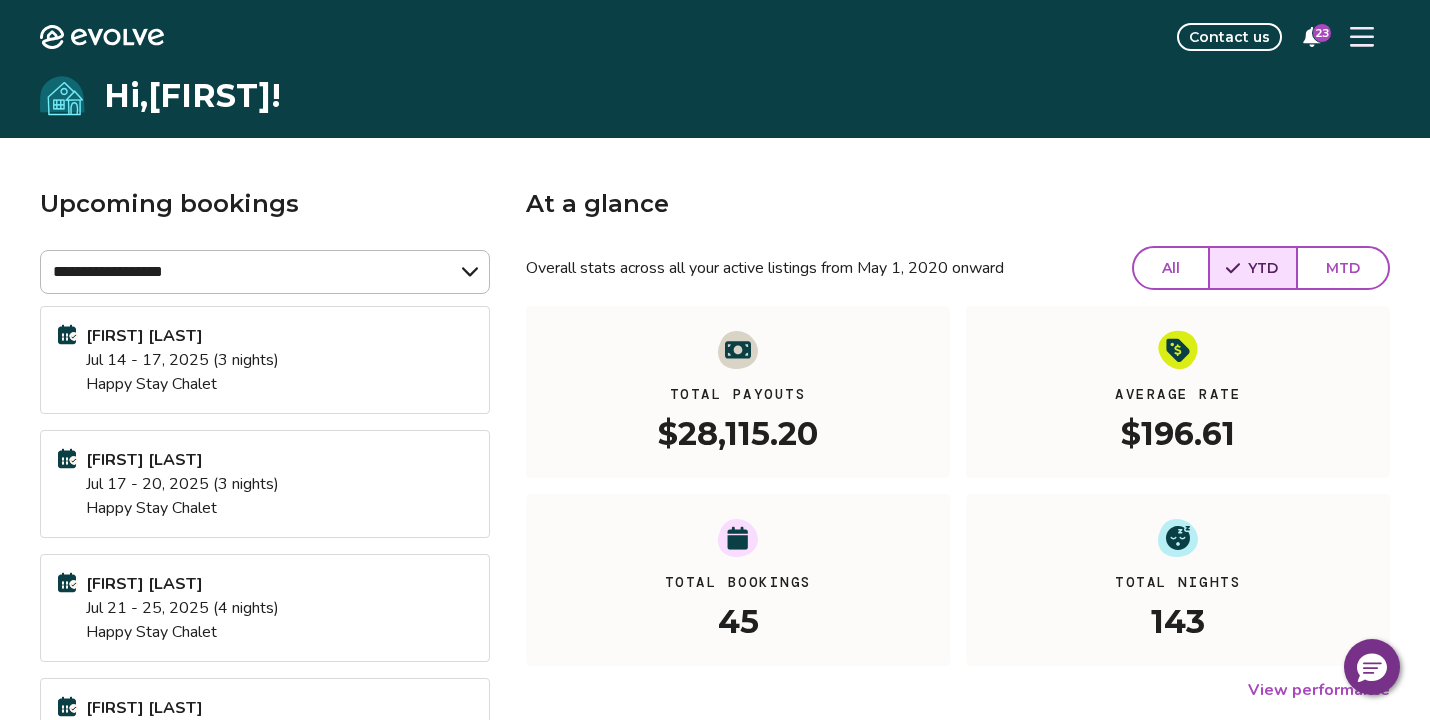 click 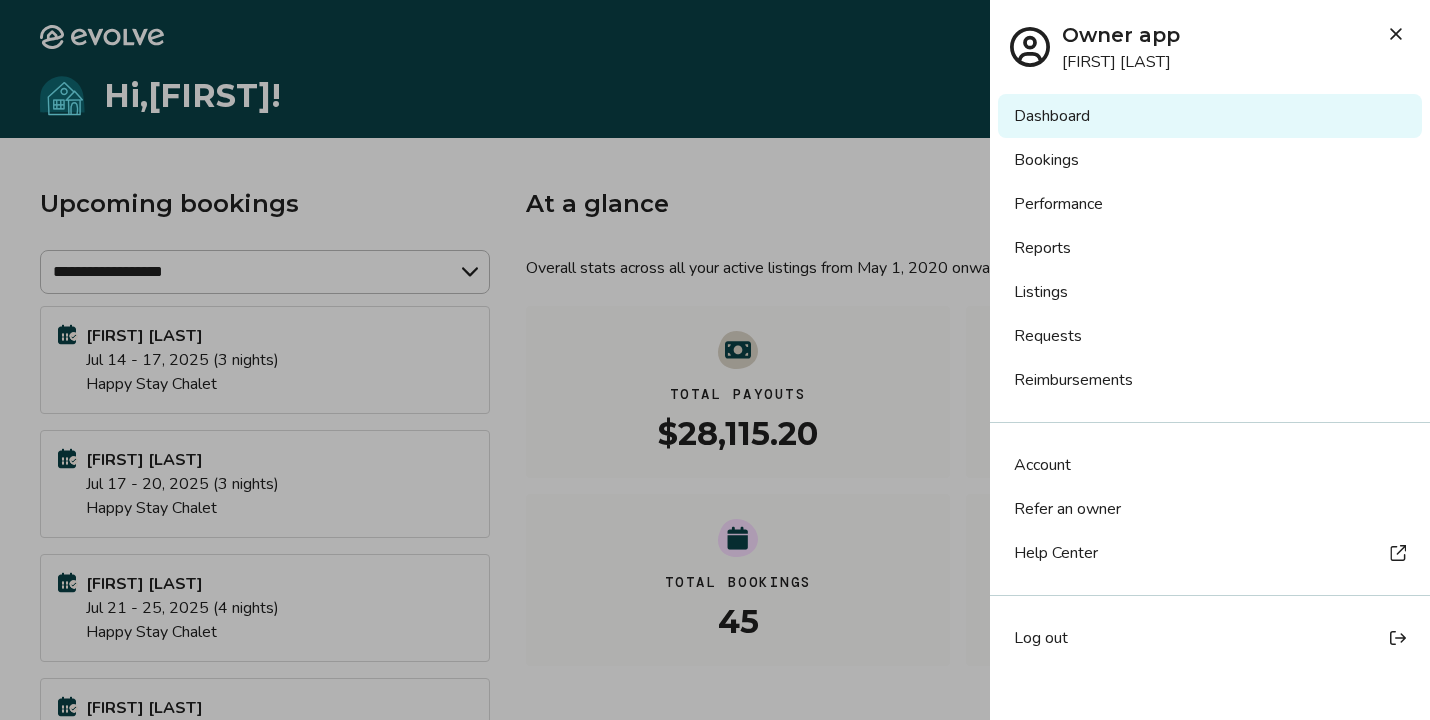 click on "Log out" at bounding box center [1210, 638] 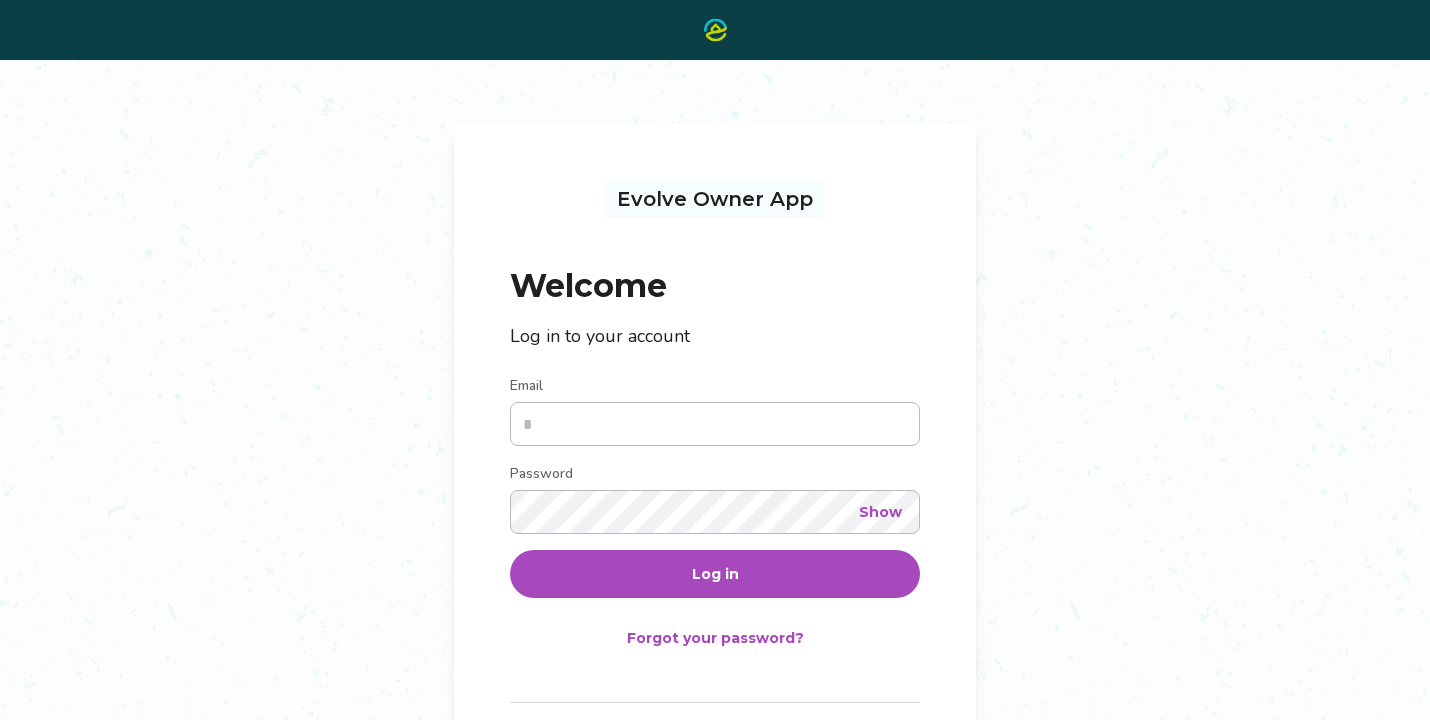 scroll, scrollTop: 0, scrollLeft: 0, axis: both 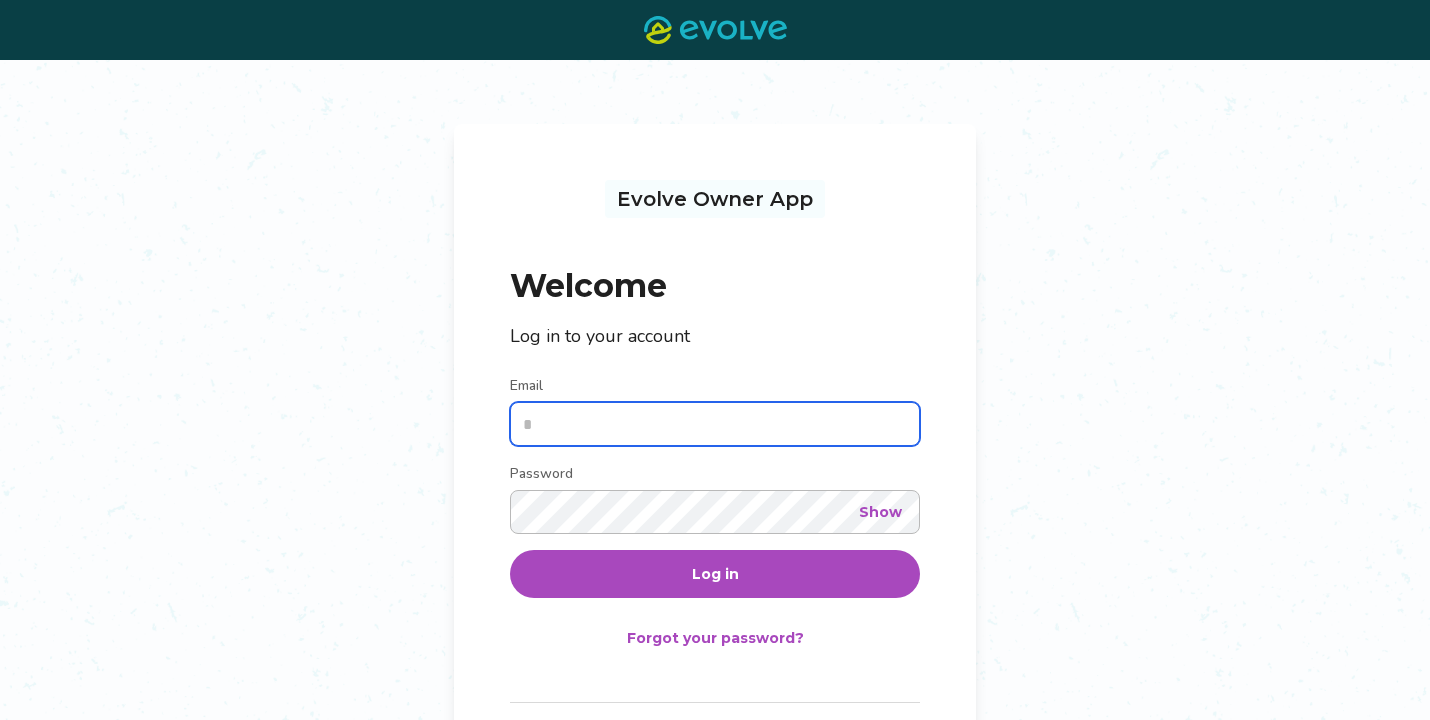 type on "**********" 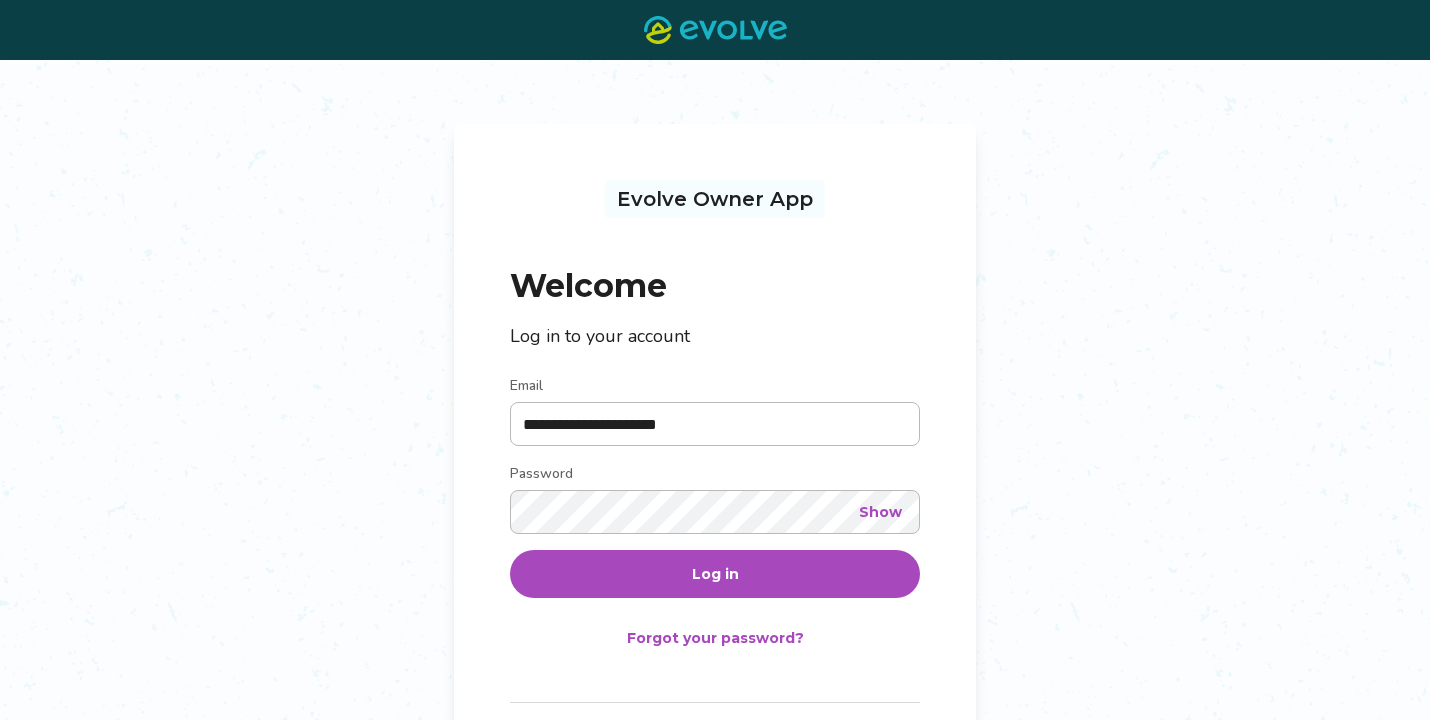click on "Log in" at bounding box center (715, 574) 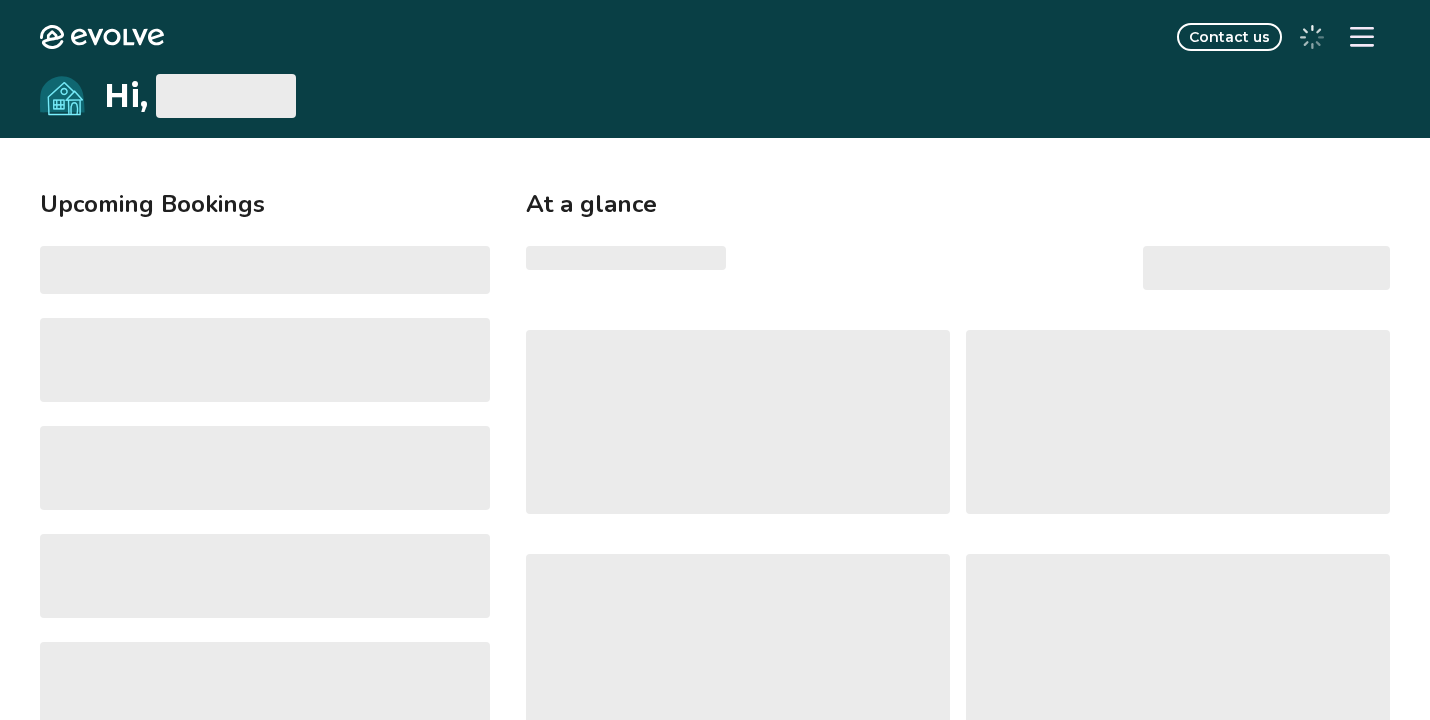 select on "******" 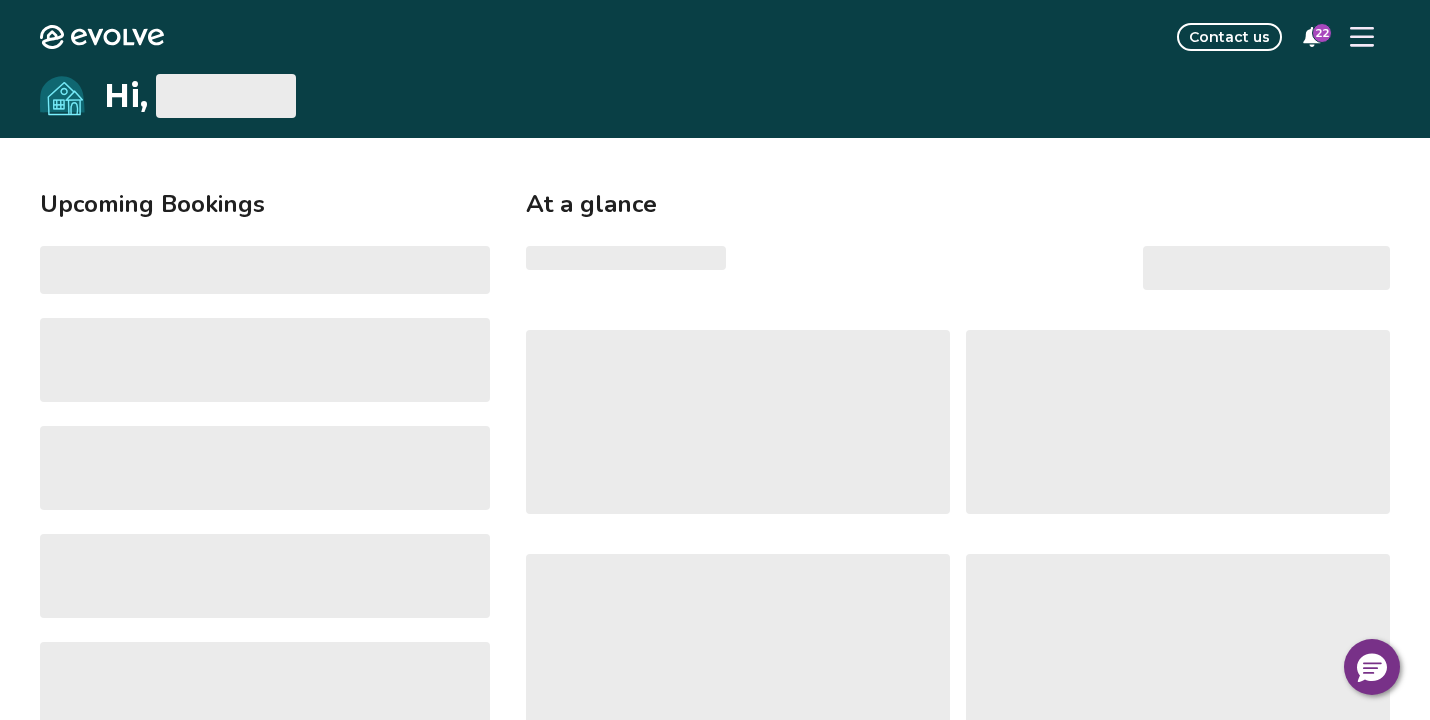 select on "******" 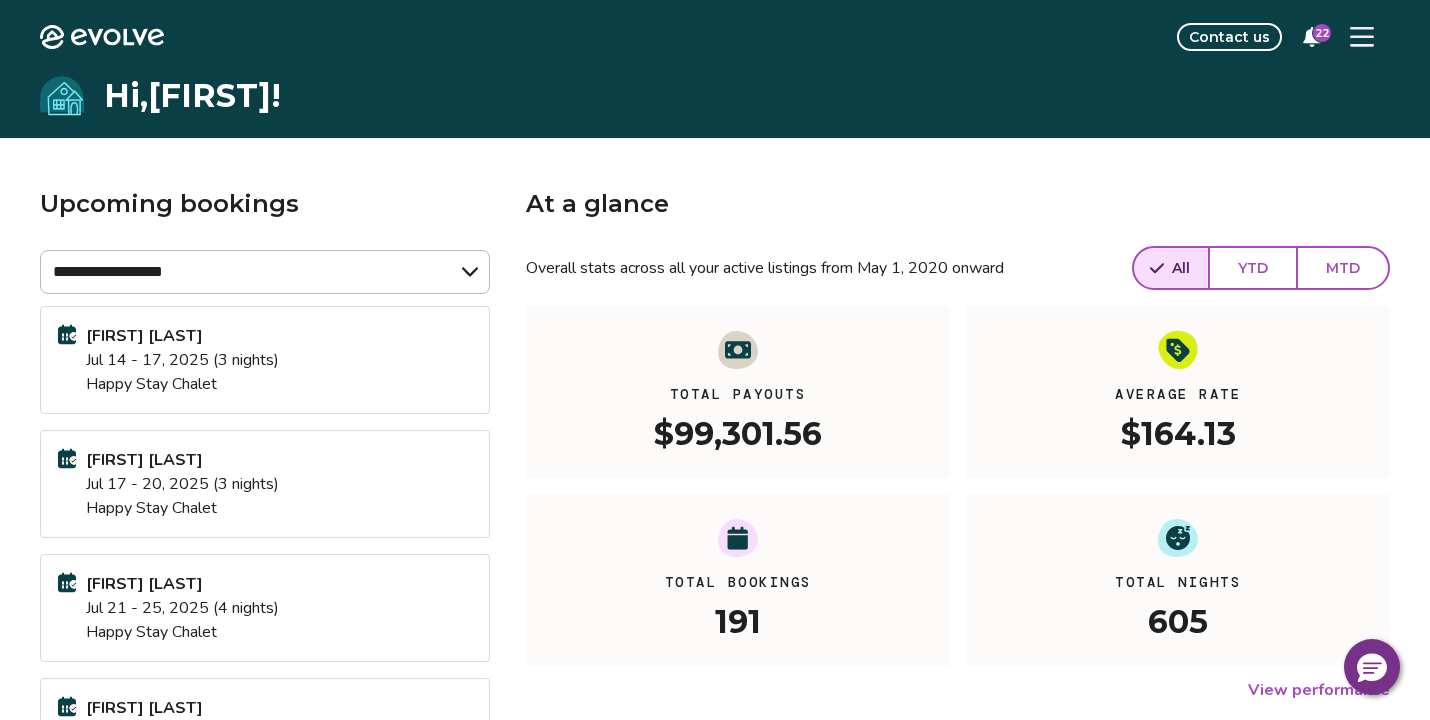click 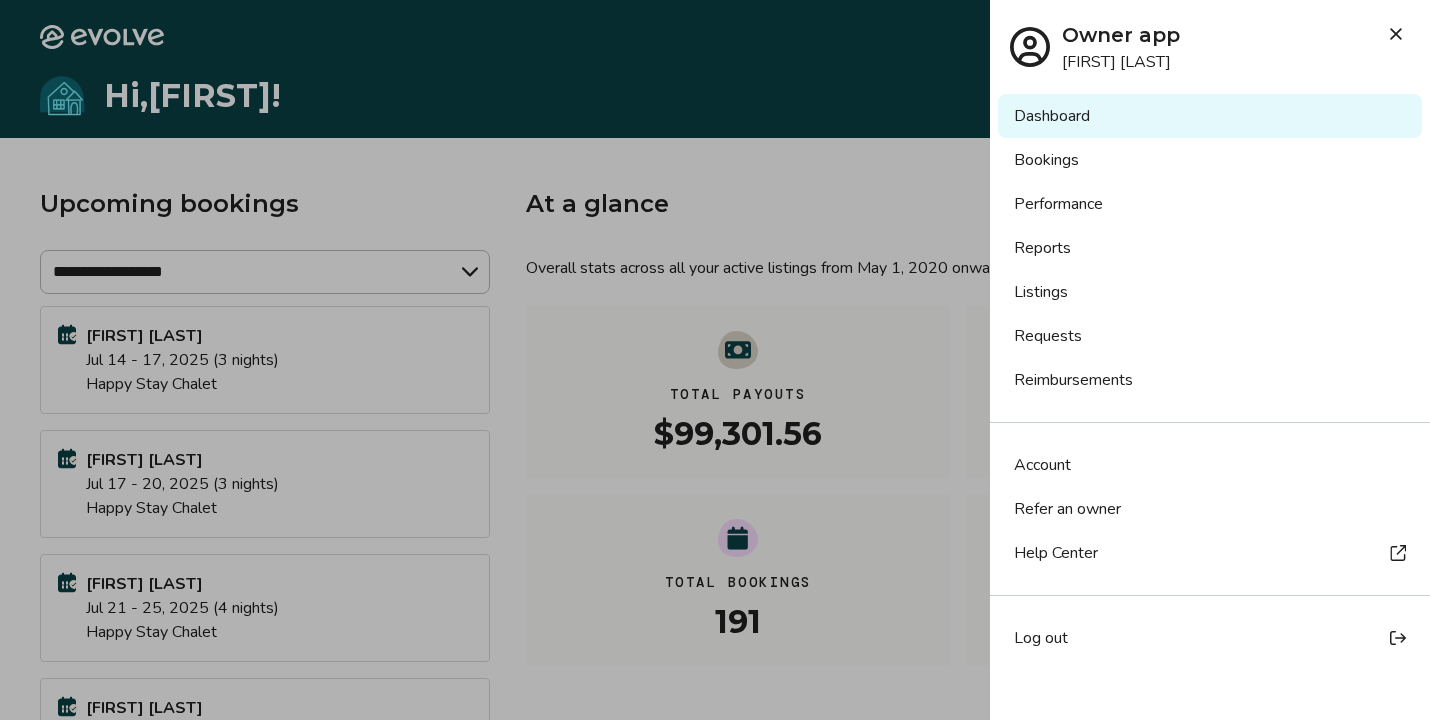 click on "Reports" at bounding box center [1210, 248] 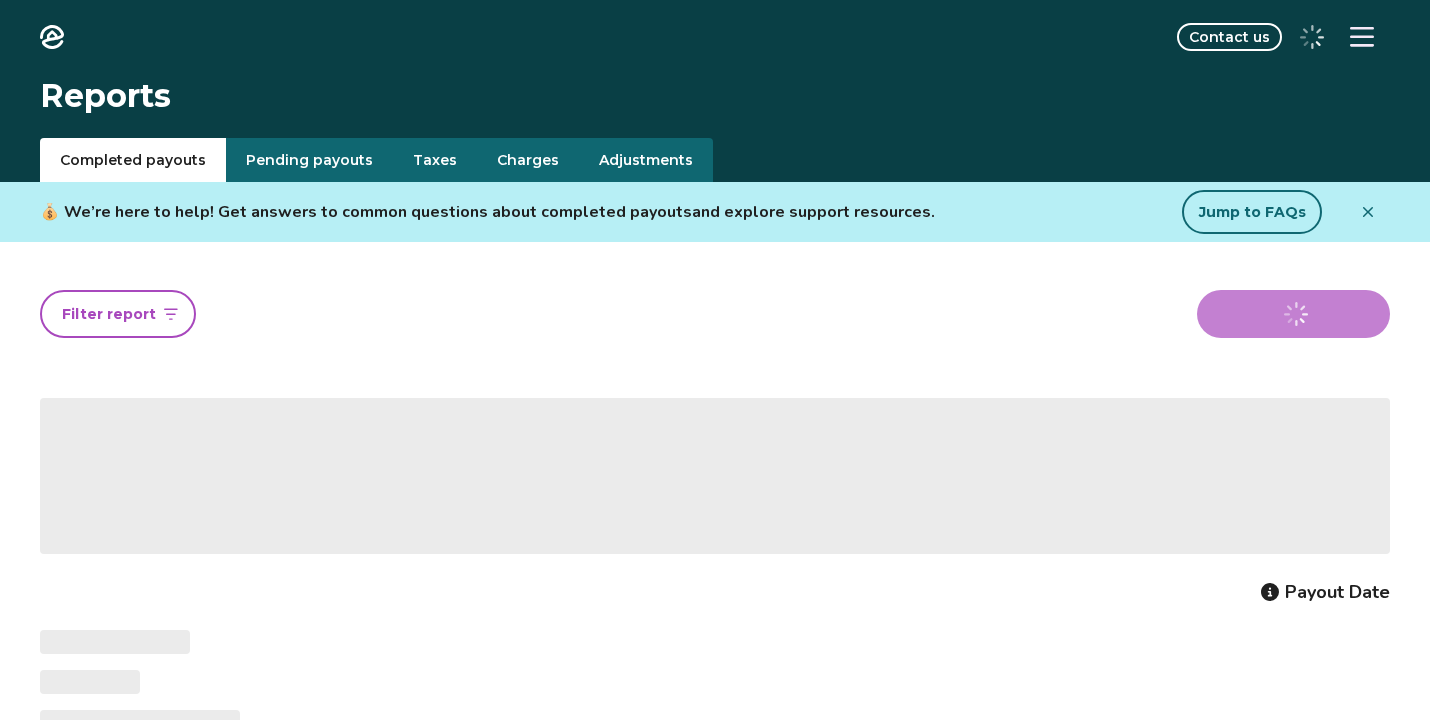 scroll, scrollTop: 0, scrollLeft: 0, axis: both 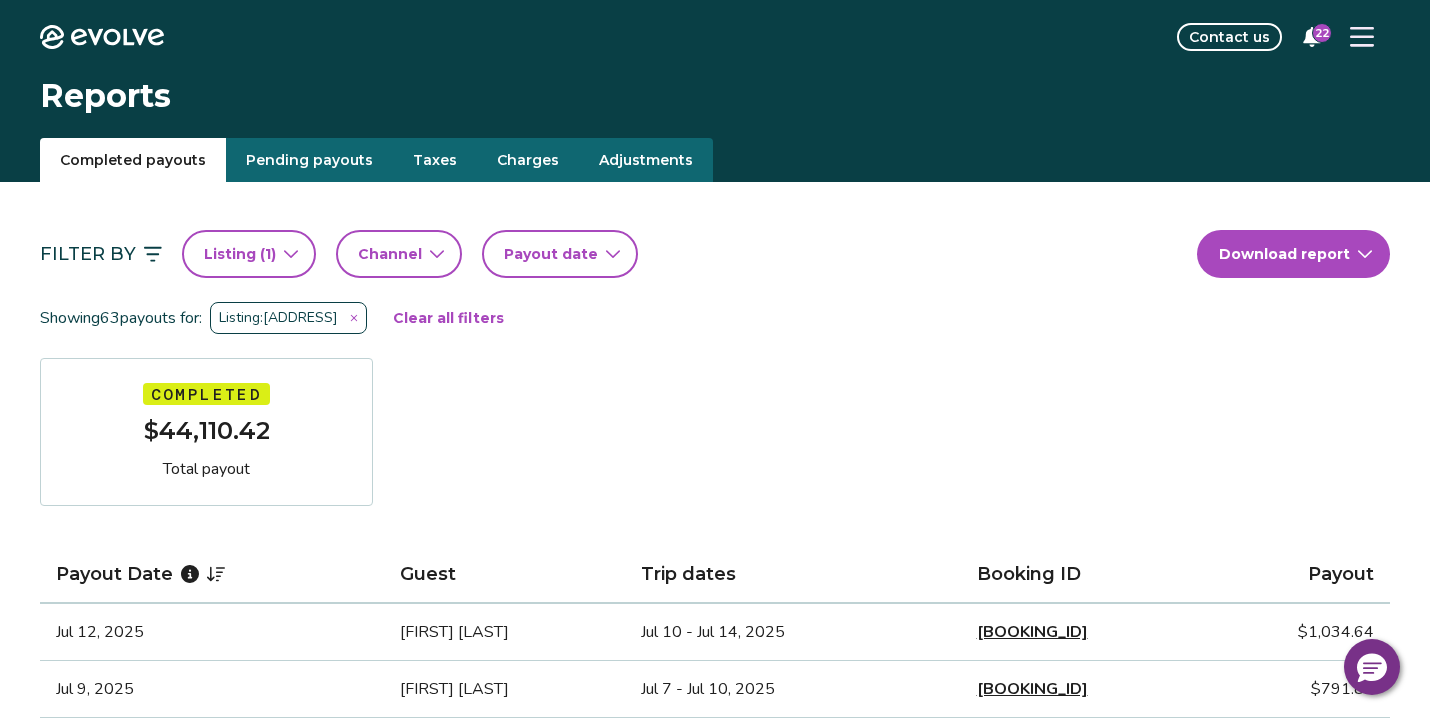 click 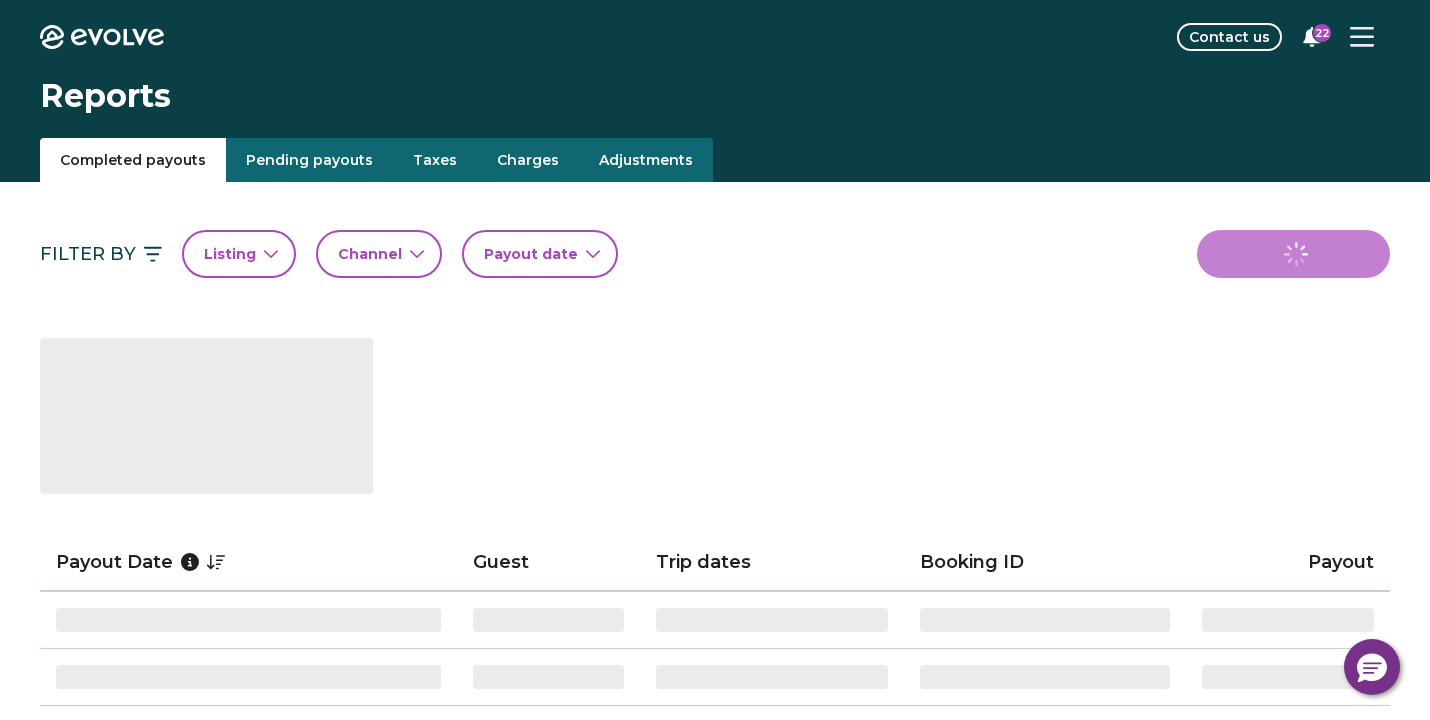 click on "Listing" at bounding box center [230, 254] 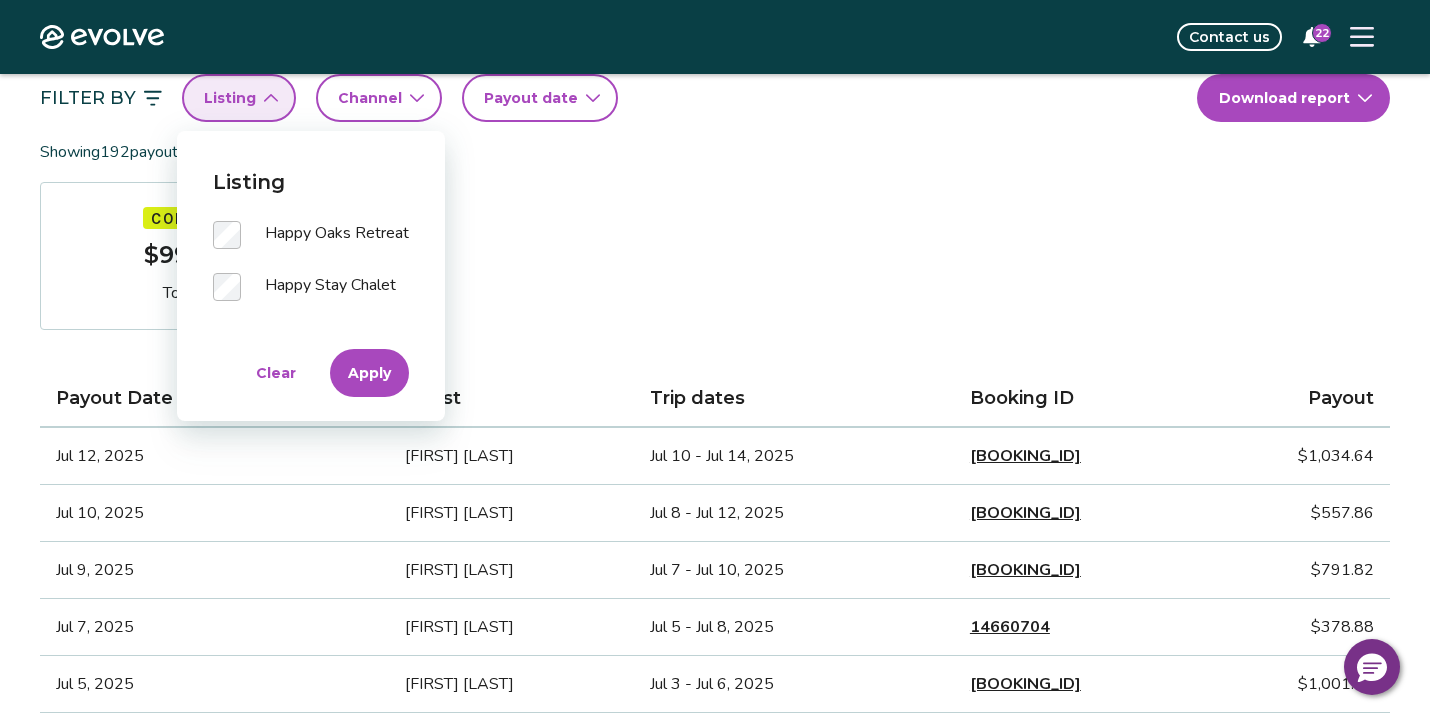 scroll, scrollTop: 155, scrollLeft: 0, axis: vertical 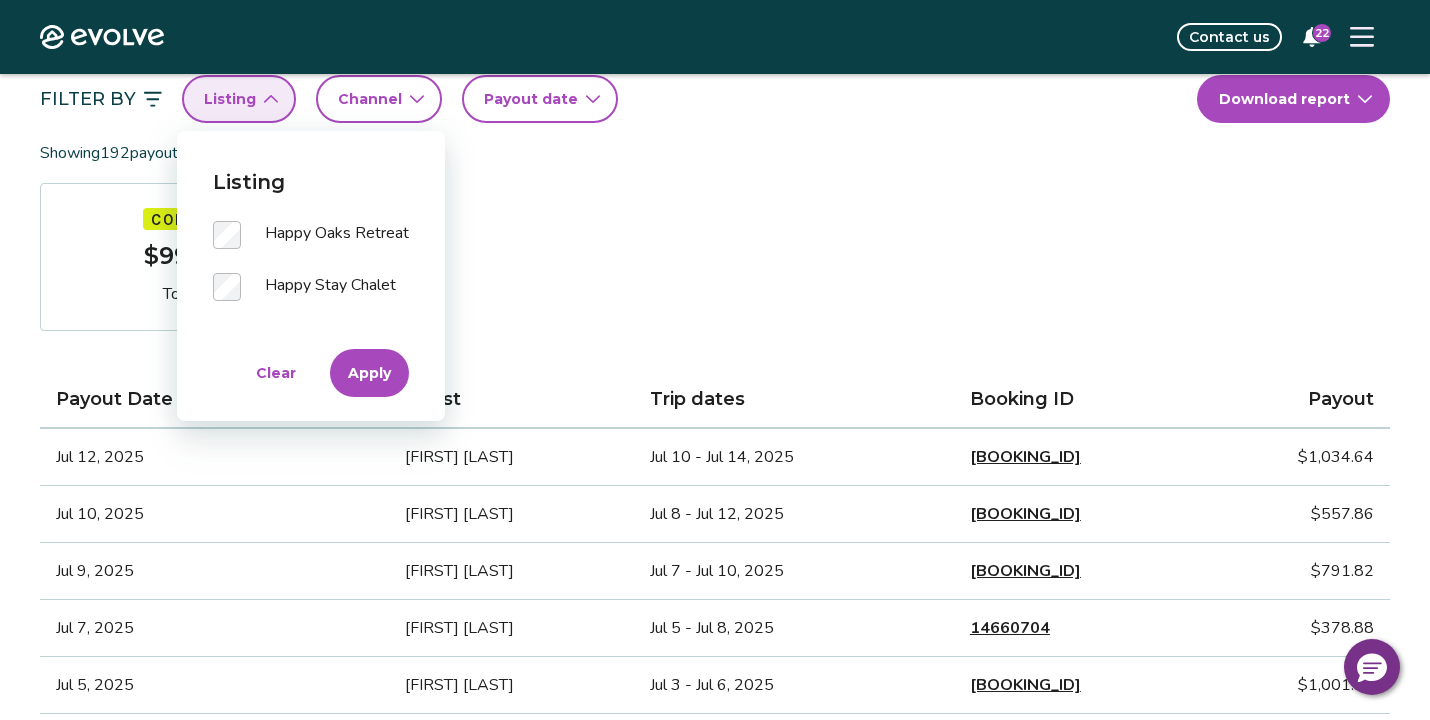 click on "Apply" at bounding box center [369, 373] 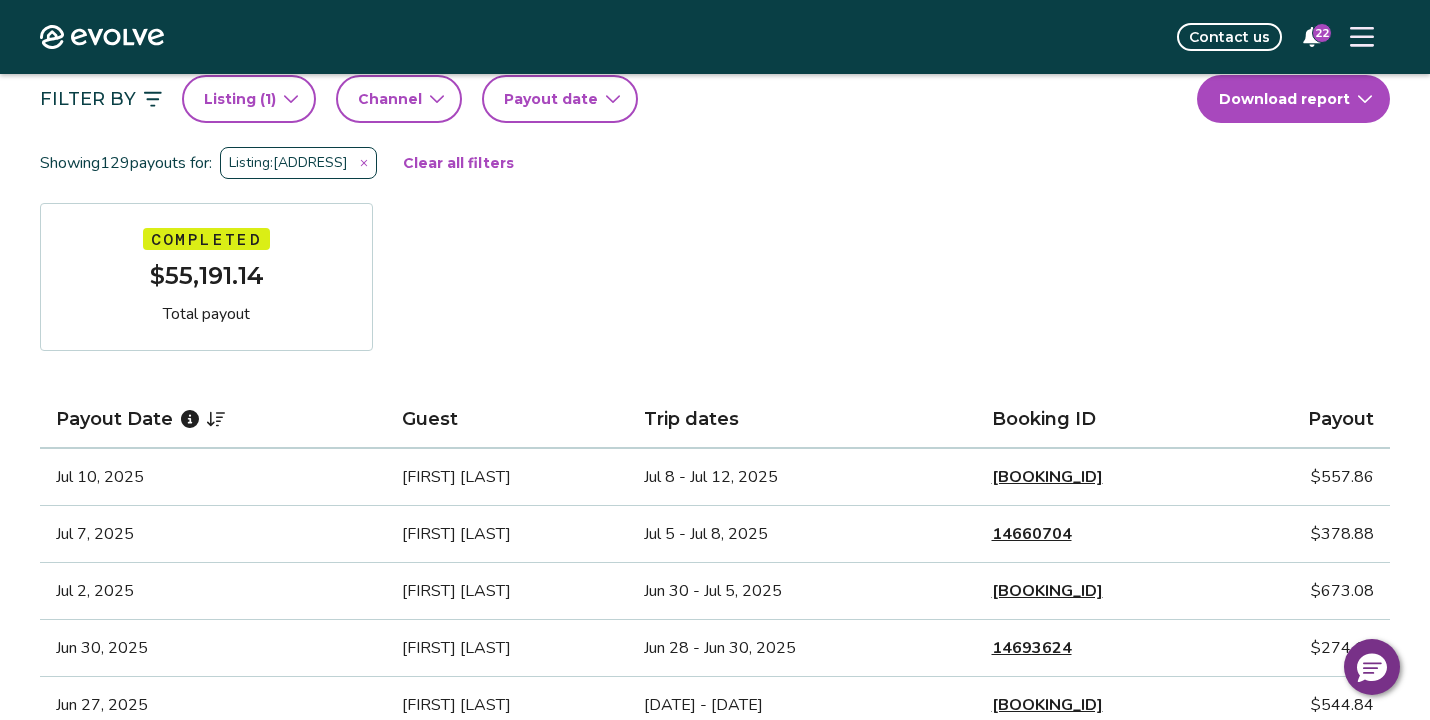 click on "Payout date" at bounding box center (551, 99) 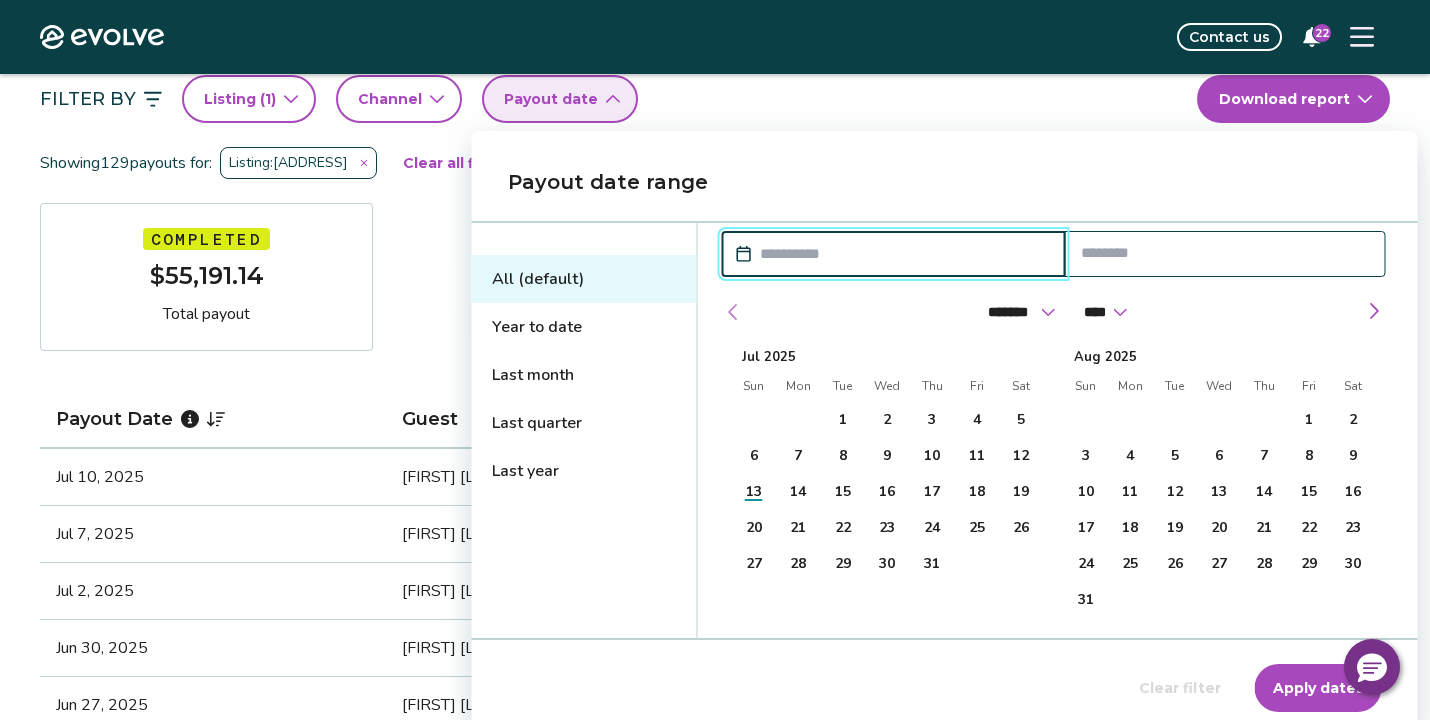 click at bounding box center (733, 312) 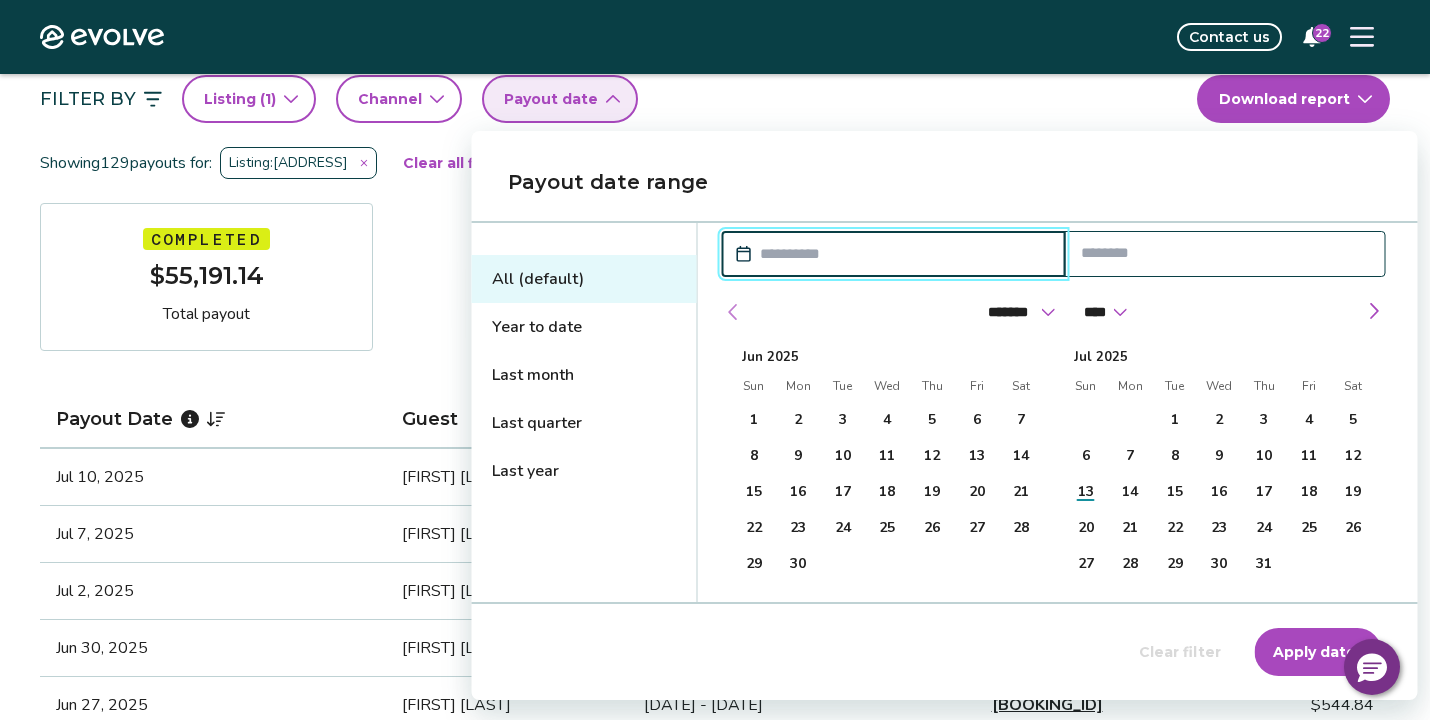click at bounding box center (733, 312) 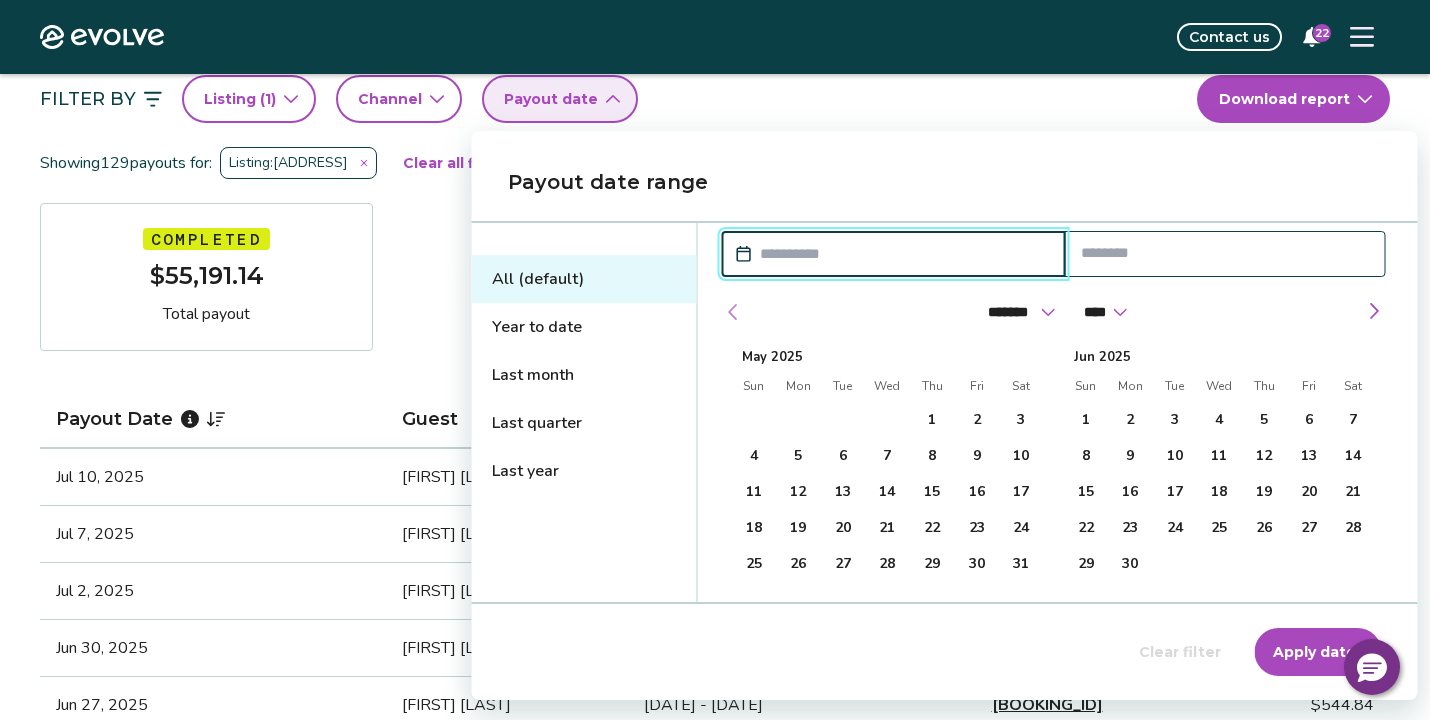 click at bounding box center [733, 312] 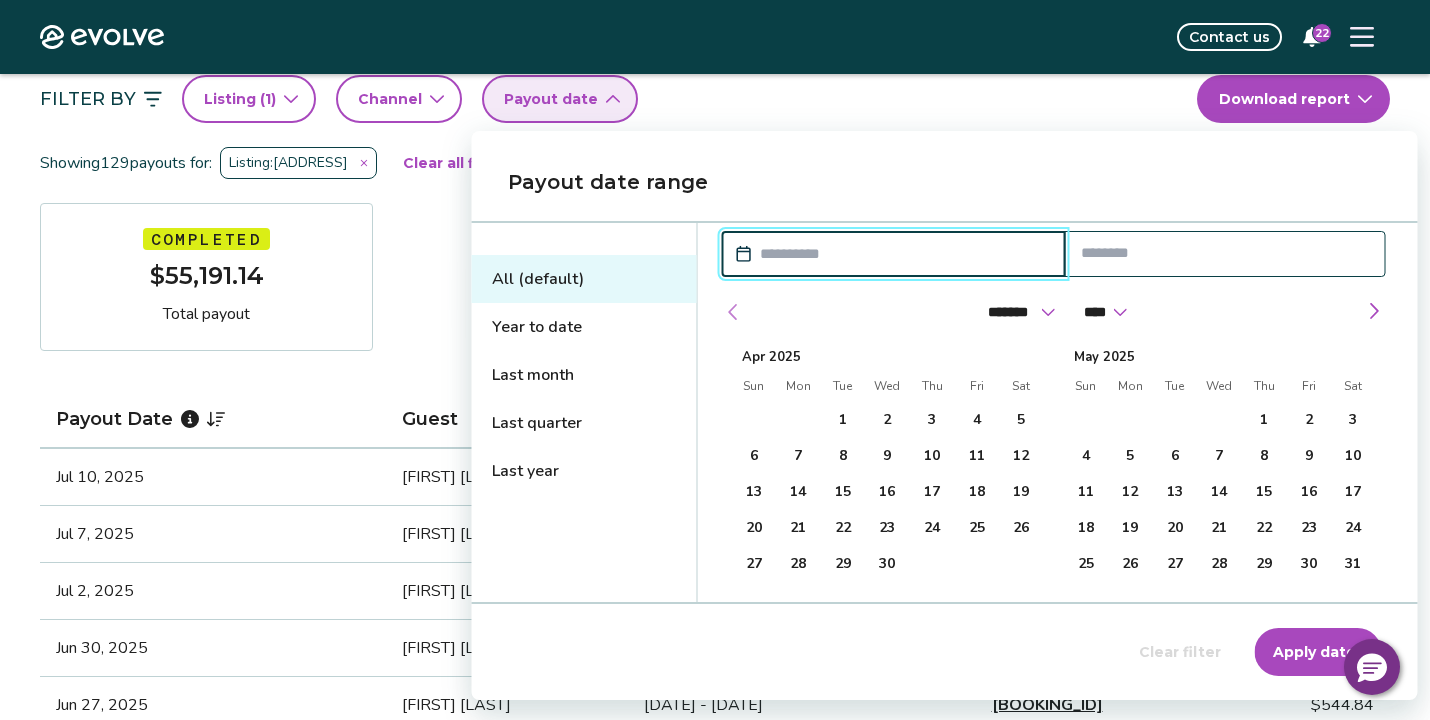 click at bounding box center (733, 312) 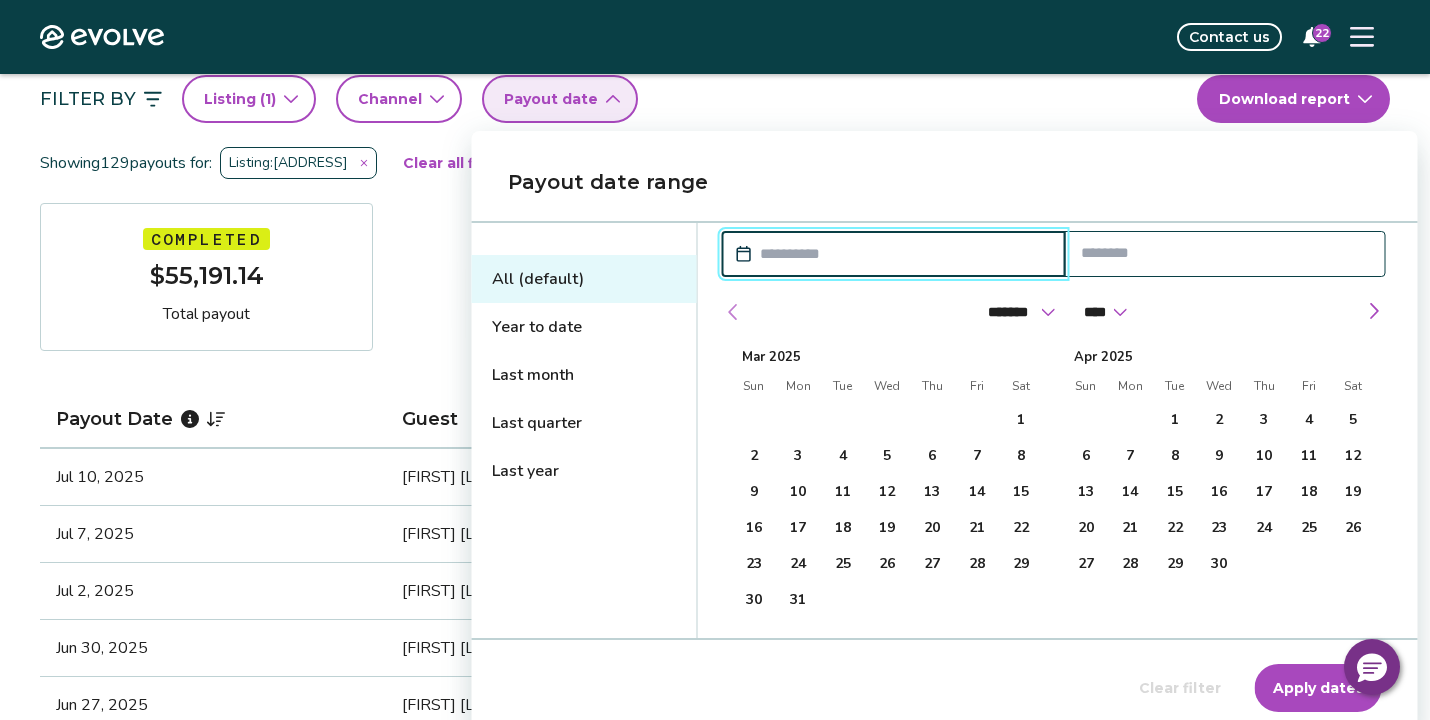 click at bounding box center (733, 312) 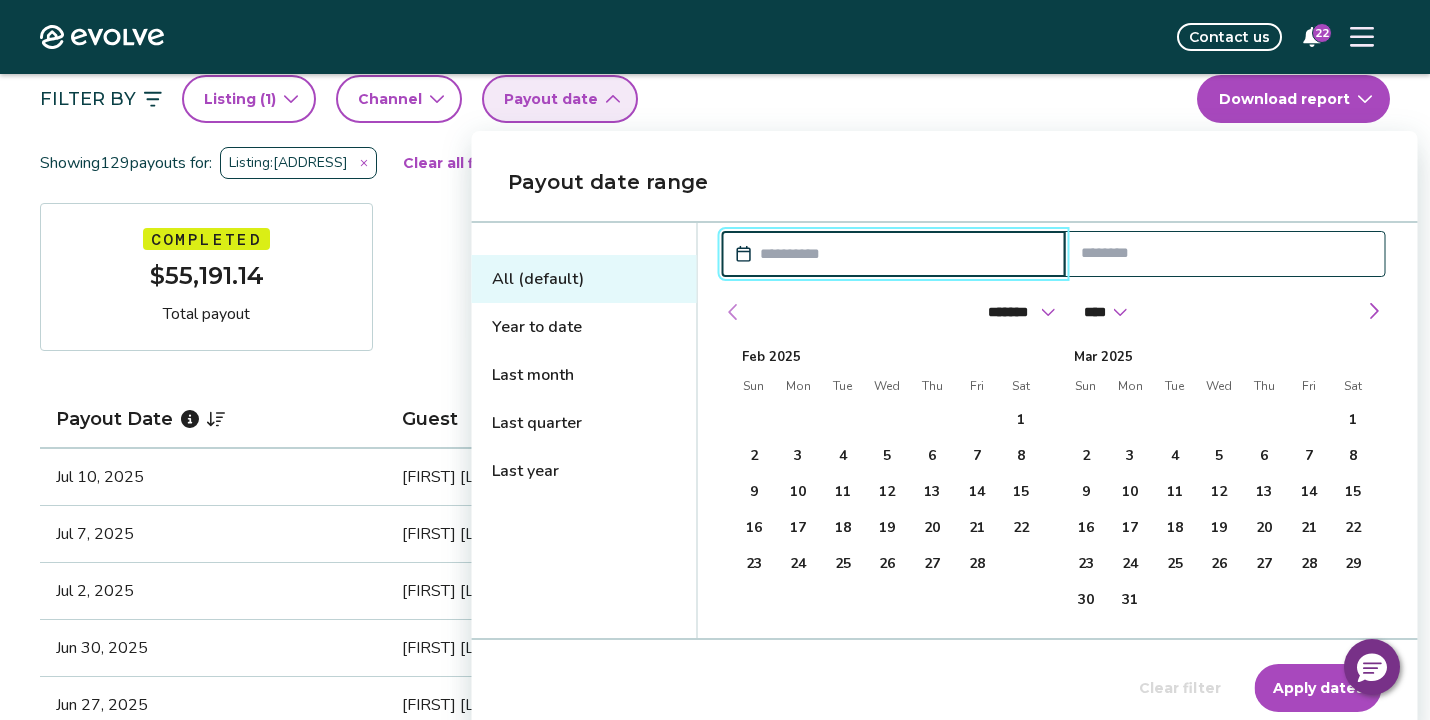 click at bounding box center [733, 312] 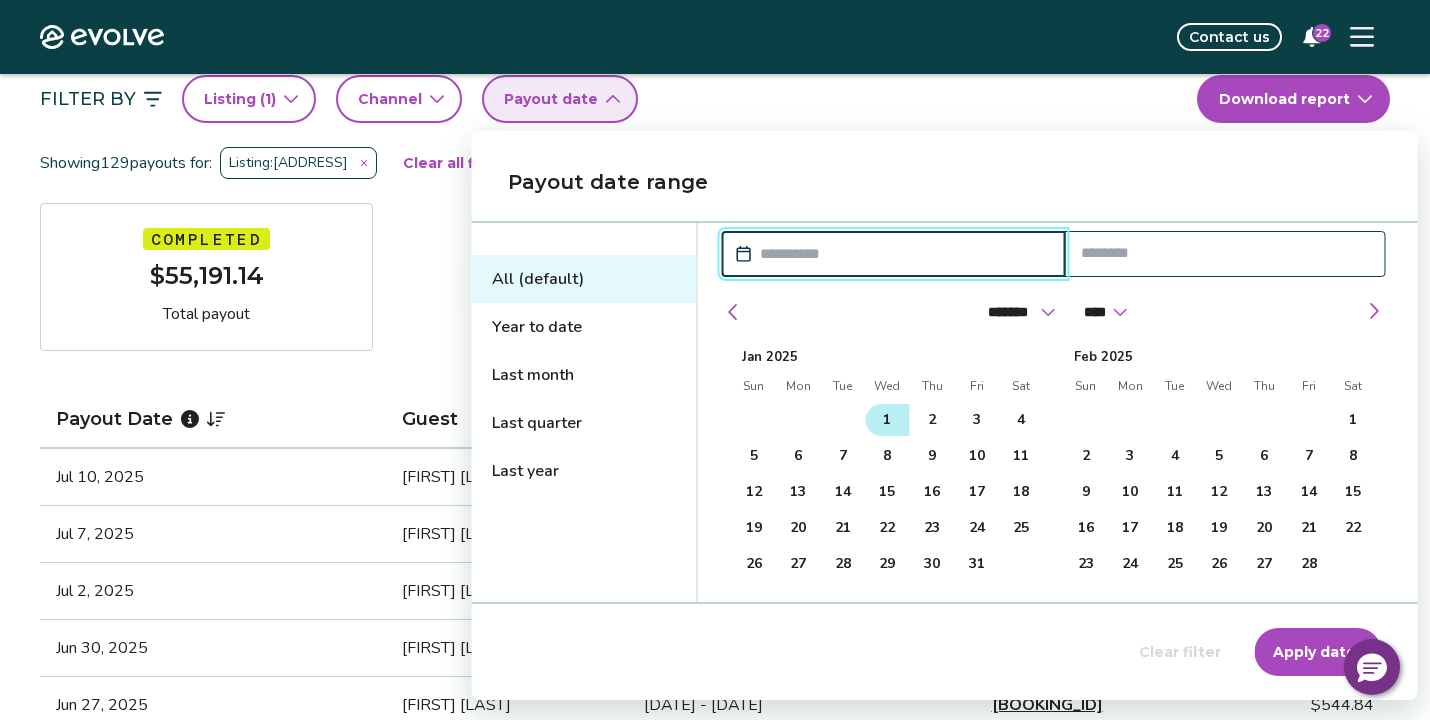 click on "1" at bounding box center (887, 420) 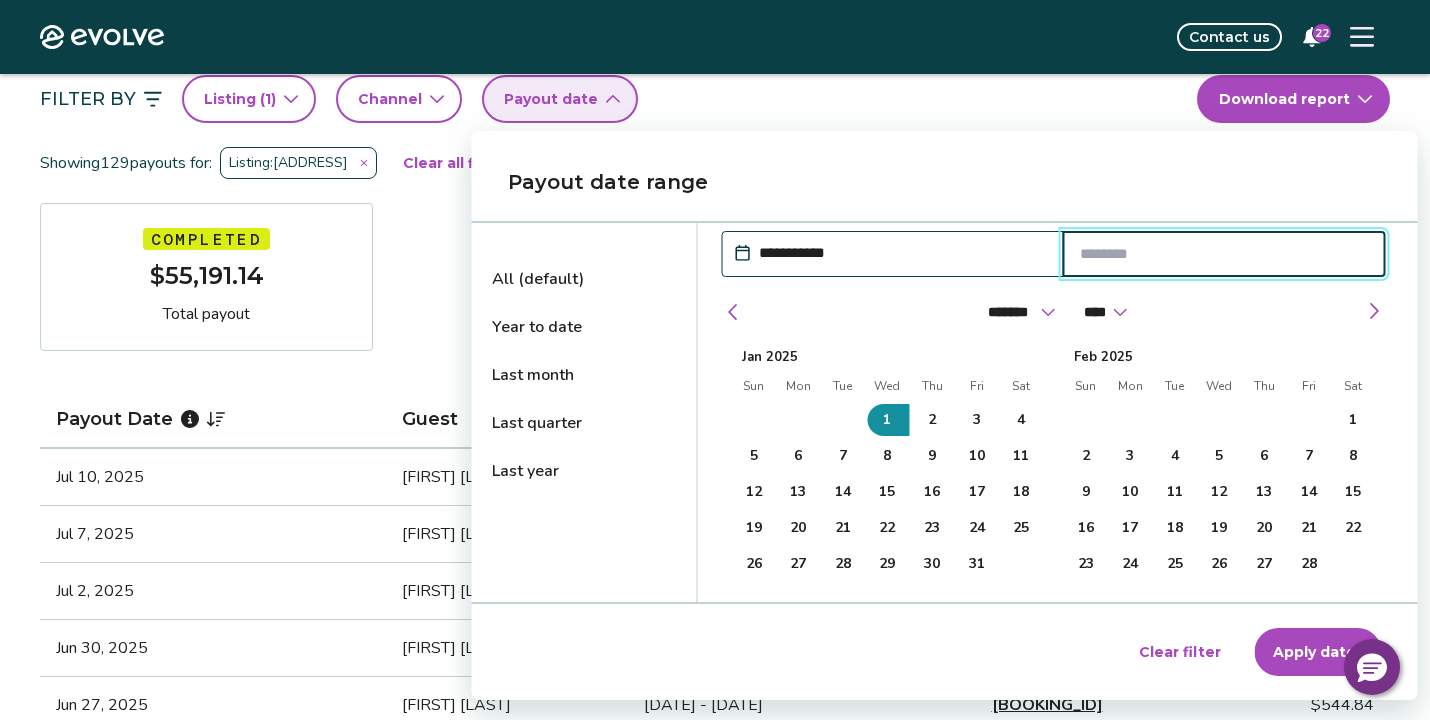 click at bounding box center [1224, 254] 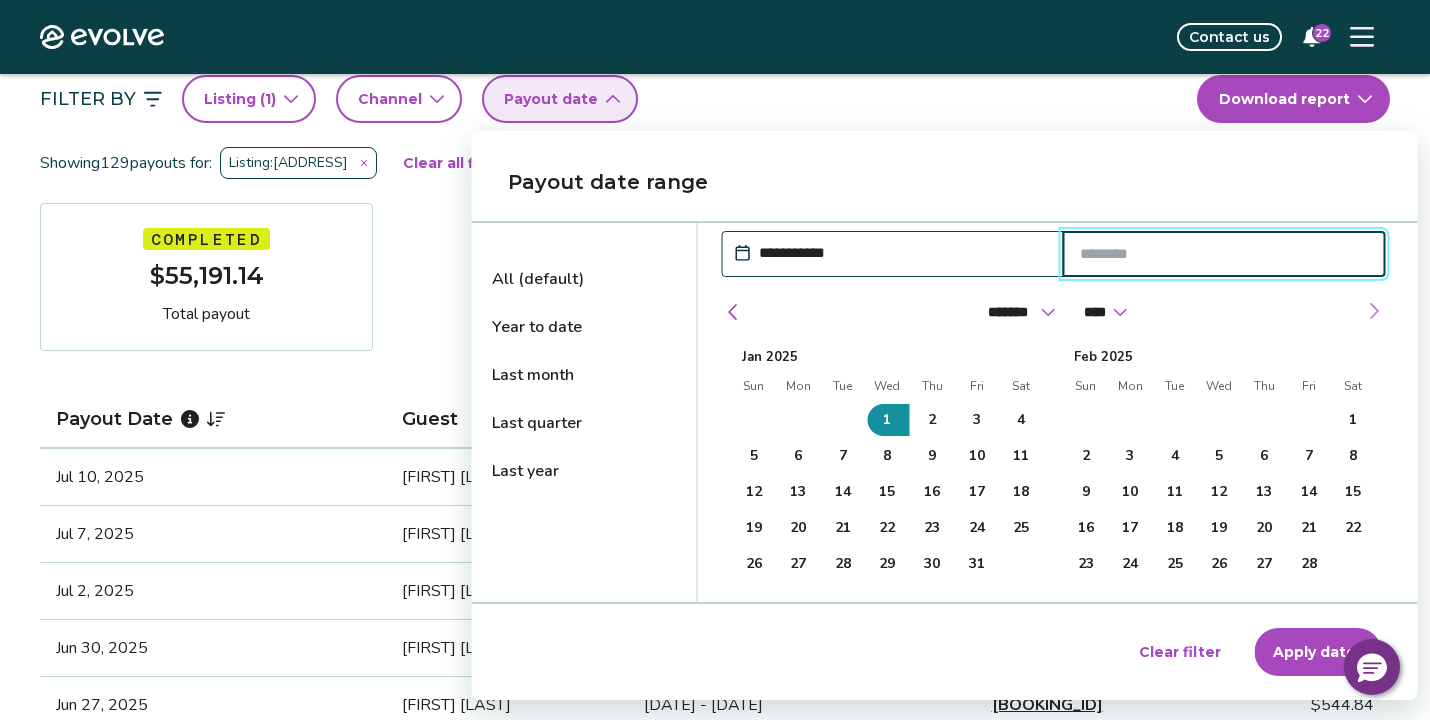 click at bounding box center (1374, 311) 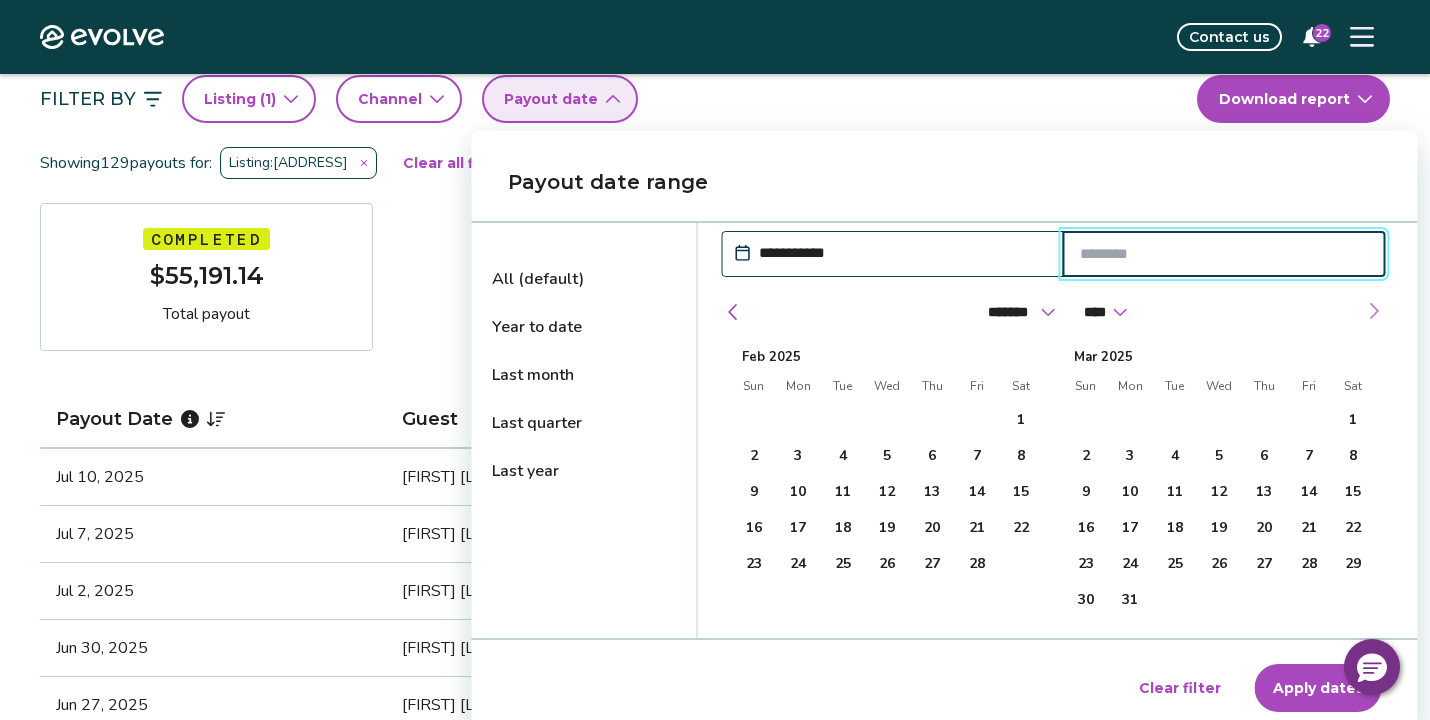 click at bounding box center [1374, 311] 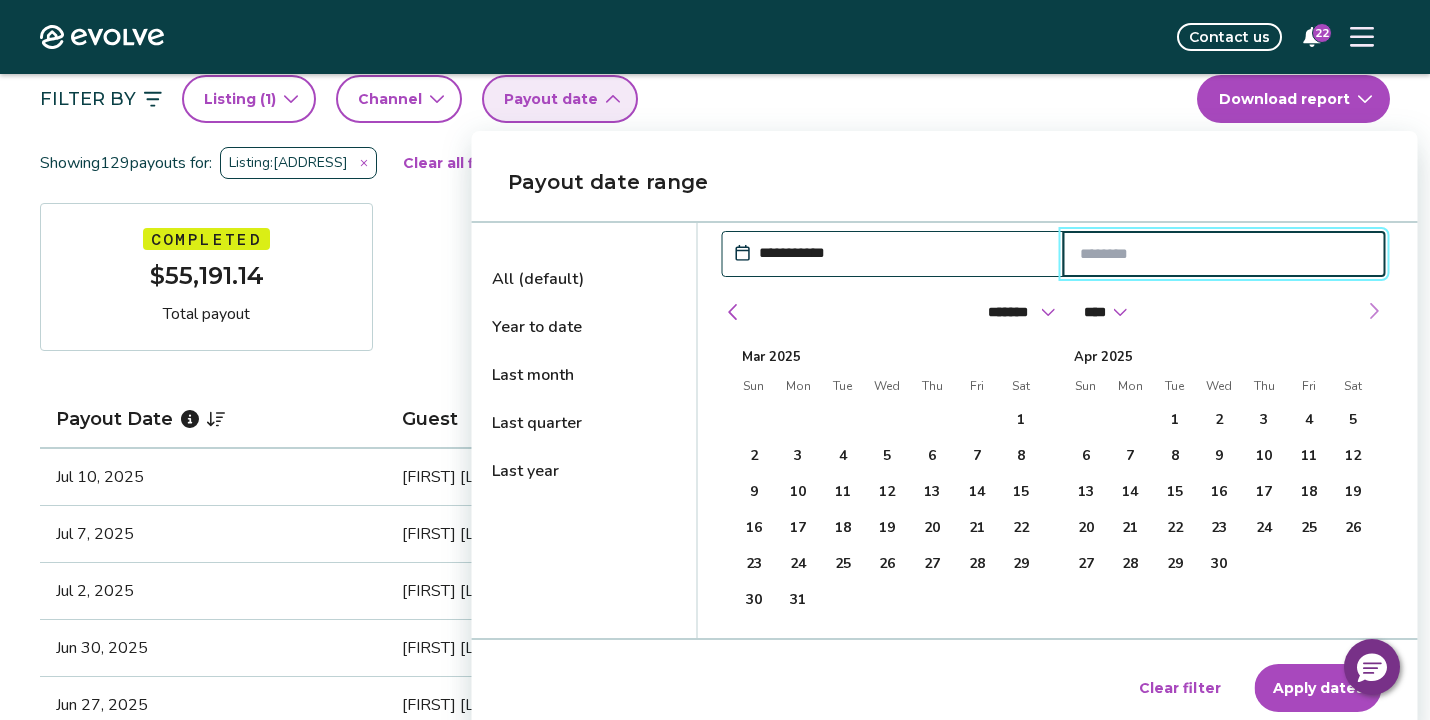 click at bounding box center (1374, 311) 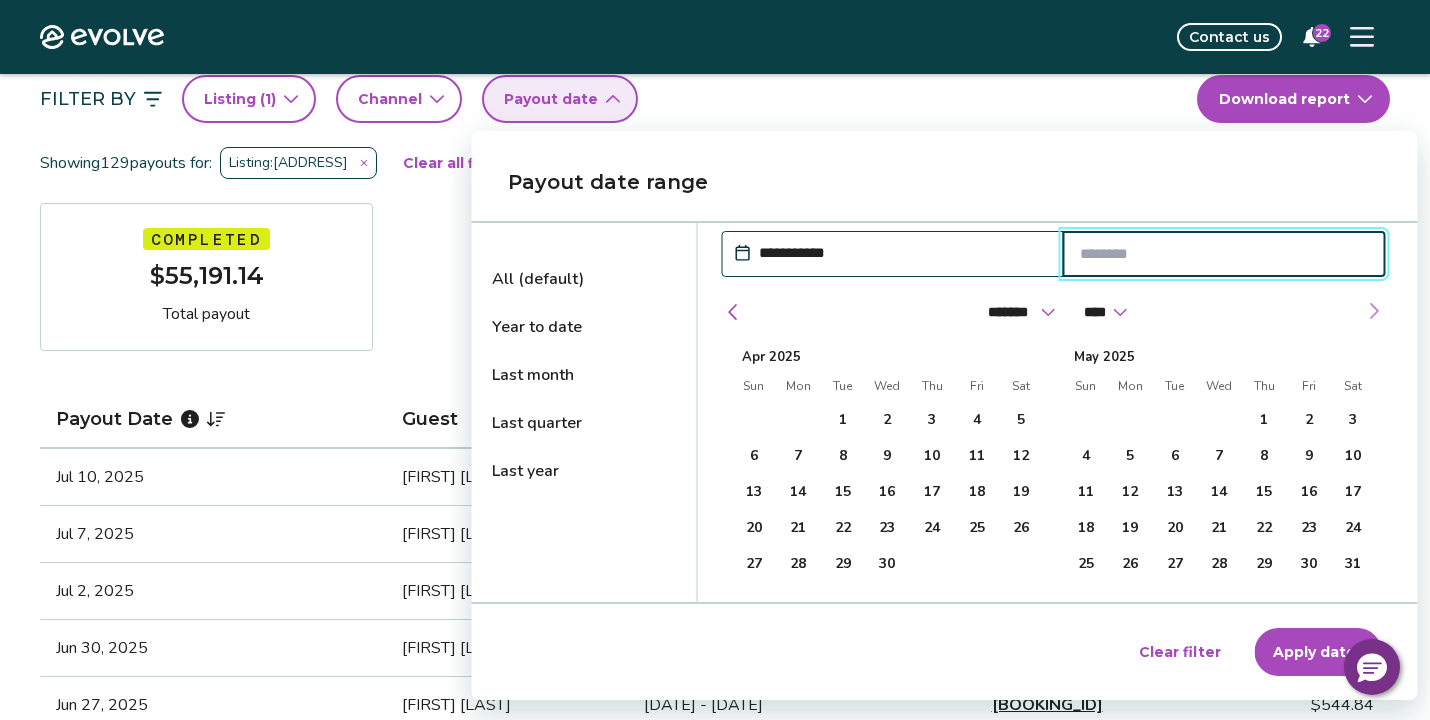 click at bounding box center (1374, 311) 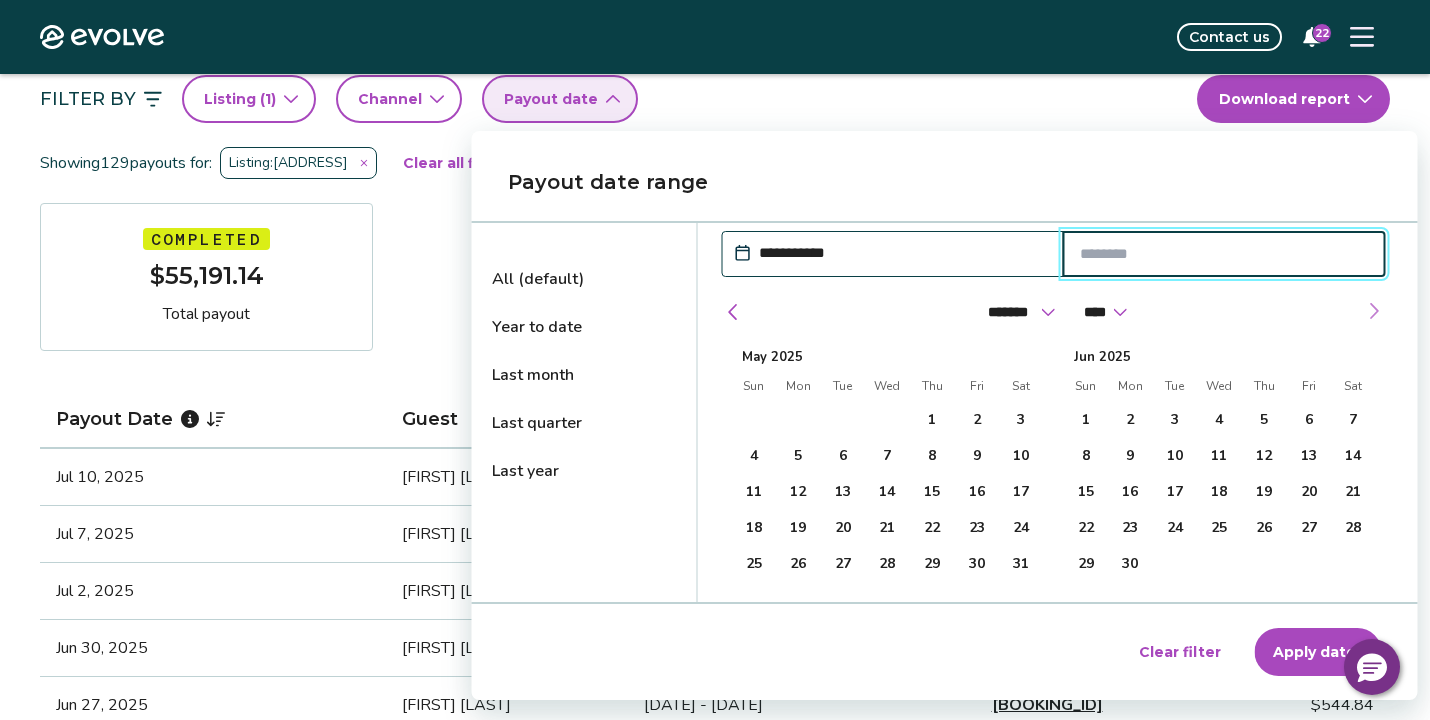 click at bounding box center (1374, 311) 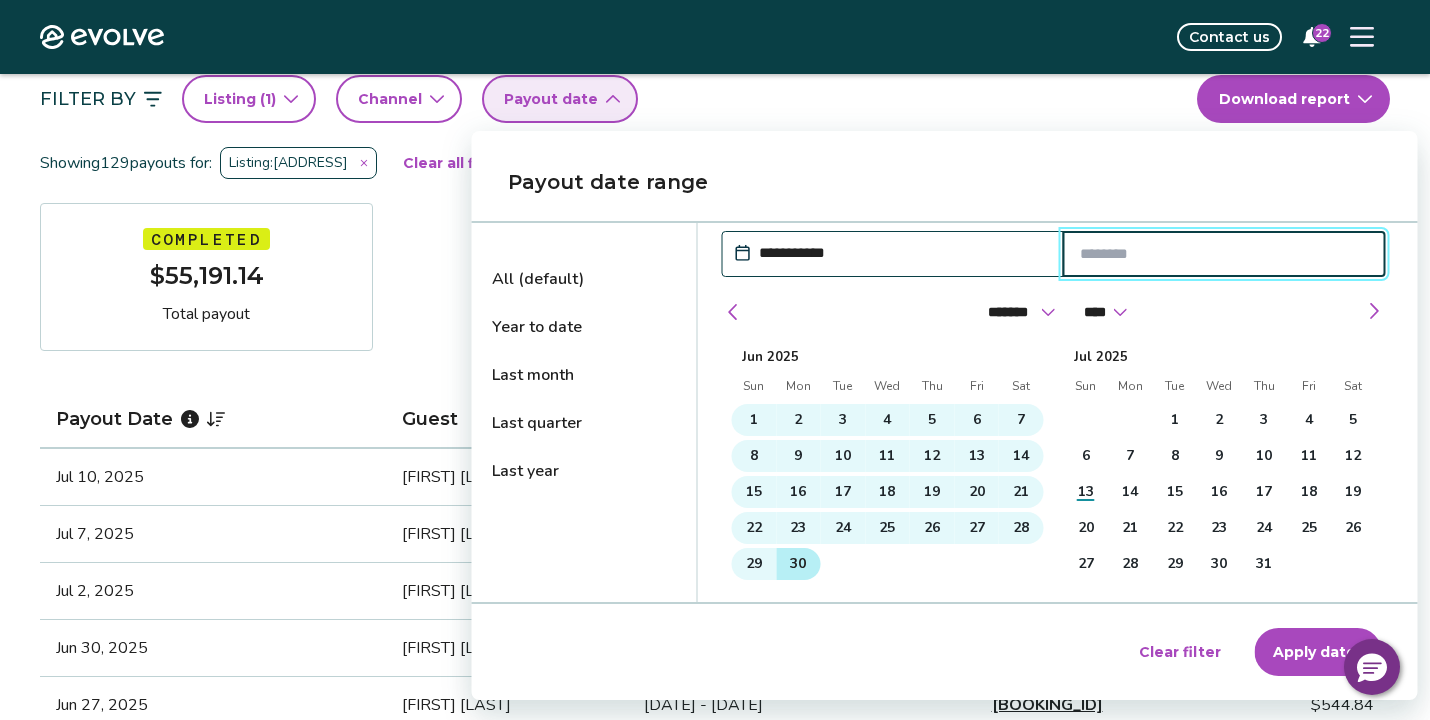click on "30" at bounding box center [798, 564] 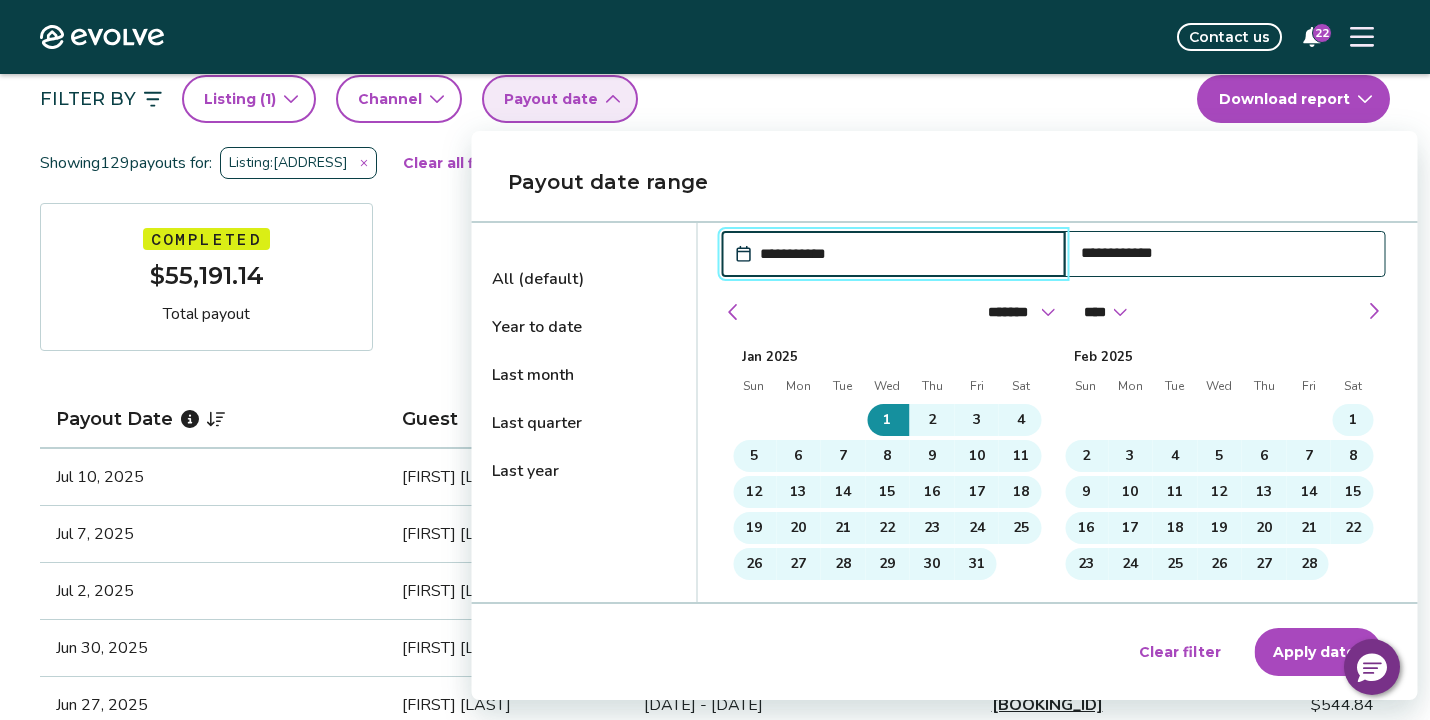 click on "Apply dates" at bounding box center (1318, 652) 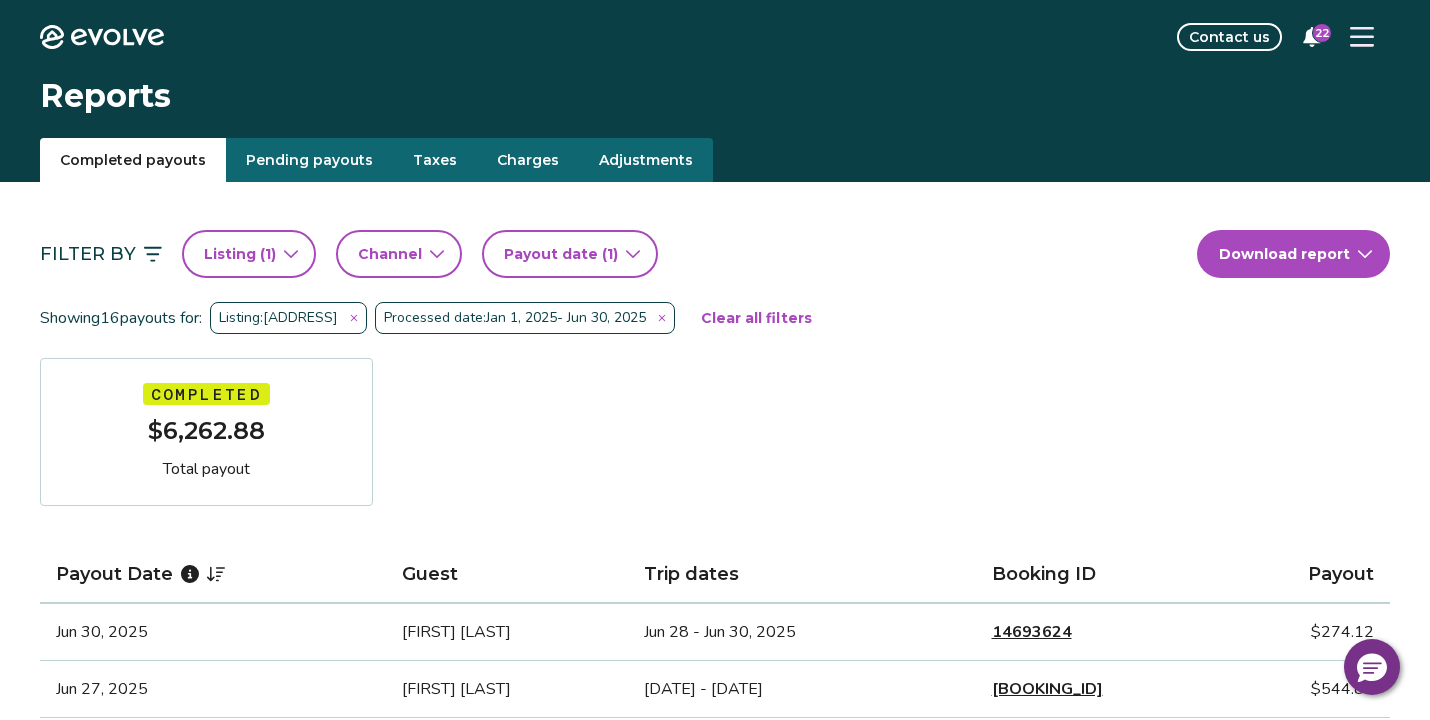 scroll, scrollTop: 0, scrollLeft: 0, axis: both 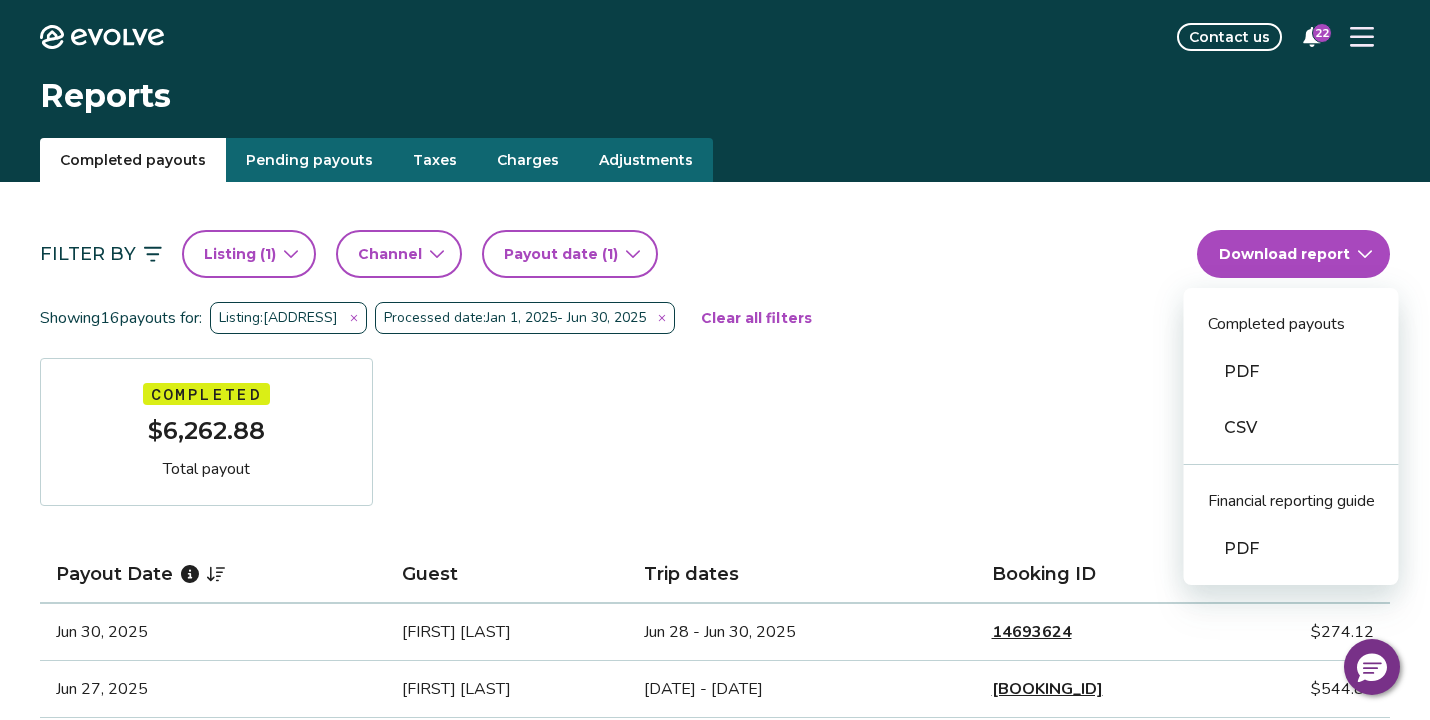 click on "Evolve Contact us 22 Reports Completed payouts Pending payouts Taxes Charges Adjustments Filter By Listing ( 1 ) Channel Payout date (1) Download report Completed payouts PDF CSV Financial reporting guide PDF Showing 16 payouts for: Listing: [ADDRESS] Processed date: [DATE] - [DATE] Clear all filters Completed $6,262.88 Total payout Payout Date Guest Trip dates Booking ID Payout [DATE] [FIRST] [LAST] [DATE] - [DATE] [BOOKING_ID] $[AMOUNT] [DATE] [FIRST] [LAST] [DATE] - [DATE] [BOOKING_ID] $[AMOUNT] [DATE] [FIRST] [LAST] [DATE] - [DATE] [BOOKING_ID] $[AMOUNT] [DATE] [FIRST] [LAST] [DATE] - [DATE] [BOOKING_ID] $[AMOUNT] [DATE] [FIRST] [LAST] [DATE] - [DATE] [BOOKING_ID] $[AMOUNT] [DATE] [FIRST] [LAST] [DATE] - [DATE] [BOOKING_ID] $[AMOUNT] [DATE] [FIRST] [LAST] [DATE] - [DATE] [BOOKING_ID] $[AMOUNT] [DATE] [FIRST] [LAST] [DATE] - [DATE] [BOOKING_ID] $[AMOUNT] [DATE] [FIRST] [LAST] [DATE] - [DATE] [BOOKING_ID] $[AMOUNT] [DATE] [FIRST] [LAST] [DATE] - [DATE] [BOOKING_ID] $[AMOUNT] [DATE] [FIRST] [LAST] [DATE] - [DATE] [BOOKING_ID] $[AMOUNT] [DATE] [FIRST] [LAST] [DATE] - [DATE] [BOOKING_ID] $[AMOUNT]" at bounding box center (715, 1323) 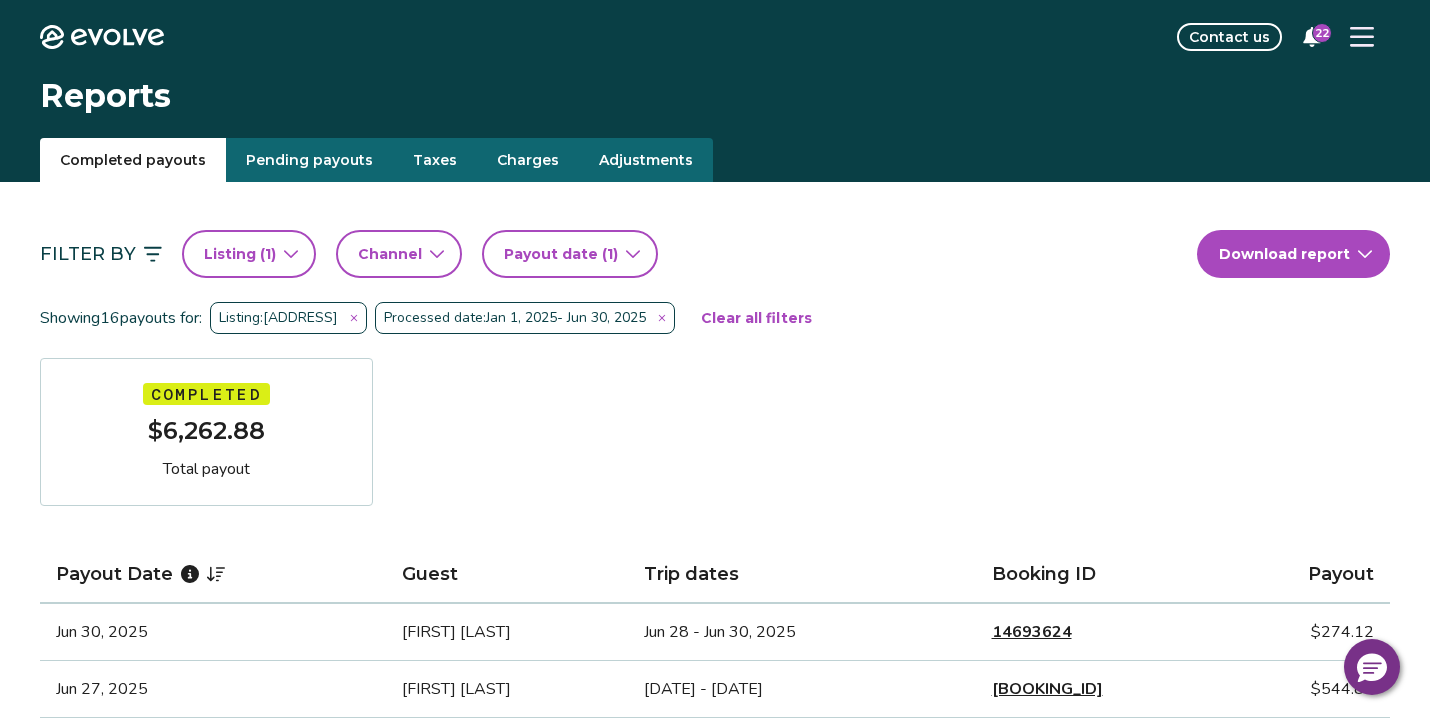 click at bounding box center [354, 318] 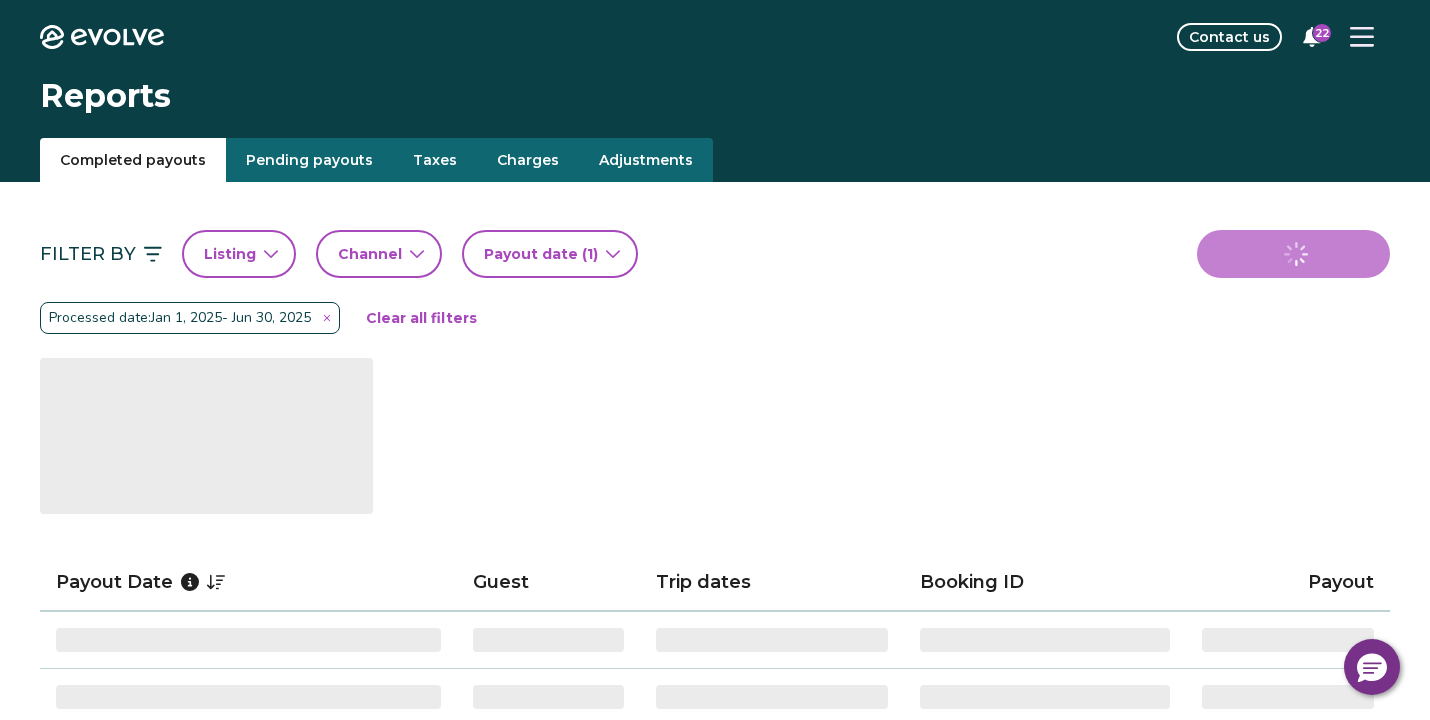 click 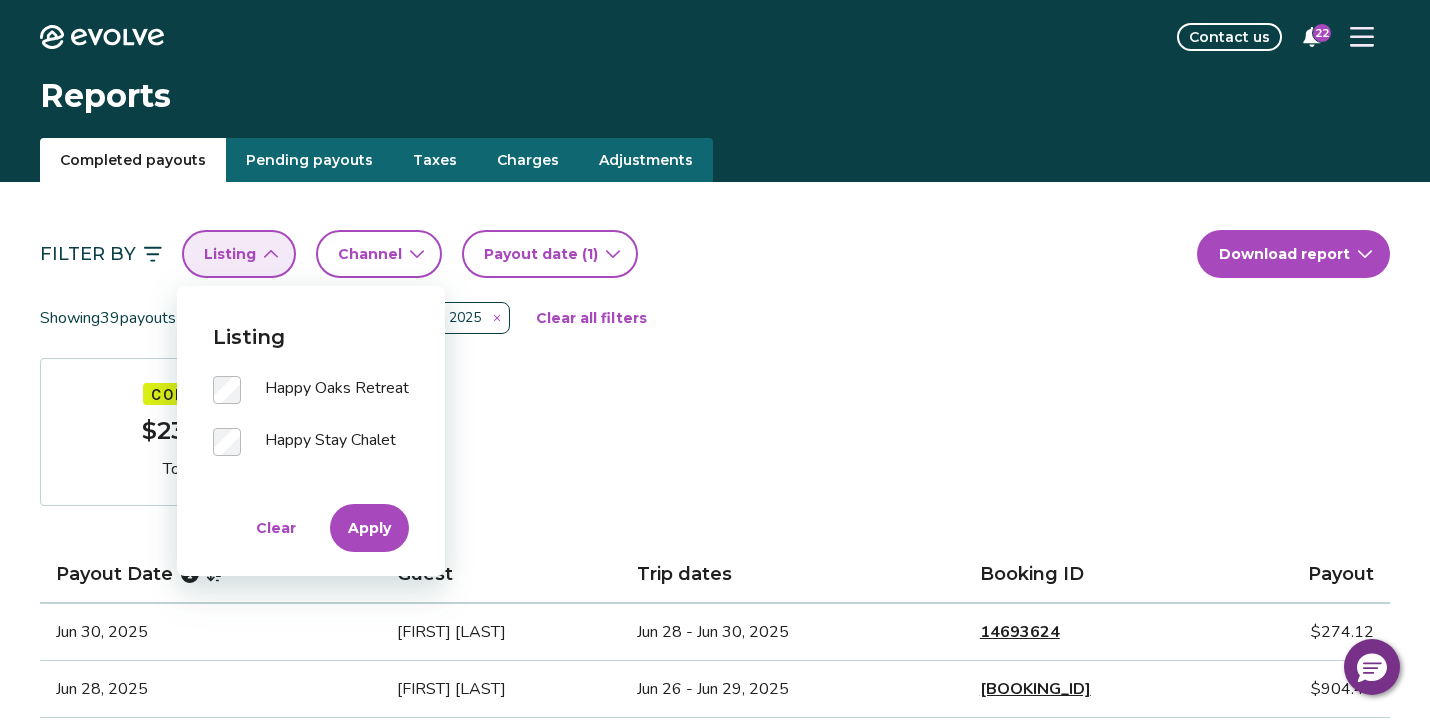 click on "Apply" at bounding box center [369, 528] 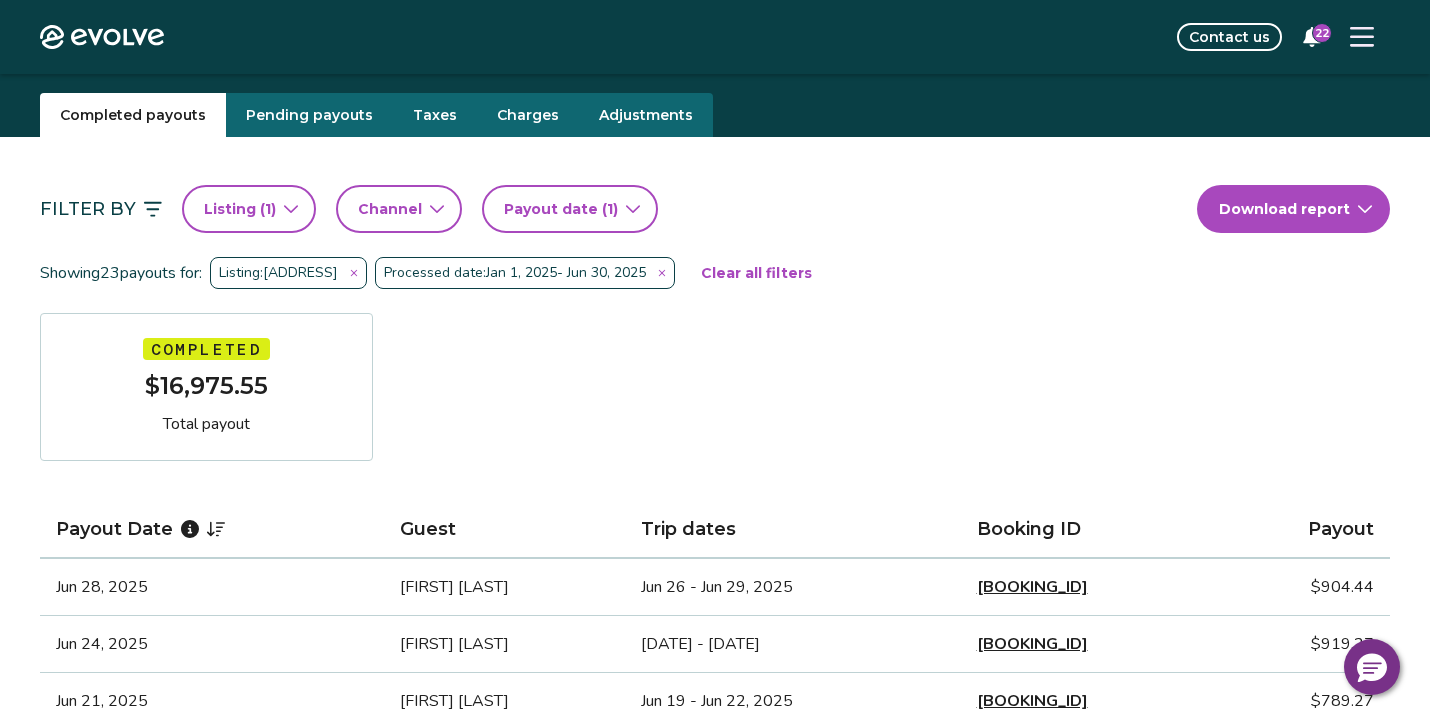scroll, scrollTop: 46, scrollLeft: 0, axis: vertical 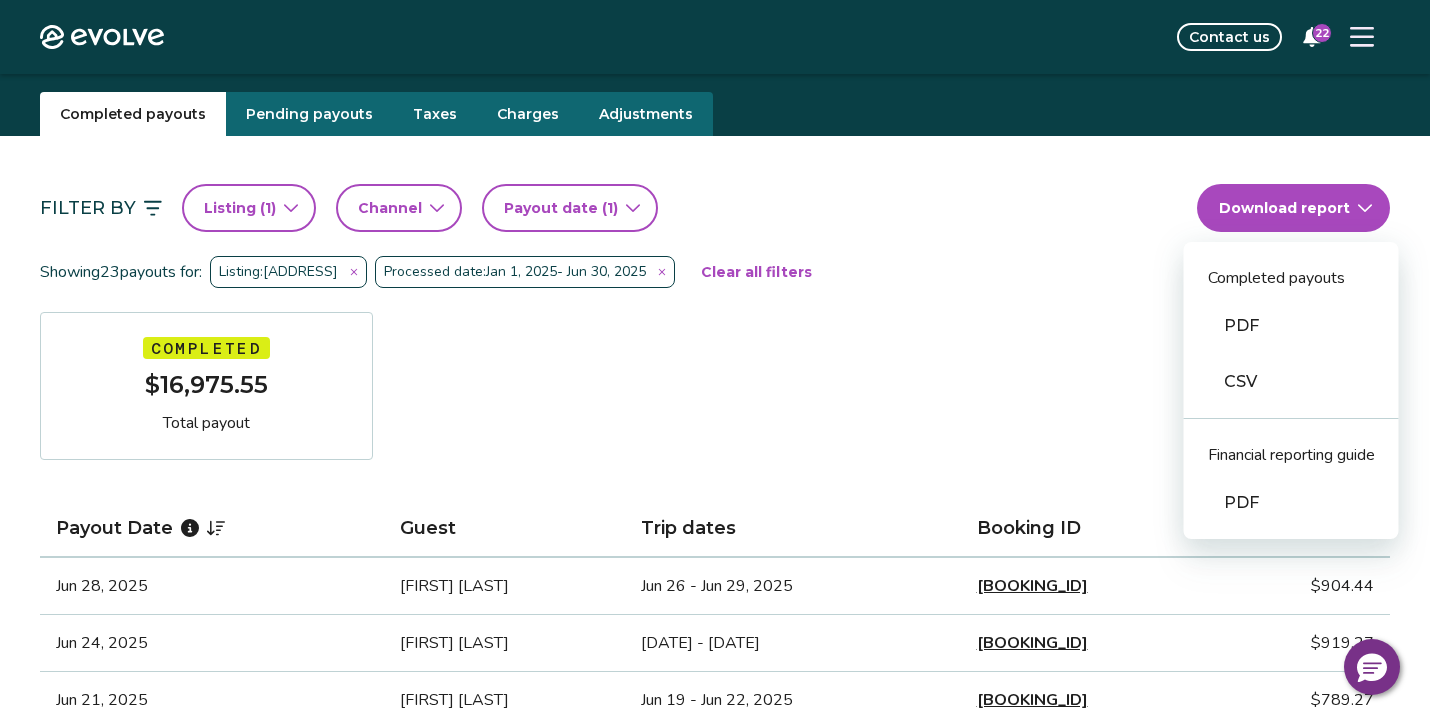 click on "Evolve Contact us 22 Reports Completed payouts Pending payouts Taxes Charges Adjustments Filter By Listing ( 1 ) Channel Payout date (1) Download report Completed payouts PDF CSV Financial reporting guide PDF Showing 23 payouts for: Listing: [ADDRESS] Processed date: [DATE] - [DATE] Clear all filters Completed $16,975.55 Total payout Payout Date Guest Trip dates Booking ID Payout [DATE] [FIRST] [LAST] [DATE] - [DATE] [BOOKING_ID] $[AMOUNT] [DATE] [FIRST] [LAST] [DATE] - [DATE] [BOOKING_ID] $[AMOUNT] [DATE] [FIRST] [LAST] [DATE] - [DATE] [BOOKING_ID] $[AMOUNT] [DATE] [FIRST] [LAST] [DATE] - [DATE] [BOOKING_ID] $[AMOUNT] [DATE] [FIRST] [LAST] [DATE] - [DATE] [BOOKING_ID] $[AMOUNT] [DATE] [FIRST] [LAST] [DATE] - [DATE] [BOOKING_ID] $[AMOUNT] [DATE] [FIRST] [LAST] [DATE] - [DATE] [BOOKING_ID] $[AMOUNT] [DATE] [FIRST] [LAST] [DATE] - [DATE] [BOOKING_ID] $[AMOUNT] [DATE] [FIRST] [LAST] [DATE] - [DATE] [BOOKING_ID] $[AMOUNT] [DATE] [FIRST] [LAST] [DATE] - [DATE] [BOOKING_ID] $[AMOUNT] [DATE] [FIRST] [LAST] [DATE] - [DATE] [BOOKING_ID] $[AMOUNT] [DATE] [FIRST] [LAST] [DATE] - [DATE] [BOOKING_ID] $[AMOUNT]" at bounding box center [715, 1427] 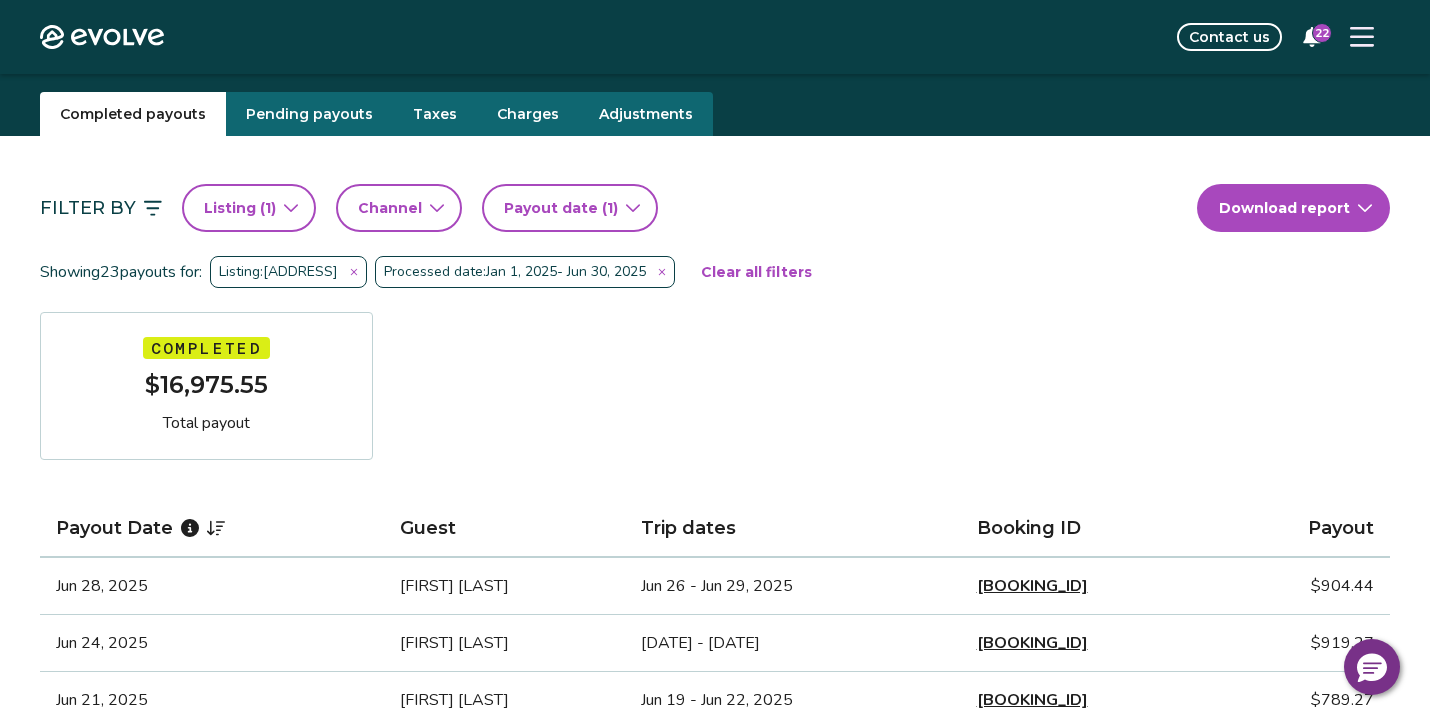 click on "Showing  23  payouts   for: Listing:  [ADDRESS] Processed date:  [DATE]  -   [DATE] Clear all filters" at bounding box center (715, 272) 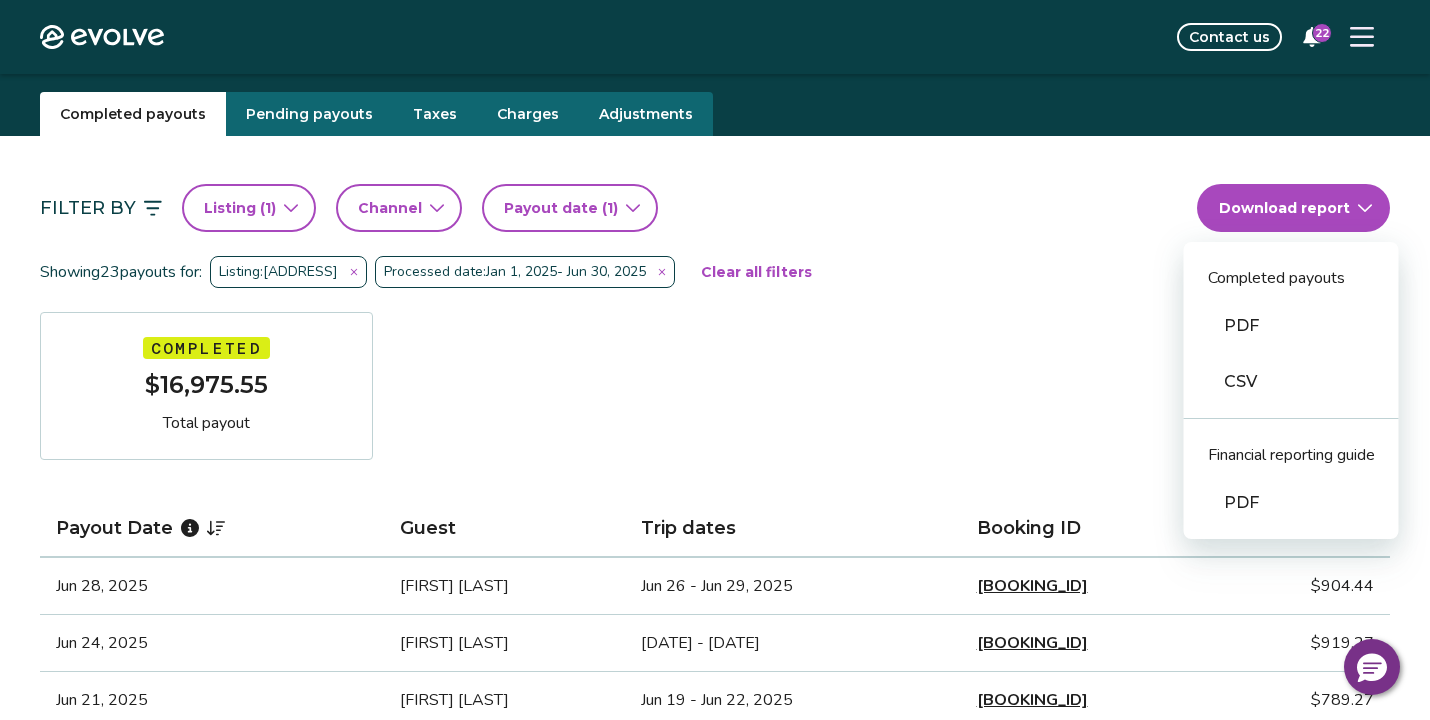 click on "Evolve Contact us 22 Reports Completed payouts Pending payouts Taxes Charges Adjustments Filter By Listing ( 1 ) Channel Payout date (1) Download report Completed payouts PDF CSV Financial reporting guide PDF Showing 23 payouts for: Listing: [ADDRESS] Processed date: [DATE] - [DATE] Clear all filters Completed $16,975.55 Total payout Payout Date Guest Trip dates Booking ID Payout [DATE] [FIRST] [LAST] [DATE] - [DATE] [BOOKING_ID] $[AMOUNT] [DATE] [FIRST] [LAST] [DATE] - [DATE] [BOOKING_ID] $[AMOUNT] [DATE] [FIRST] [LAST] [DATE] - [DATE] [BOOKING_ID] $[AMOUNT] [DATE] [FIRST] [LAST] [DATE] - [DATE] [BOOKING_ID] $[AMOUNT] [DATE] [FIRST] [LAST] [DATE] - [DATE] [BOOKING_ID] $[AMOUNT] [DATE] [FIRST] [LAST] [DATE] - [DATE] [BOOKING_ID] $[AMOUNT] [DATE] [FIRST] [LAST] [DATE] - [DATE] [BOOKING_ID] $[AMOUNT] [DATE] [FIRST] [LAST] [DATE] - [DATE] [BOOKING_ID] $[AMOUNT] [DATE] [FIRST] [LAST] [DATE] - [DATE] [BOOKING_ID] $[AMOUNT] [DATE] [FIRST] [LAST] [DATE] - [DATE] [BOOKING_ID] $[AMOUNT] [DATE] [FIRST] [LAST] [DATE] - [DATE] [BOOKING_ID] $[AMOUNT] [DATE] [FIRST] [LAST] [DATE] - [DATE] [BOOKING_ID] $[AMOUNT]" at bounding box center [715, 1427] 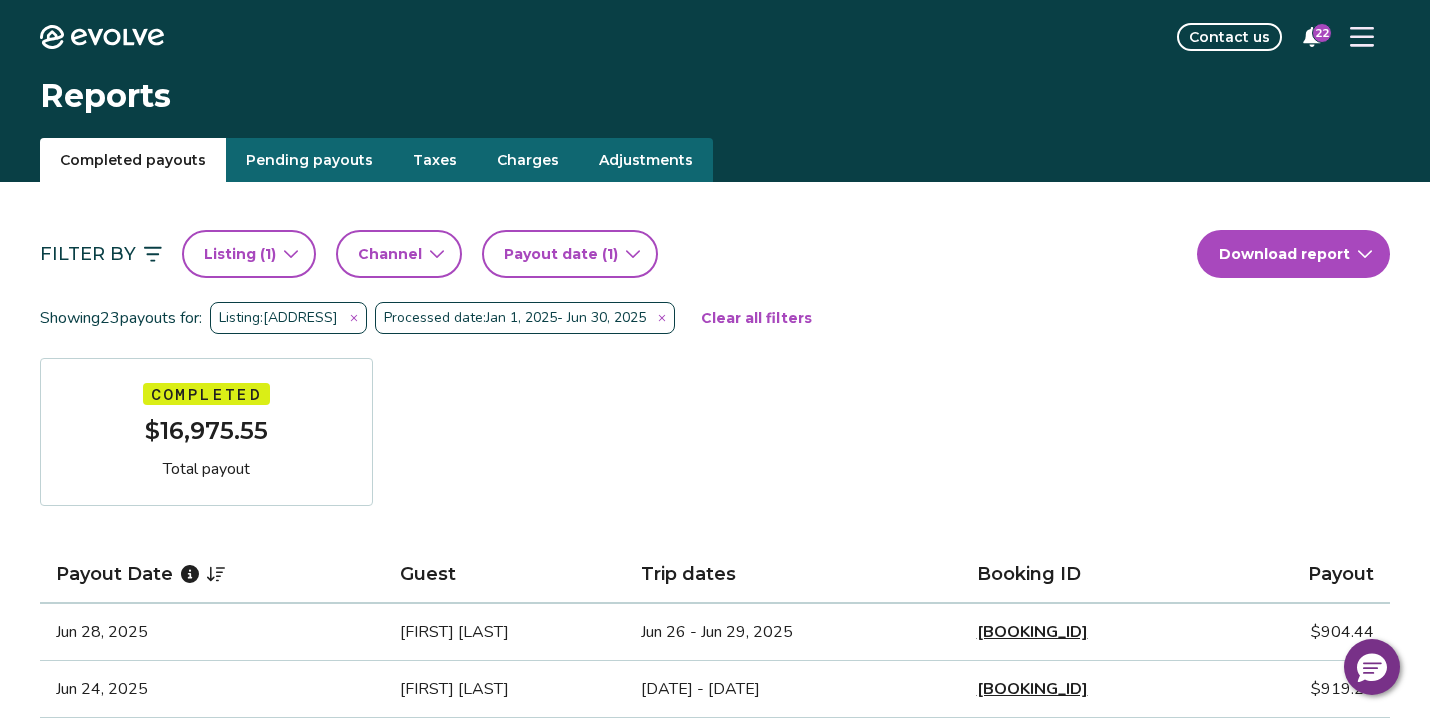 scroll, scrollTop: 0, scrollLeft: 0, axis: both 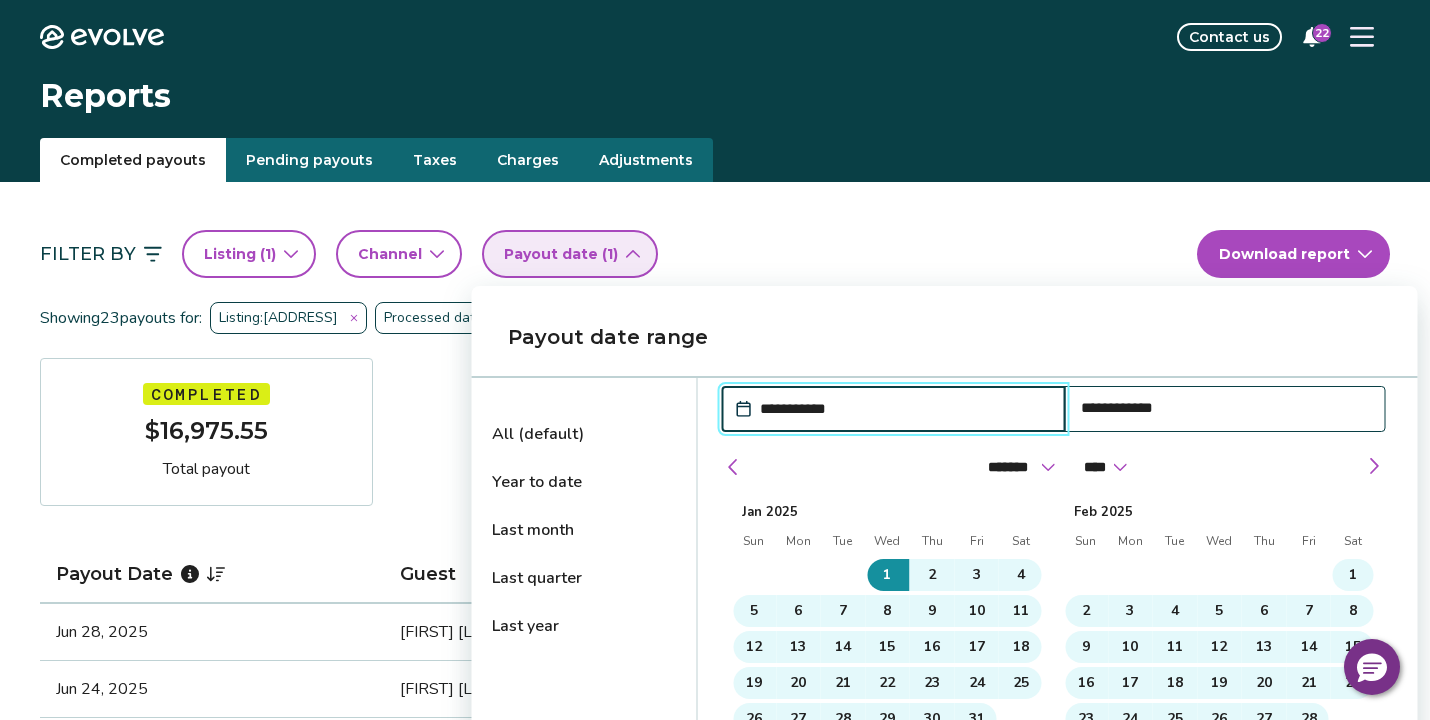 click on "**********" at bounding box center [904, 409] 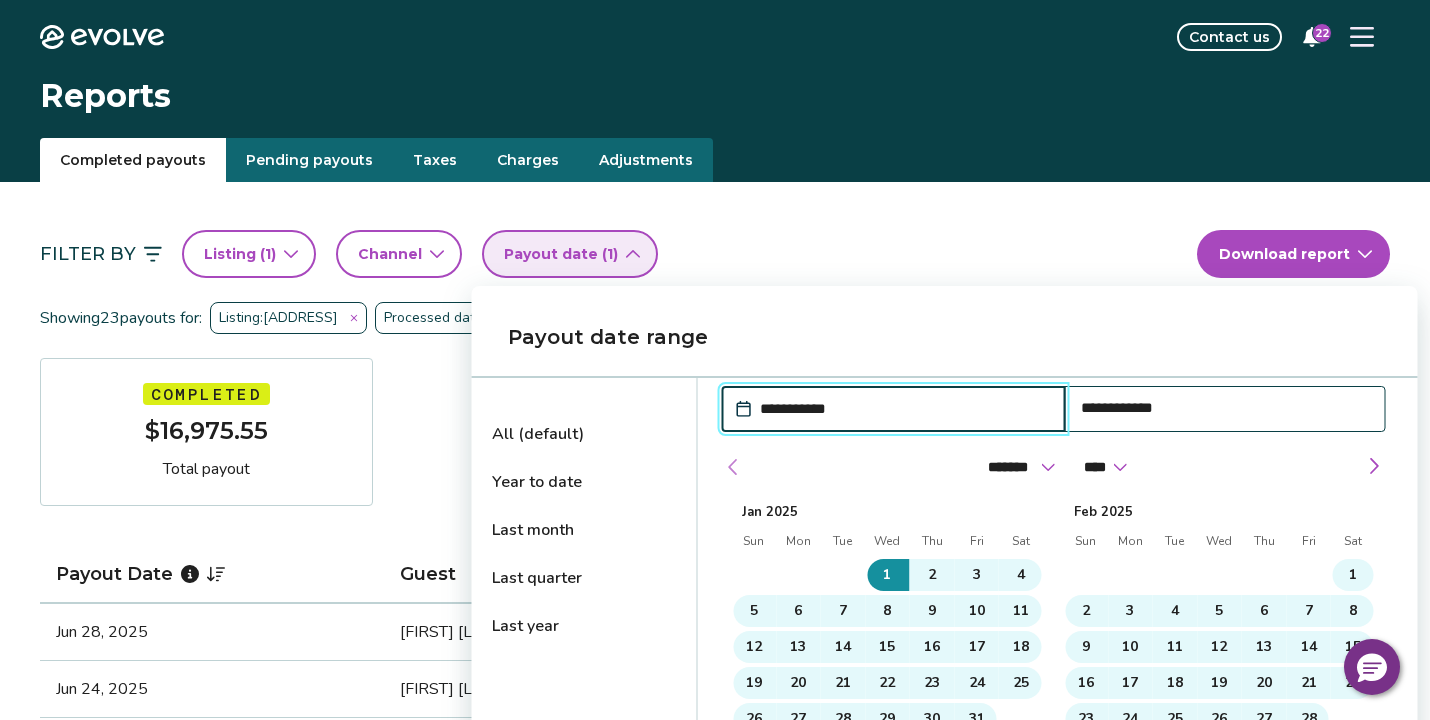 click at bounding box center [733, 467] 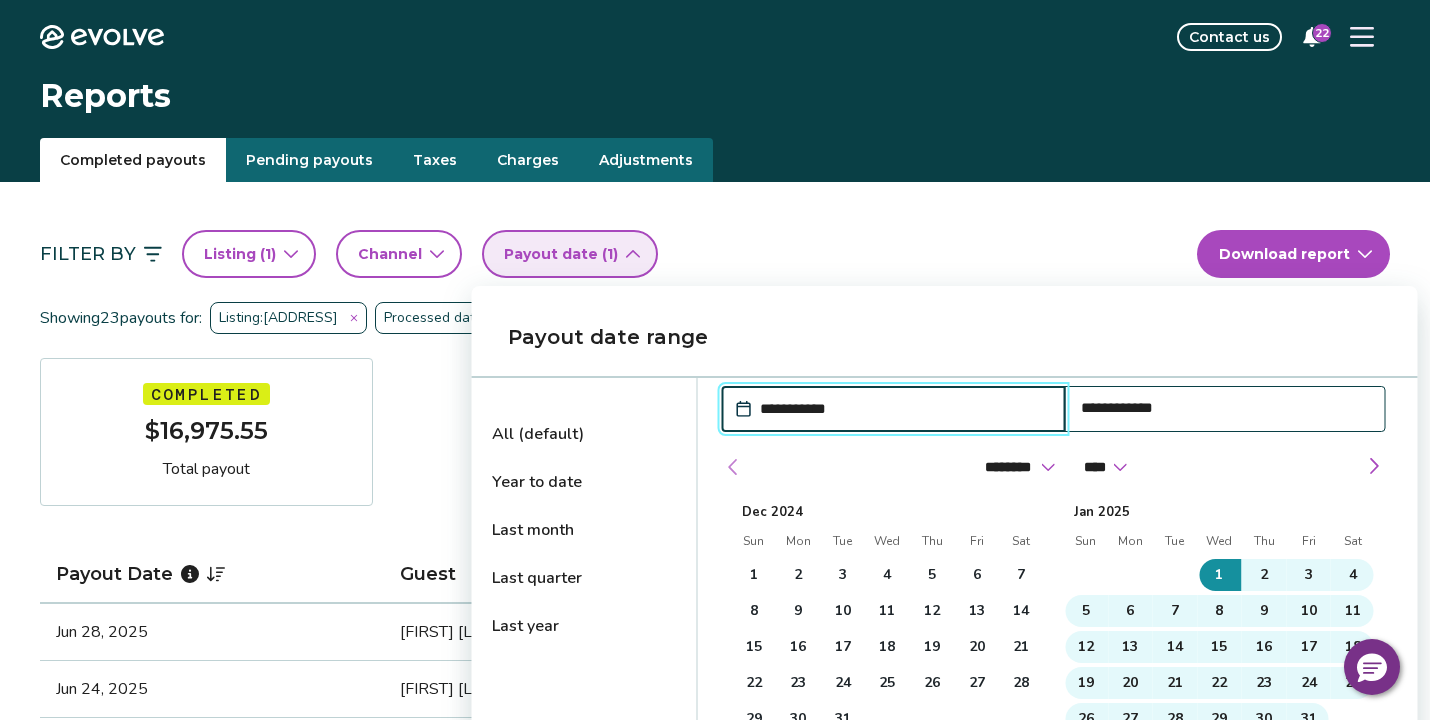 click at bounding box center [733, 467] 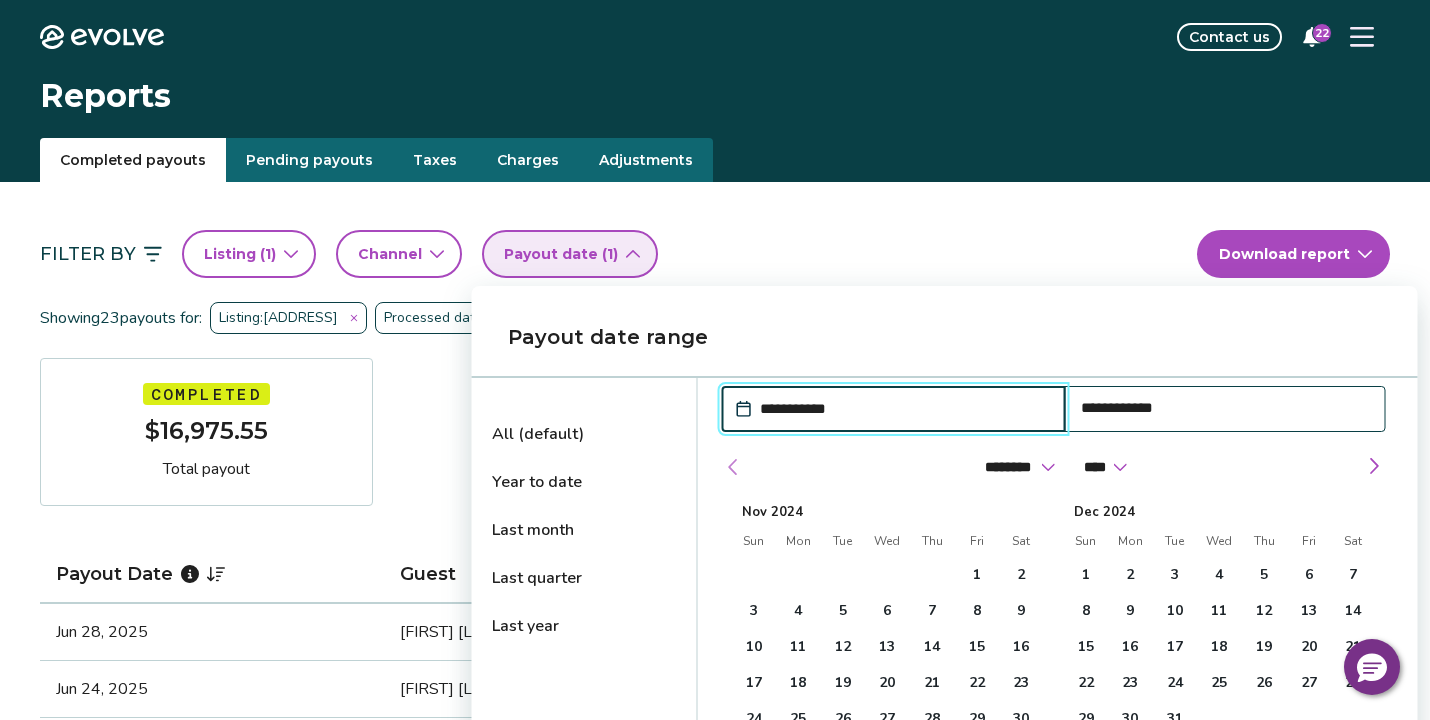 click at bounding box center (733, 467) 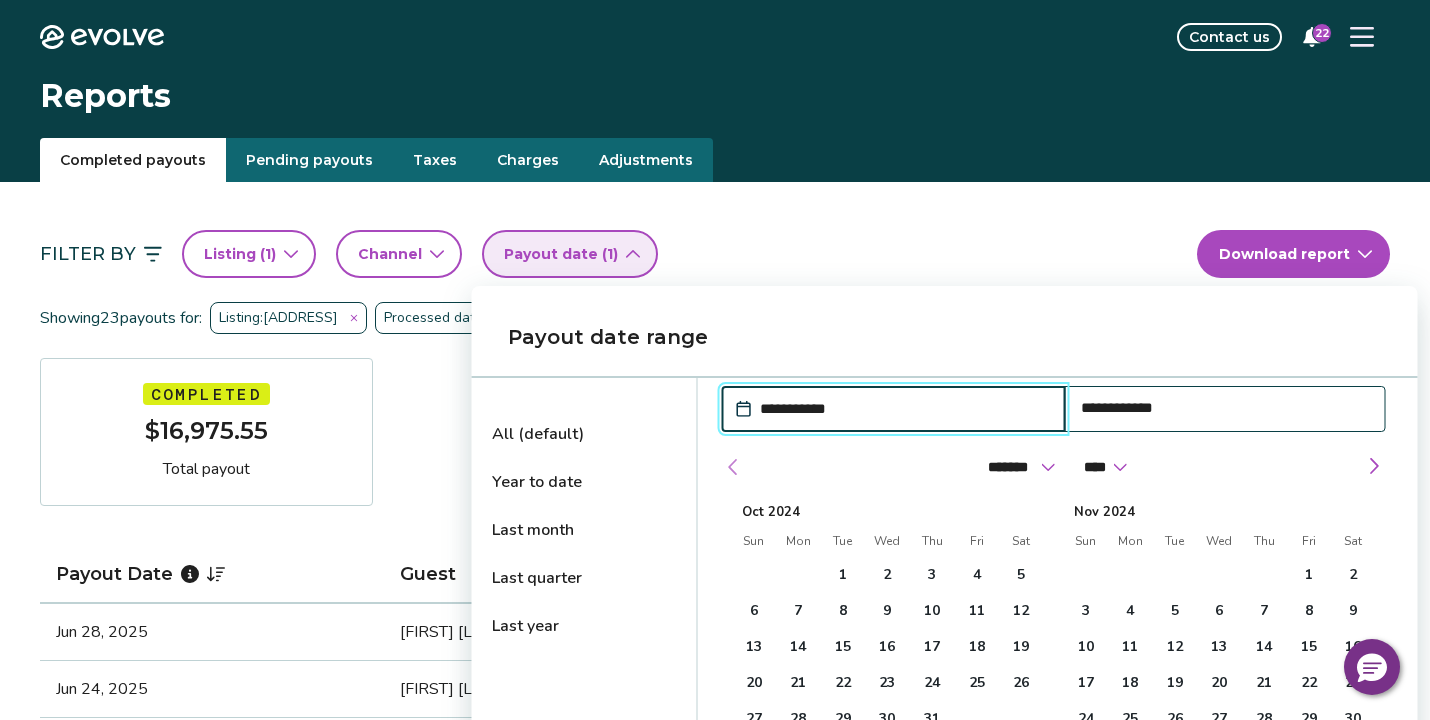 click at bounding box center (733, 467) 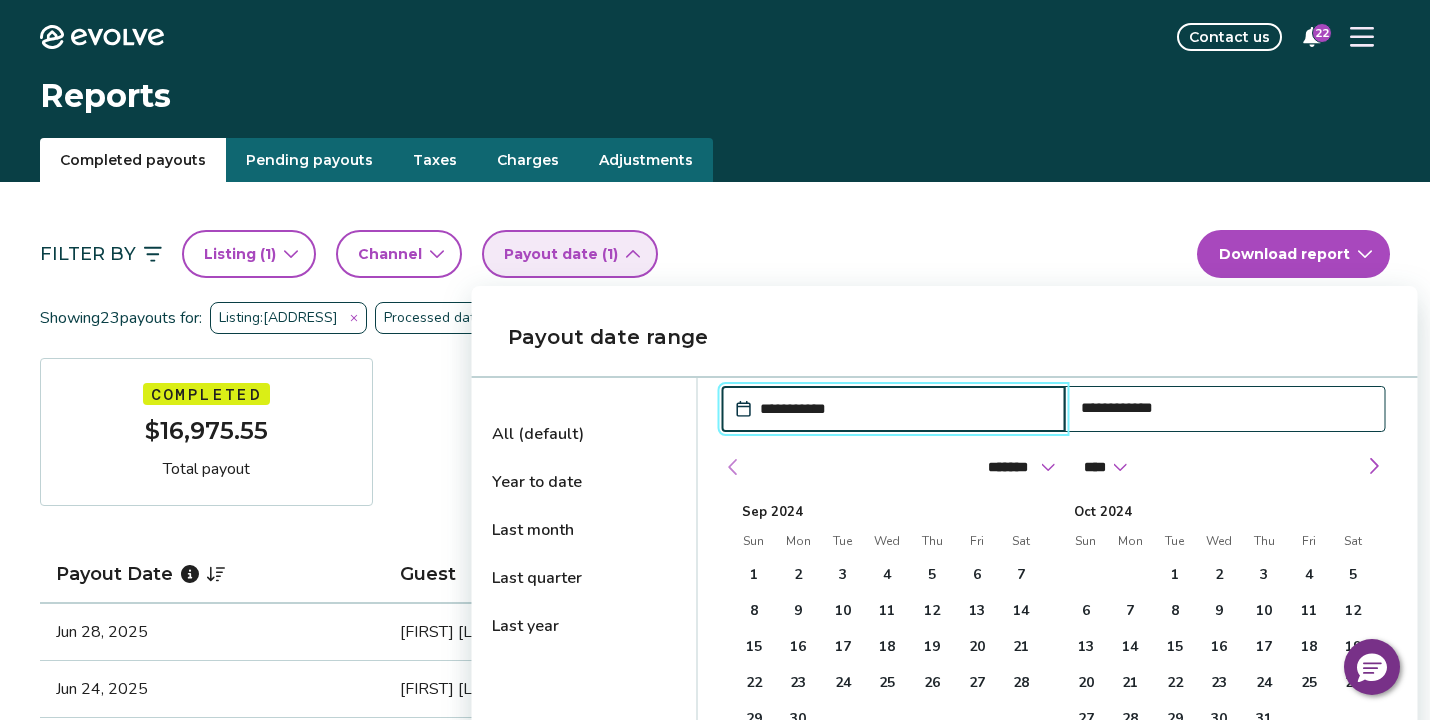 click at bounding box center [733, 467] 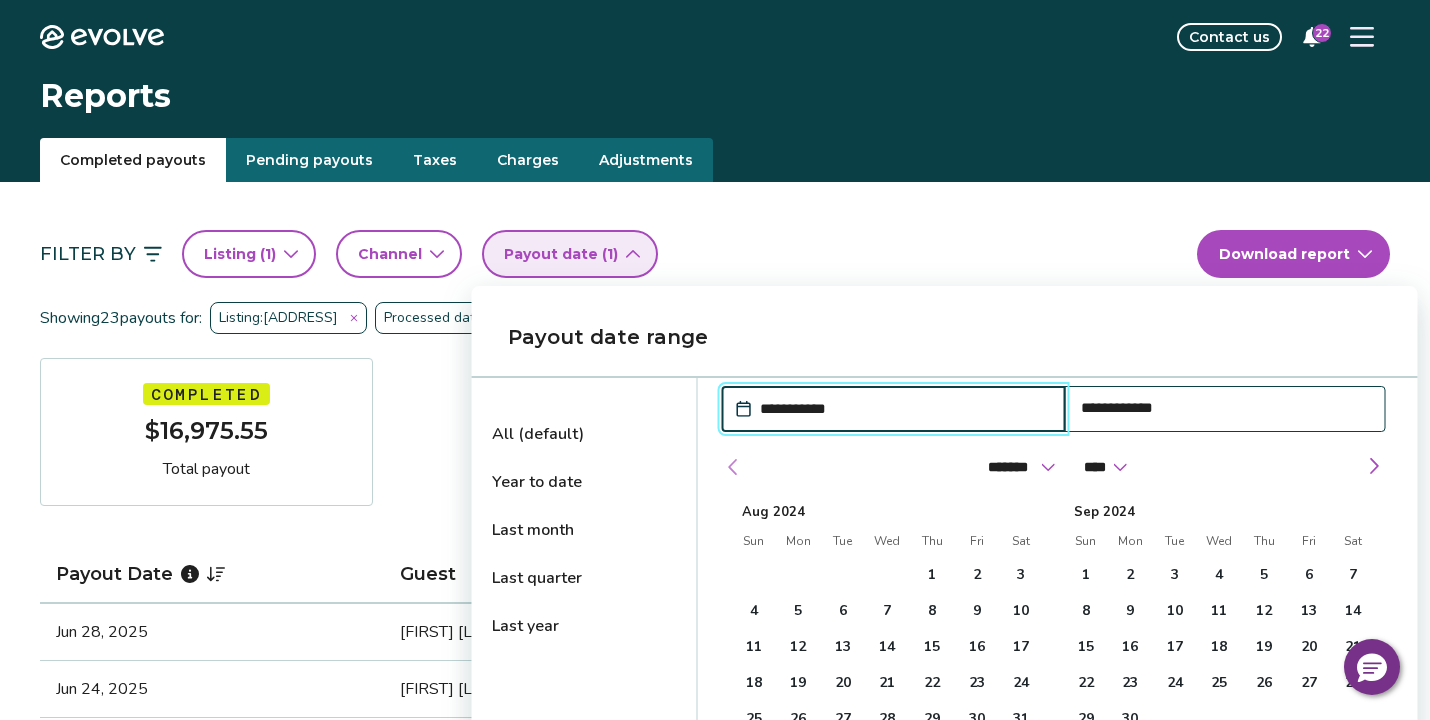 click at bounding box center [733, 467] 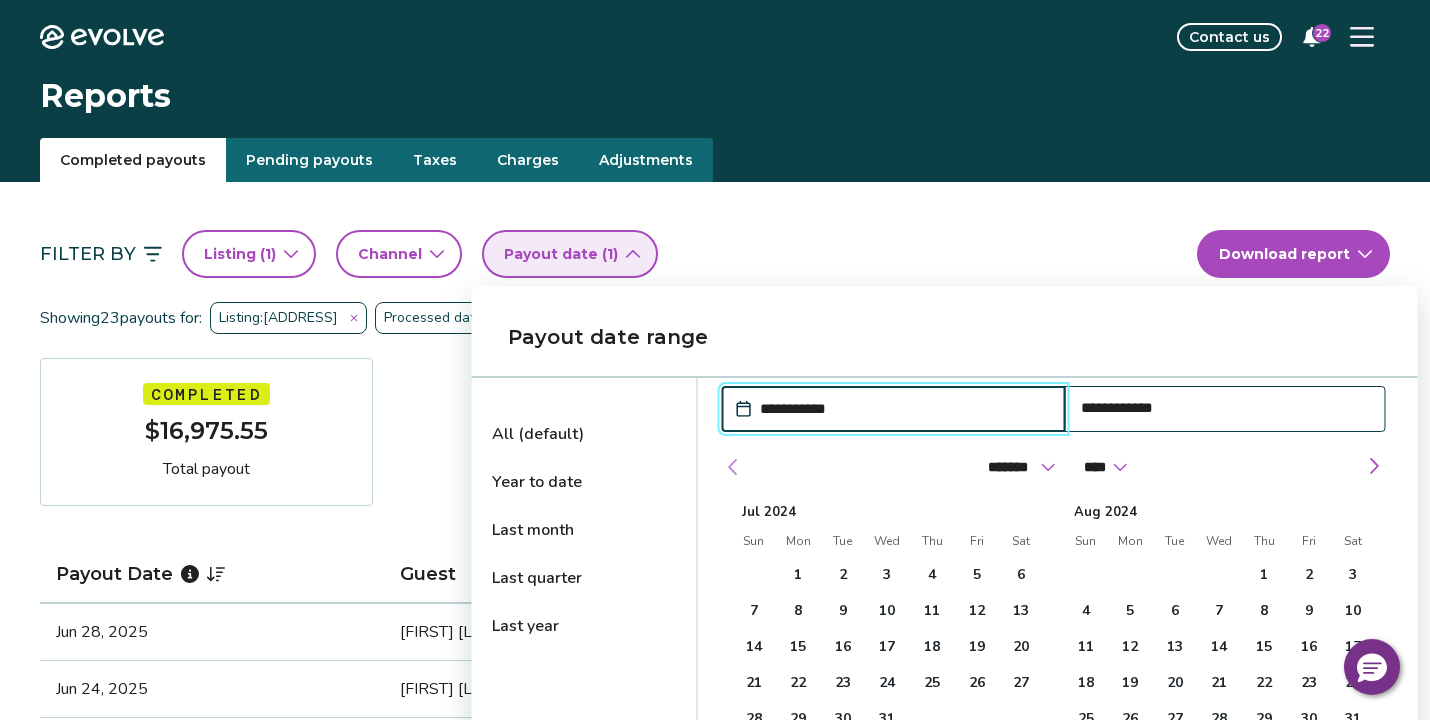 click at bounding box center [733, 467] 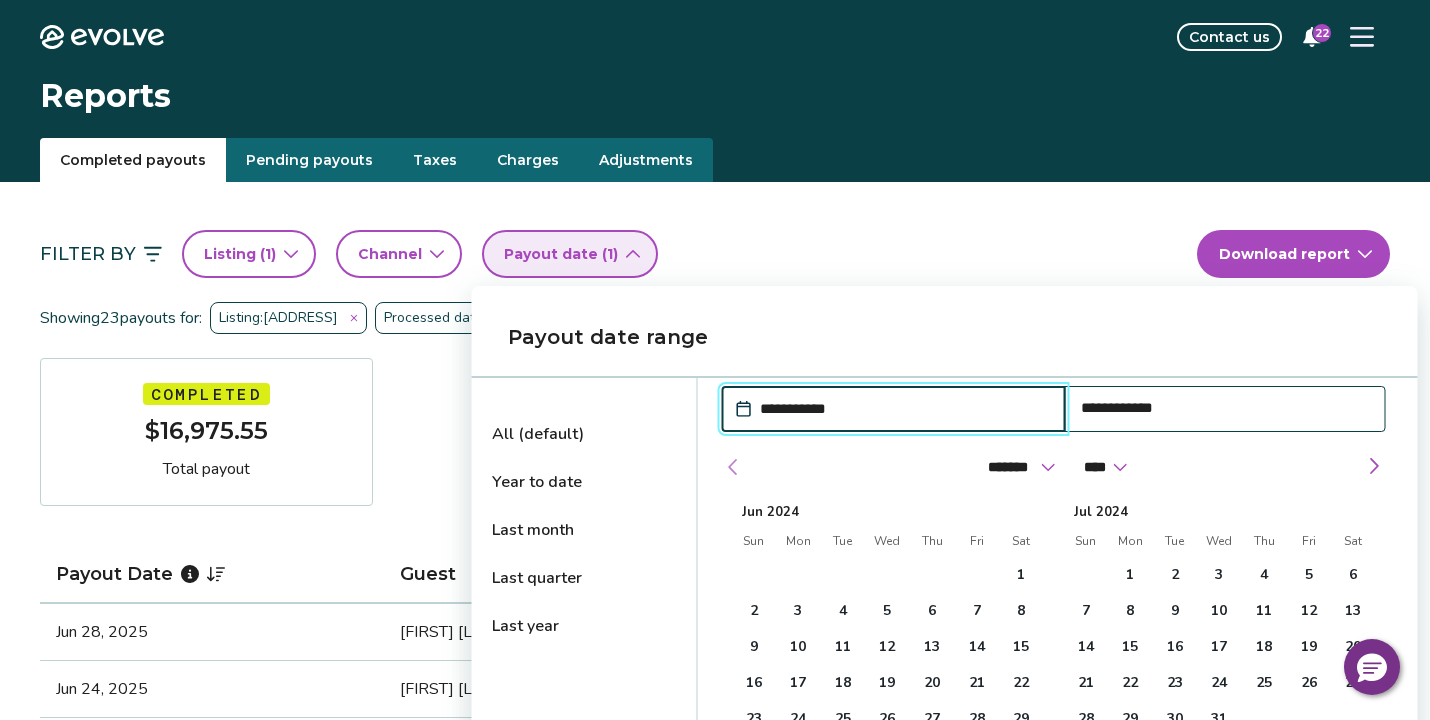 click at bounding box center [733, 467] 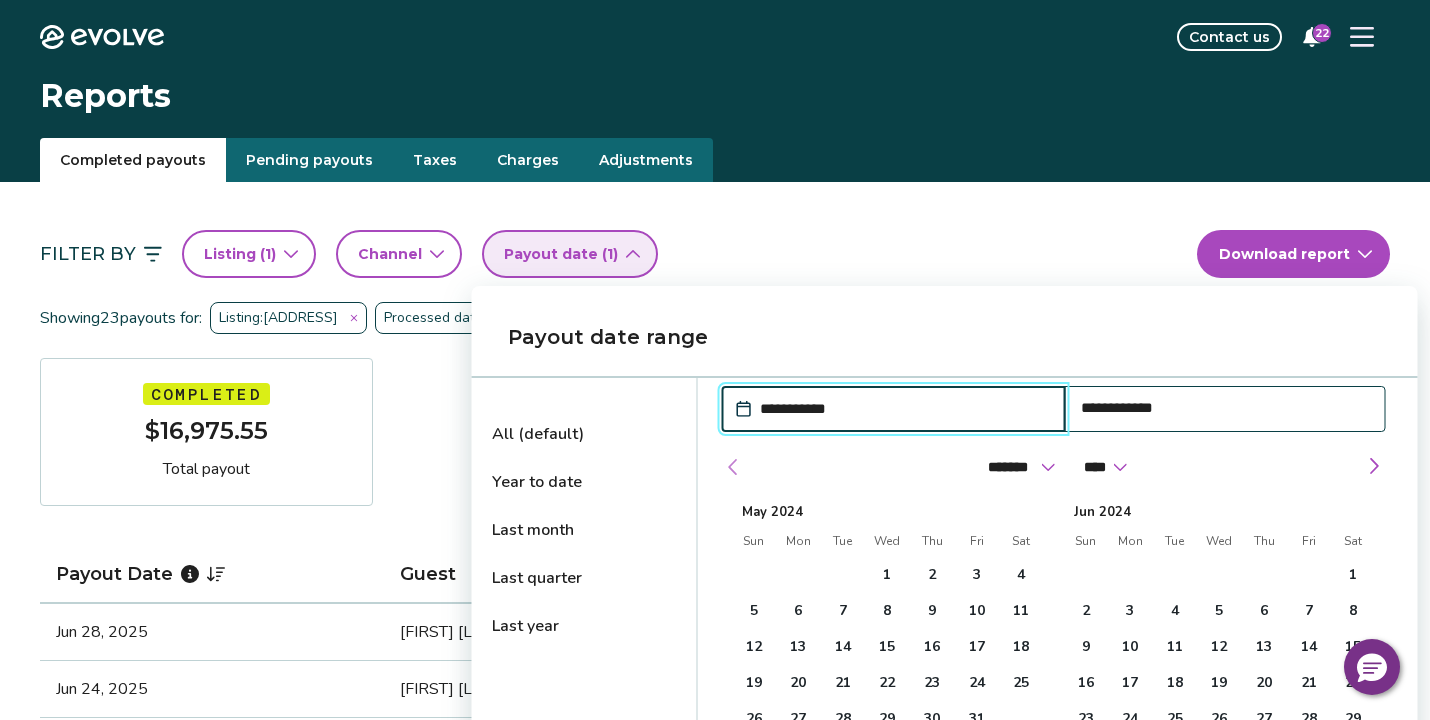 click at bounding box center (733, 467) 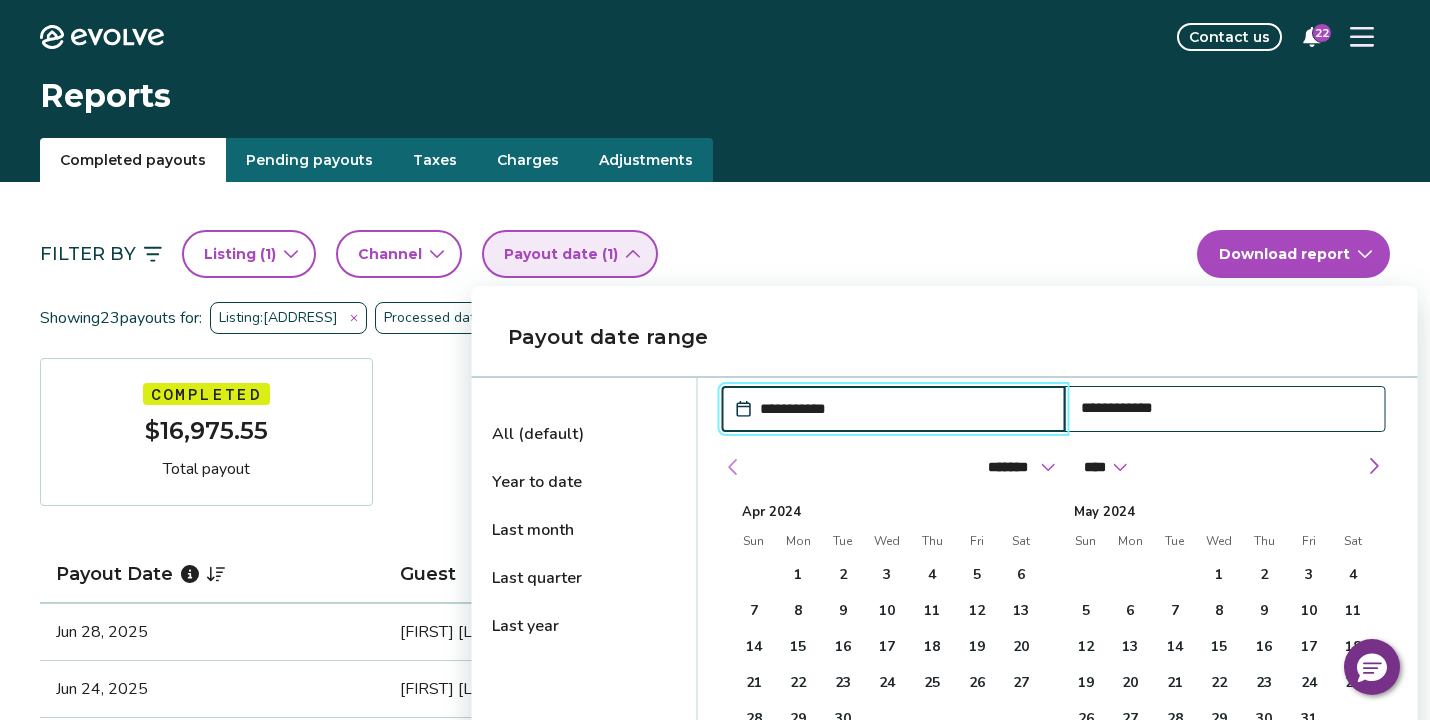 click at bounding box center [733, 467] 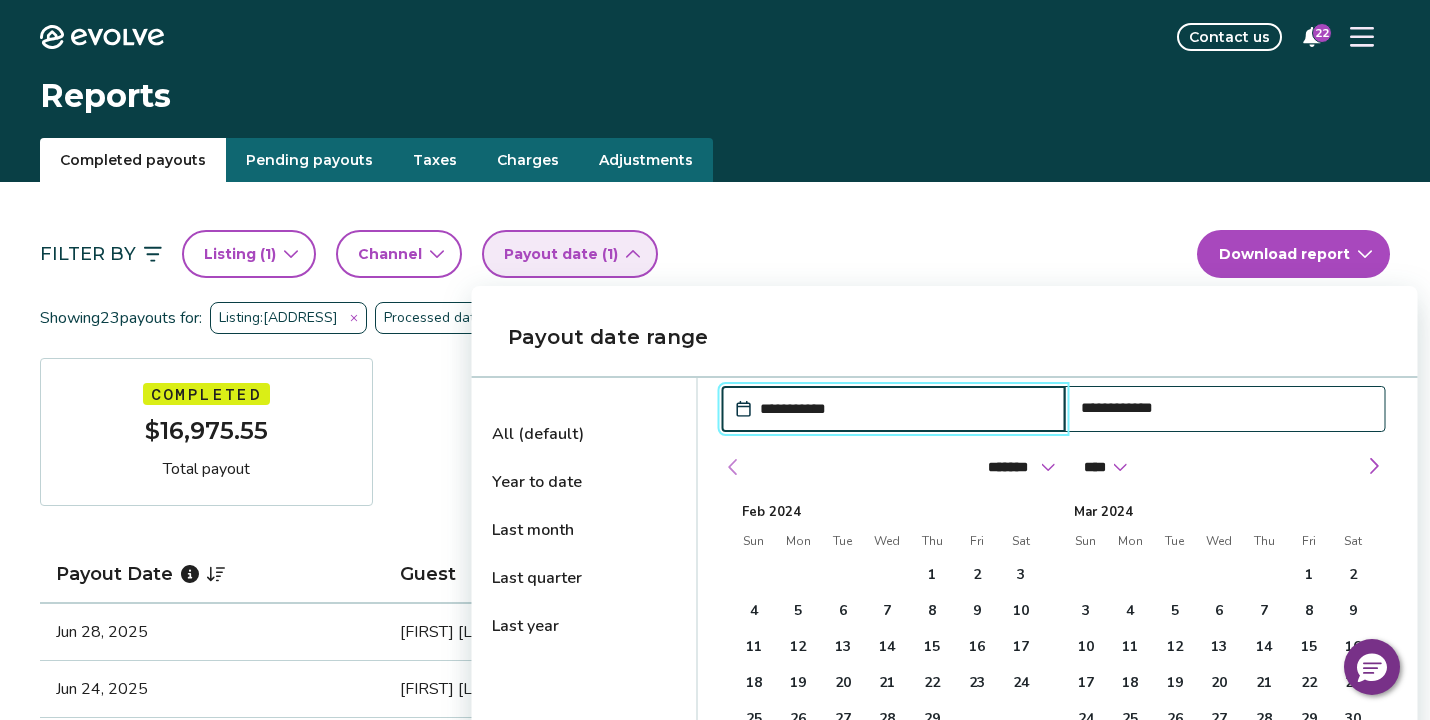 click at bounding box center [733, 467] 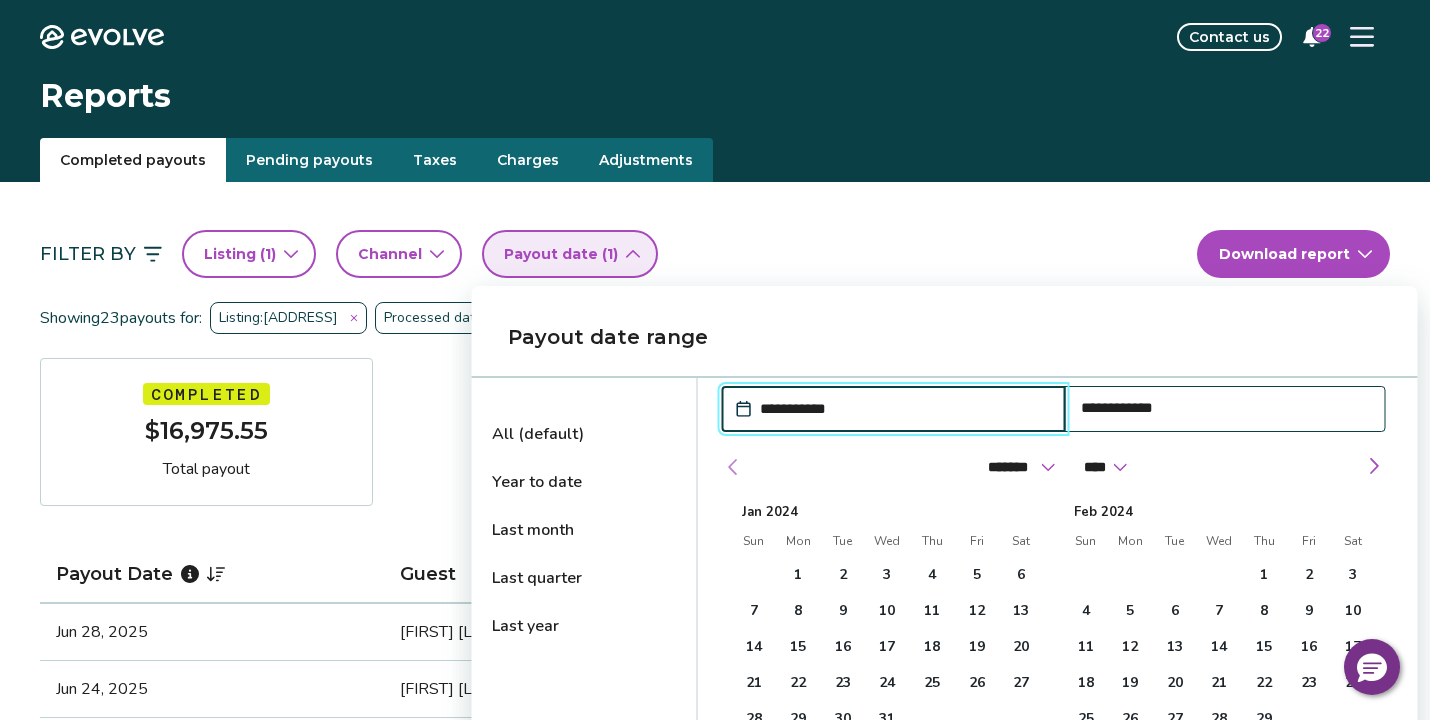 click at bounding box center [733, 467] 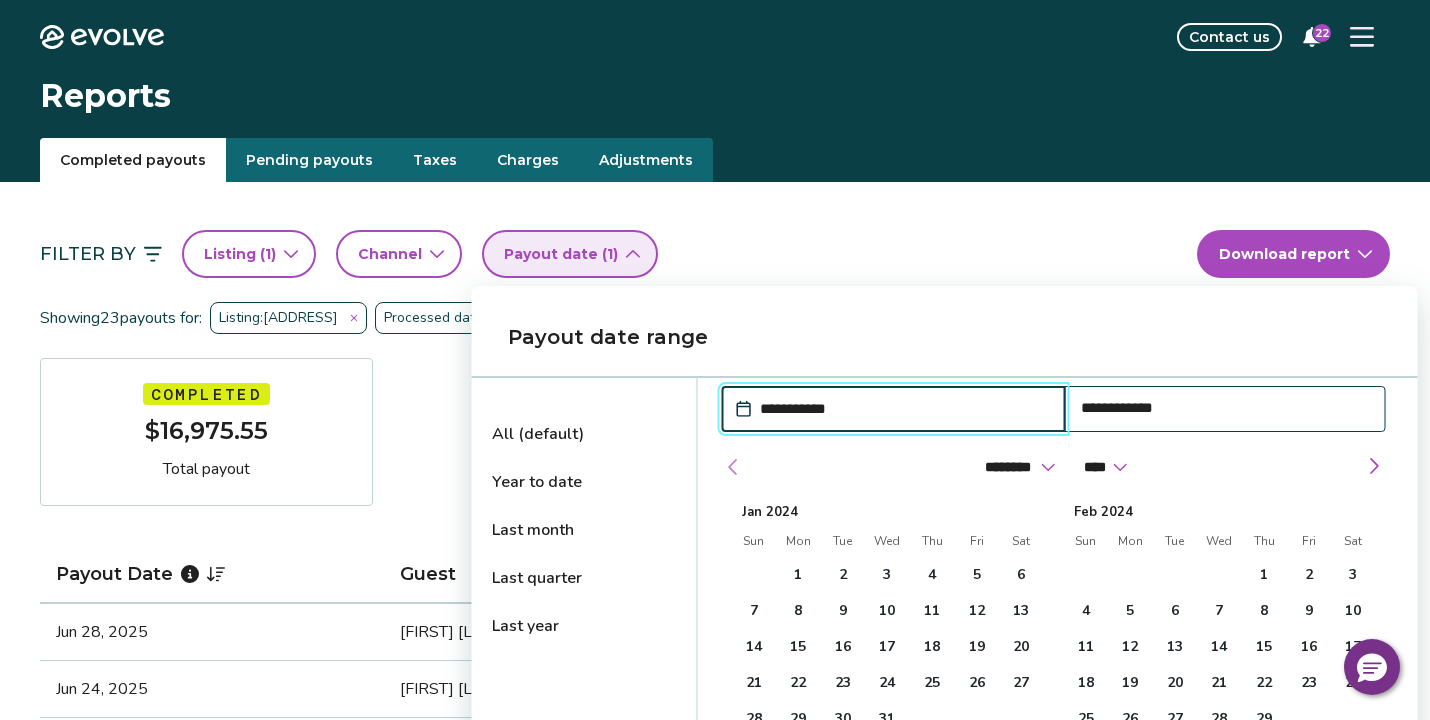 select on "****" 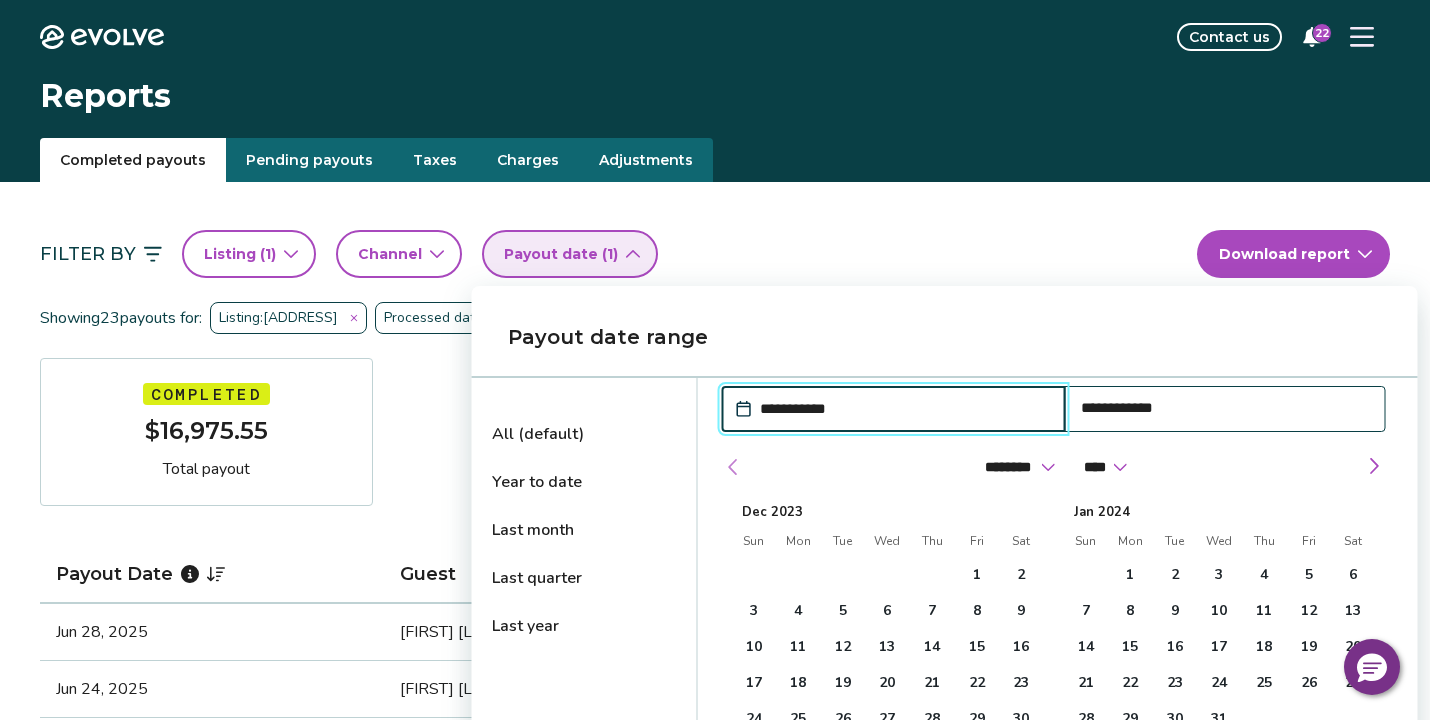 click at bounding box center (733, 467) 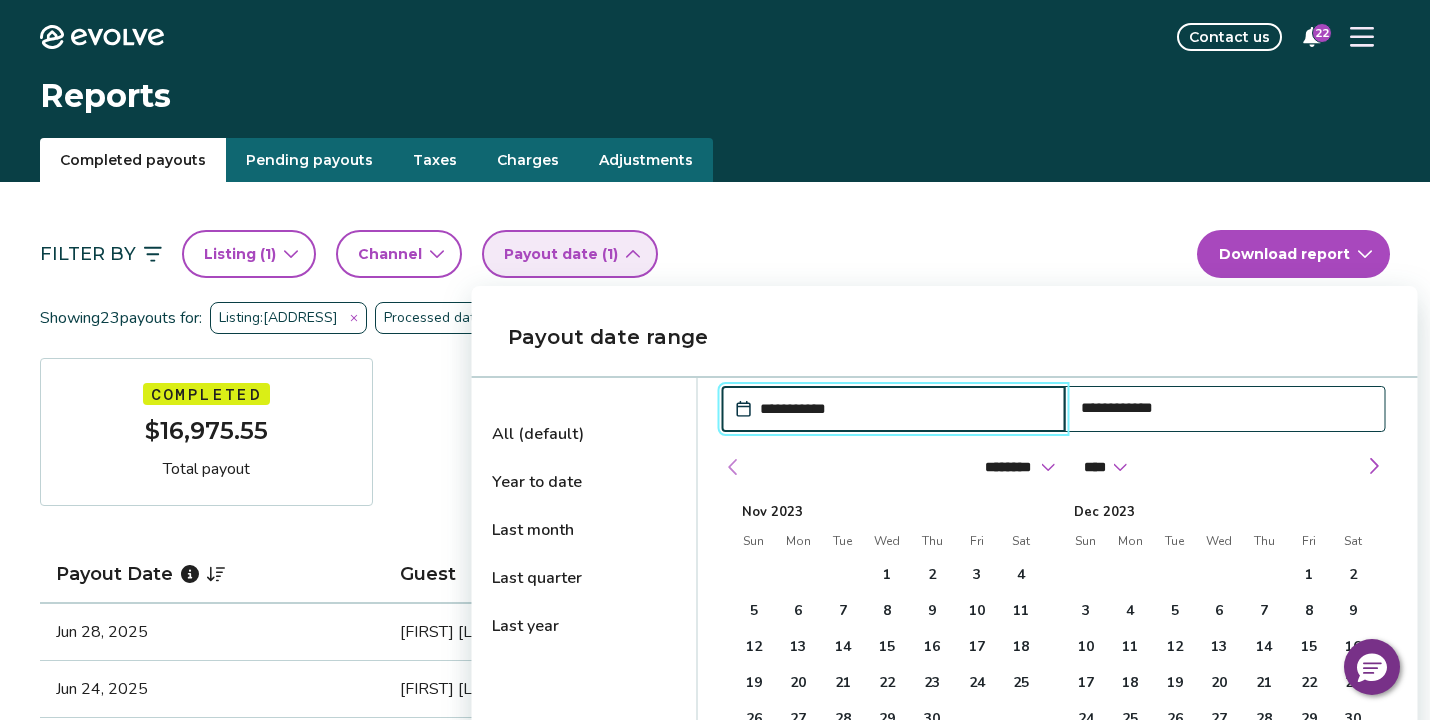 click at bounding box center (733, 467) 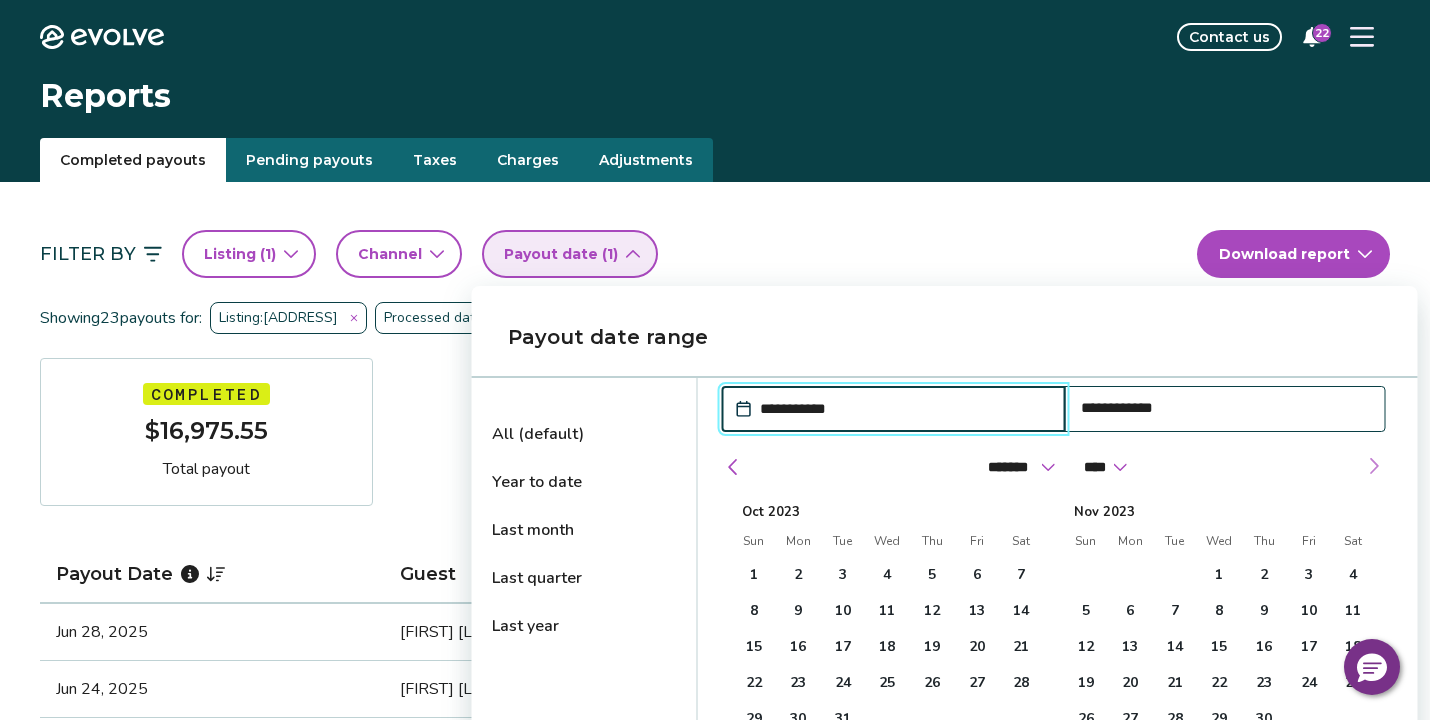 click at bounding box center [1374, 466] 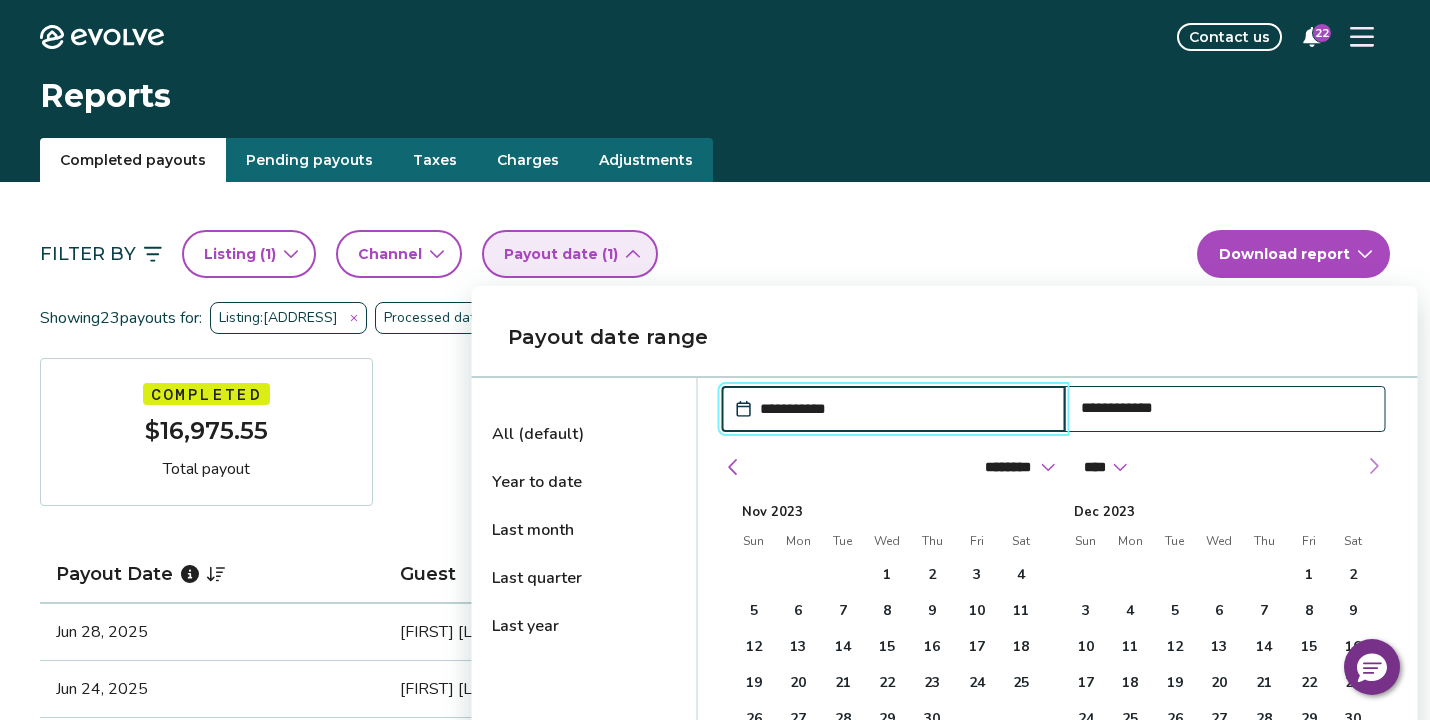click at bounding box center (1374, 466) 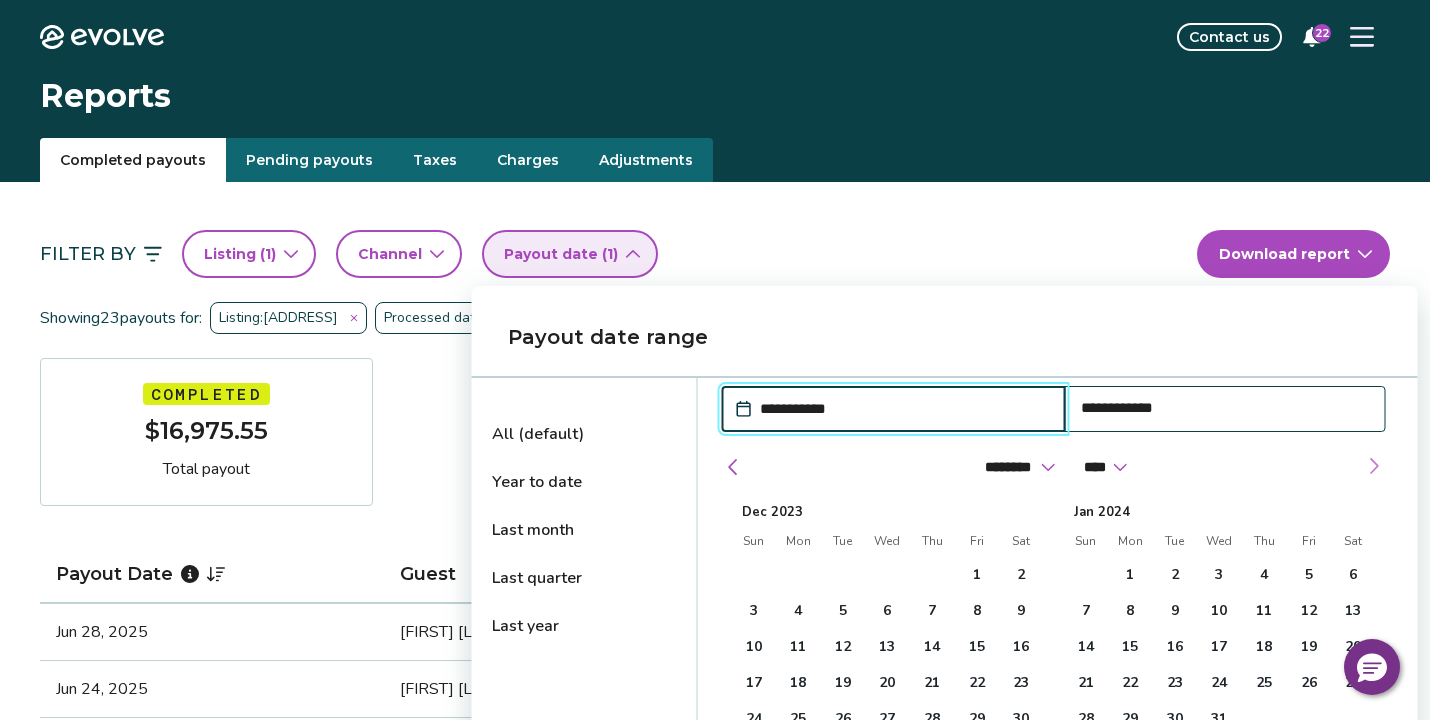 click at bounding box center (1374, 466) 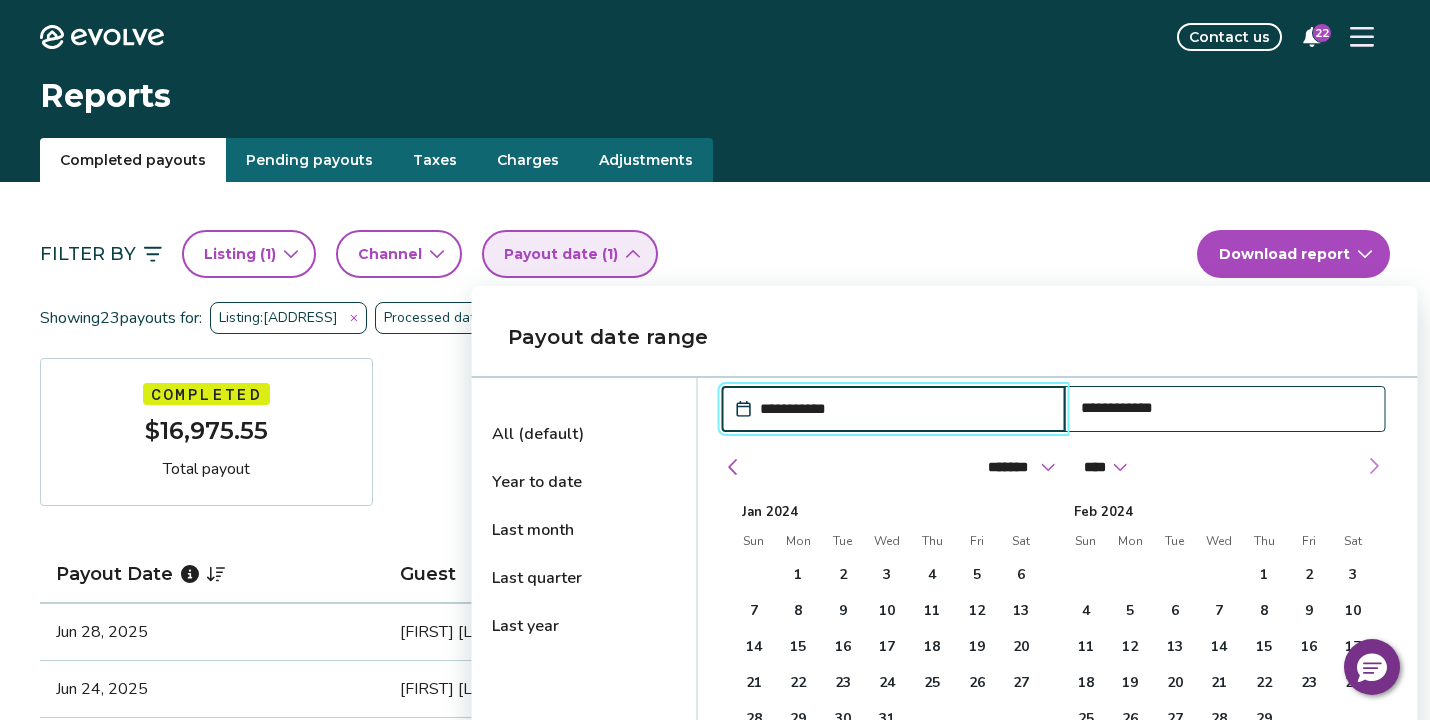 click at bounding box center [1374, 466] 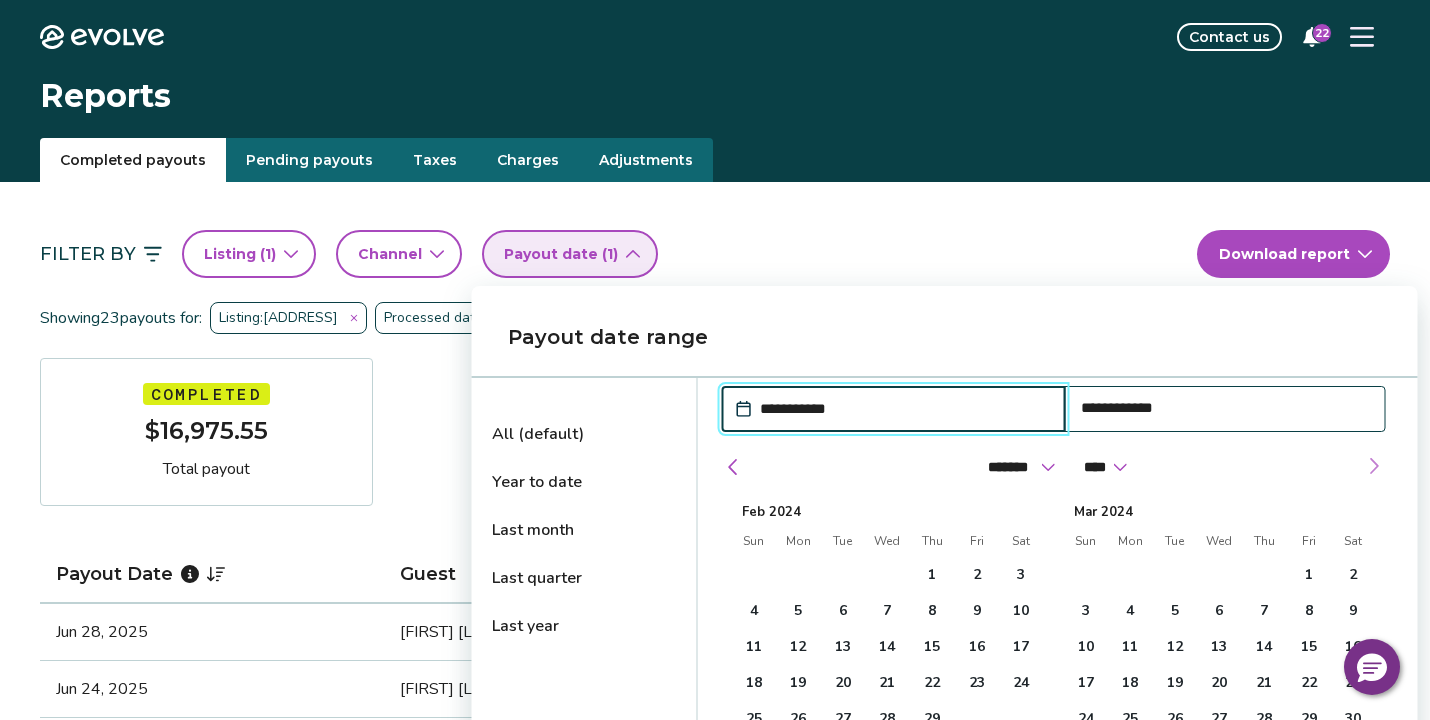 click at bounding box center [1374, 466] 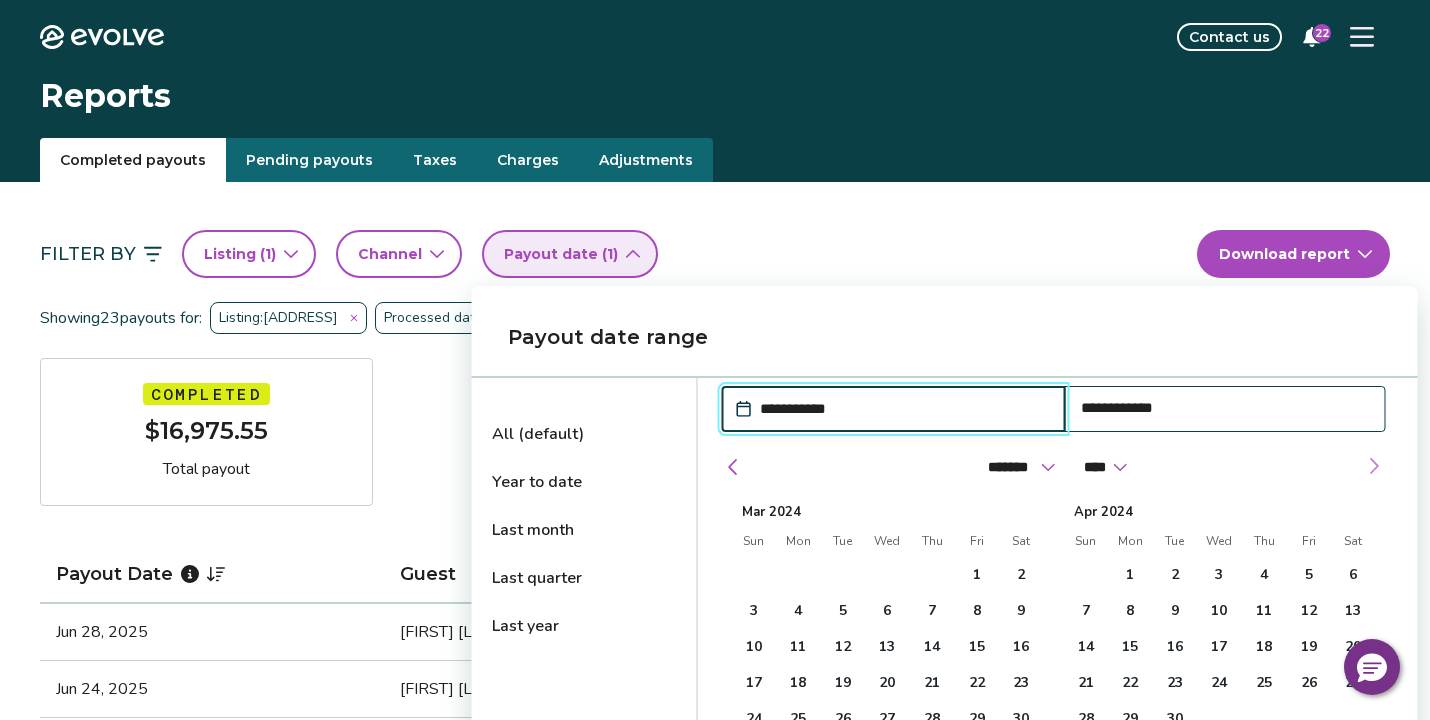 click at bounding box center [1374, 466] 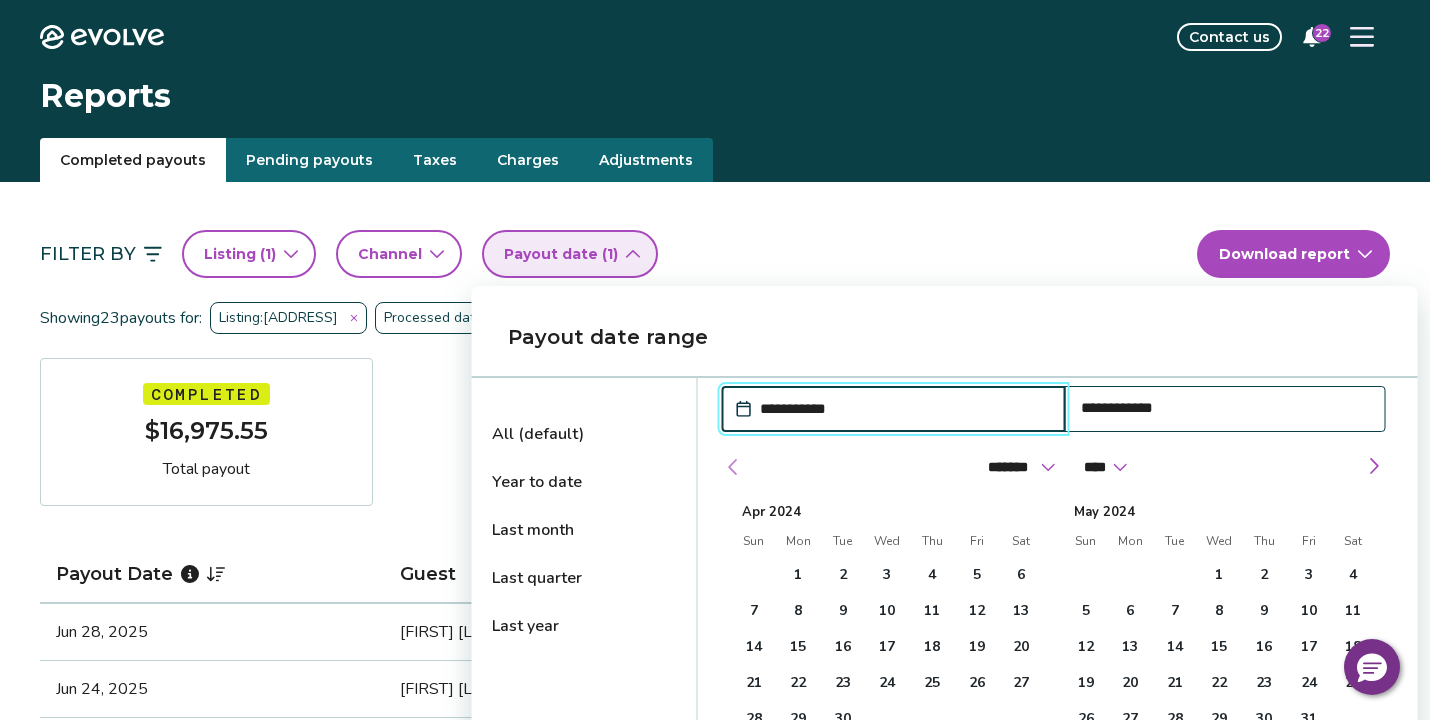 click at bounding box center (733, 467) 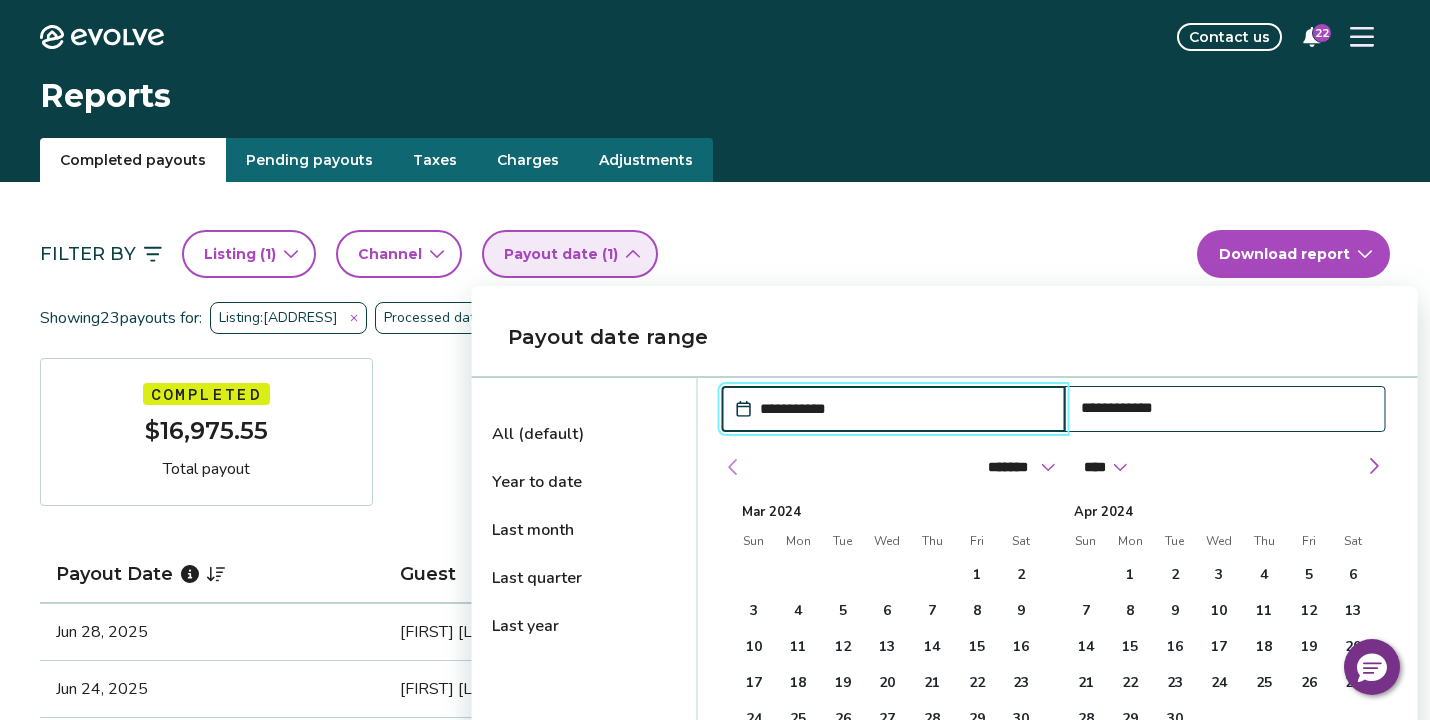 click at bounding box center [733, 467] 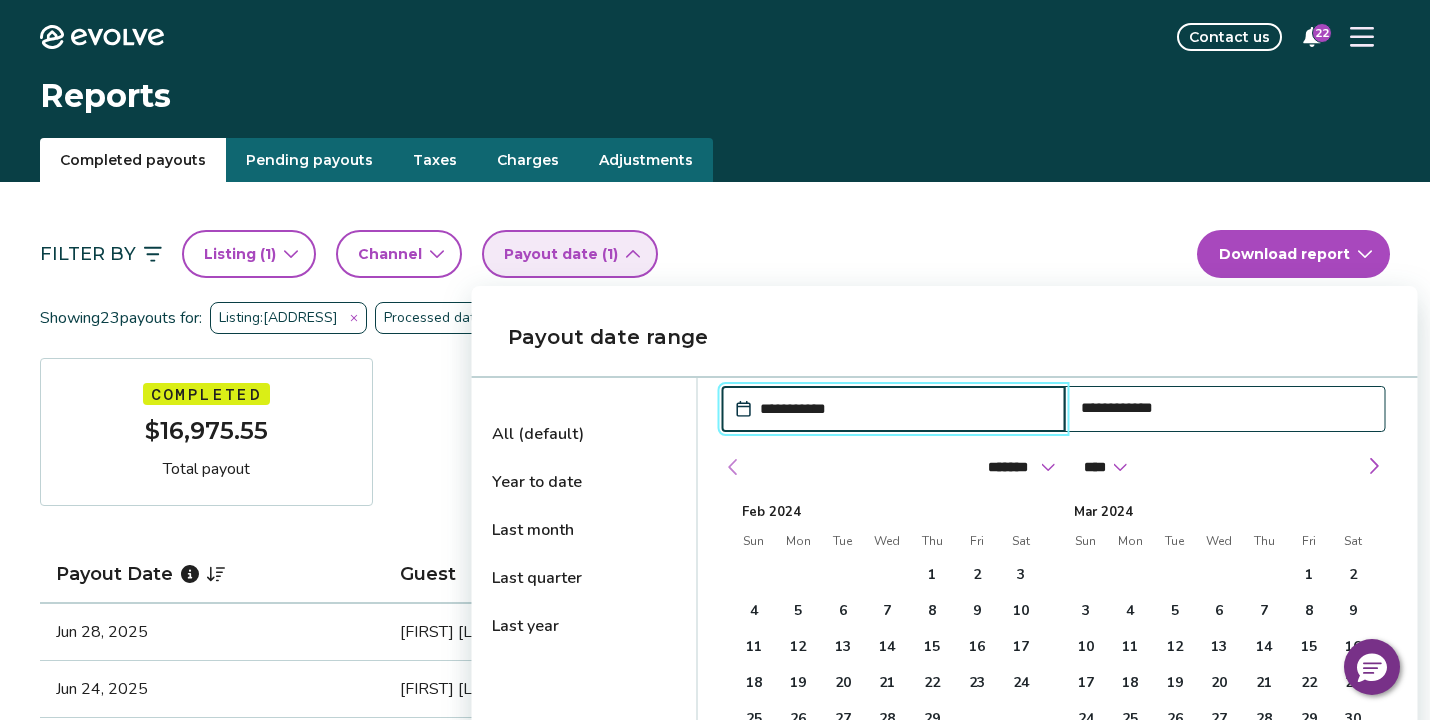 click at bounding box center [733, 467] 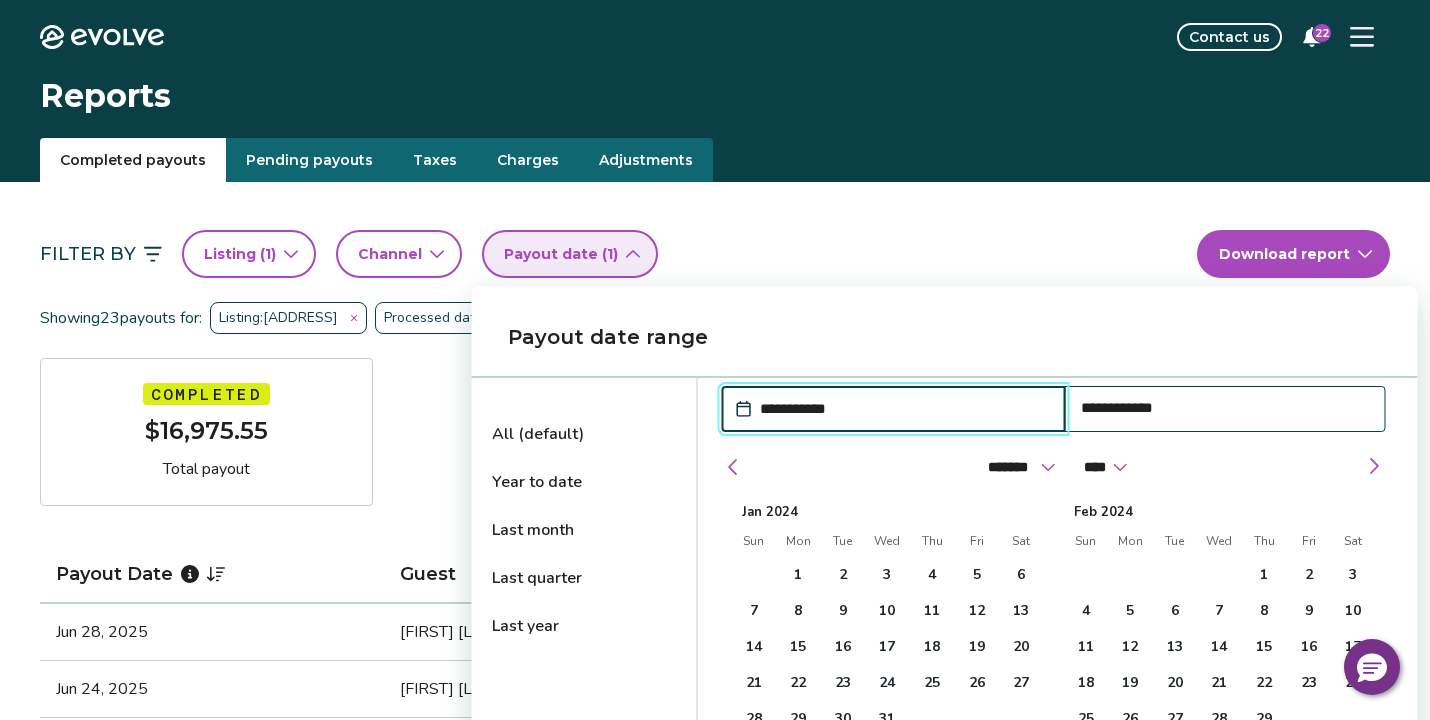 click on "Payout date range" at bounding box center (945, 337) 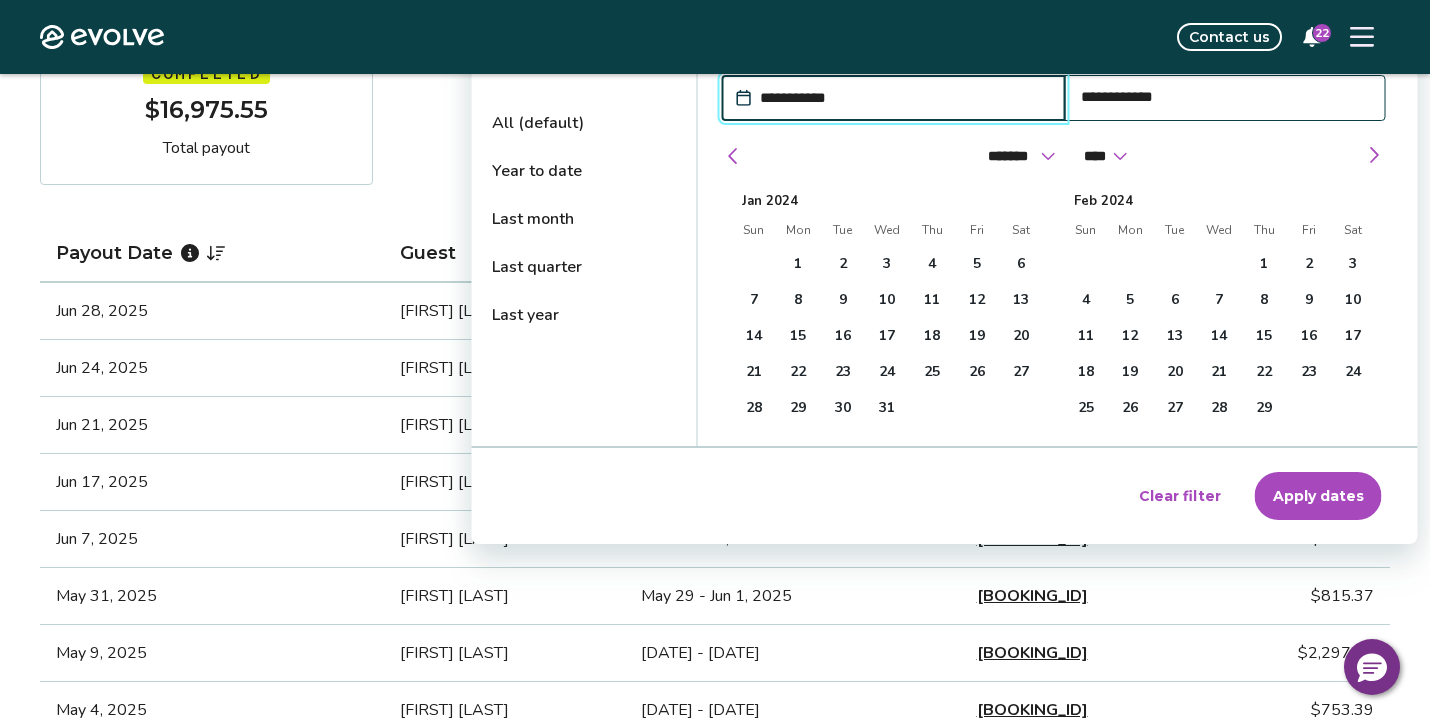 scroll, scrollTop: 325, scrollLeft: 0, axis: vertical 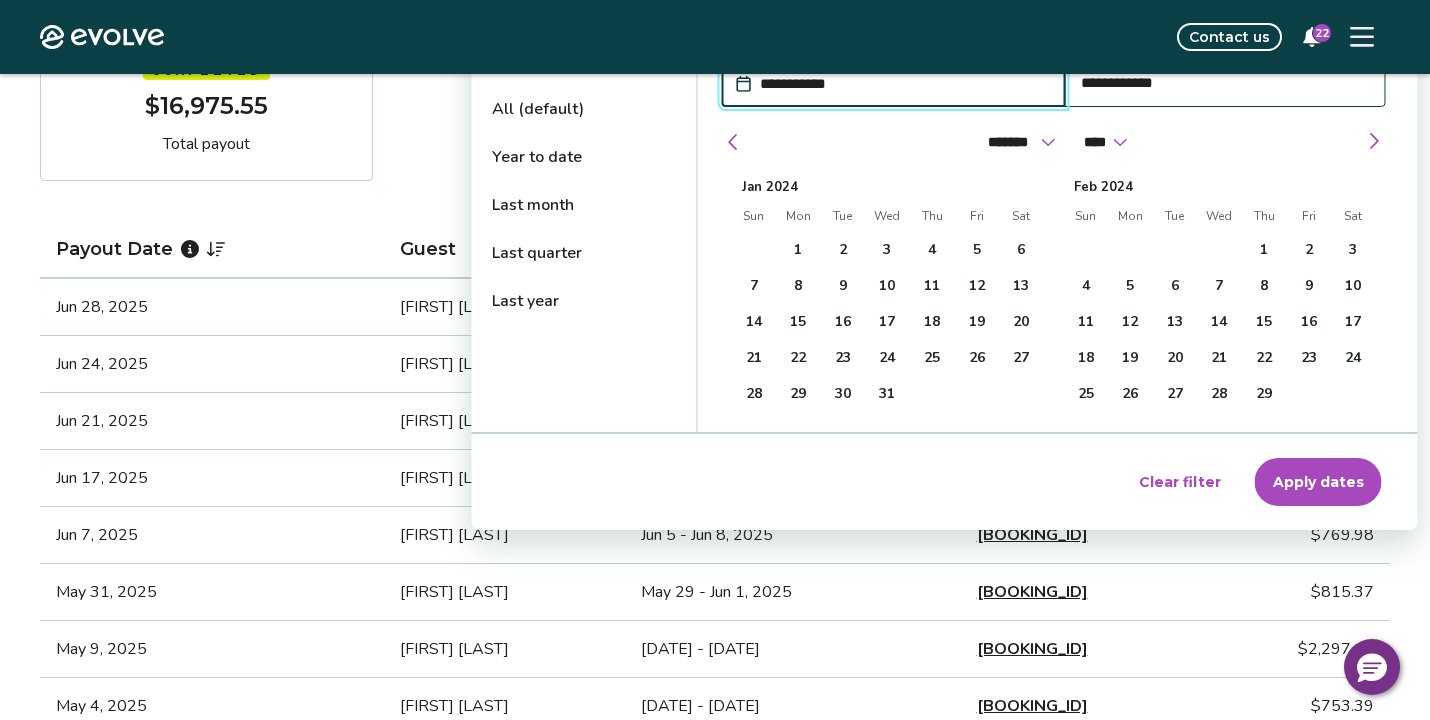 click on "Apply dates" at bounding box center (1318, 482) 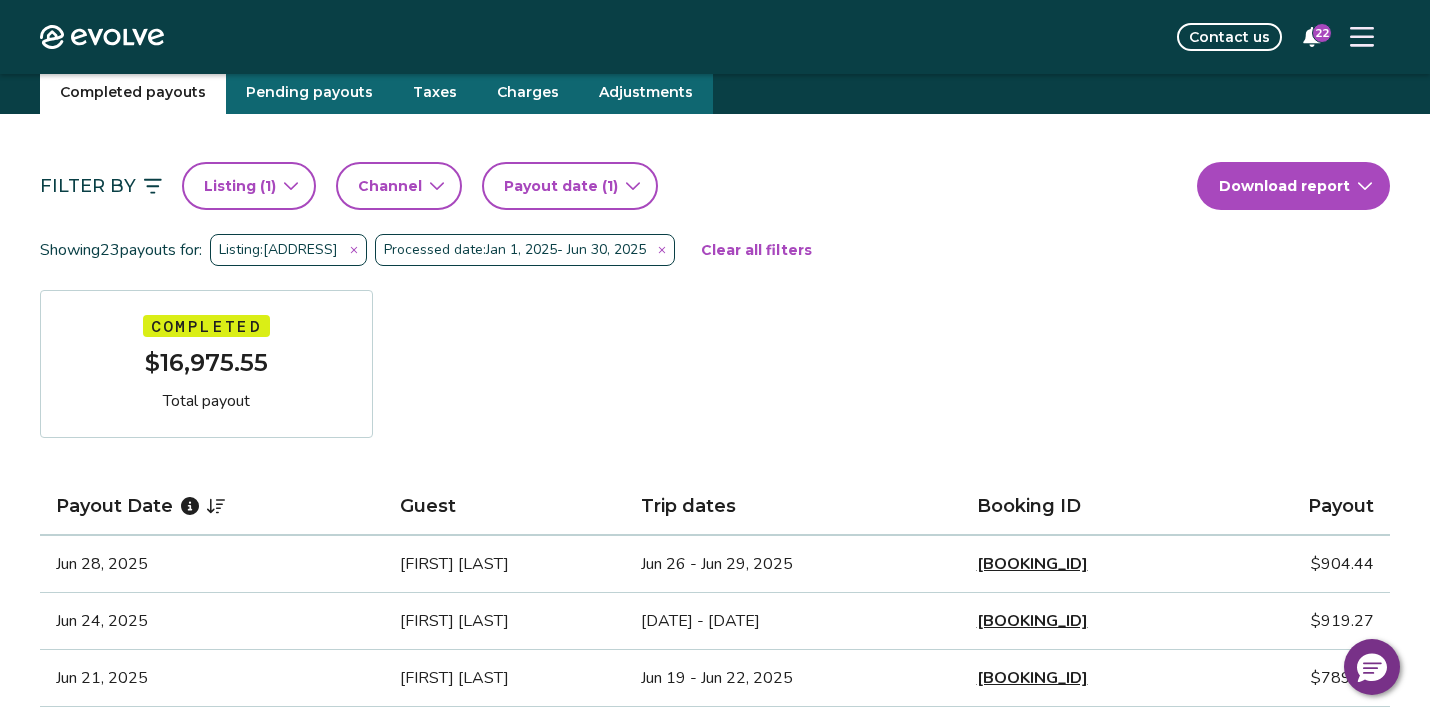 scroll, scrollTop: 67, scrollLeft: 0, axis: vertical 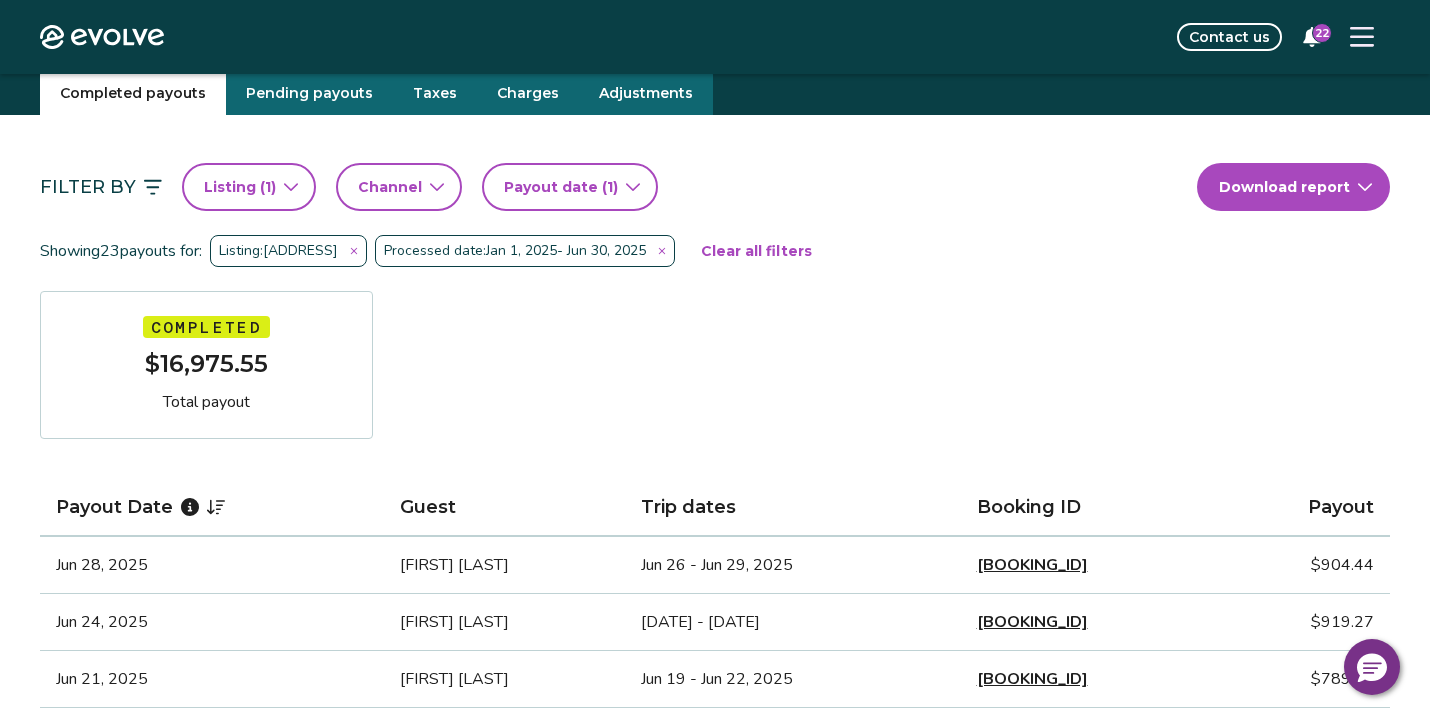 click on "Payout date (1)" at bounding box center [561, 187] 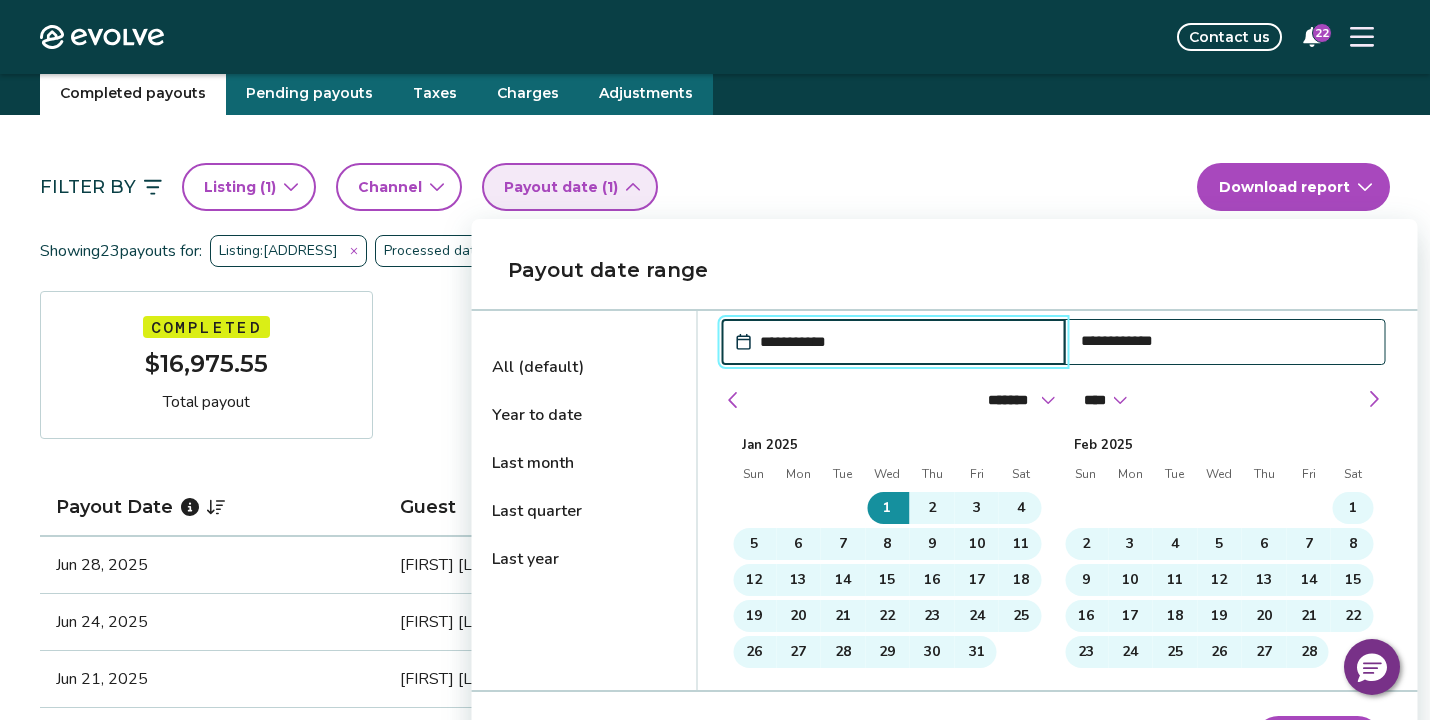 click on "**********" at bounding box center (904, 342) 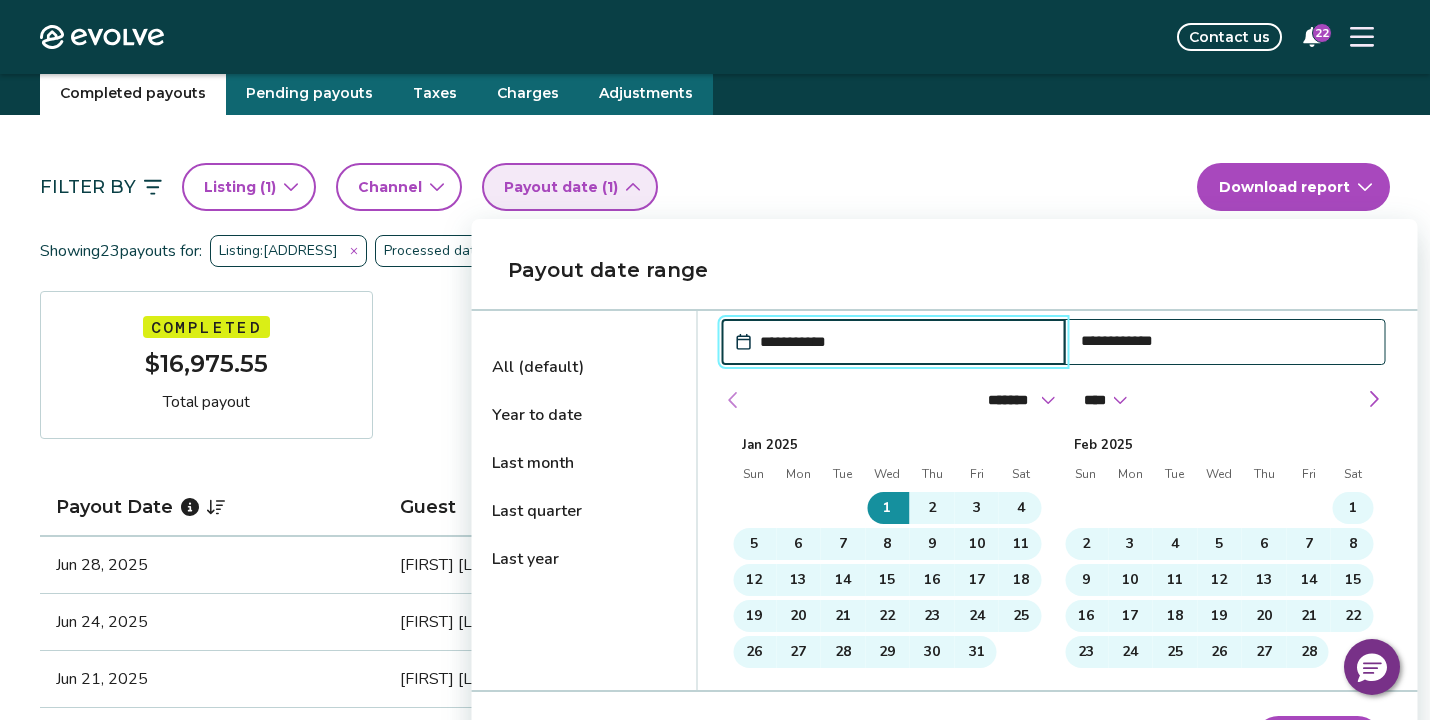 click at bounding box center [733, 400] 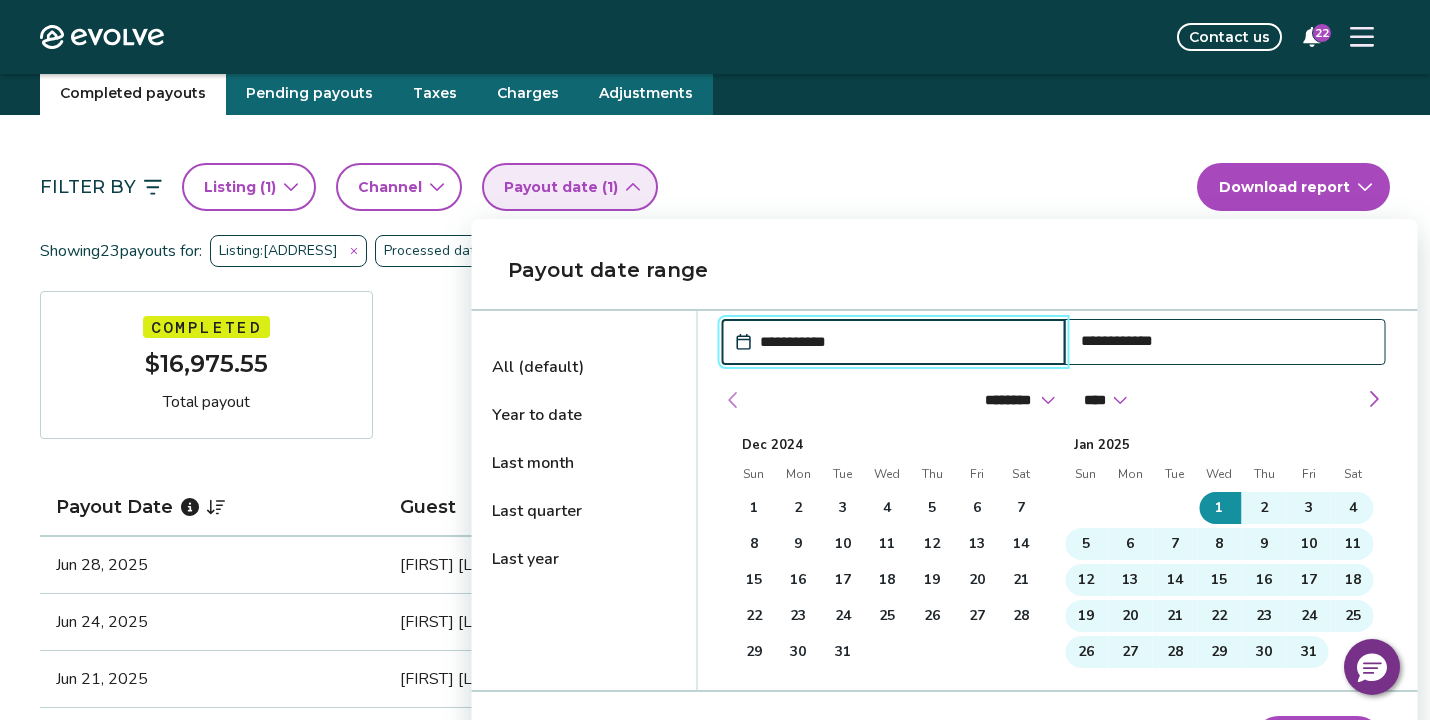 click at bounding box center [733, 400] 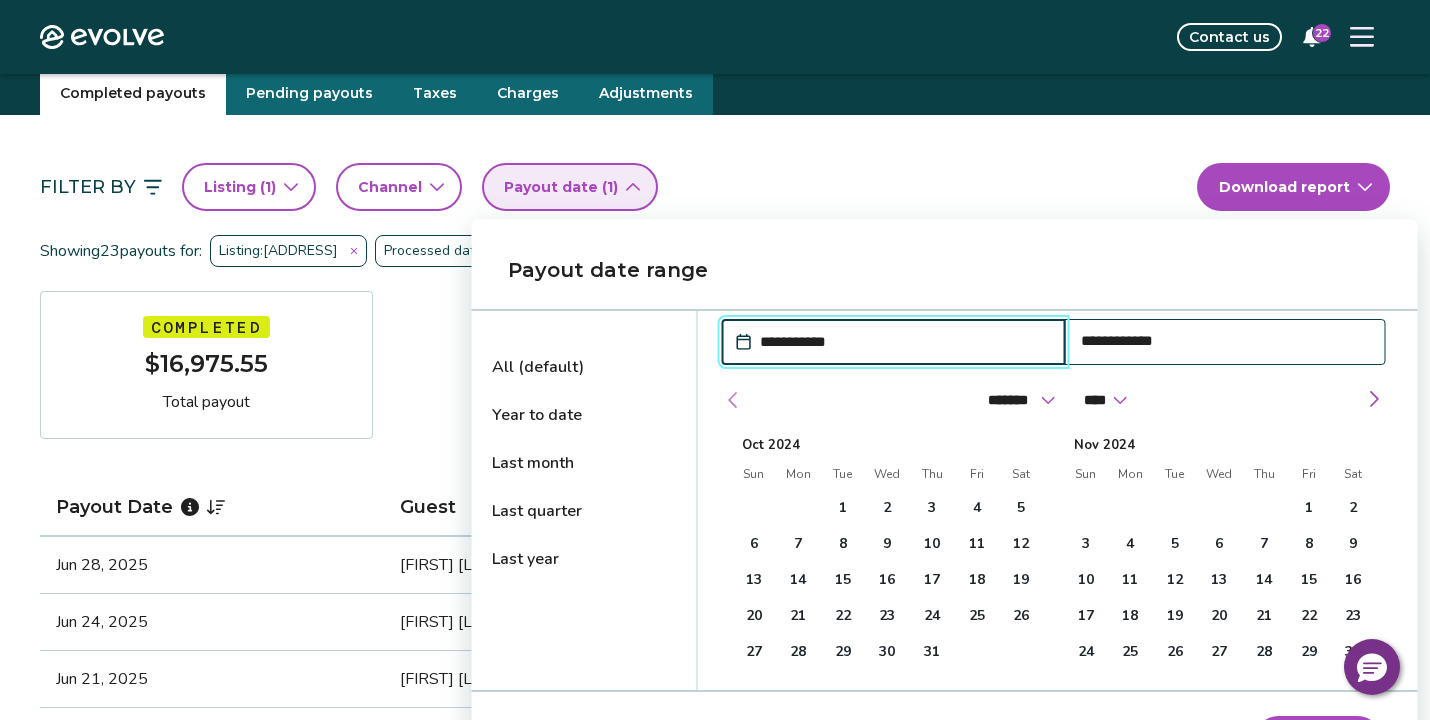 click at bounding box center [733, 400] 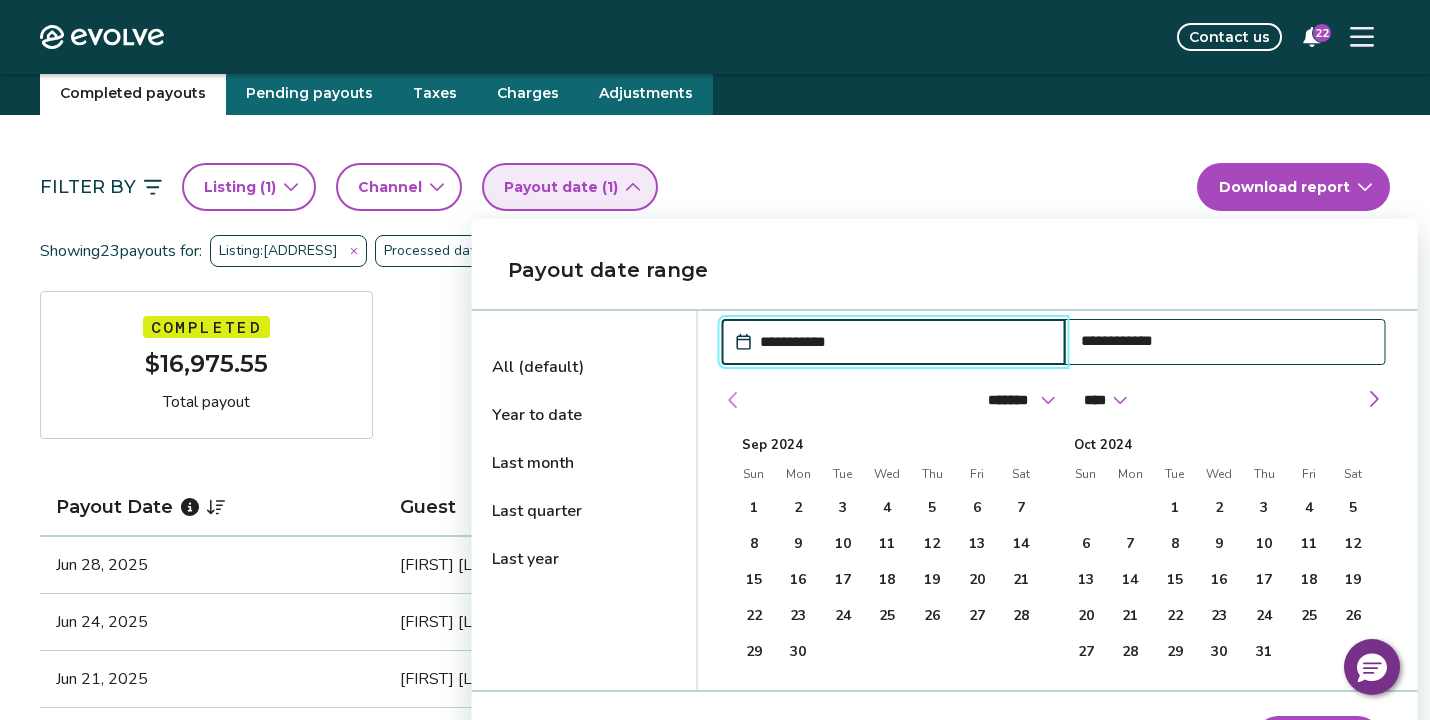 click at bounding box center (733, 400) 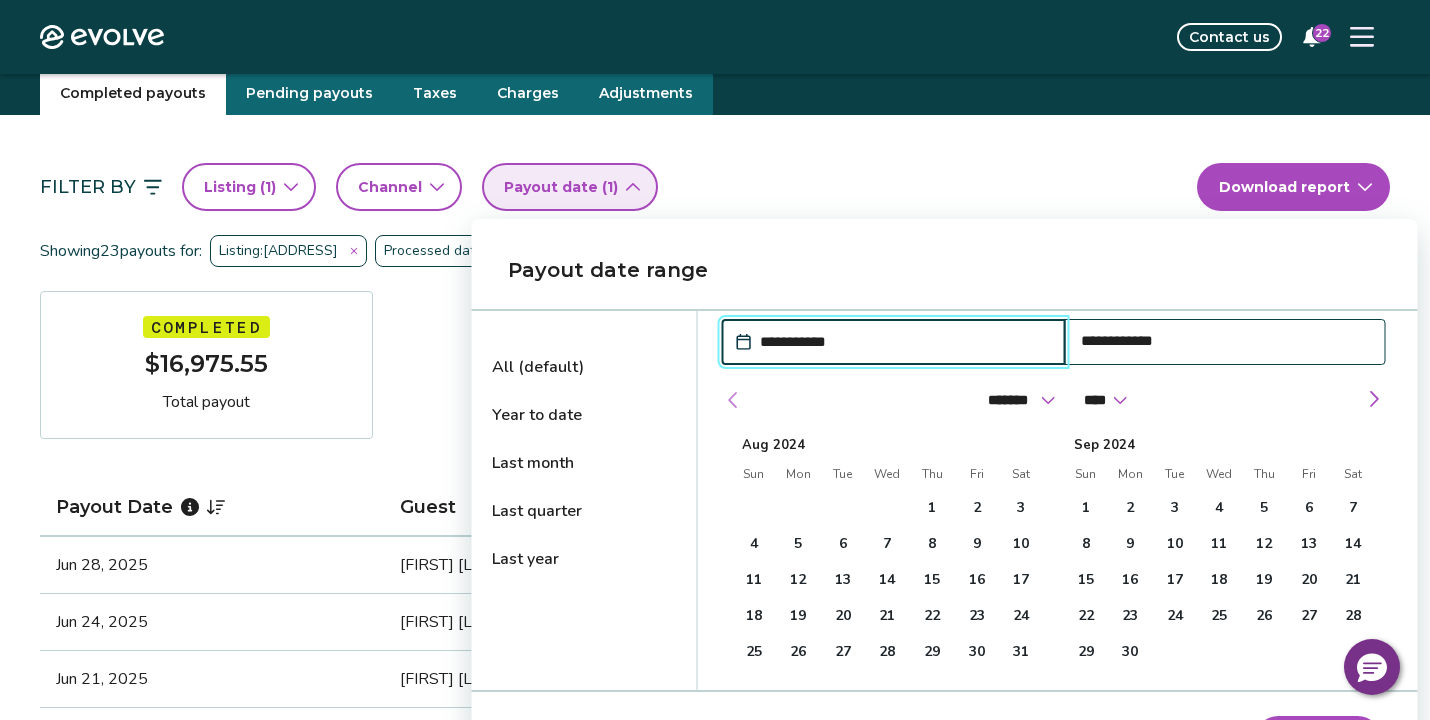 click at bounding box center [733, 400] 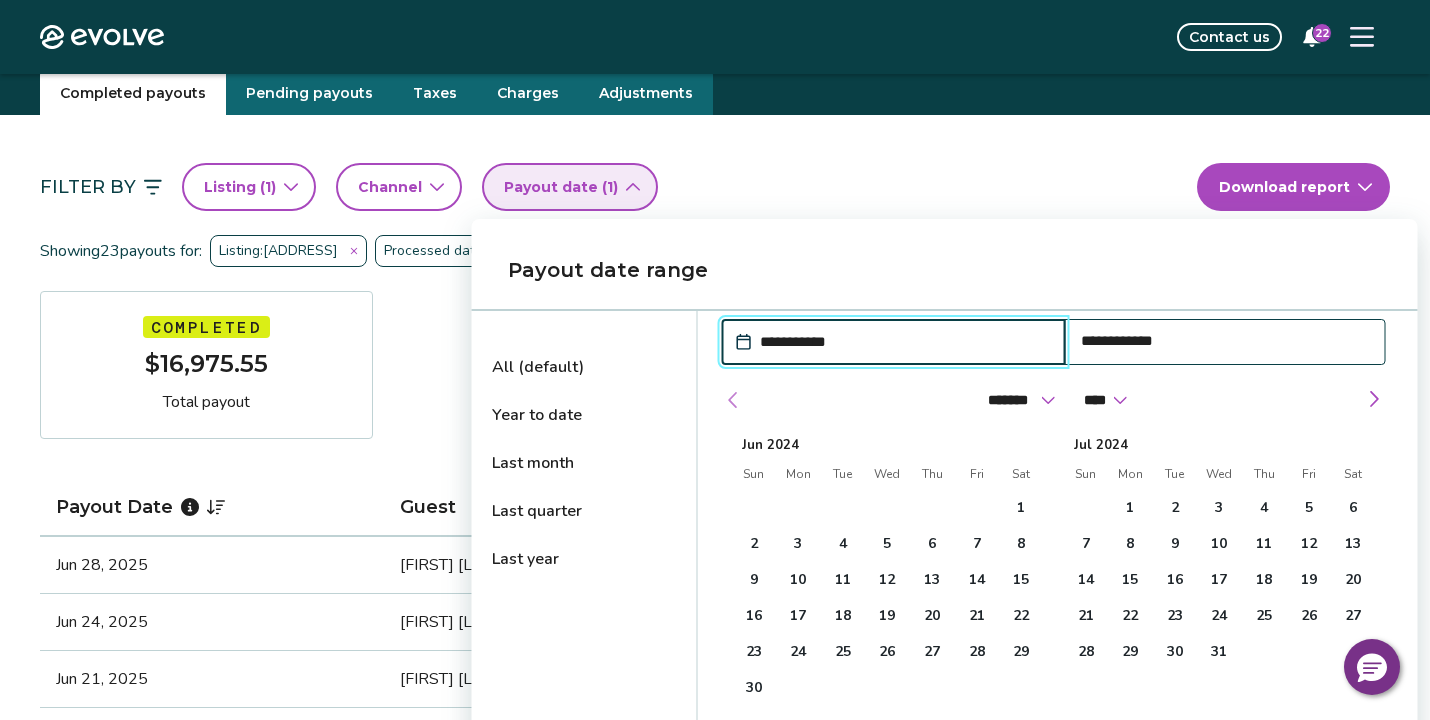 click at bounding box center (733, 400) 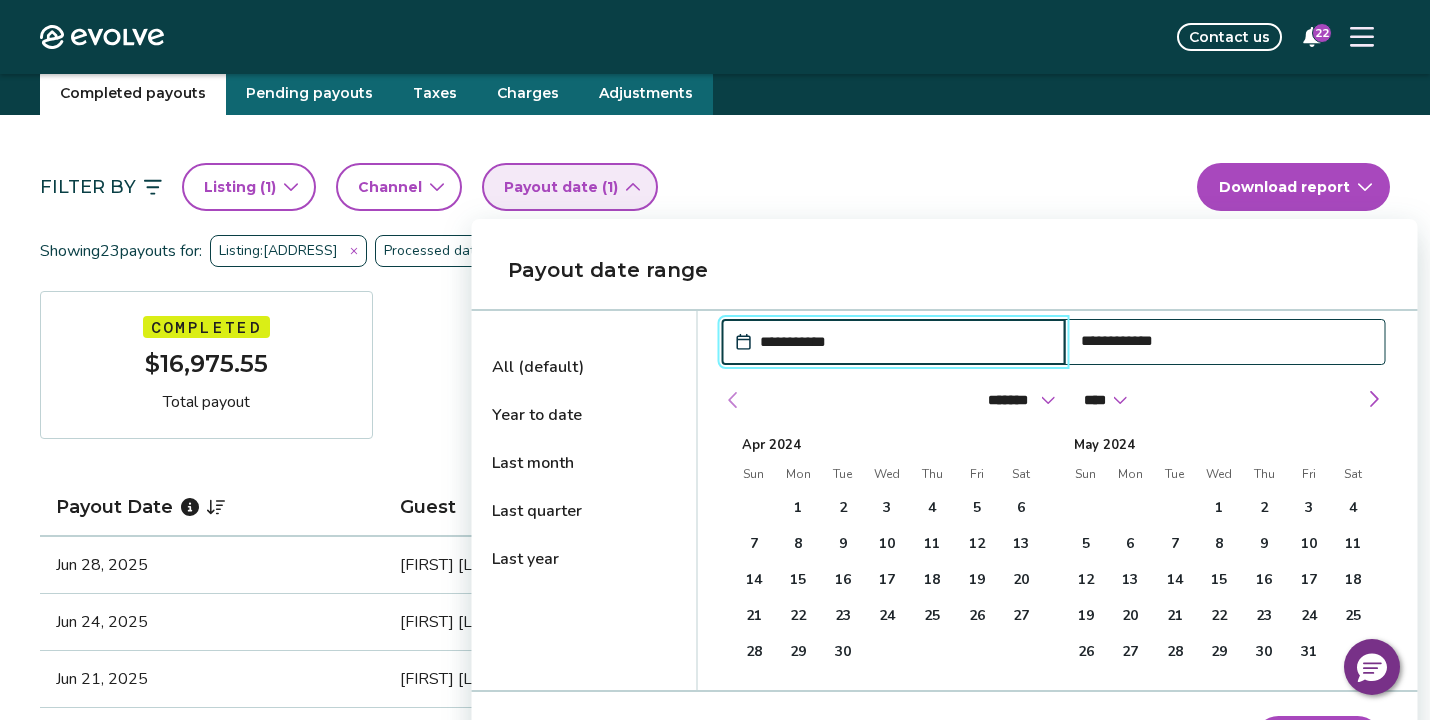 click at bounding box center [733, 400] 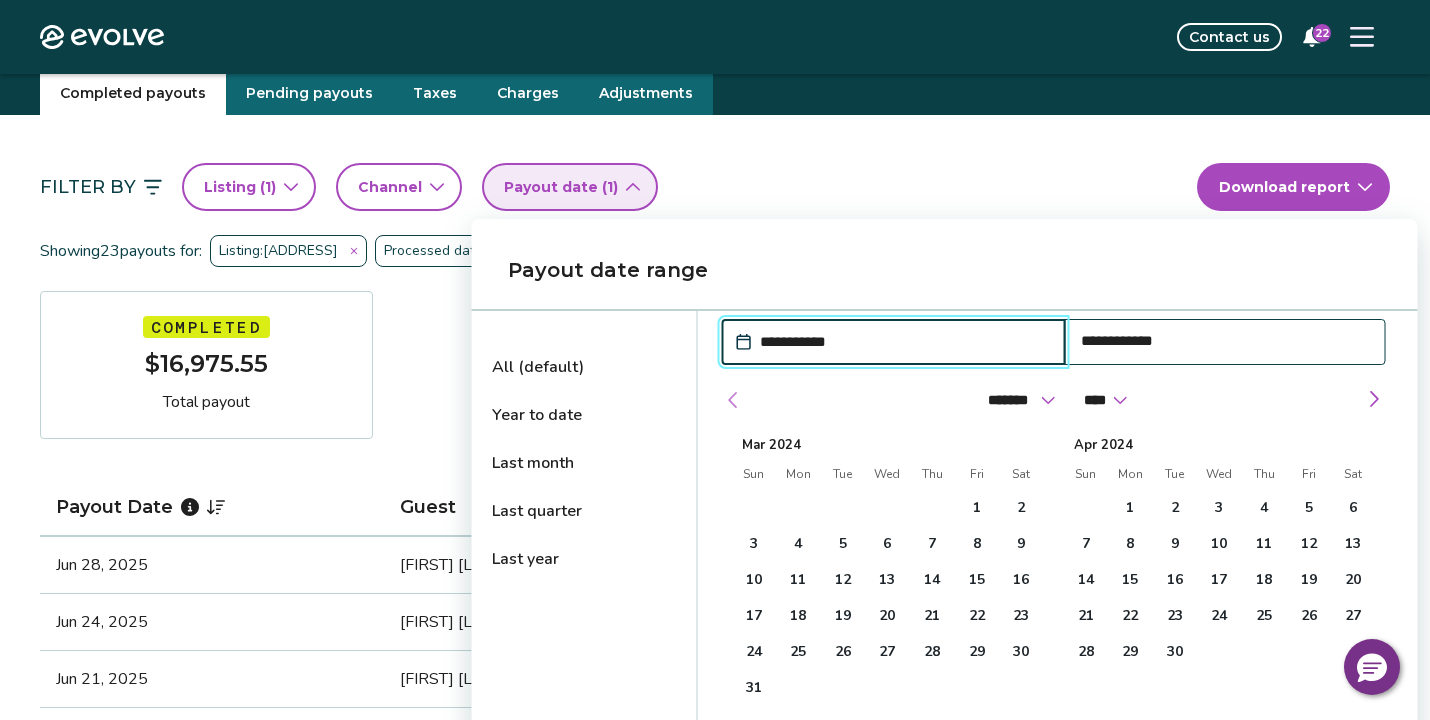 click at bounding box center (733, 400) 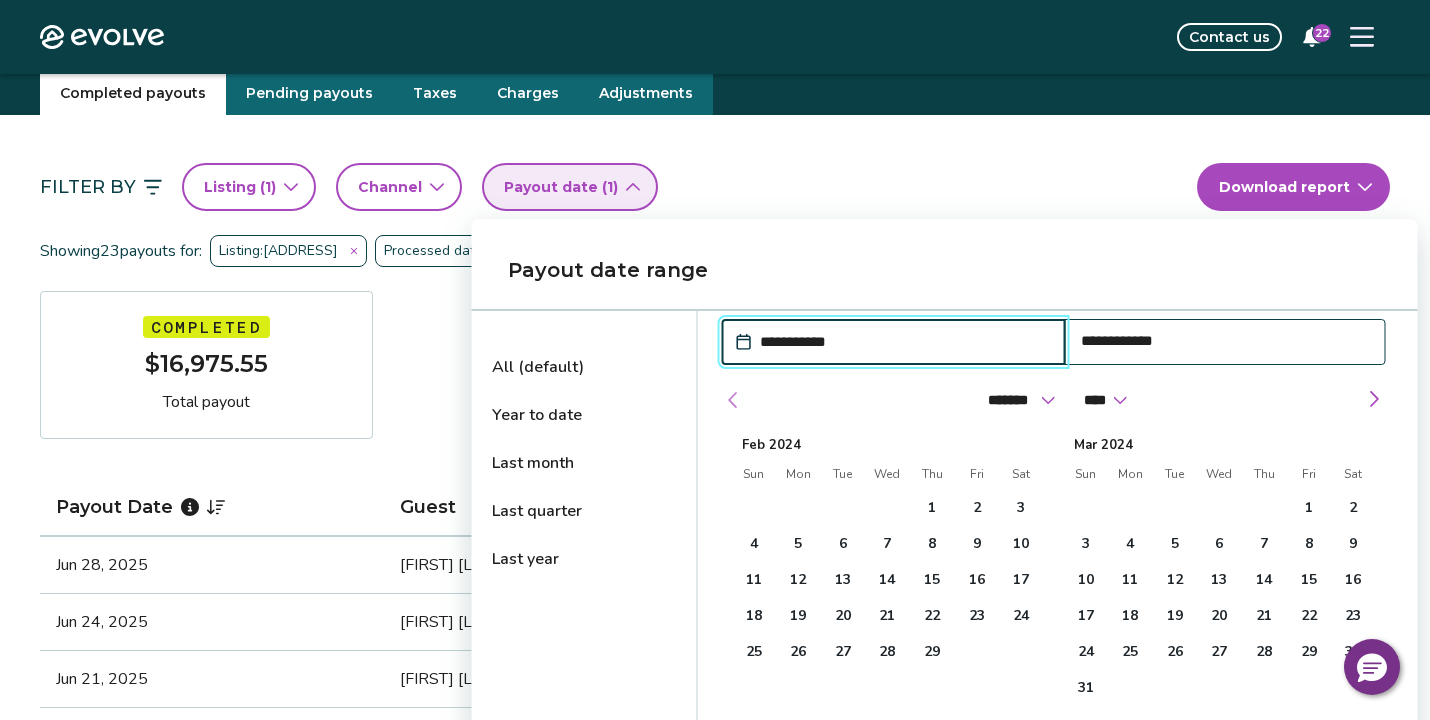 click at bounding box center [733, 400] 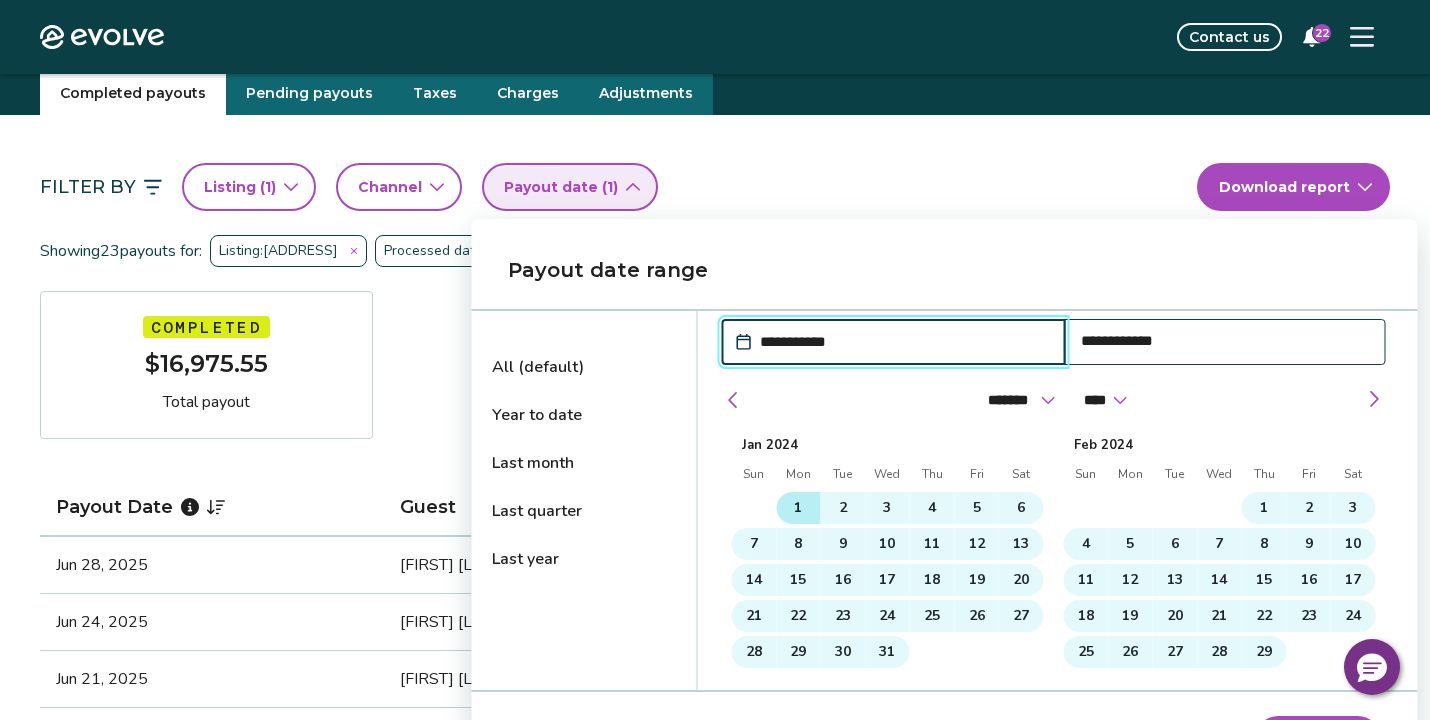 click on "1" at bounding box center (798, 508) 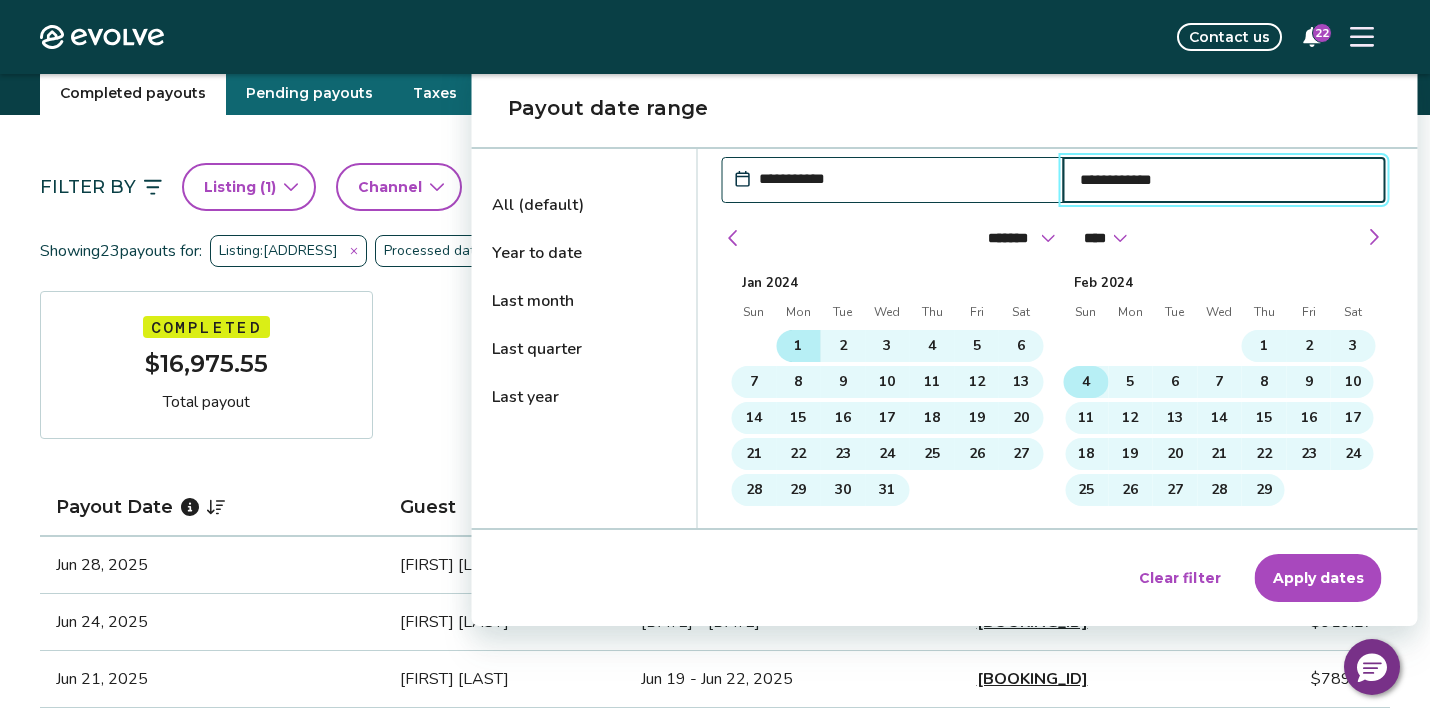 scroll, scrollTop: 231, scrollLeft: 0, axis: vertical 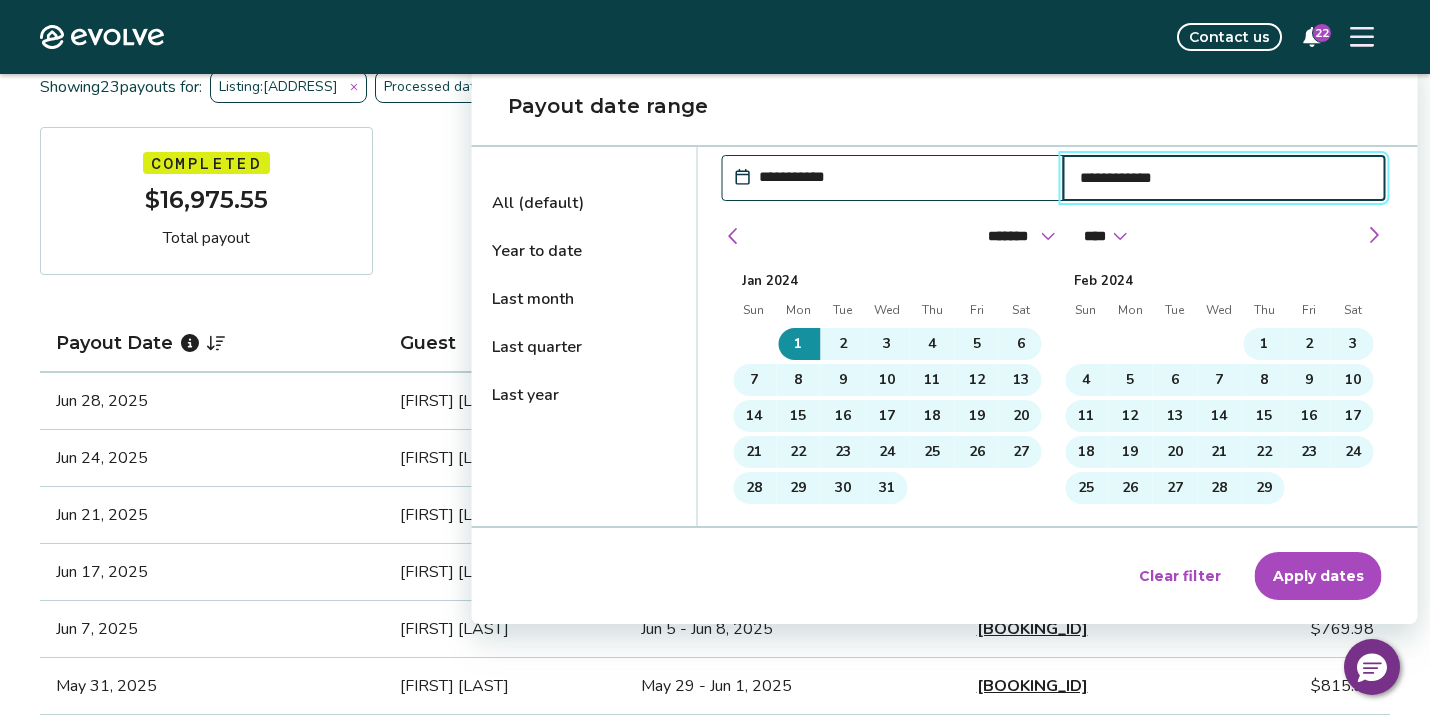 click on "Apply dates" at bounding box center (1318, 576) 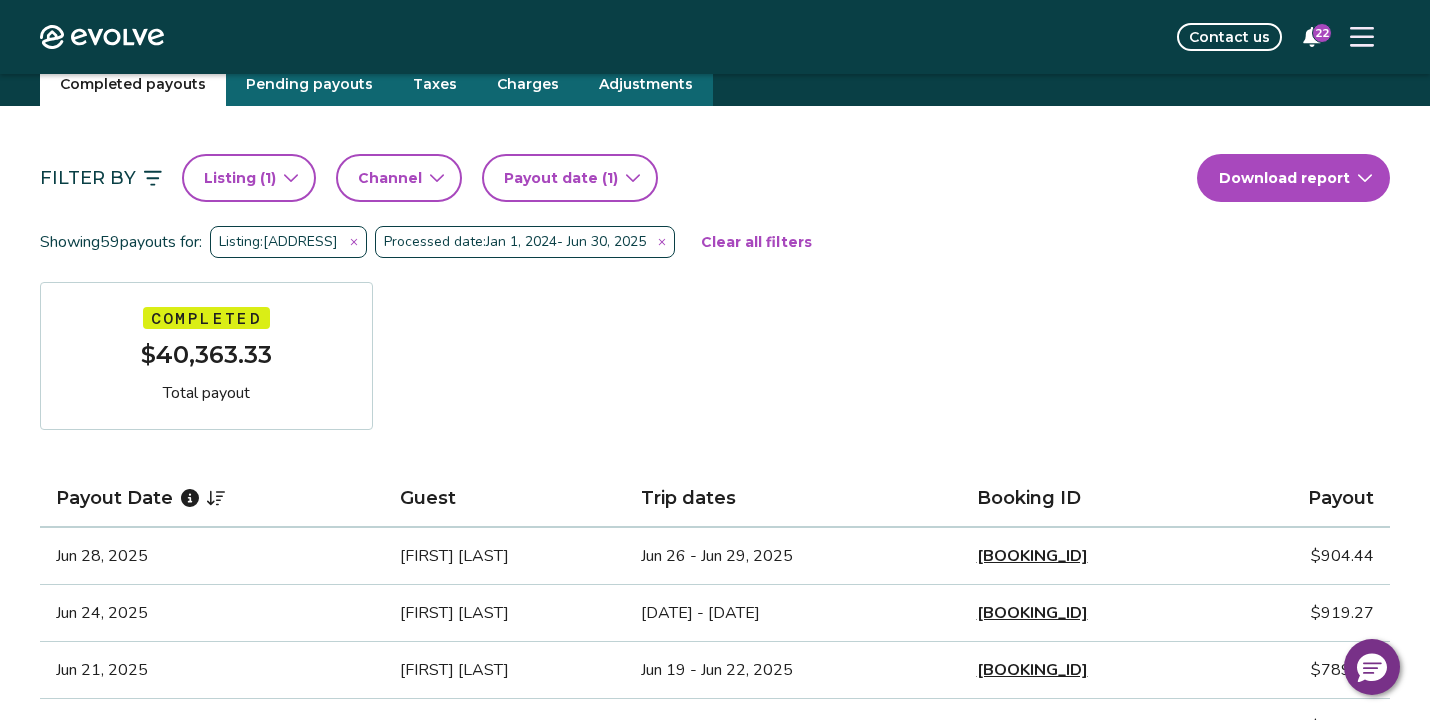 scroll, scrollTop: 65, scrollLeft: 0, axis: vertical 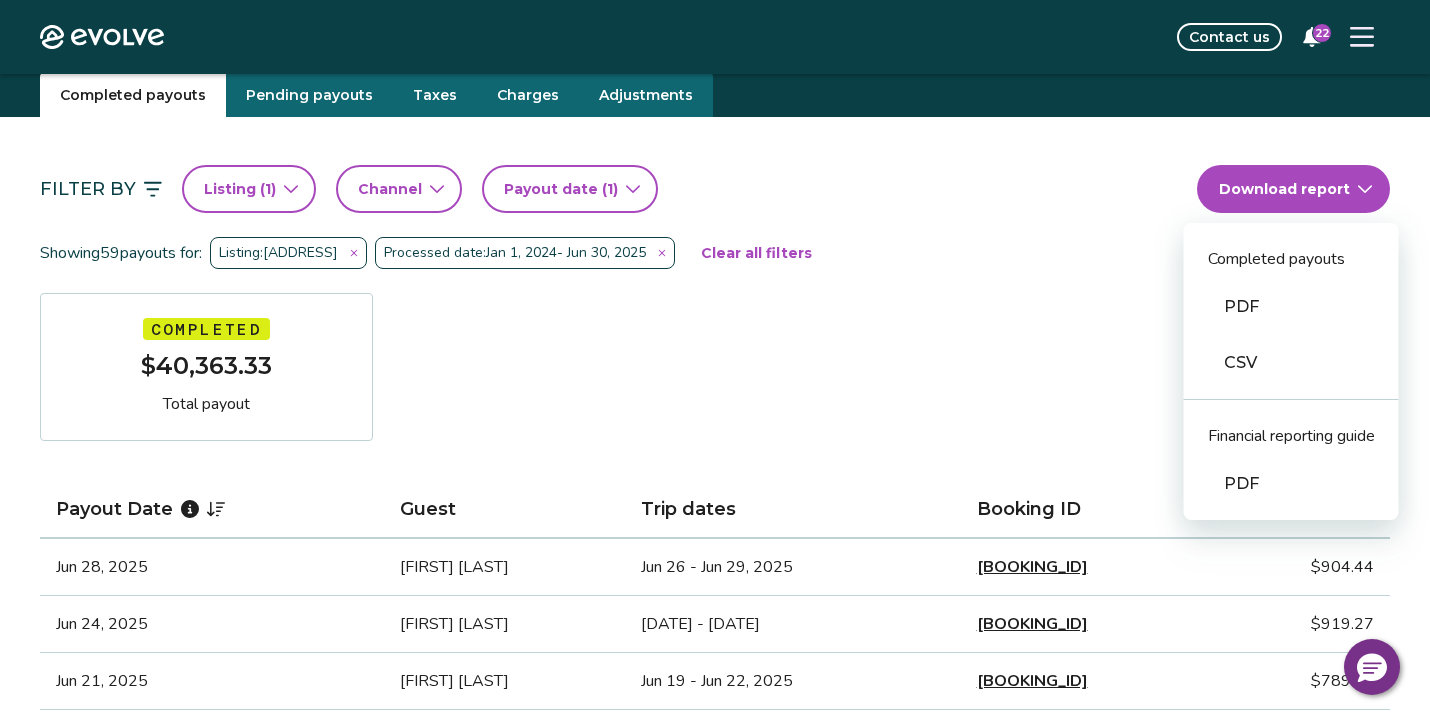 click on "Evolve Contact us 22 Reports Completed payouts Pending payouts Taxes Charges Adjustments Filter By Listing ( 1 ) Channel Payout date (1) Download report Completed payouts PDF CSV Financial reporting guide PDF Showing 59 payouts for: Listing: [ADDRESS] Processed date: [DATE] - [DATE] Clear all filters Completed $40,363.33 Total payout Payout Date Guest Trip dates Booking ID Payout [DATE] [FIRST] [LAST] [DATE] - [DATE] [BOOKING_ID] $[AMOUNT] [DATE] [FIRST] [LAST] [DATE] - [DATE] [BOOKING_ID] $[AMOUNT] [DATE] [FIRST] [LAST] [DATE] - [DATE] [BOOKING_ID] $[AMOUNT] [DATE] [FIRST] [LAST] [DATE] - [DATE] [BOOKING_ID] $[AMOUNT] [DATE] [FIRST] [LAST] [DATE] - [DATE] [BOOKING_ID] $[AMOUNT] [DATE] [FIRST] [LAST] [DATE] - [DATE] [BOOKING_ID] $[AMOUNT] [DATE] [FIRST] [LAST] [DATE] - [DATE] [BOOKING_ID] $[AMOUNT] [DATE] [FIRST] [LAST] [DATE] - [DATE] [BOOKING_ID] $[AMOUNT] [DATE] [FIRST] [LAST] [DATE] - [DATE] [BOOKING_ID] $[AMOUNT] [DATE] [FIRST] [LAST] [DATE] - [DATE] [BOOKING_ID] $[AMOUNT] [DATE] [FIRST] [LAST] [DATE] - [DATE] [BOOKING_ID] $[AMOUNT]" at bounding box center [715, 1408] 